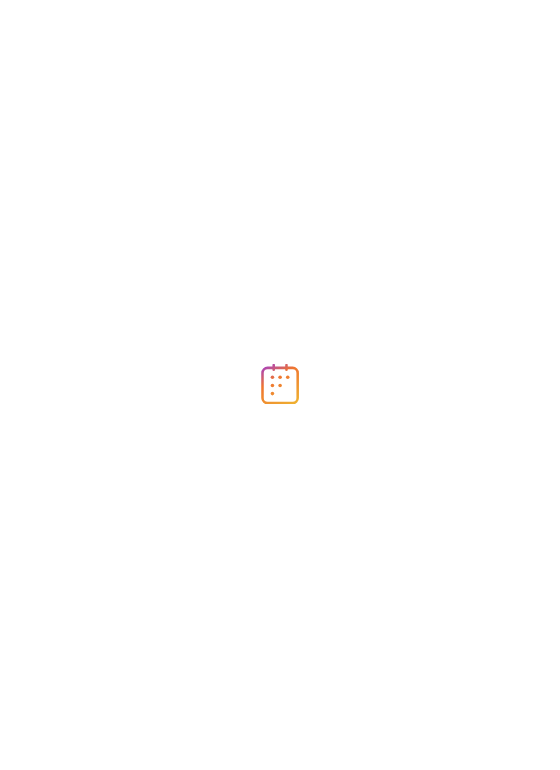scroll, scrollTop: 0, scrollLeft: 0, axis: both 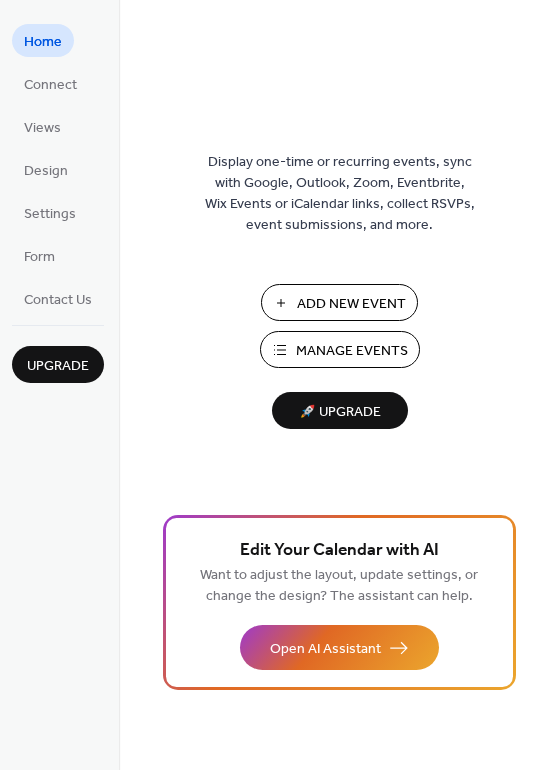 click on "Manage Events" at bounding box center (352, 351) 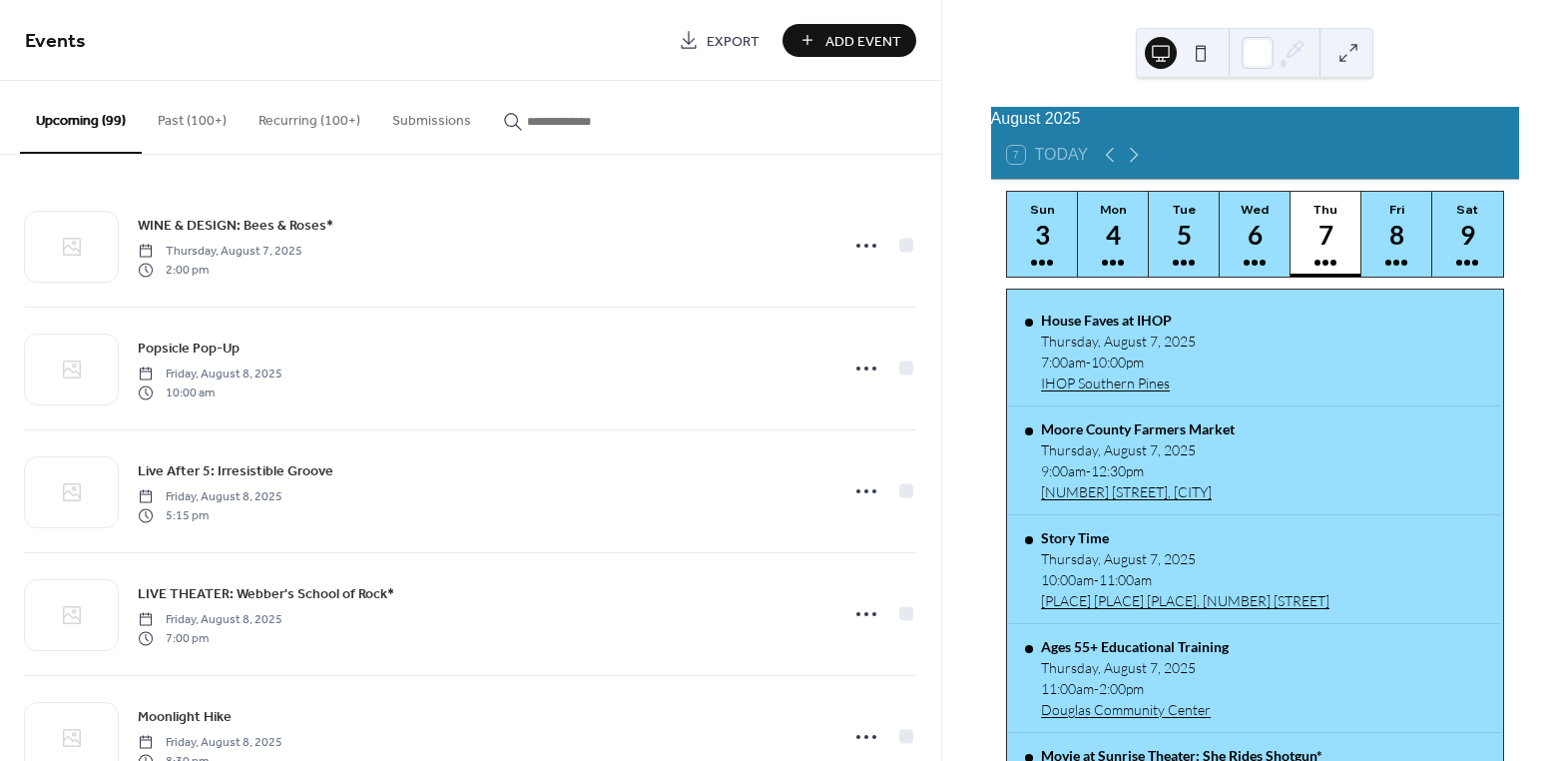 scroll, scrollTop: 0, scrollLeft: 0, axis: both 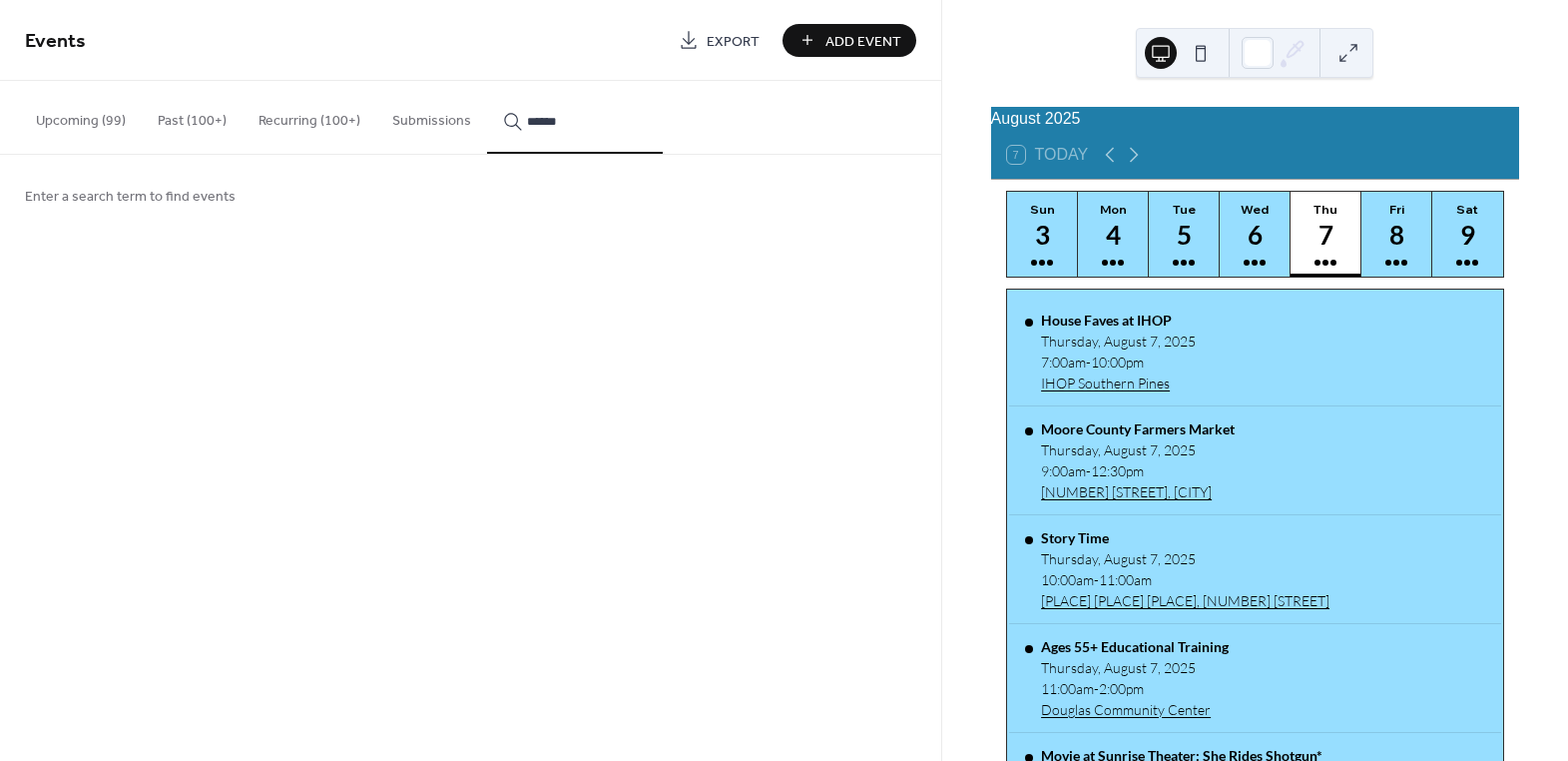 click on "*****" at bounding box center (575, 117) 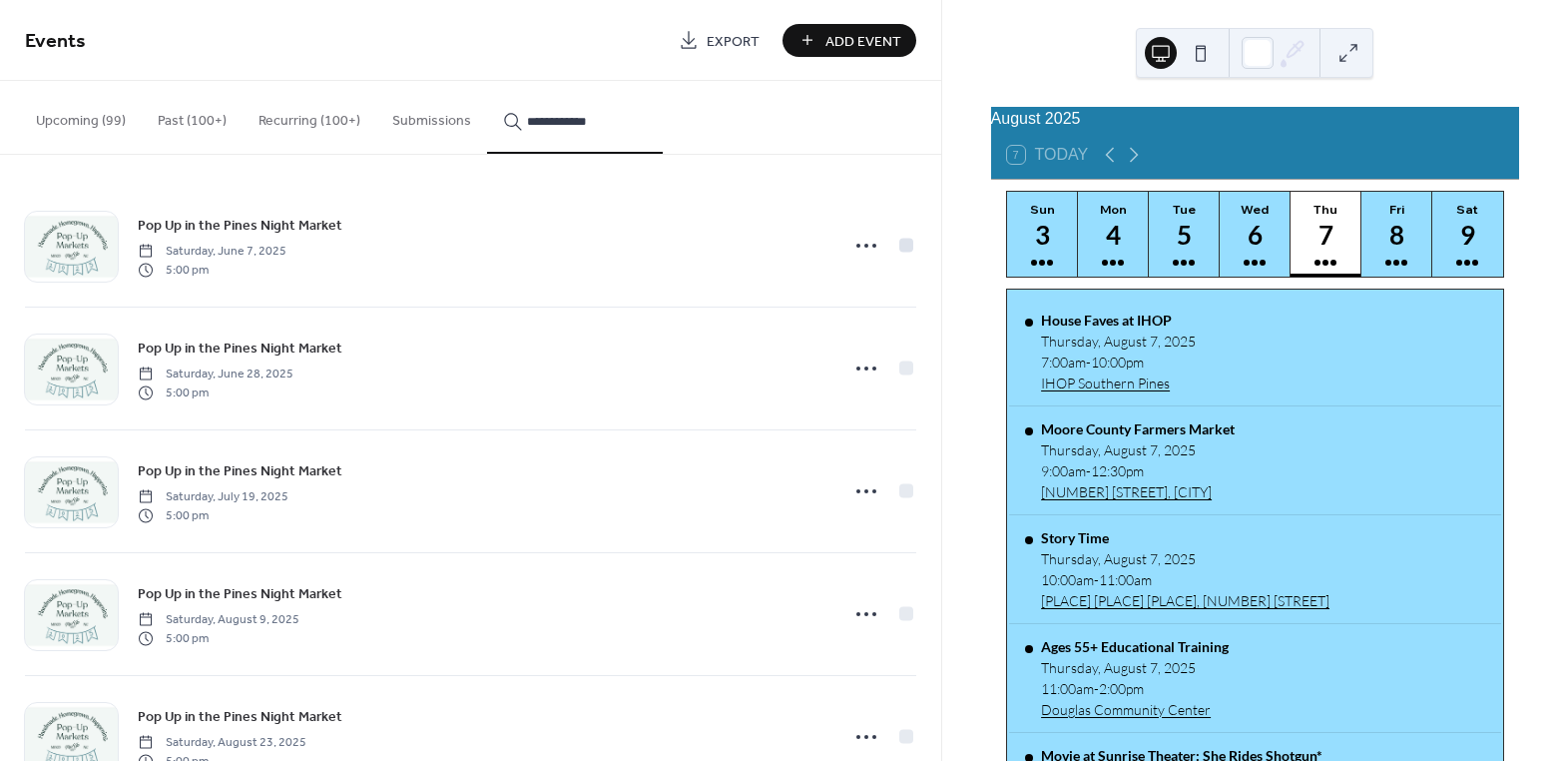 type on "**********" 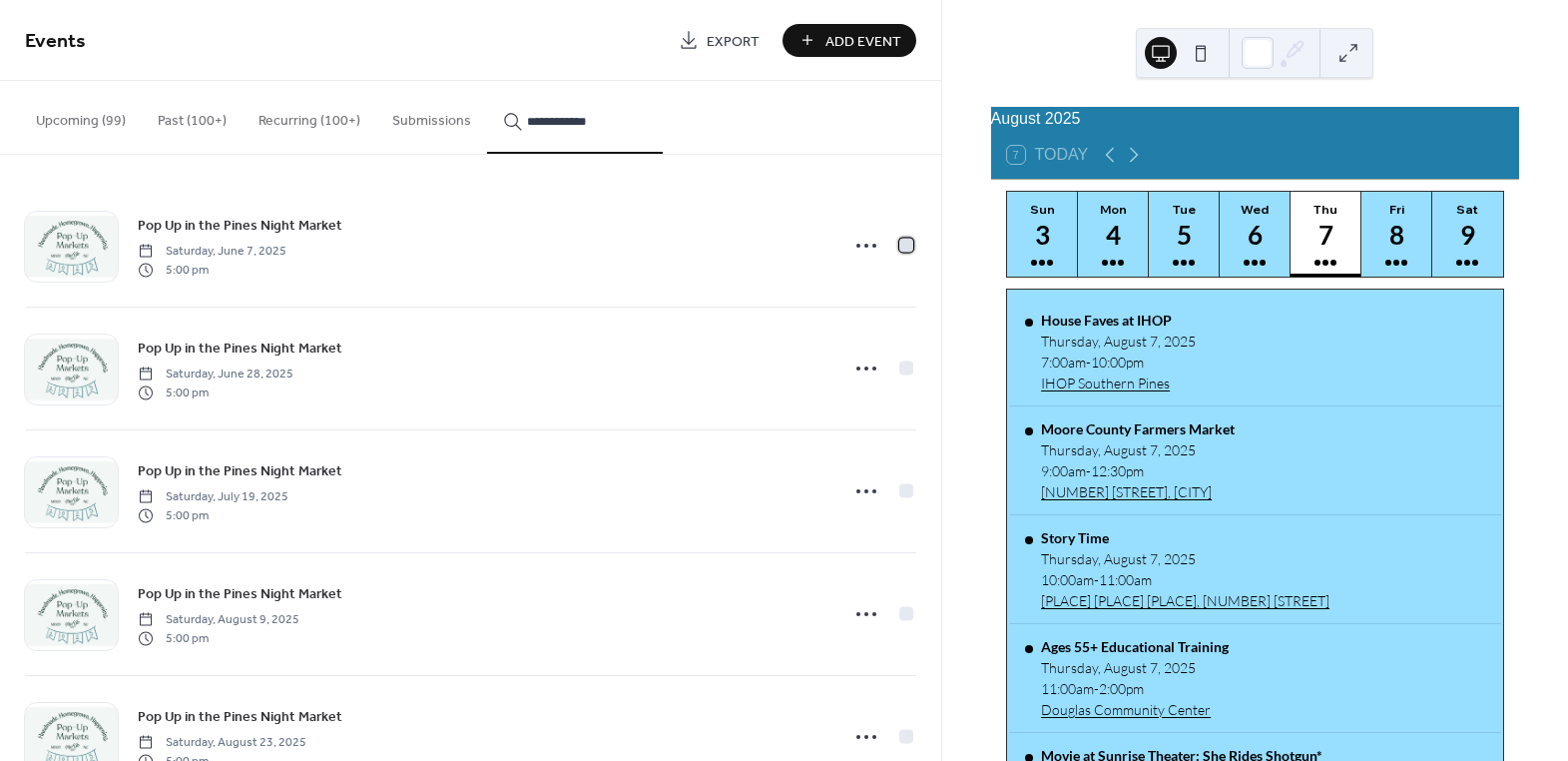 click at bounding box center (906, 245) 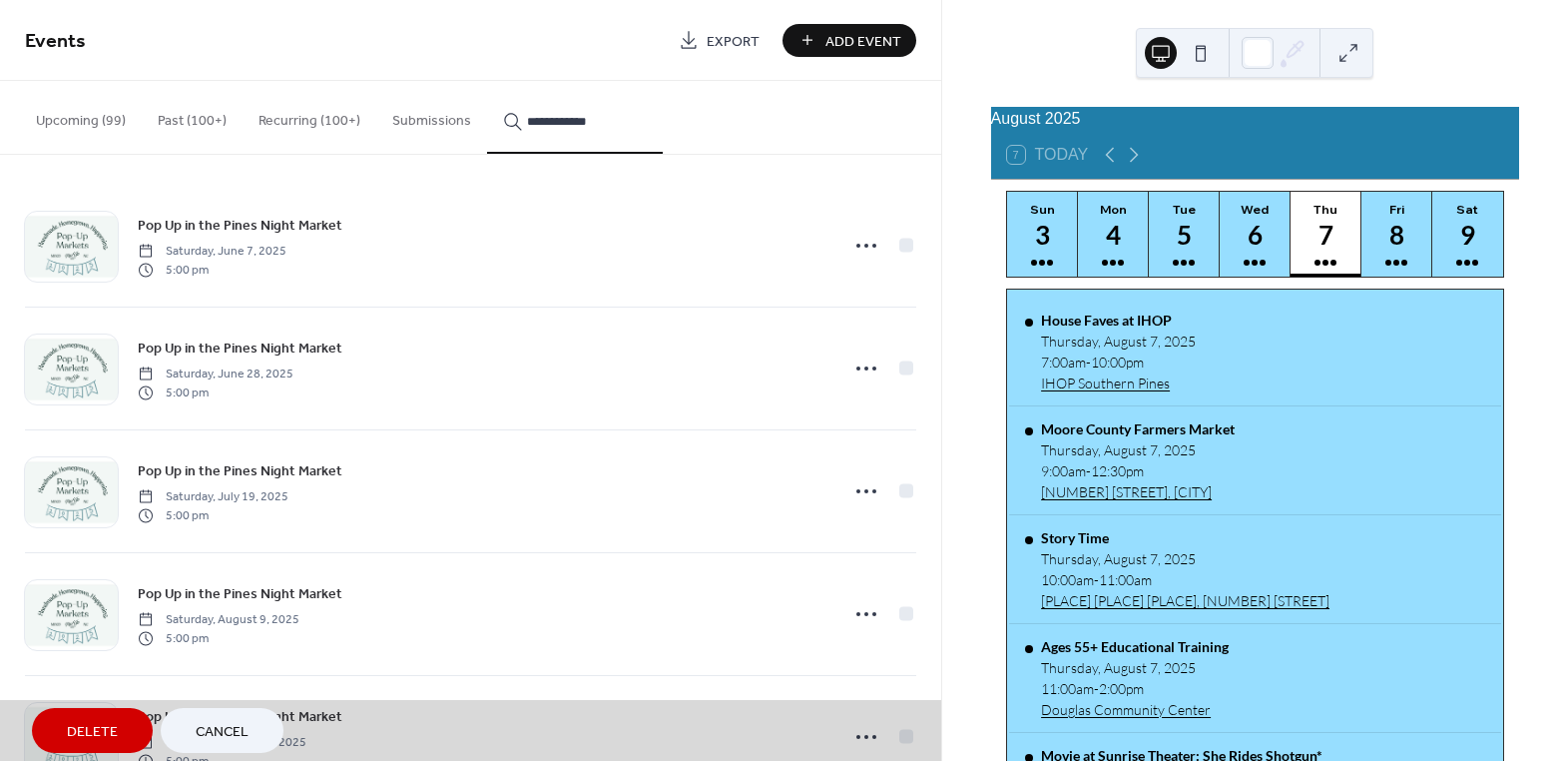 click on "Delete" at bounding box center (92, 732) 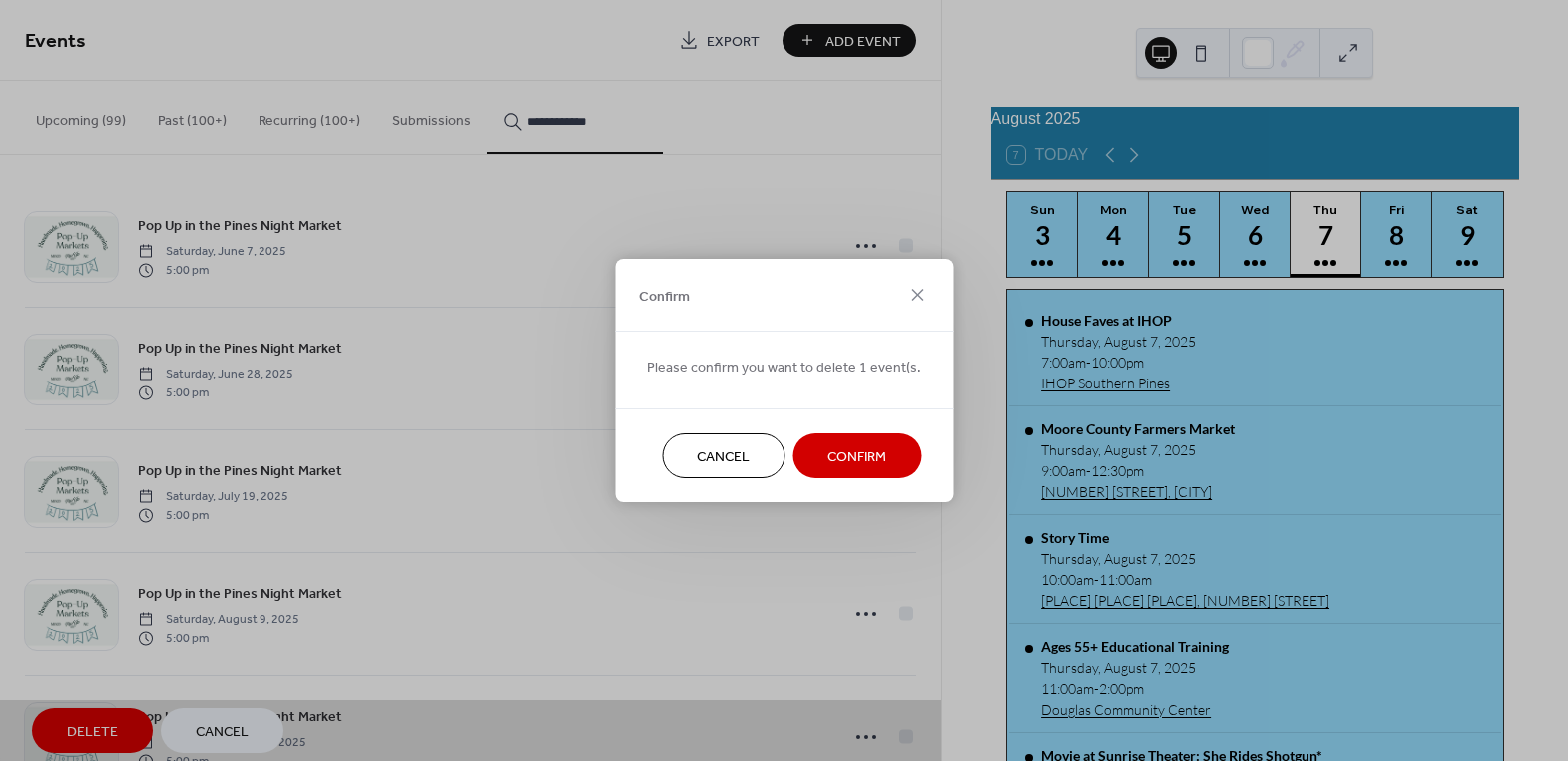 click on "Confirm" at bounding box center (856, 457) 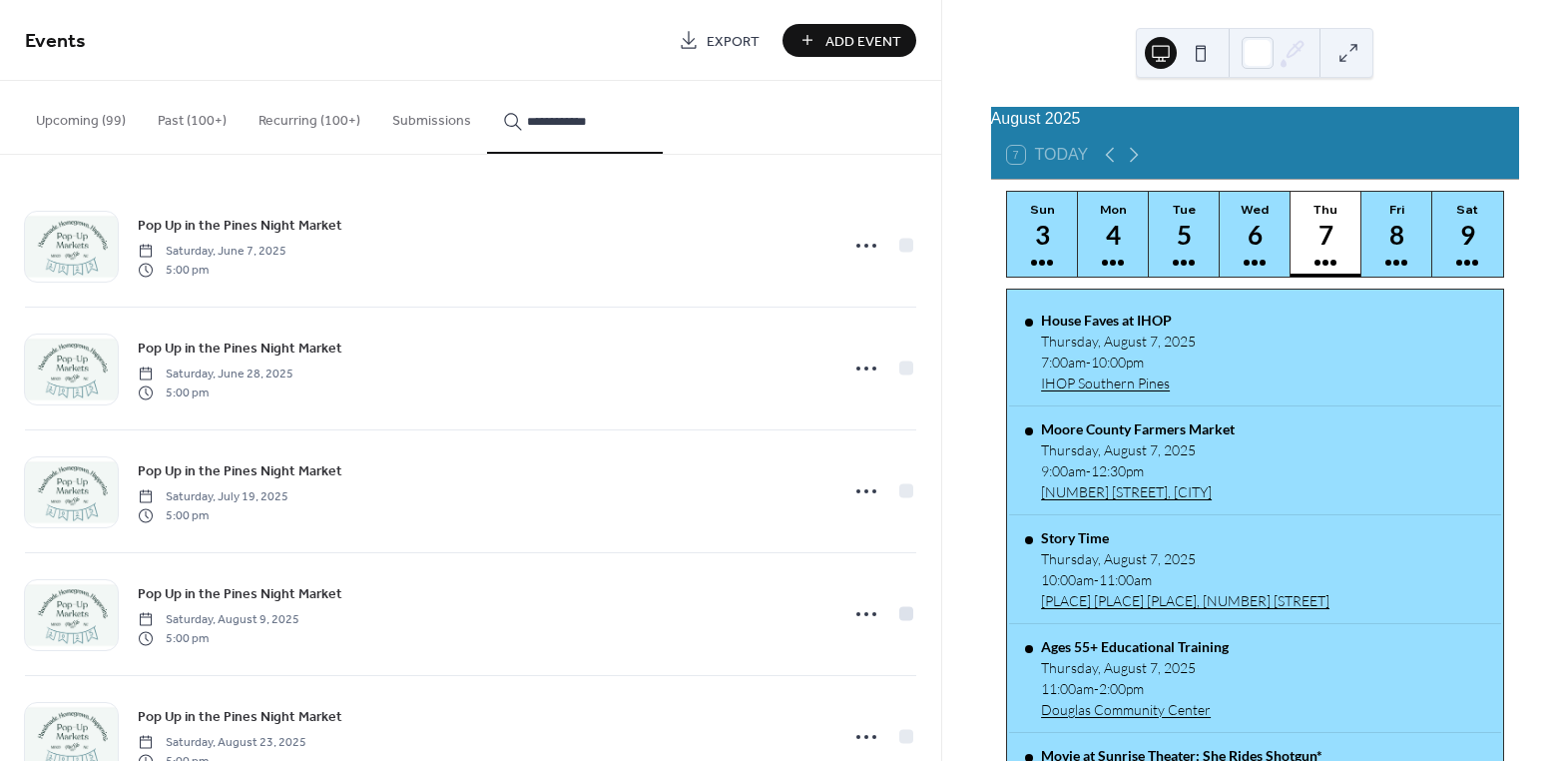 scroll, scrollTop: 66, scrollLeft: 0, axis: vertical 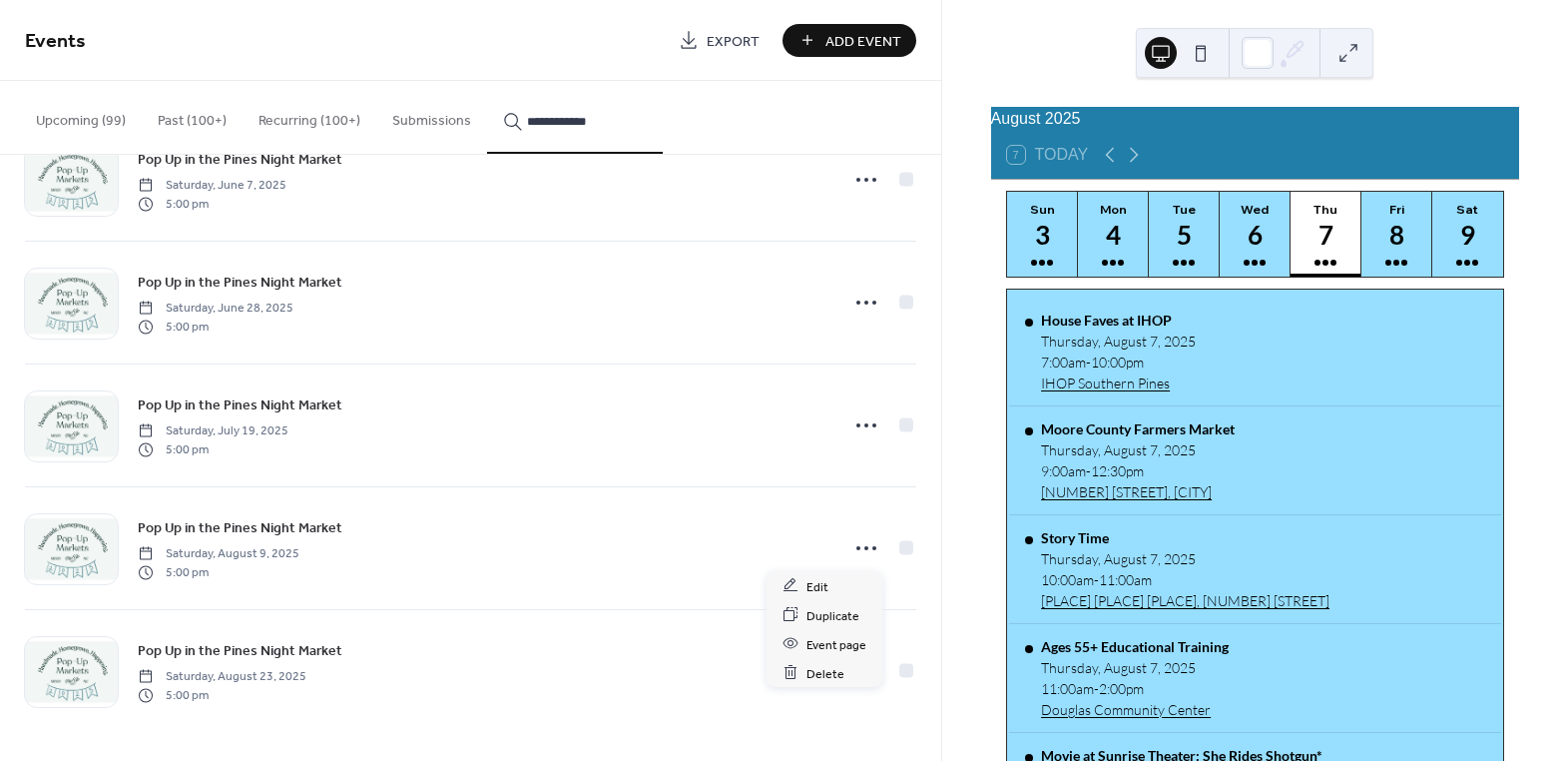 click 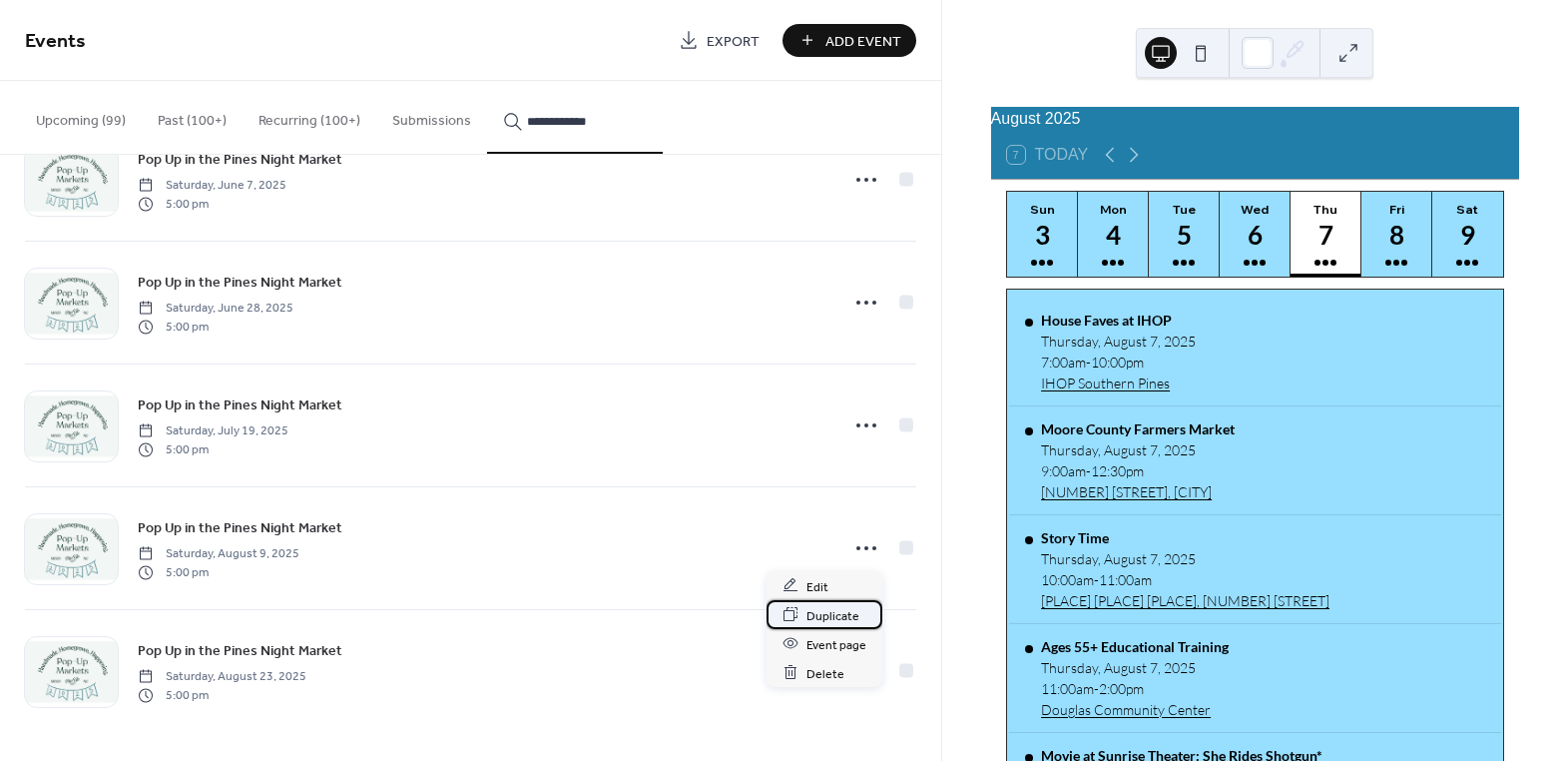 click on "Duplicate" at bounding box center [832, 615] 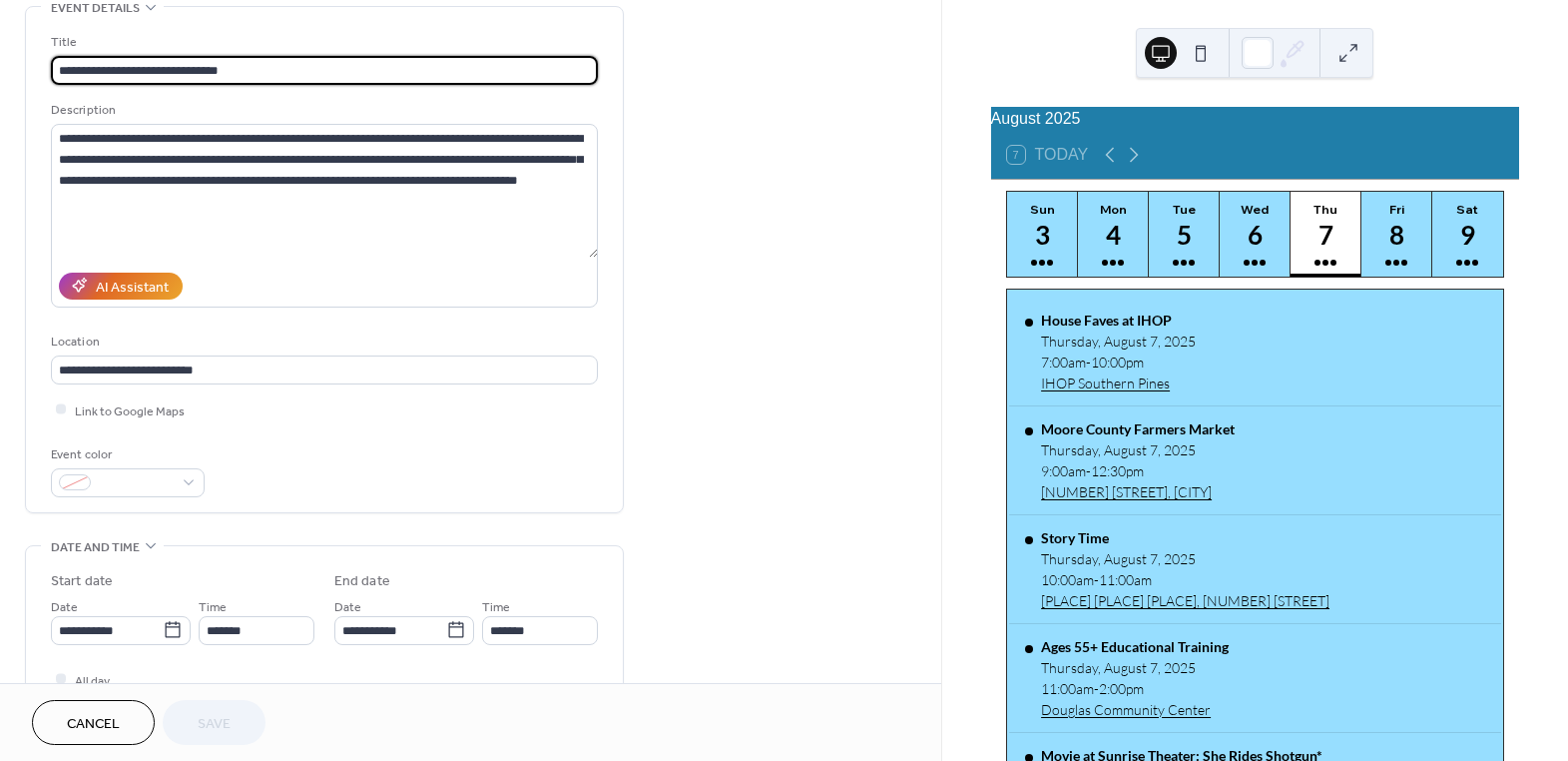 scroll, scrollTop: 181, scrollLeft: 0, axis: vertical 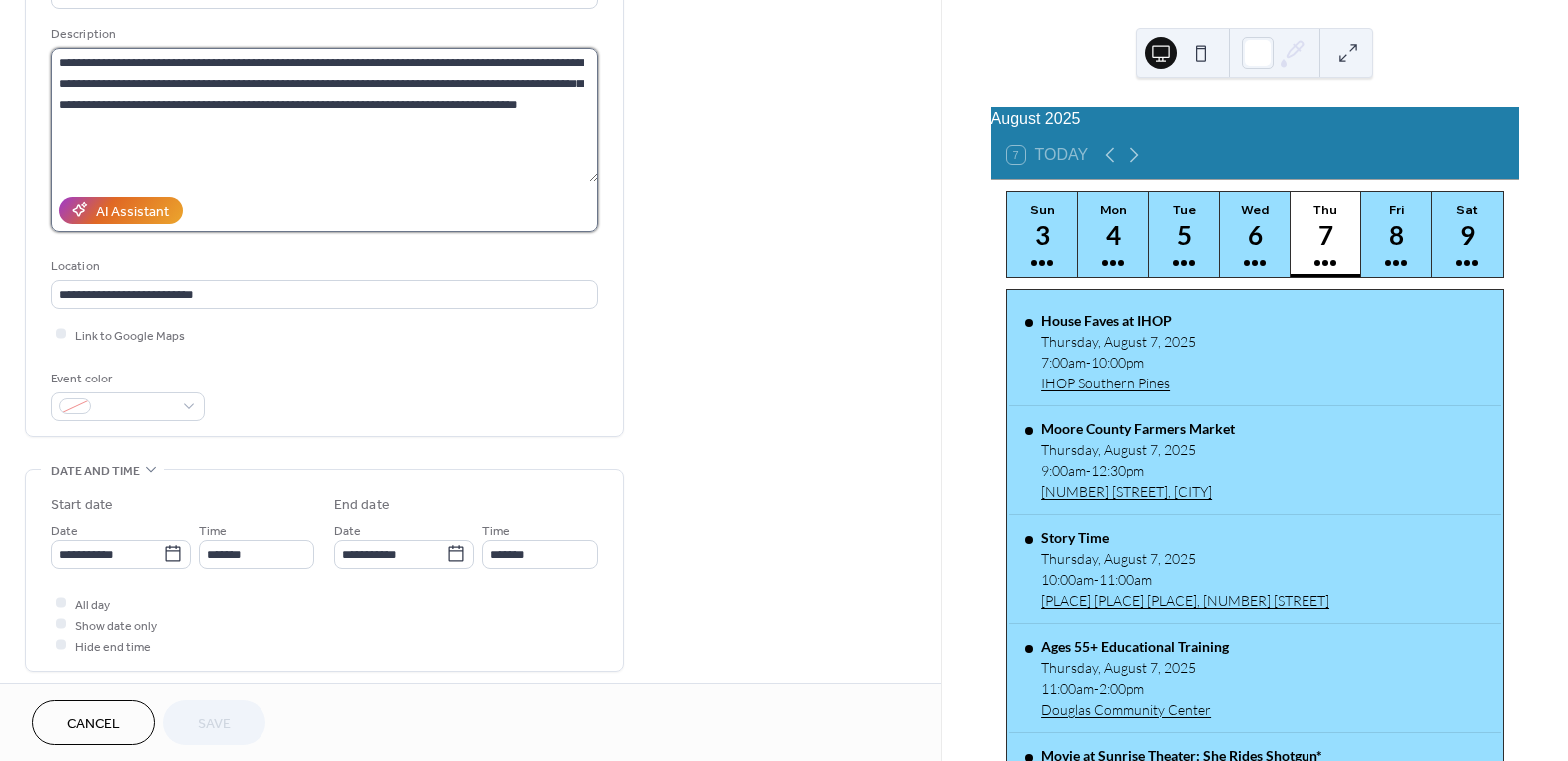 click on "**********" at bounding box center (324, 115) 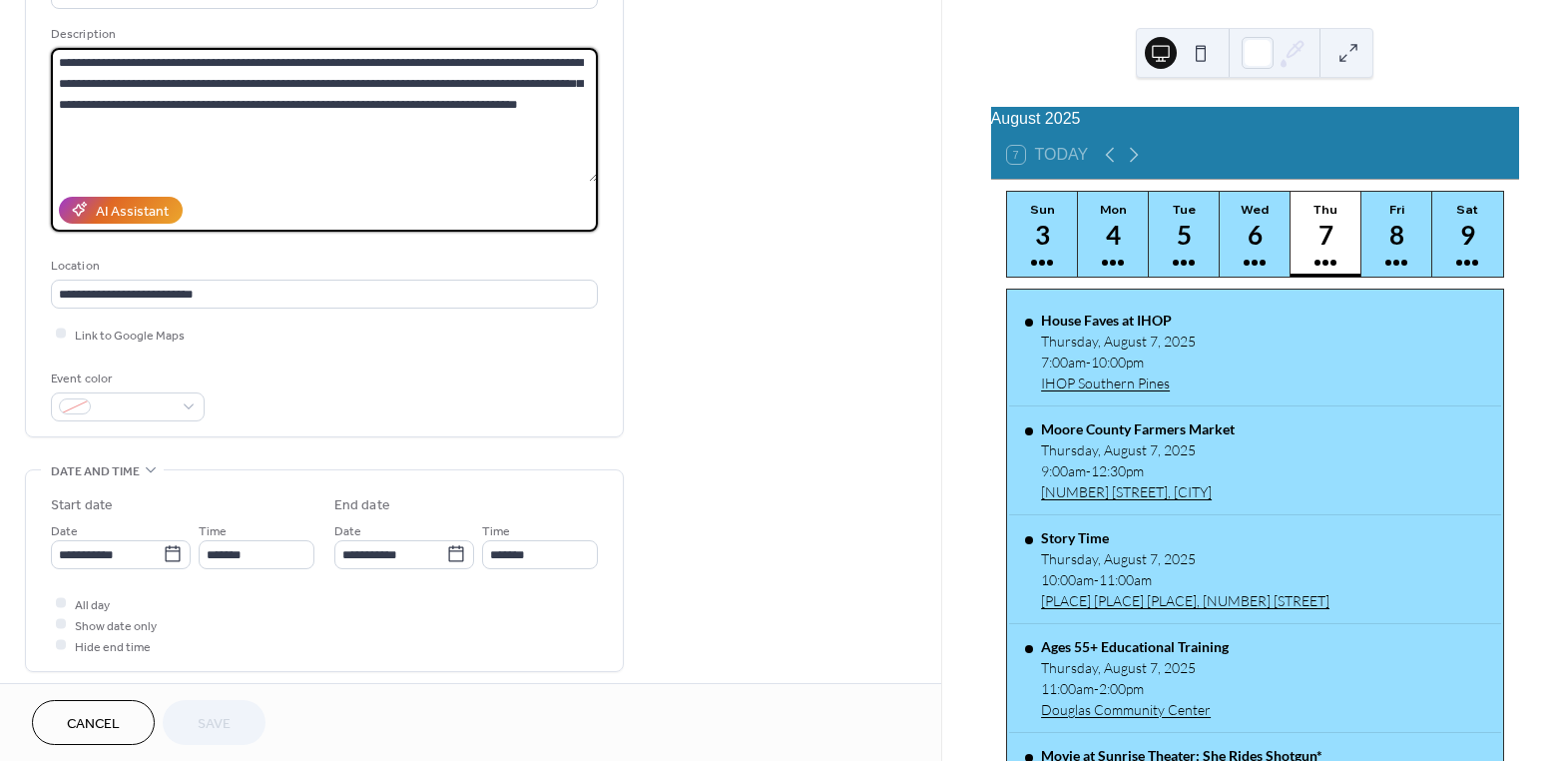 drag, startPoint x: 108, startPoint y: 100, endPoint x: 58, endPoint y: 100, distance: 50 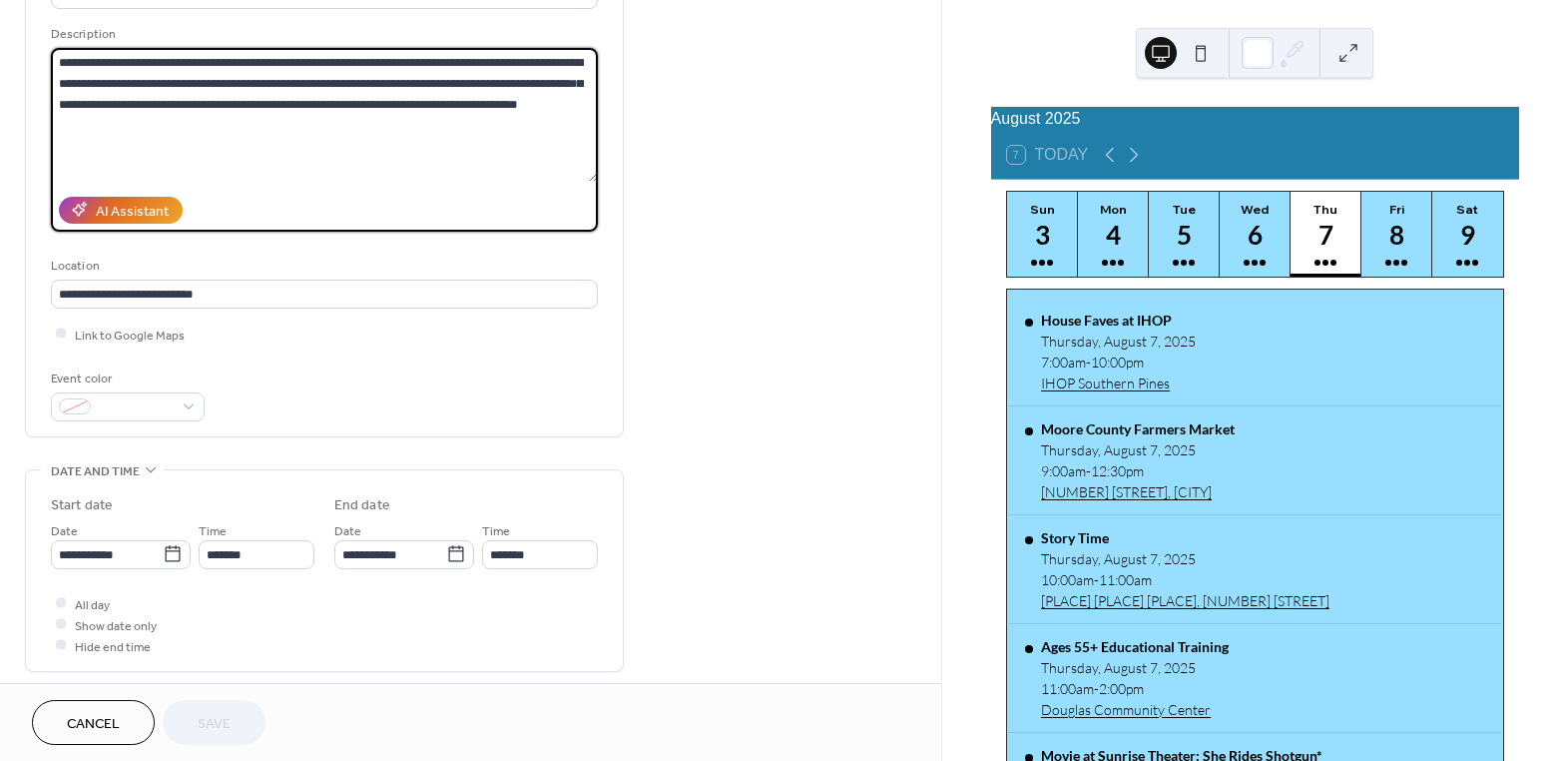 click on "**********" at bounding box center [324, 115] 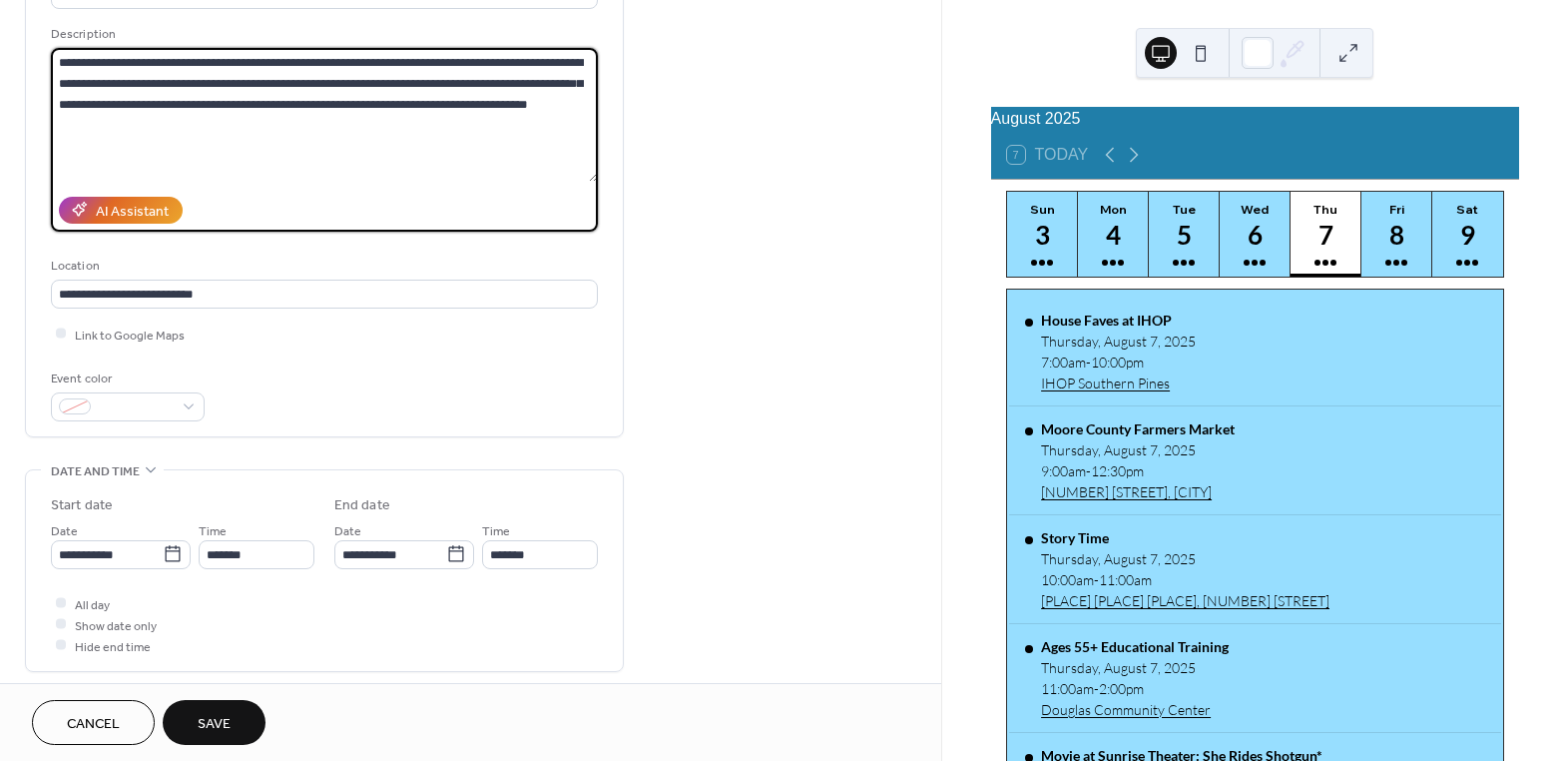 drag, startPoint x: 296, startPoint y: 99, endPoint x: 343, endPoint y: 100, distance: 47.010637 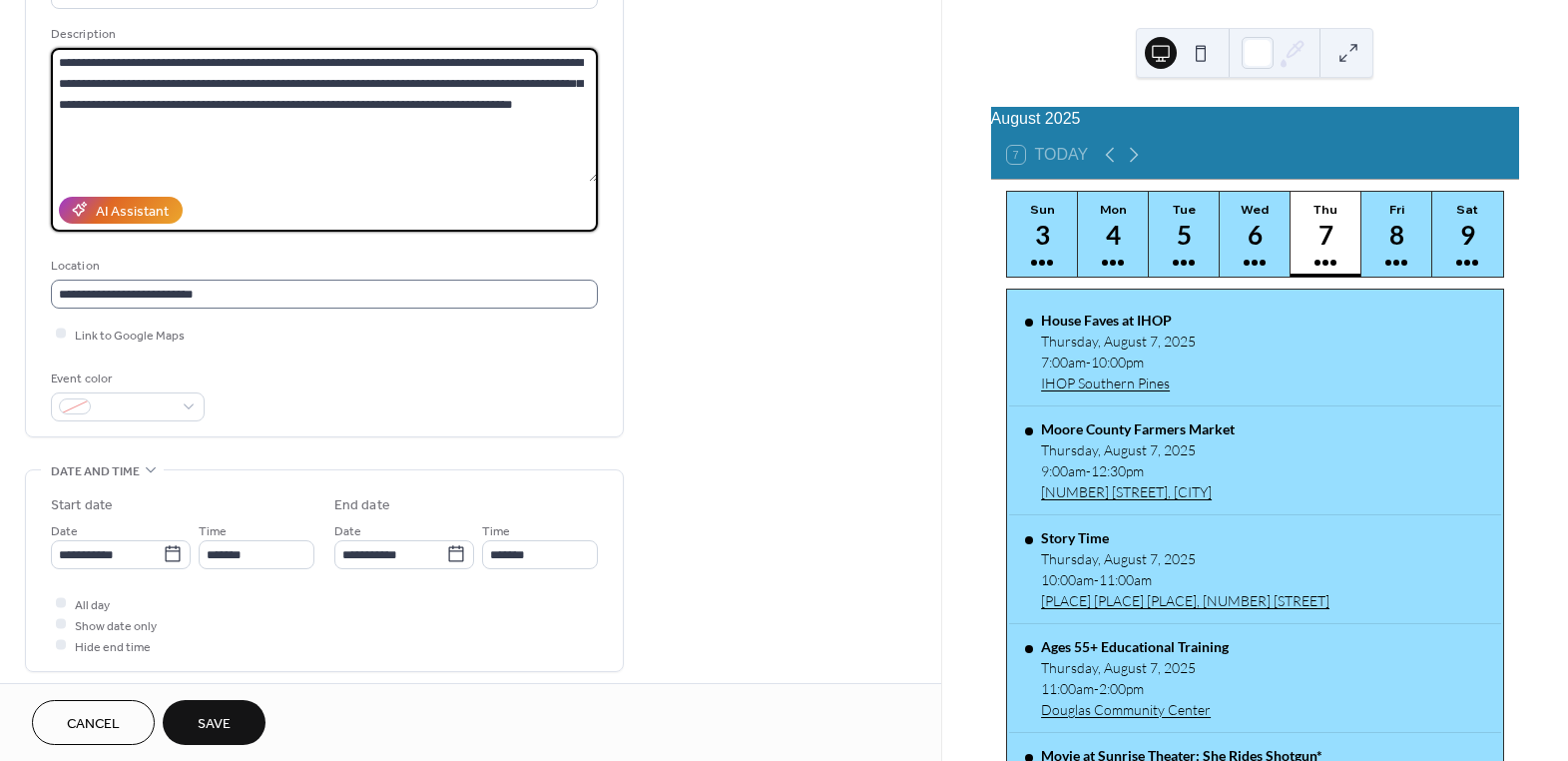 type on "**********" 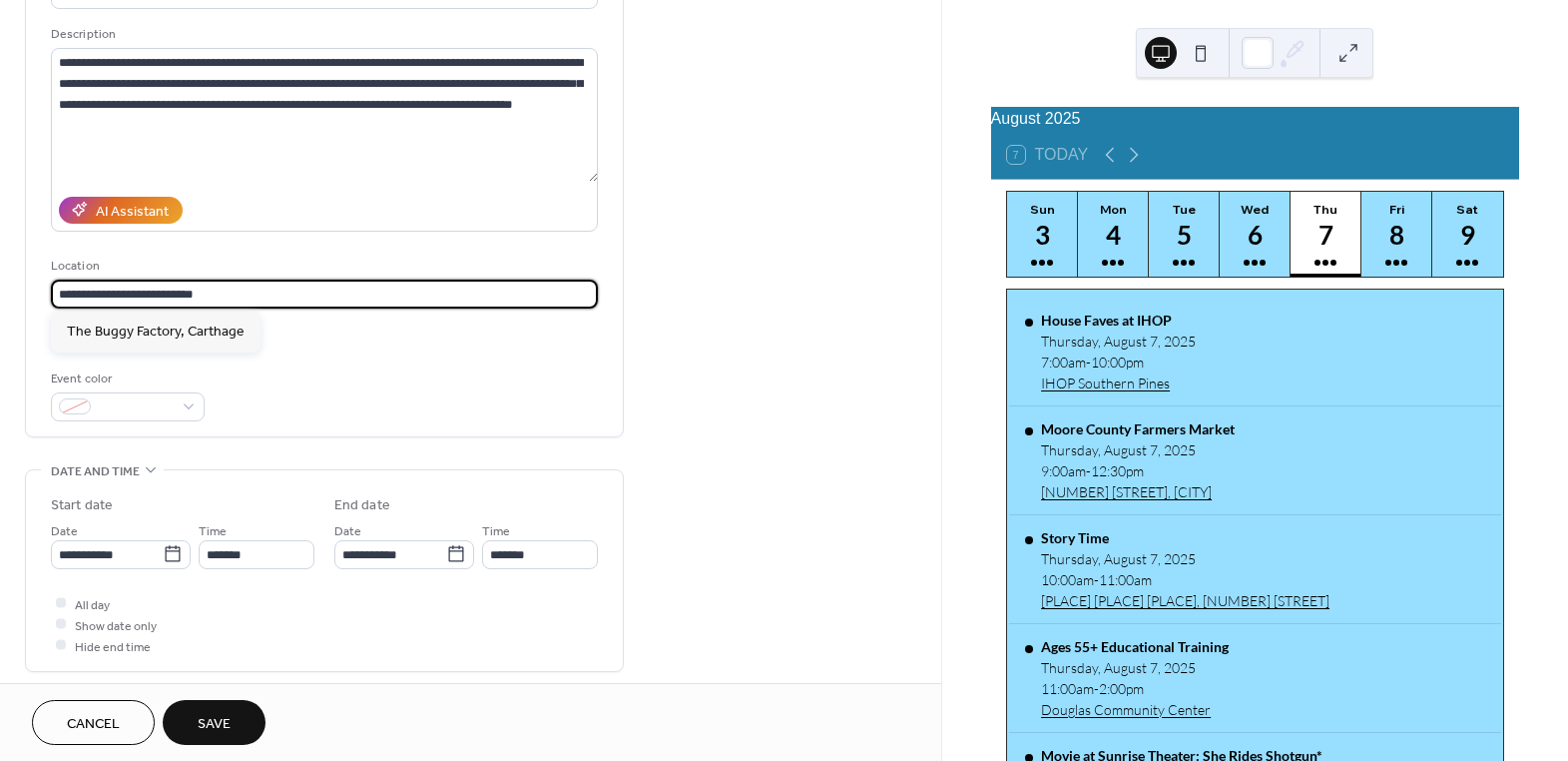 drag, startPoint x: 229, startPoint y: 295, endPoint x: 6, endPoint y: 293, distance: 223.00897 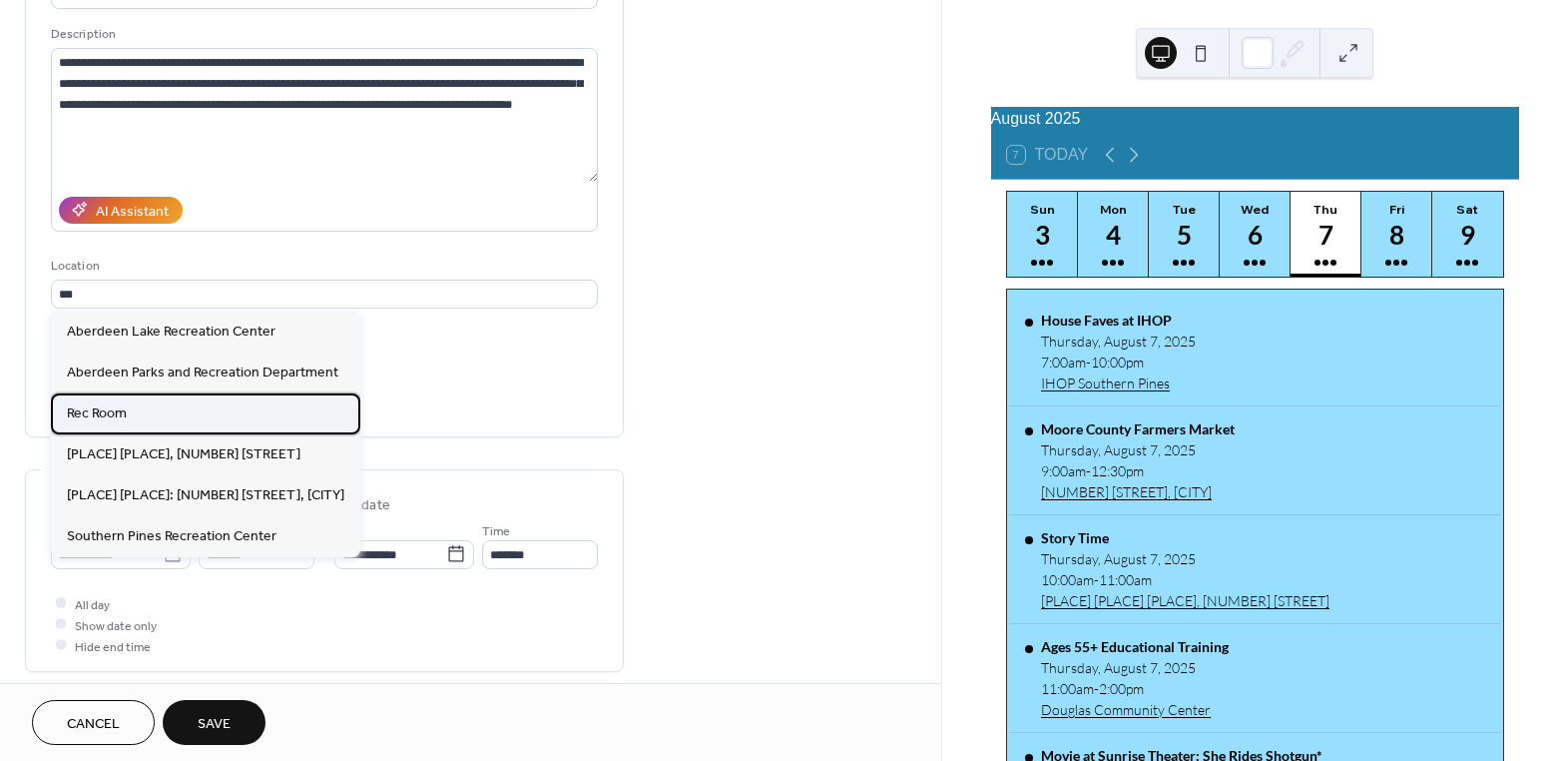 click on "Rec Room" at bounding box center [97, 412] 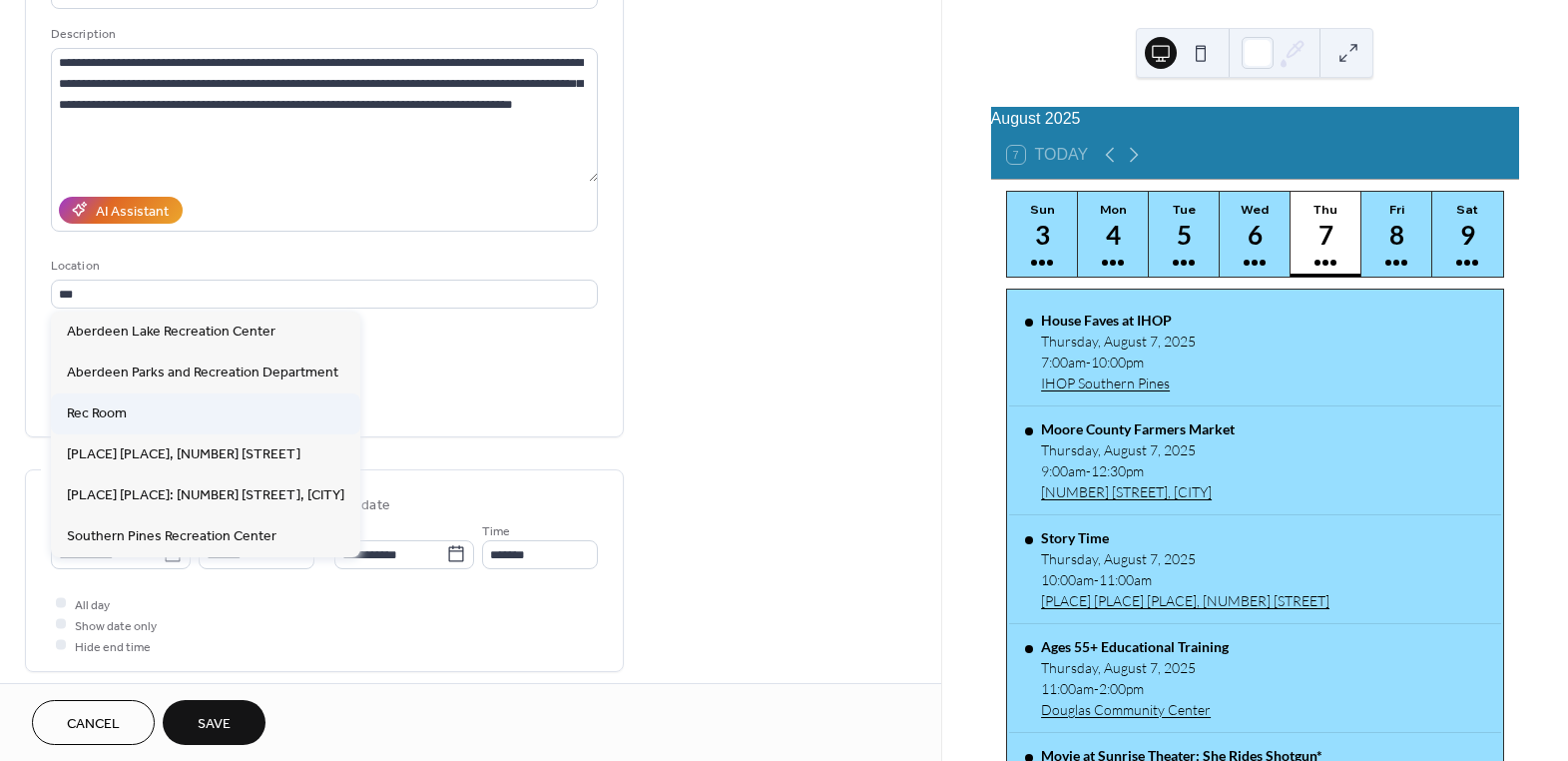 type on "********" 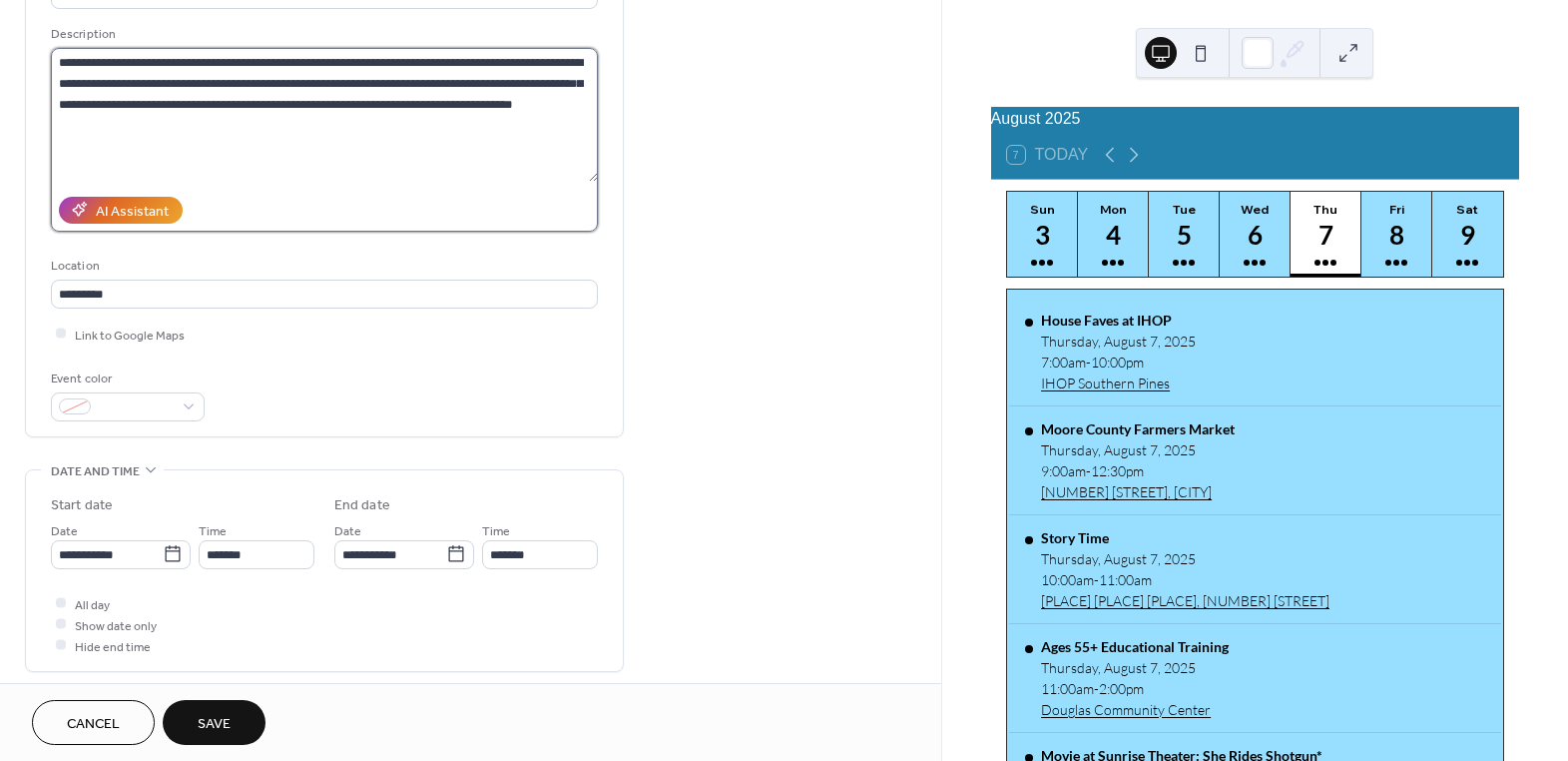 click on "**********" at bounding box center [324, 115] 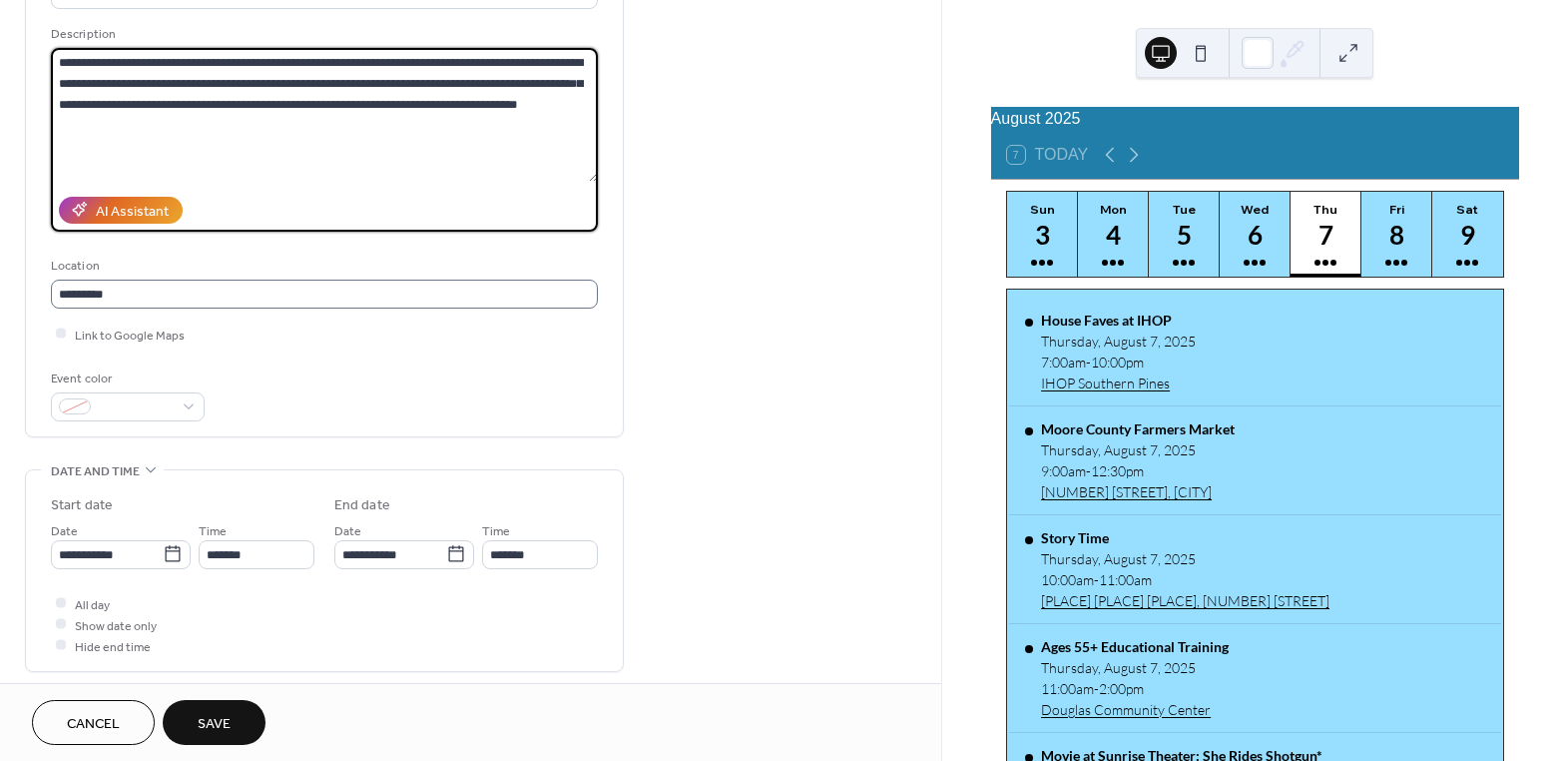 scroll, scrollTop: 0, scrollLeft: 0, axis: both 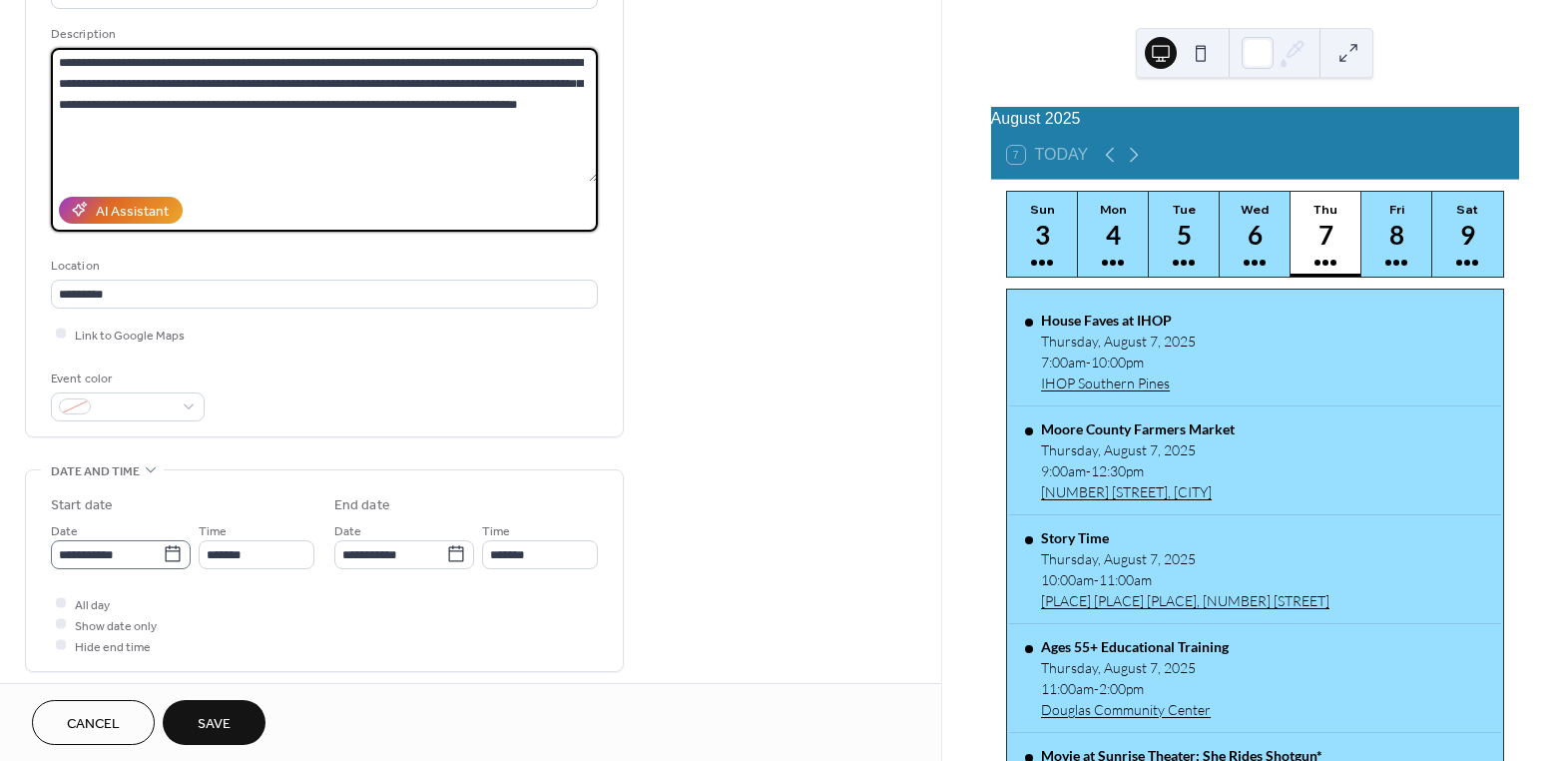 type on "**********" 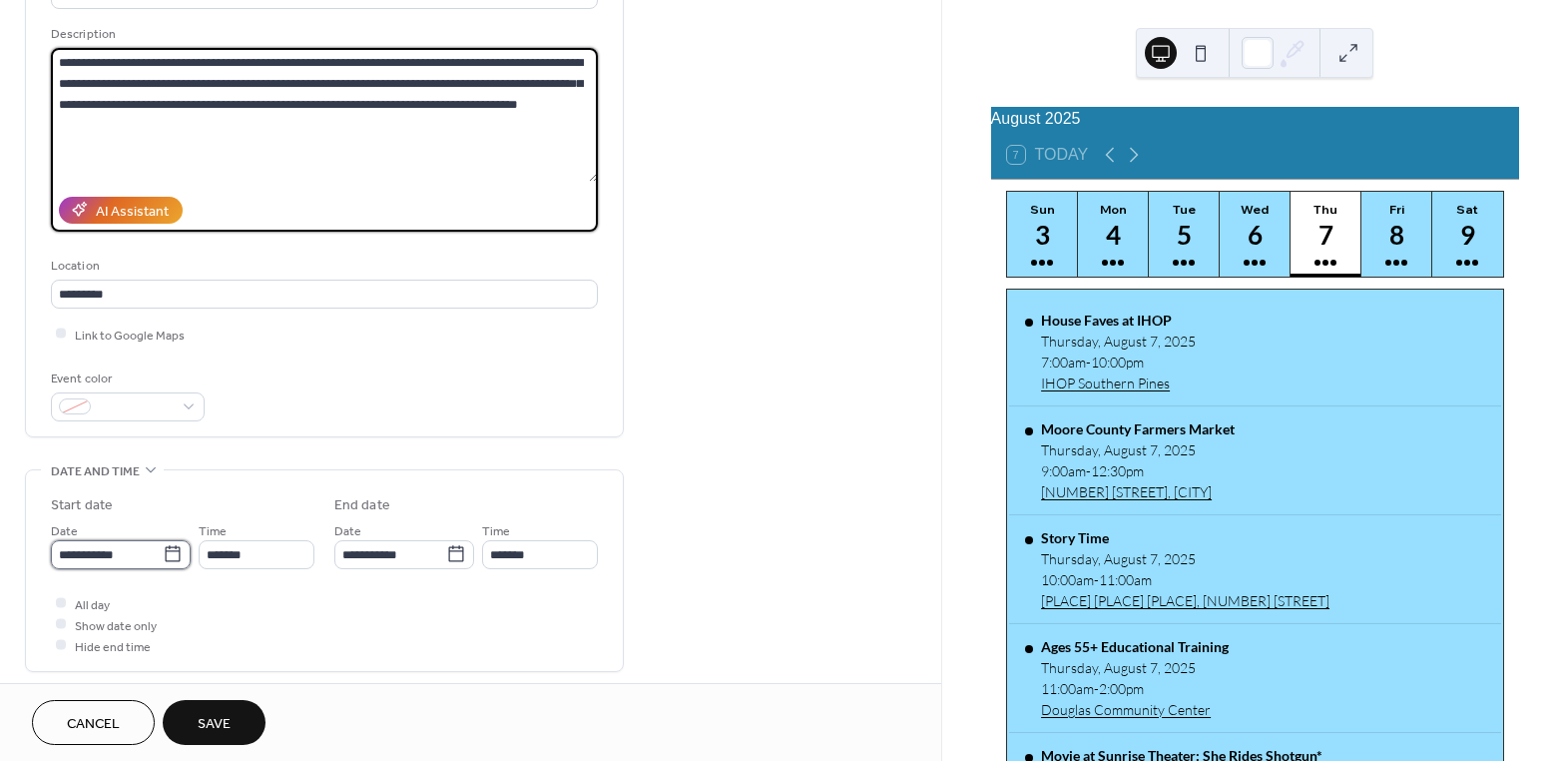 click on "**********" at bounding box center (107, 554) 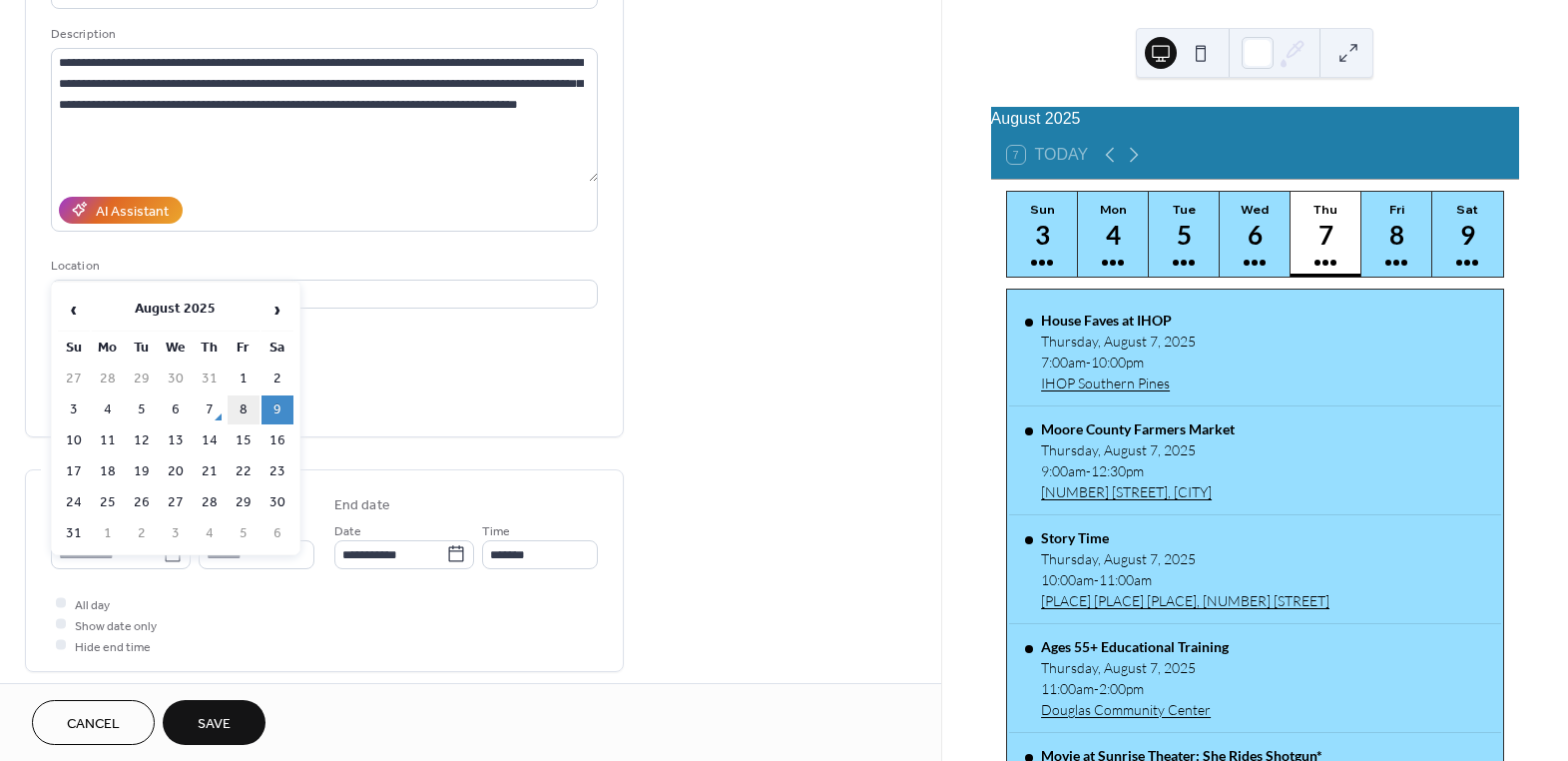 click on "8" at bounding box center (244, 409) 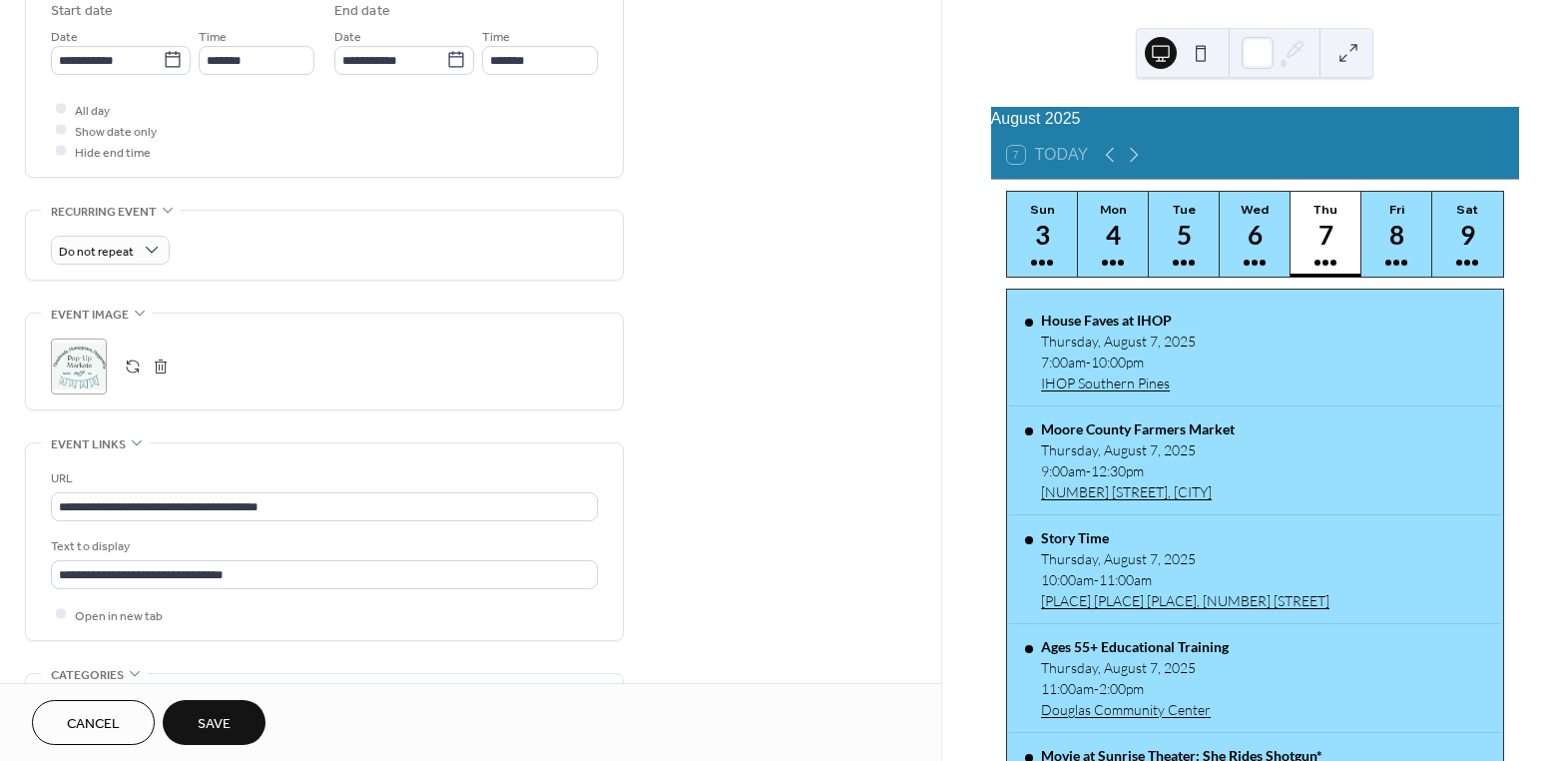 scroll, scrollTop: 726, scrollLeft: 0, axis: vertical 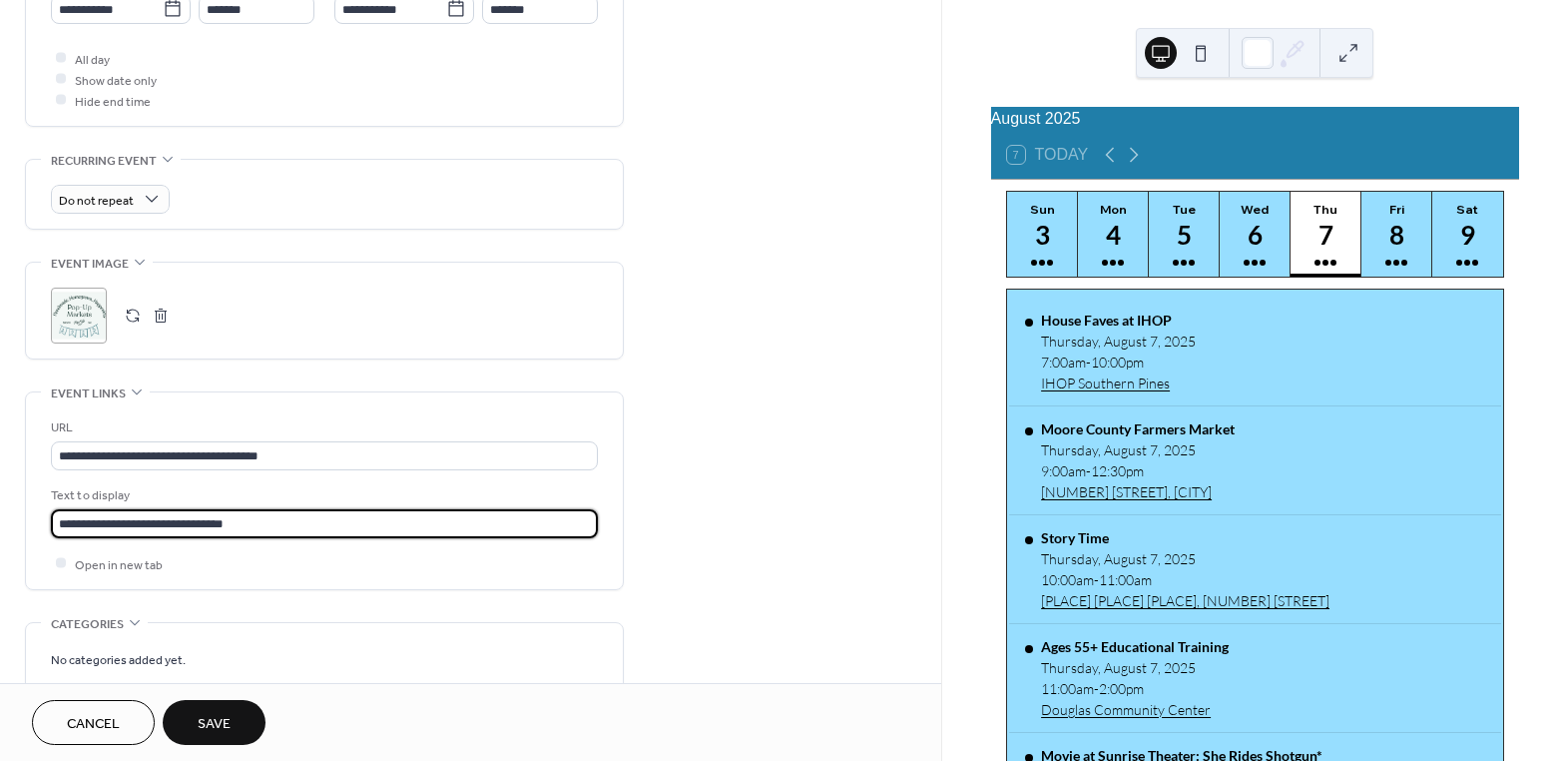 drag, startPoint x: 278, startPoint y: 517, endPoint x: -21, endPoint y: 518, distance: 299.00167 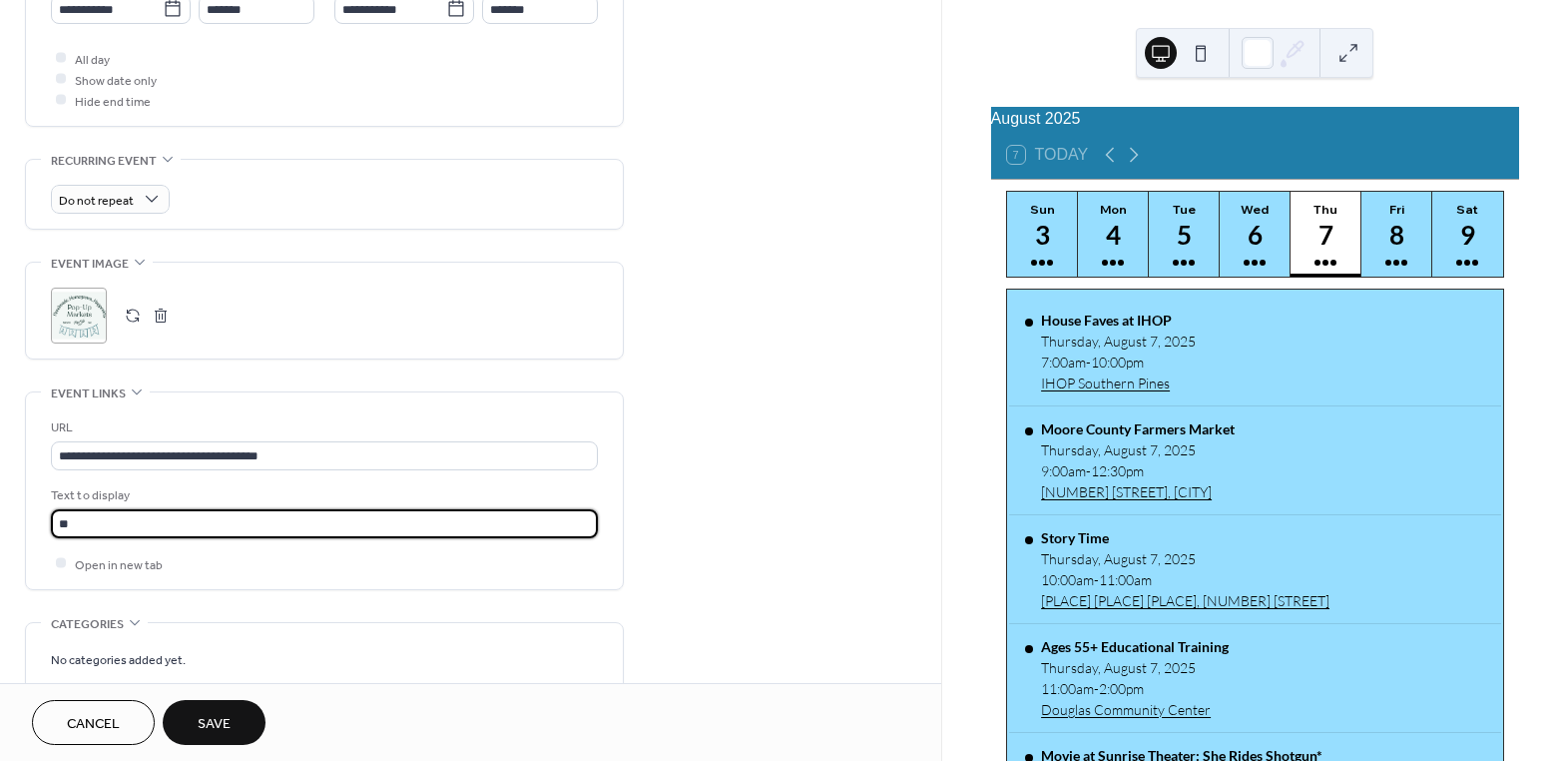 type on "**********" 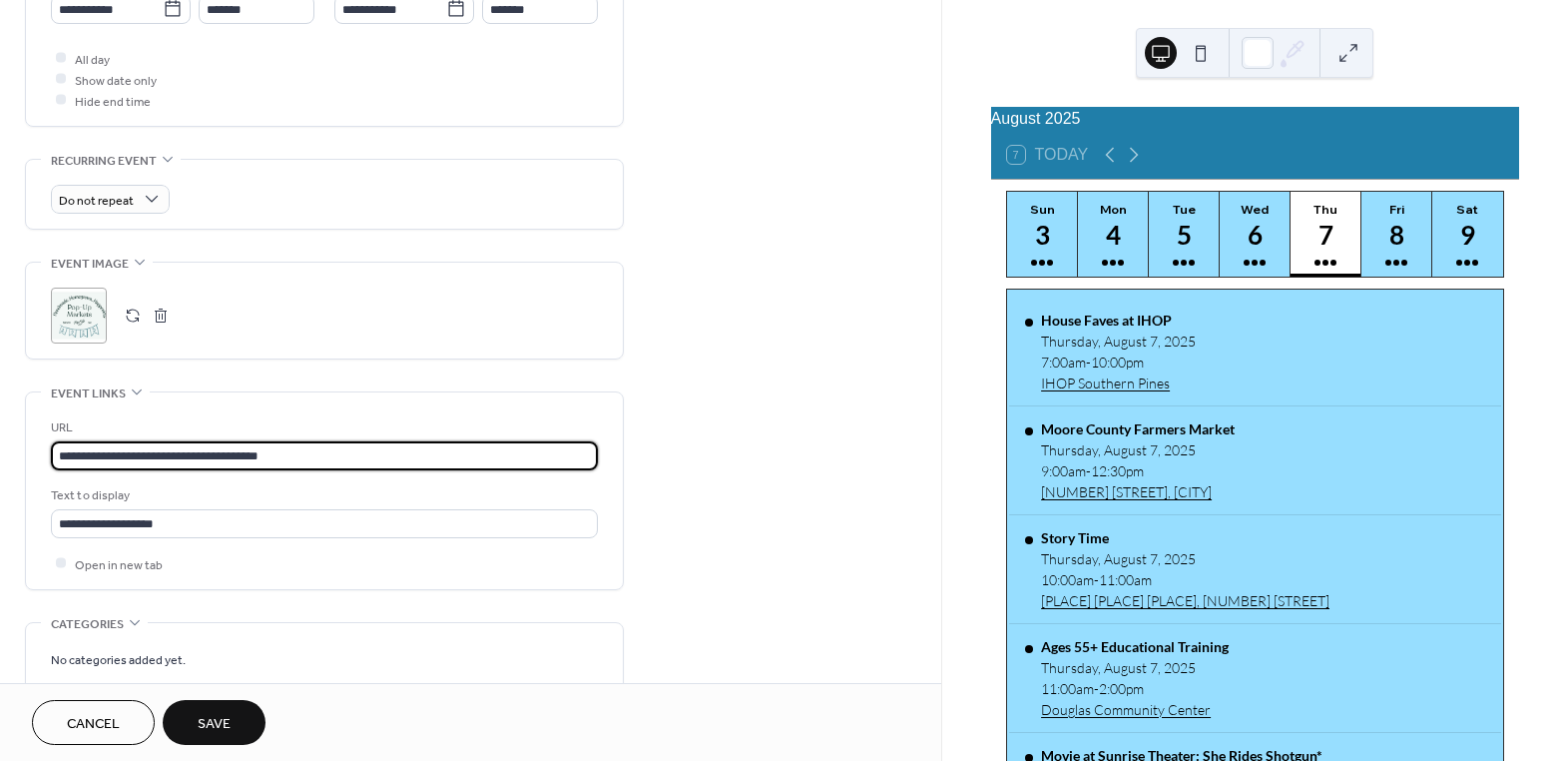 drag, startPoint x: 349, startPoint y: 451, endPoint x: -88, endPoint y: 452, distance: 437.00114 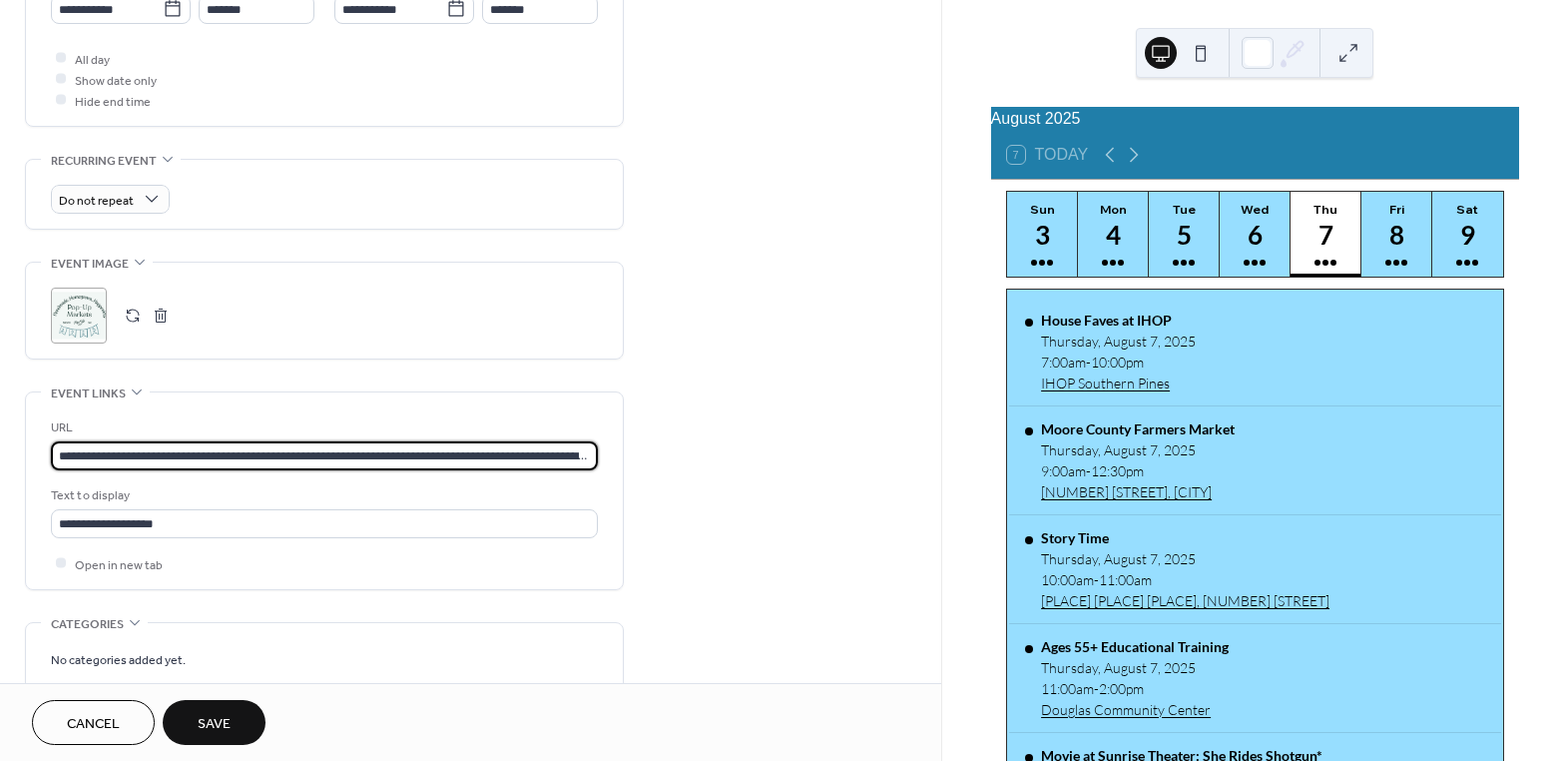 scroll, scrollTop: 0, scrollLeft: 838, axis: horizontal 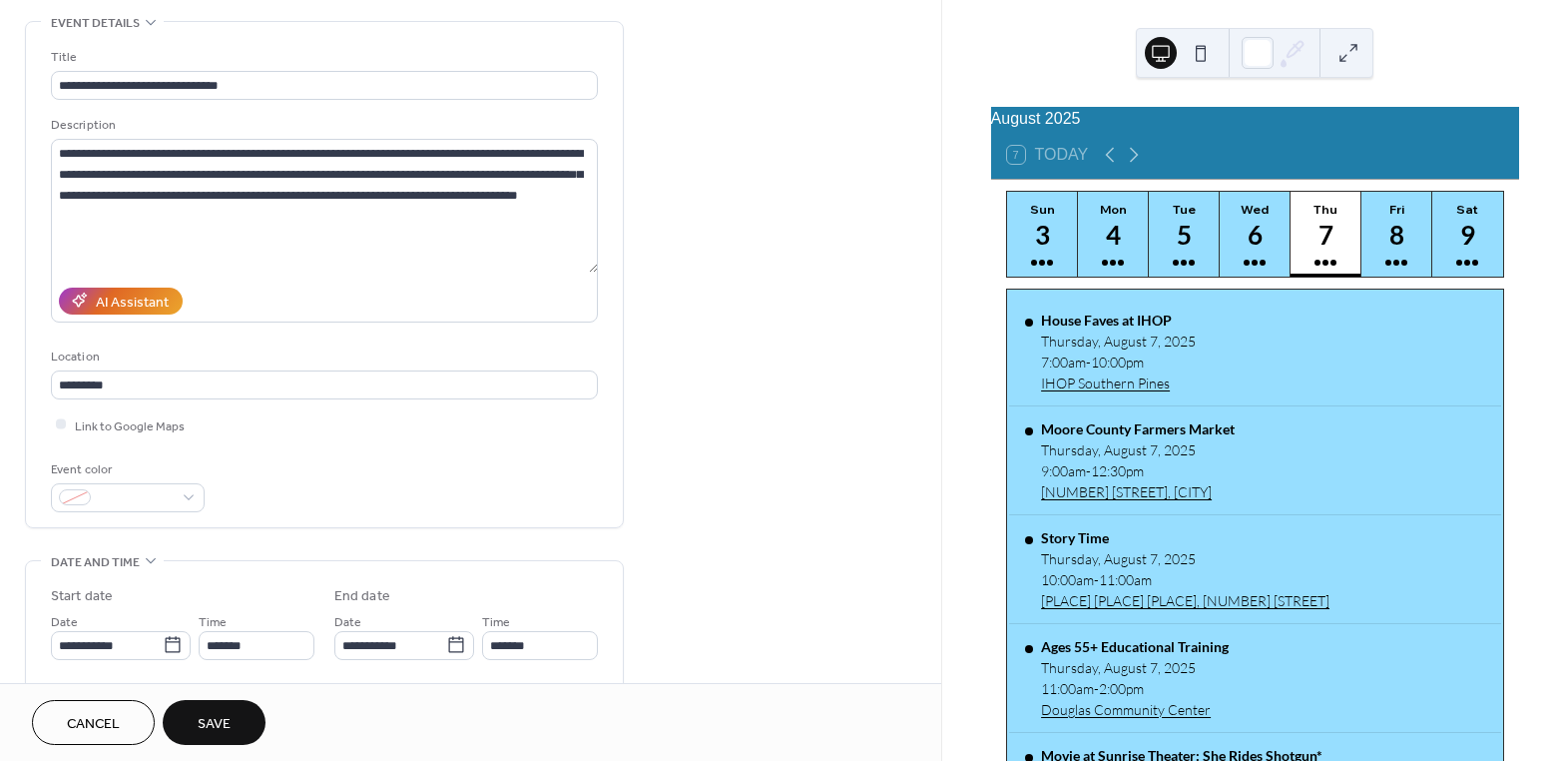 type on "**********" 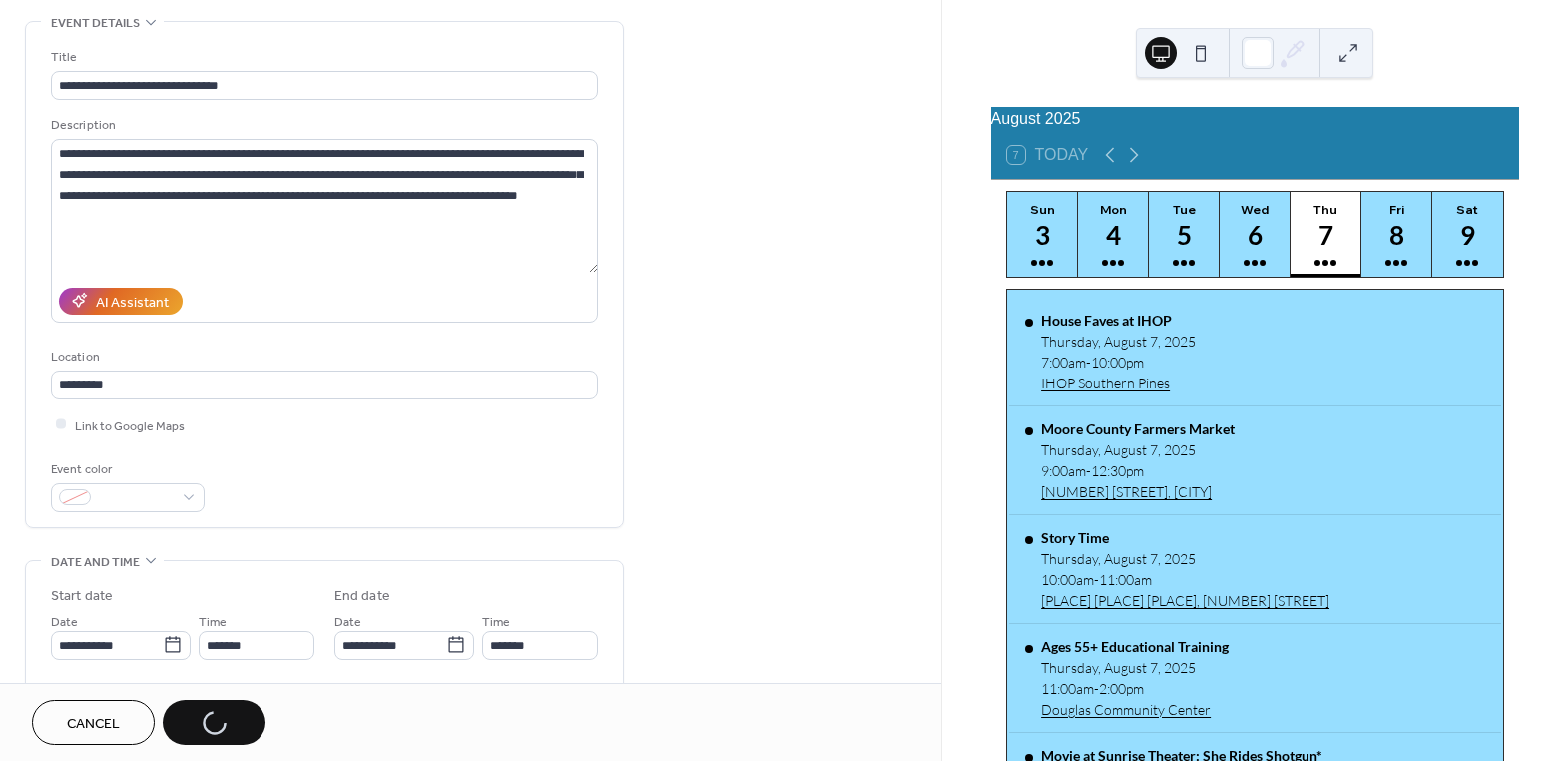 scroll, scrollTop: 0, scrollLeft: 0, axis: both 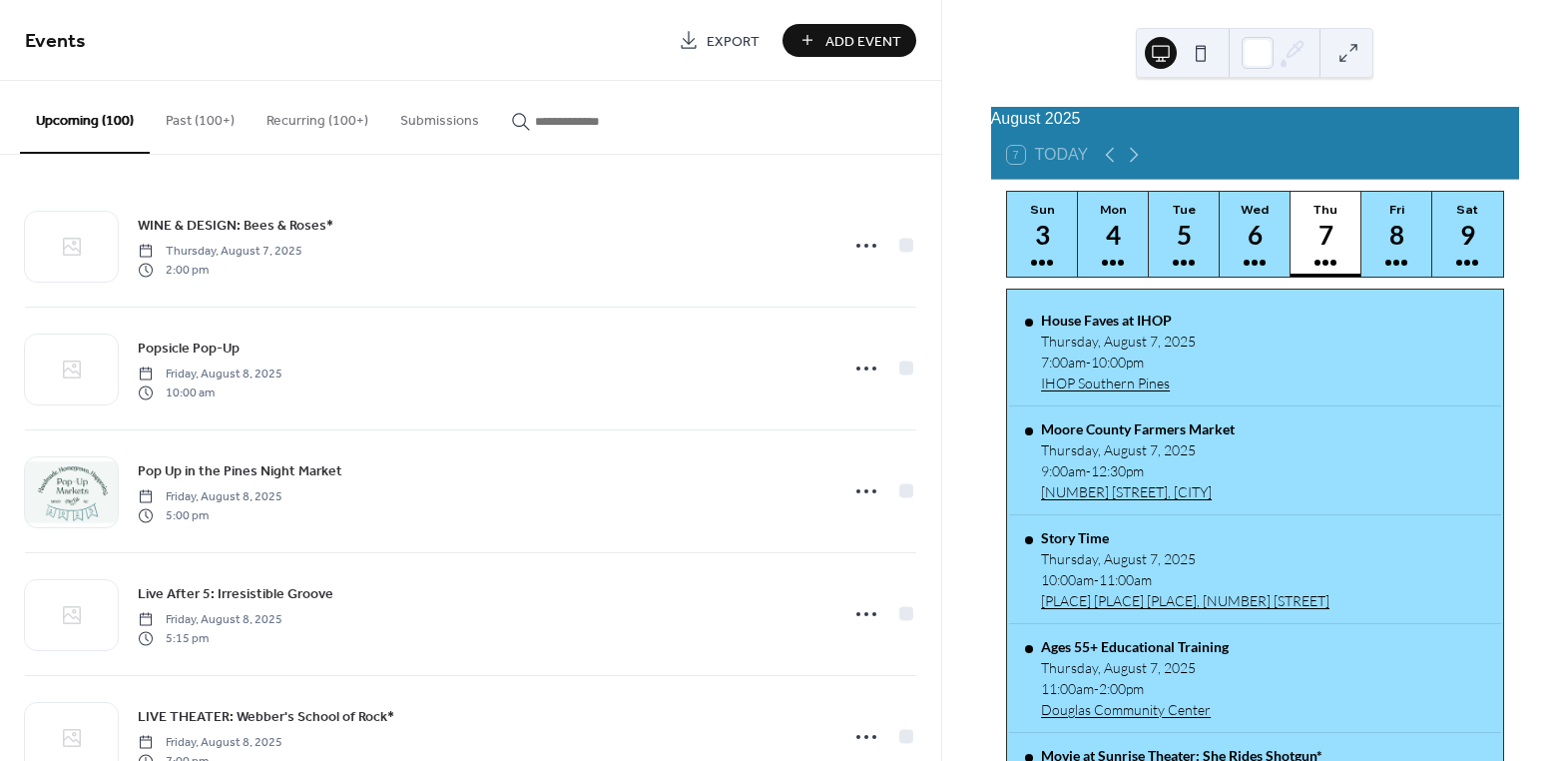 click at bounding box center [595, 121] 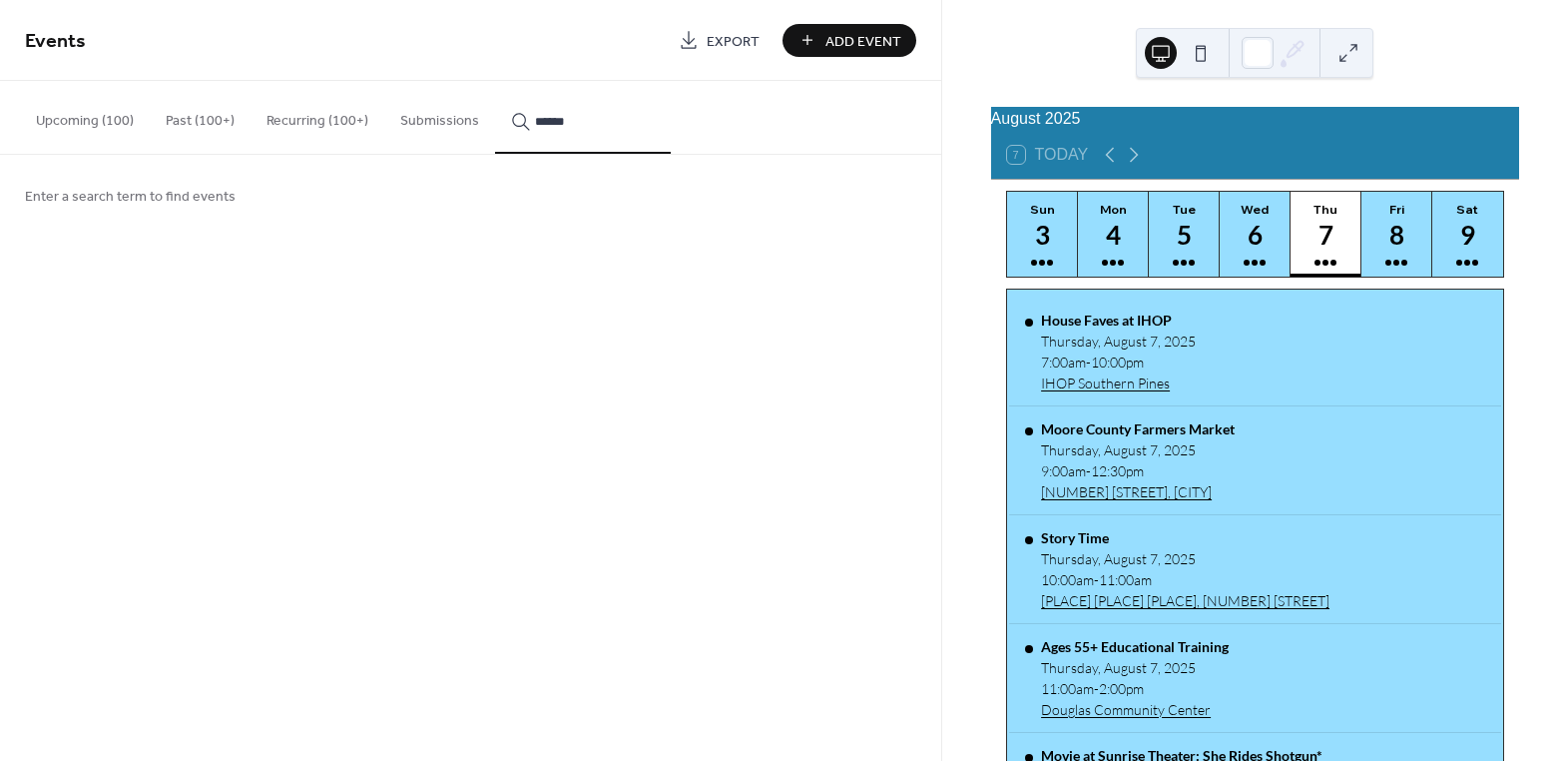 click on "*****" at bounding box center [583, 117] 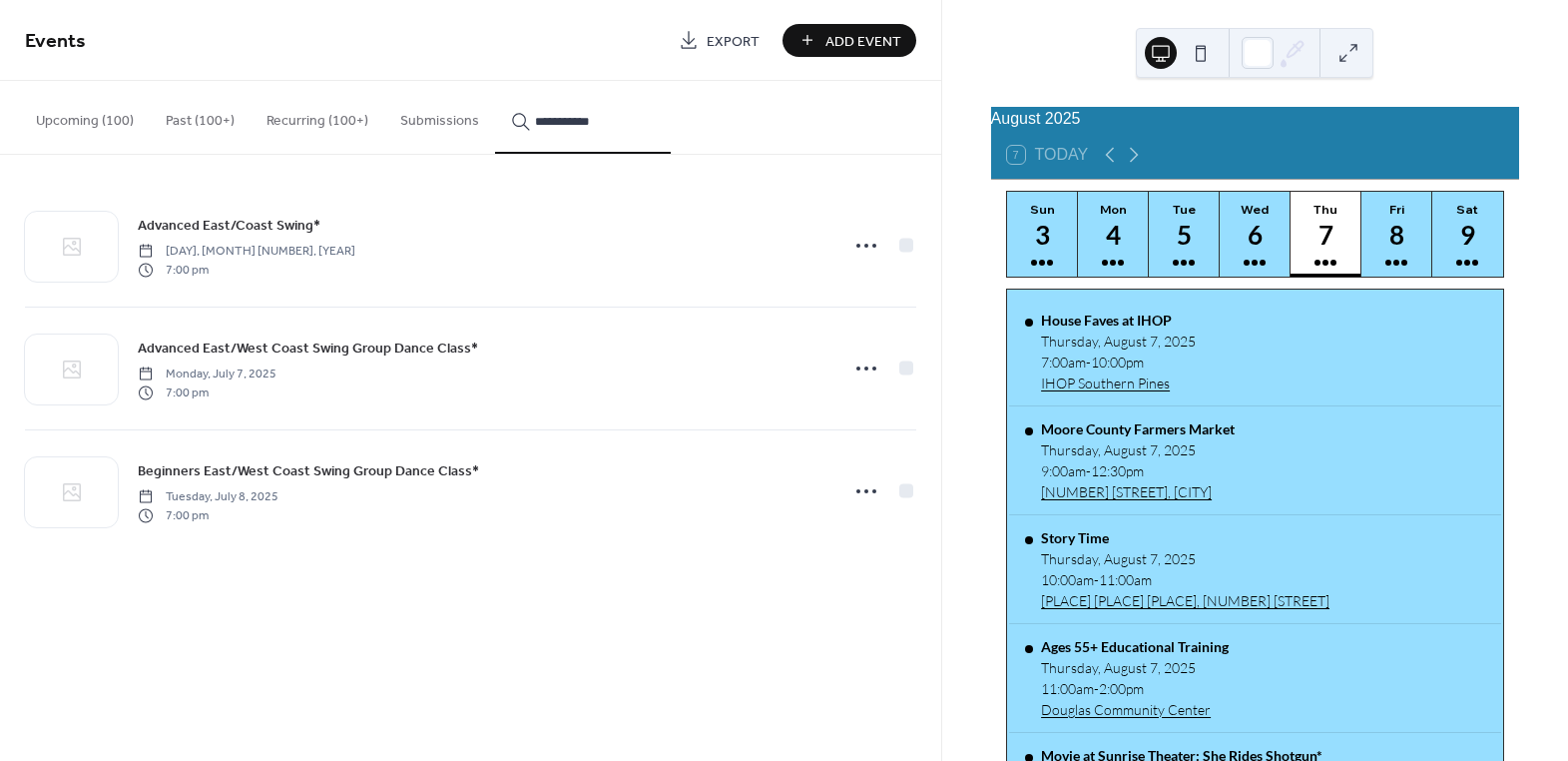 type on "**********" 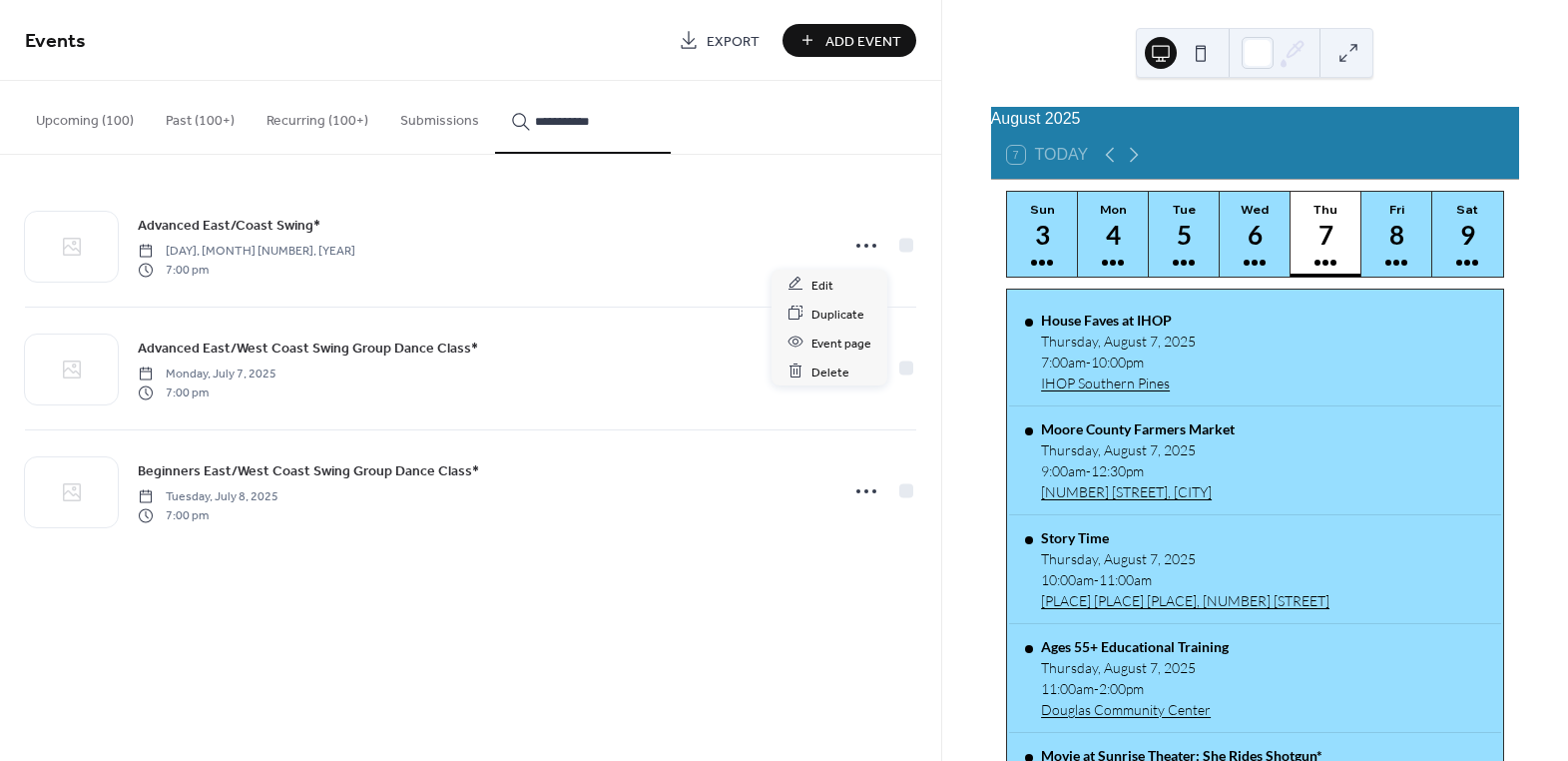click 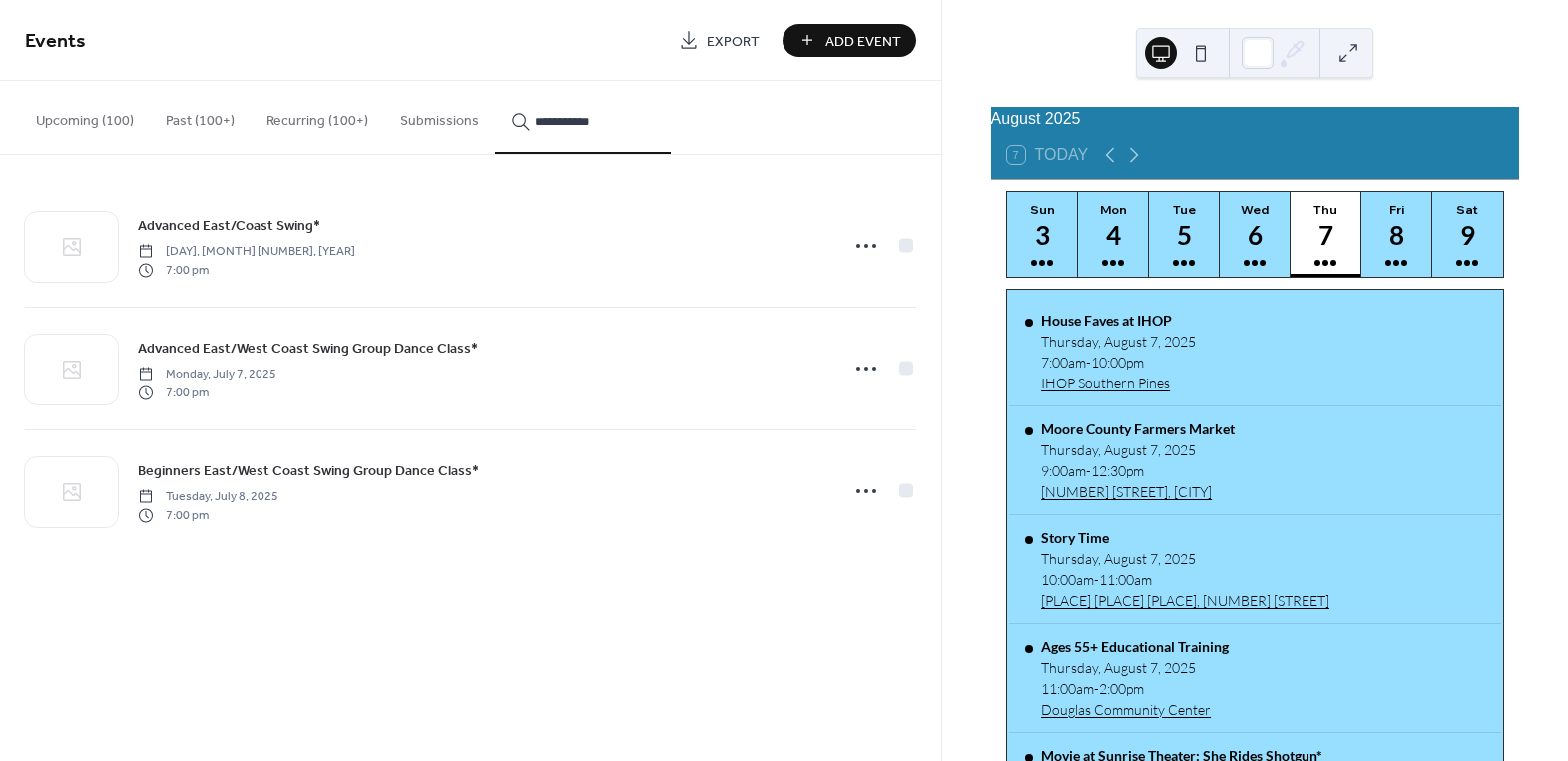 click on "Advanced East/West  Coast Swing Group Dance Class* Monday, July 7, 2025 7:00 pm" at bounding box center [481, 369] 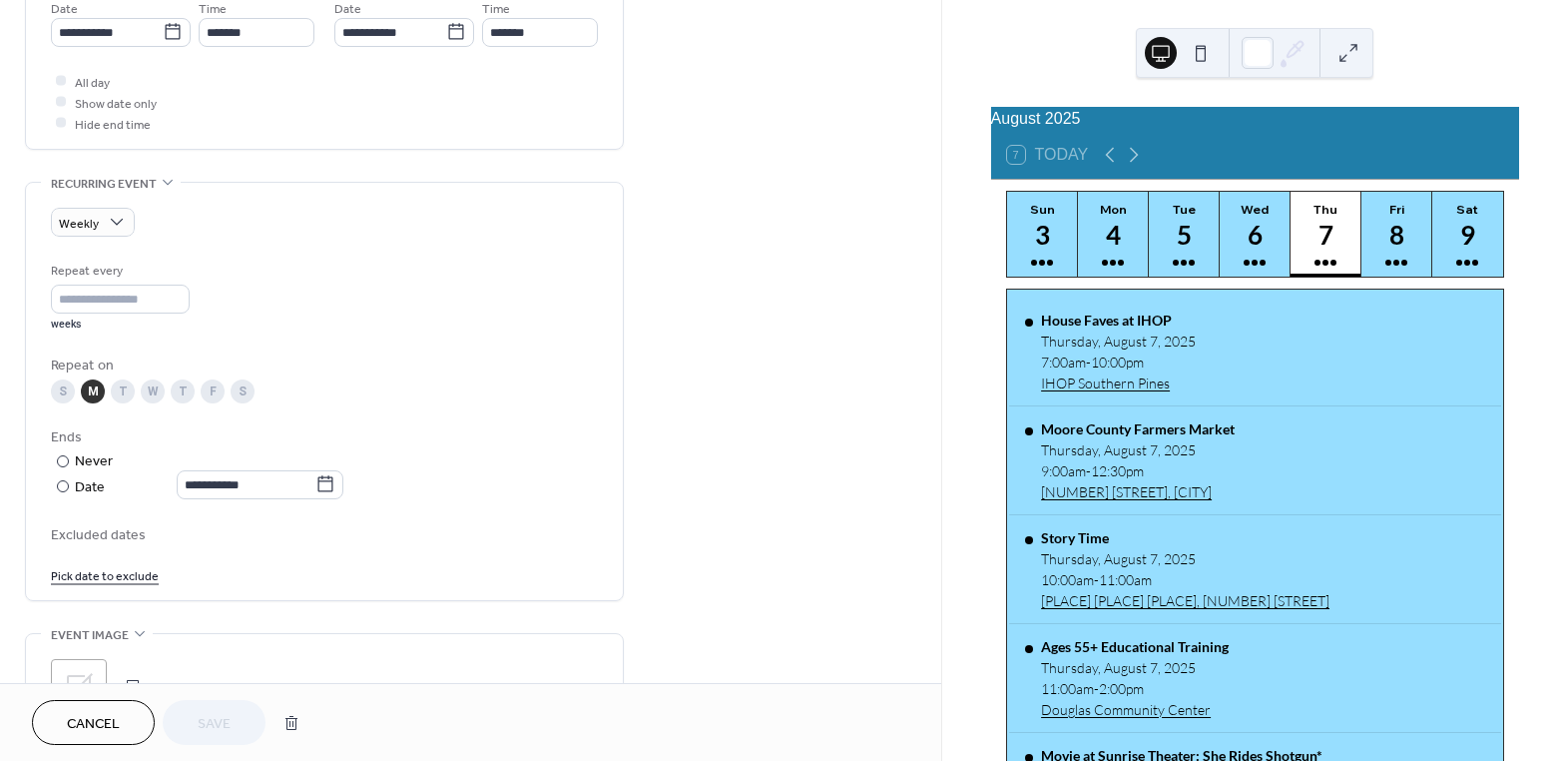 scroll, scrollTop: 817, scrollLeft: 0, axis: vertical 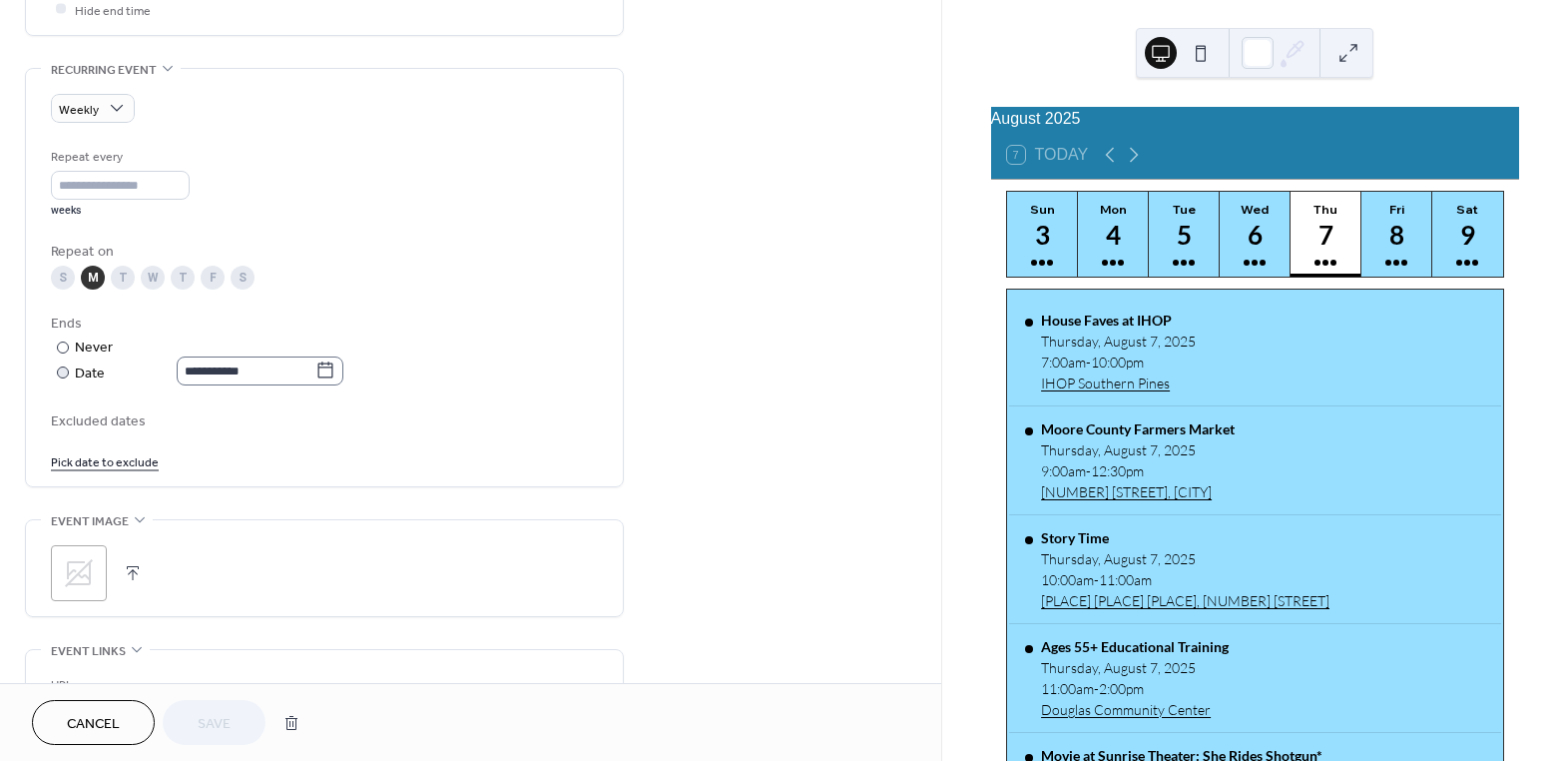 click 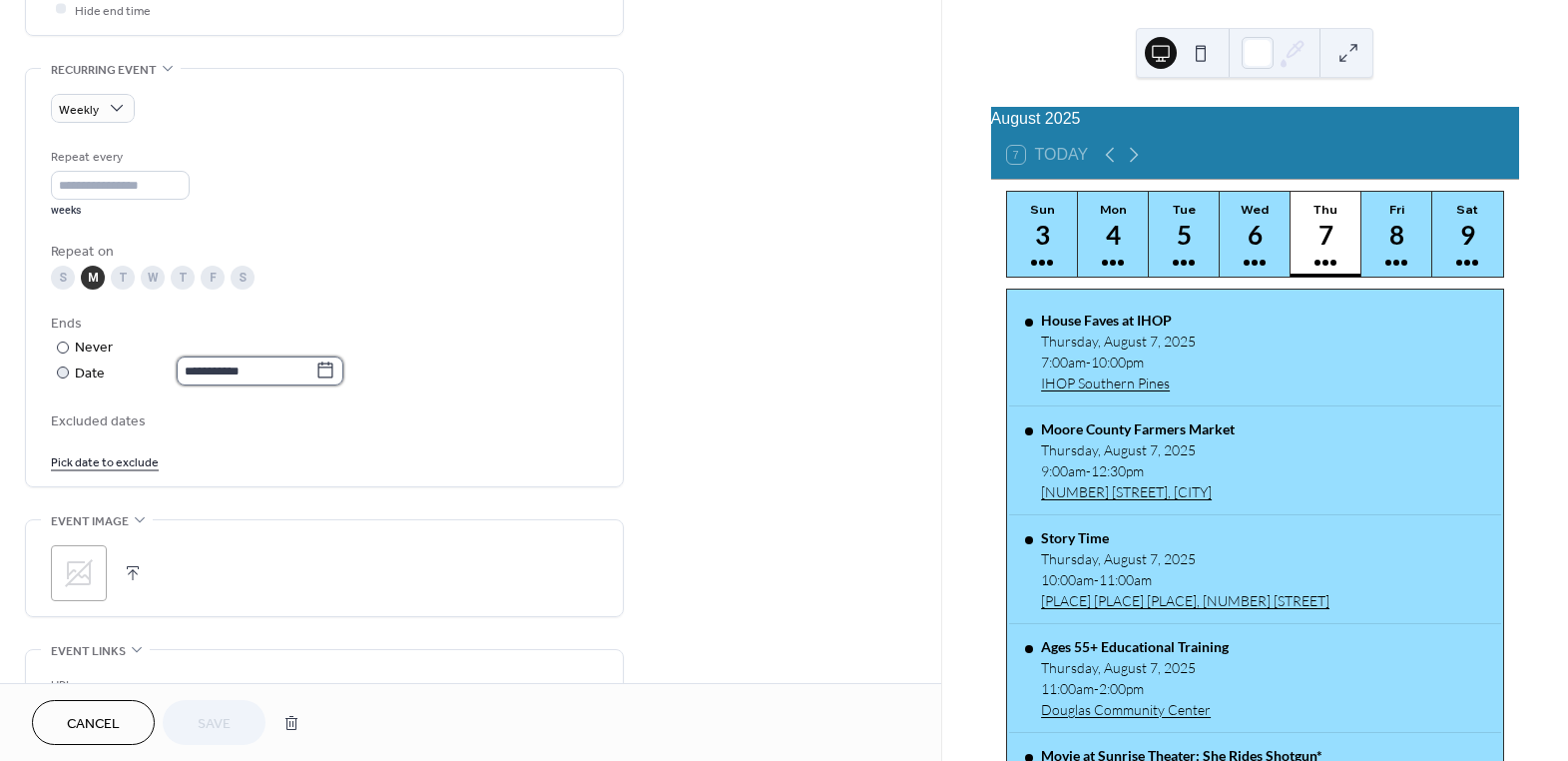 click on "**********" at bounding box center (246, 371) 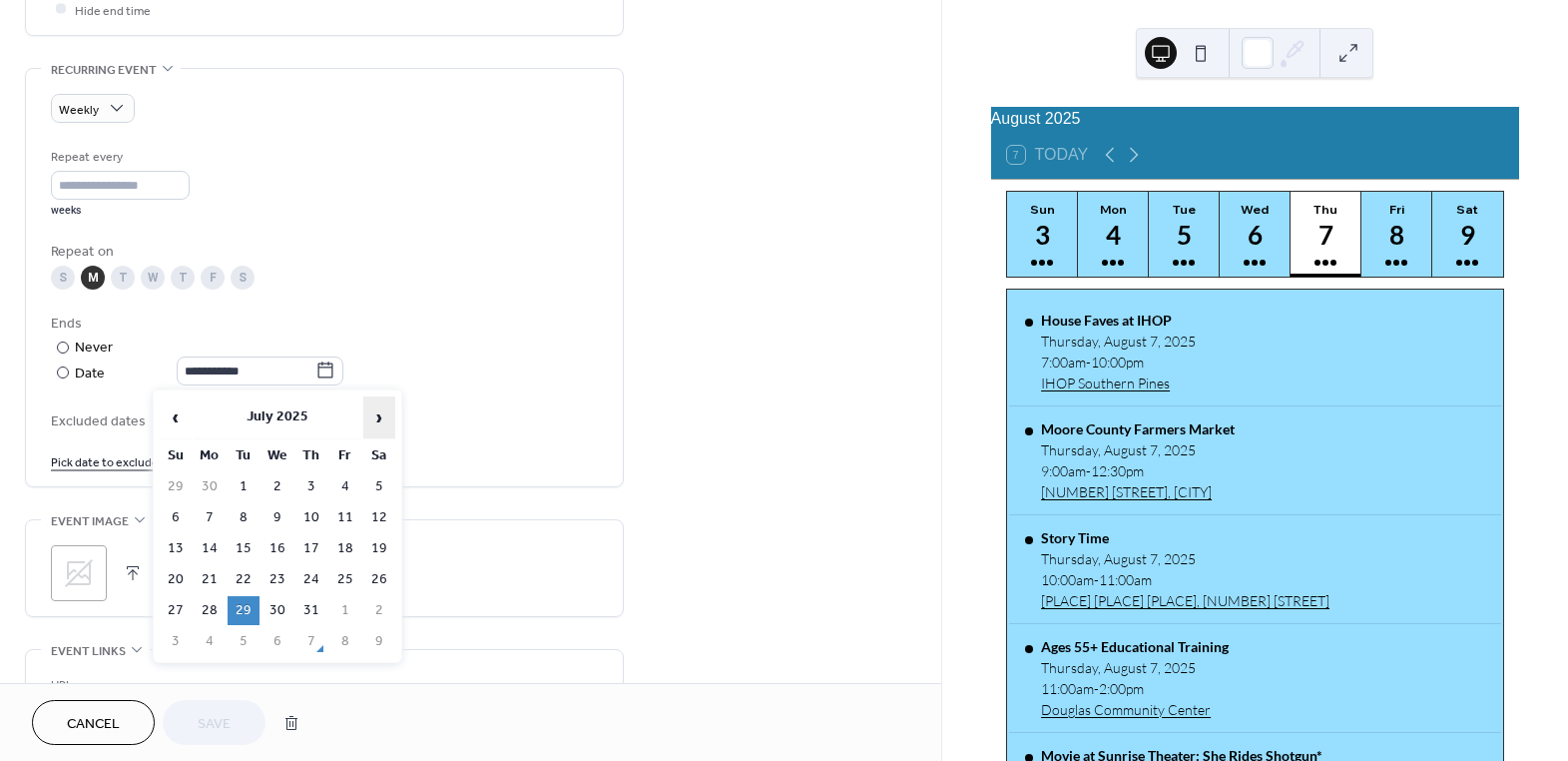 click on "›" at bounding box center (379, 417) 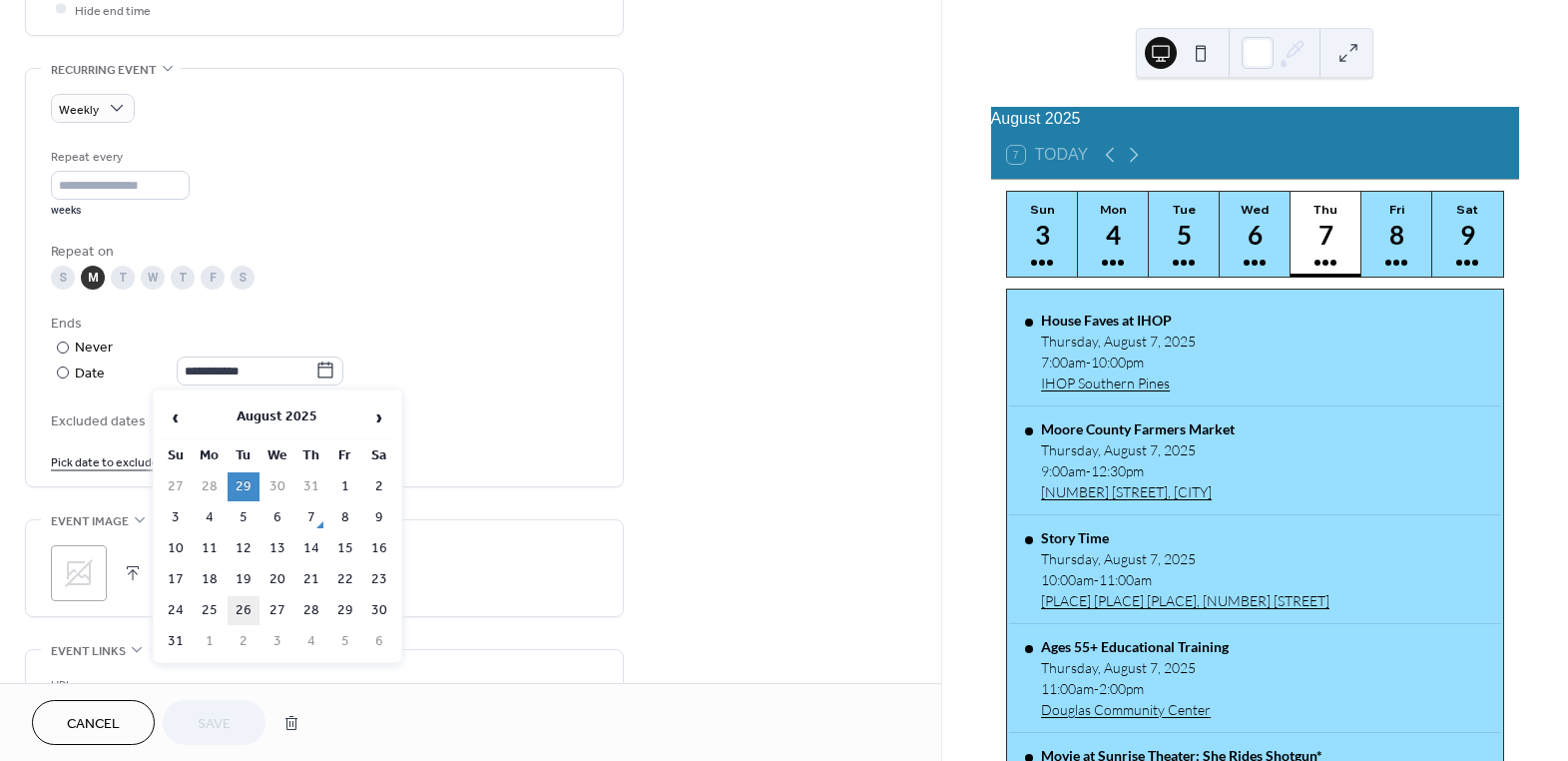 click on "26" at bounding box center (244, 610) 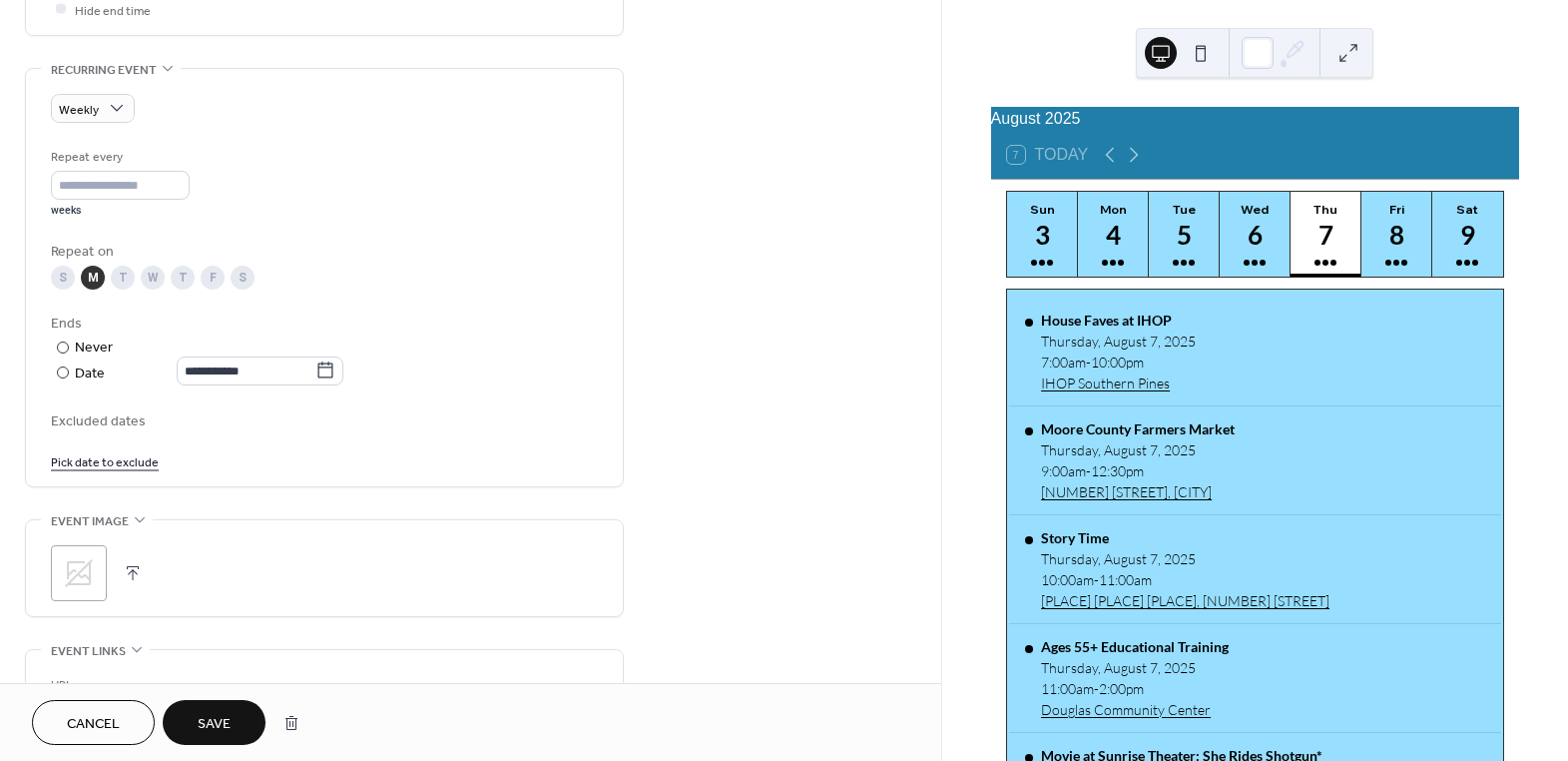 click on "Save" at bounding box center (214, 724) 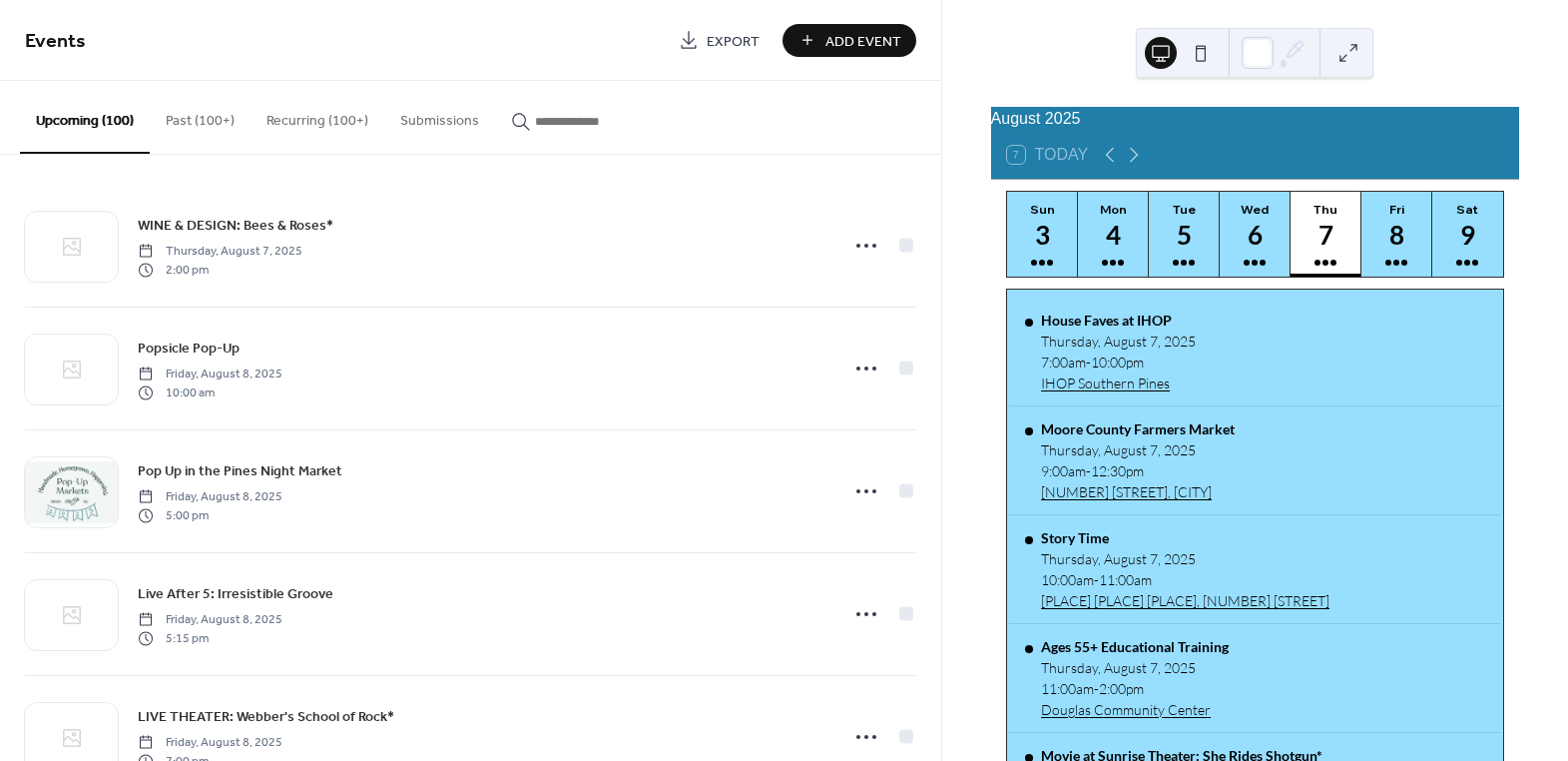 click at bounding box center (595, 121) 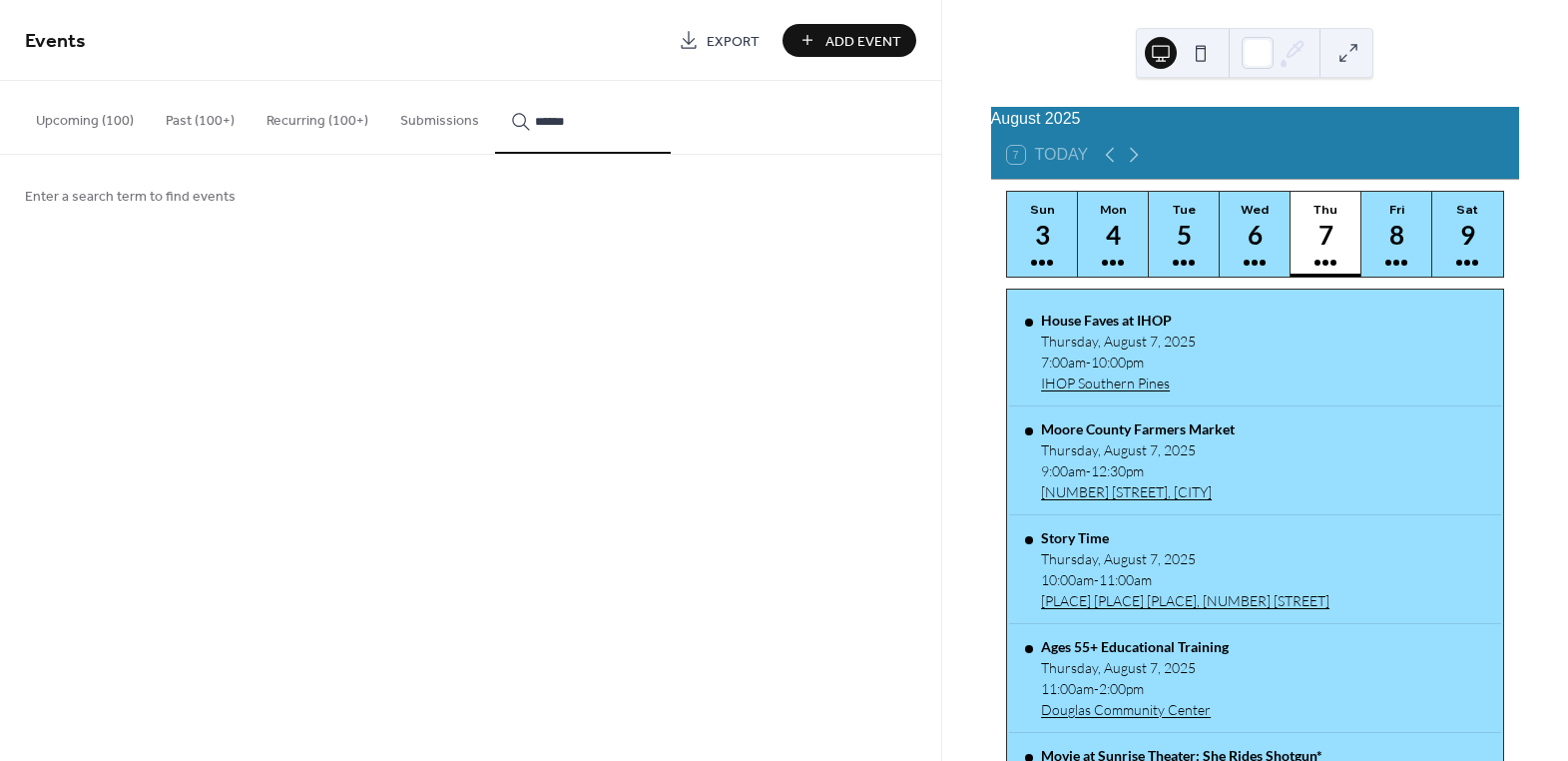 click on "*****" at bounding box center (583, 117) 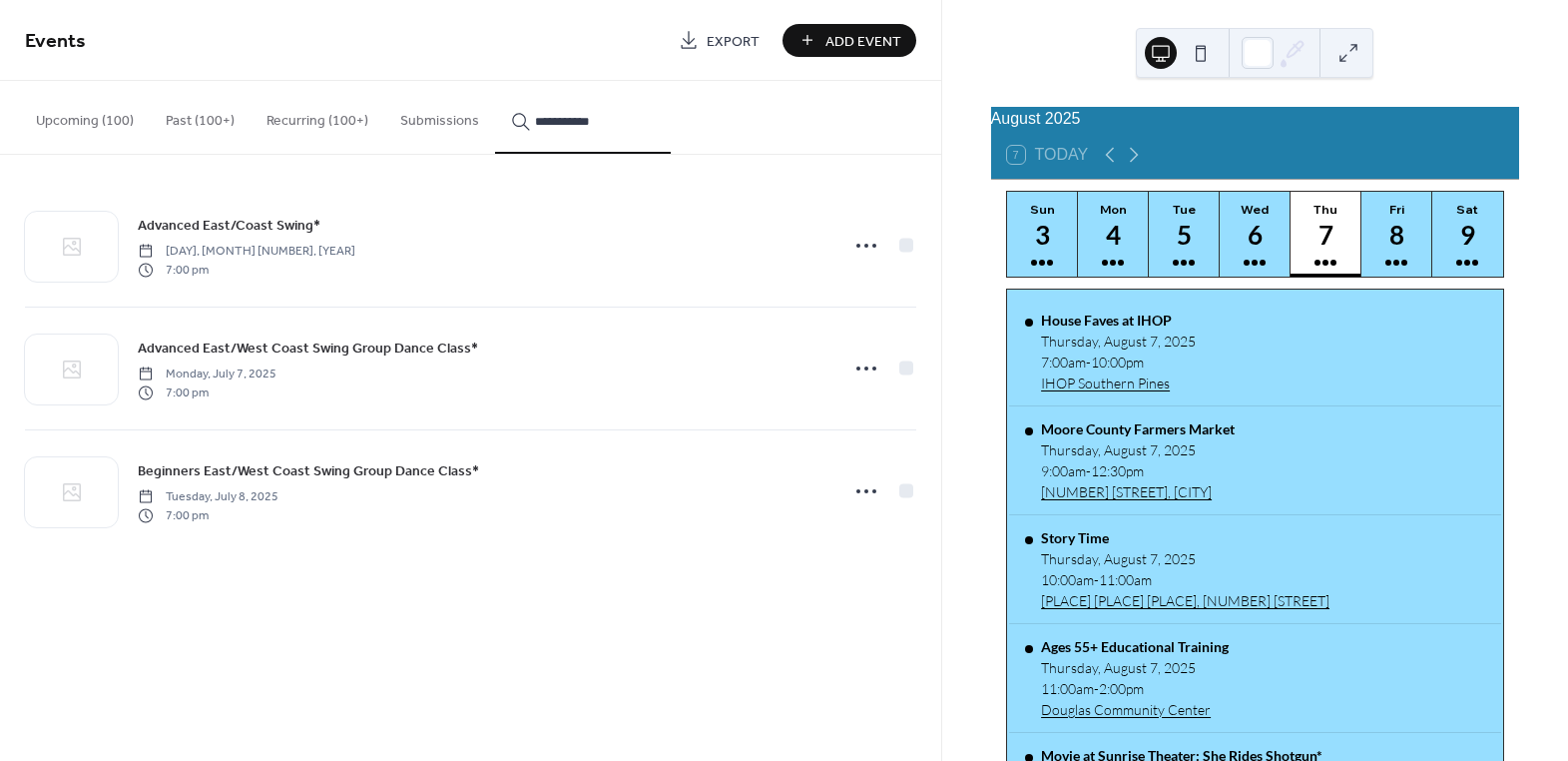 type on "**********" 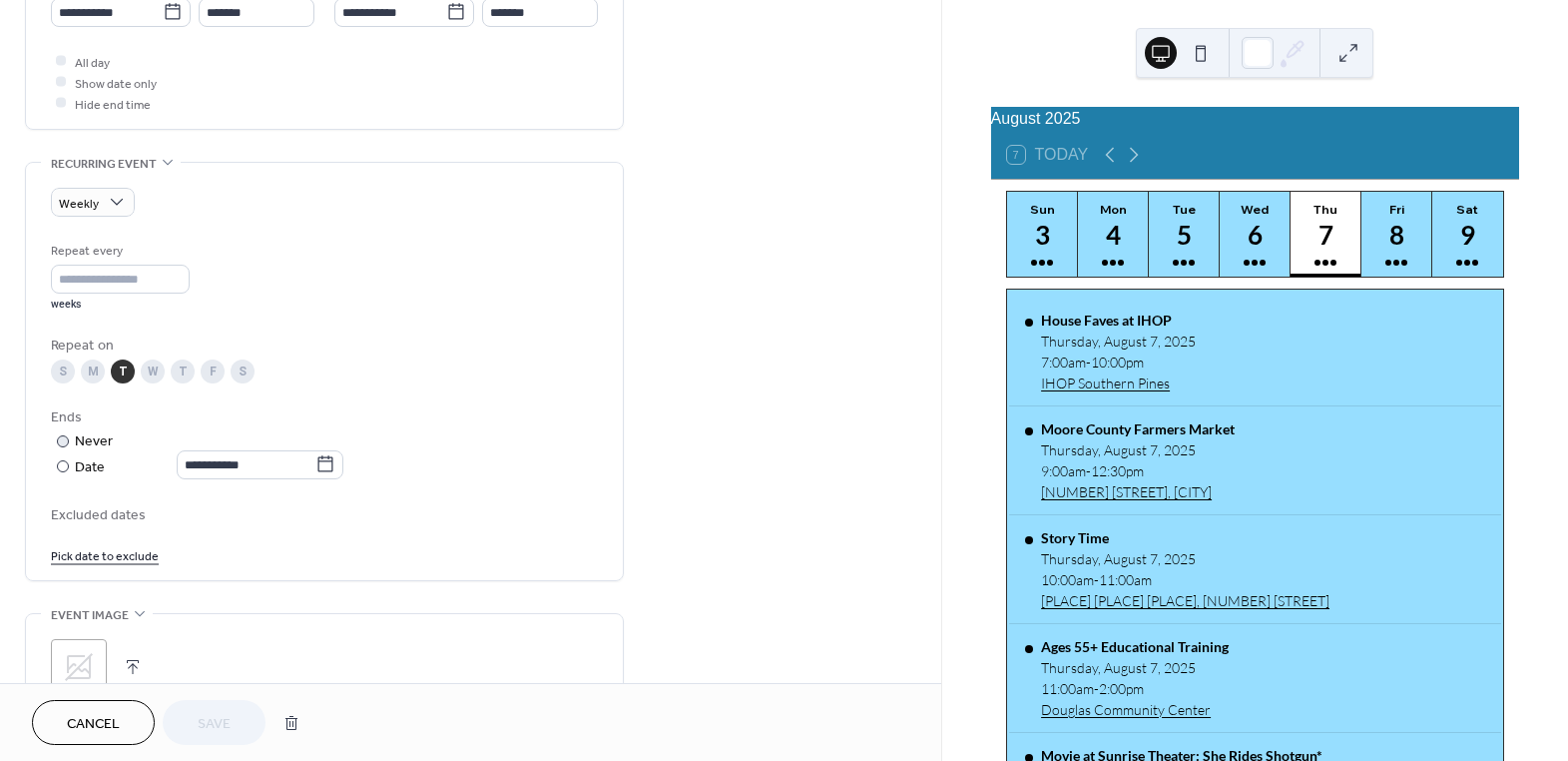 scroll, scrollTop: 726, scrollLeft: 0, axis: vertical 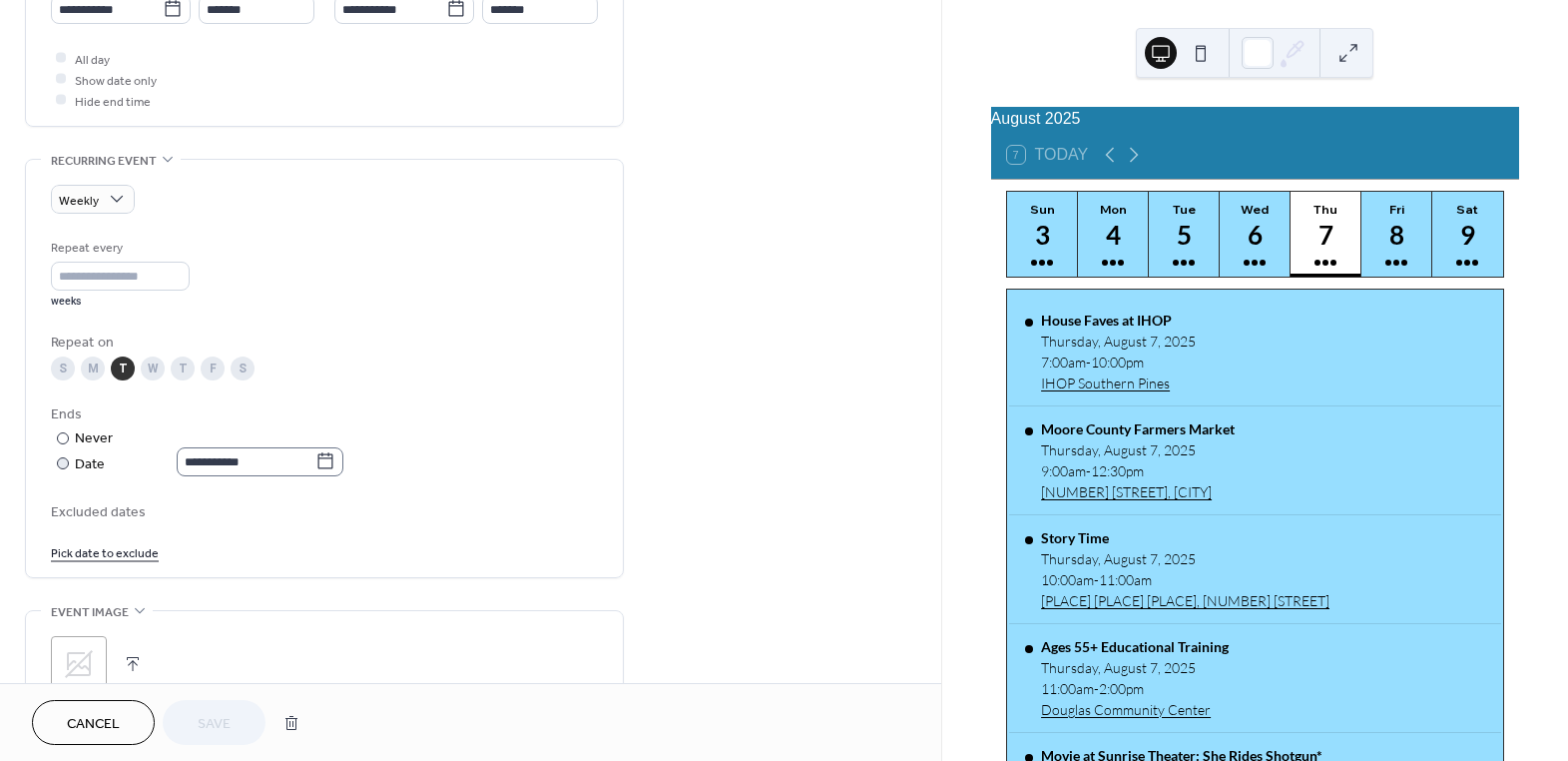 click 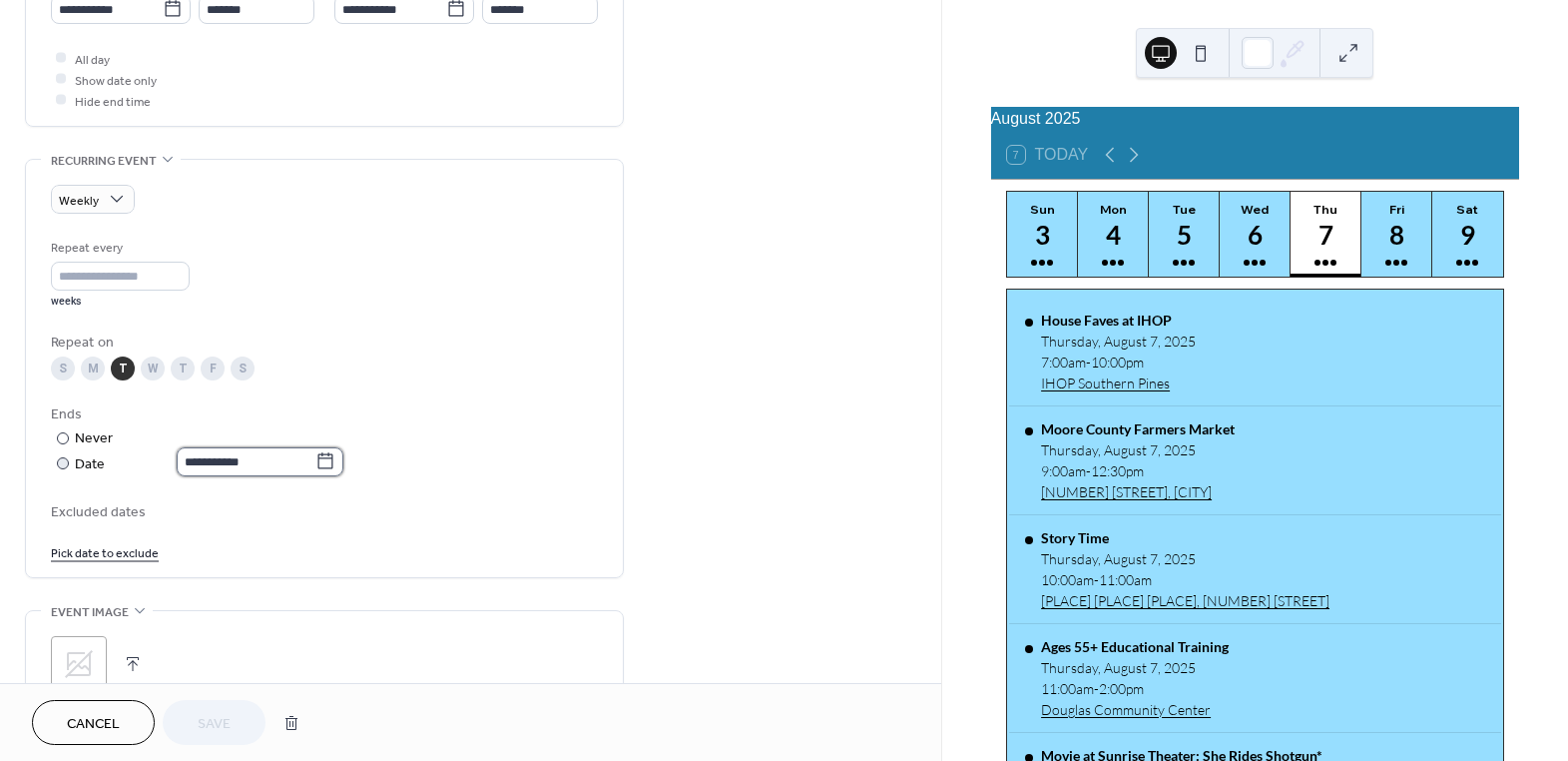 click on "**********" at bounding box center [246, 461] 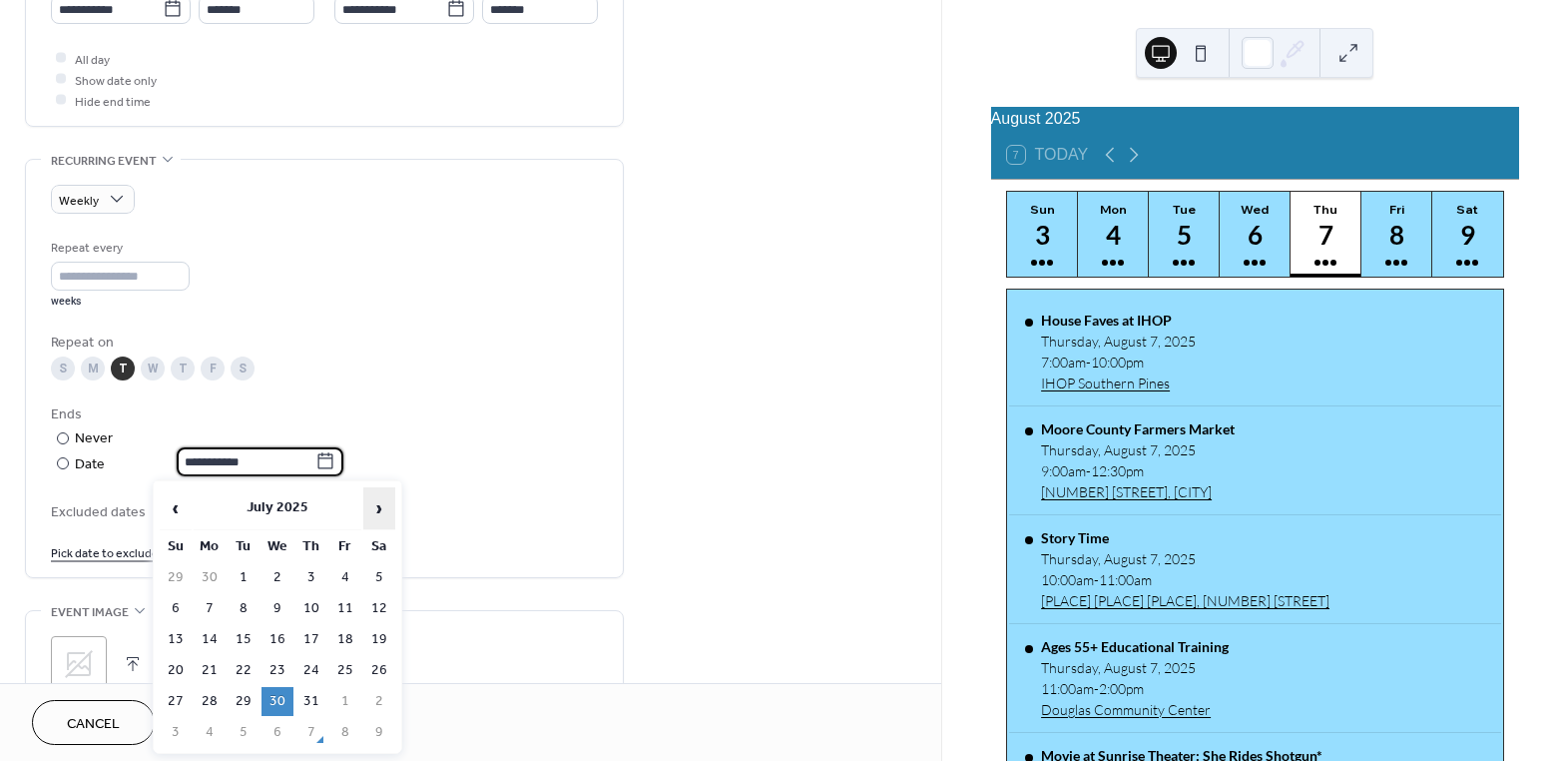 click on "›" at bounding box center [379, 508] 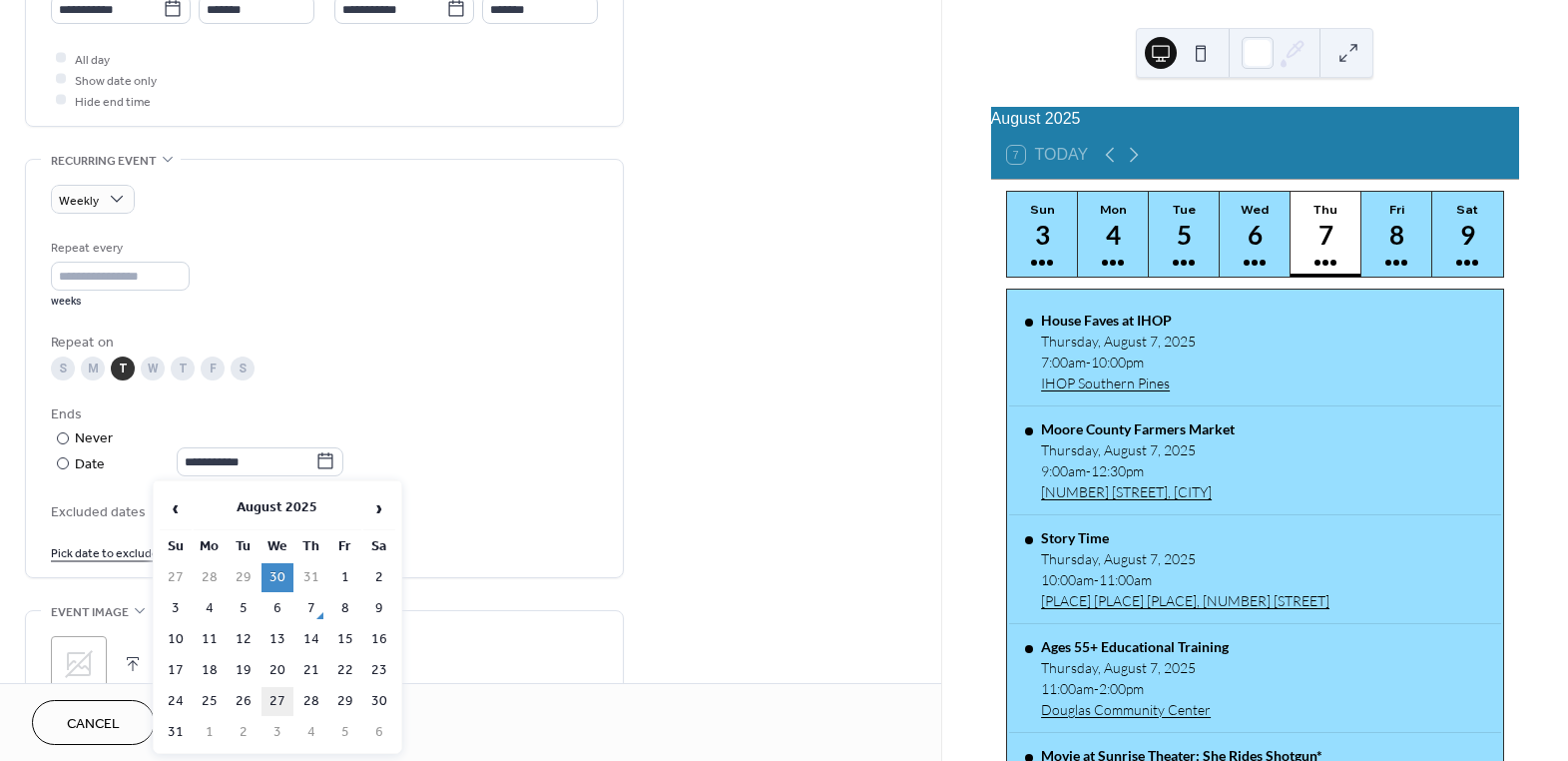 click on "27" at bounding box center (277, 701) 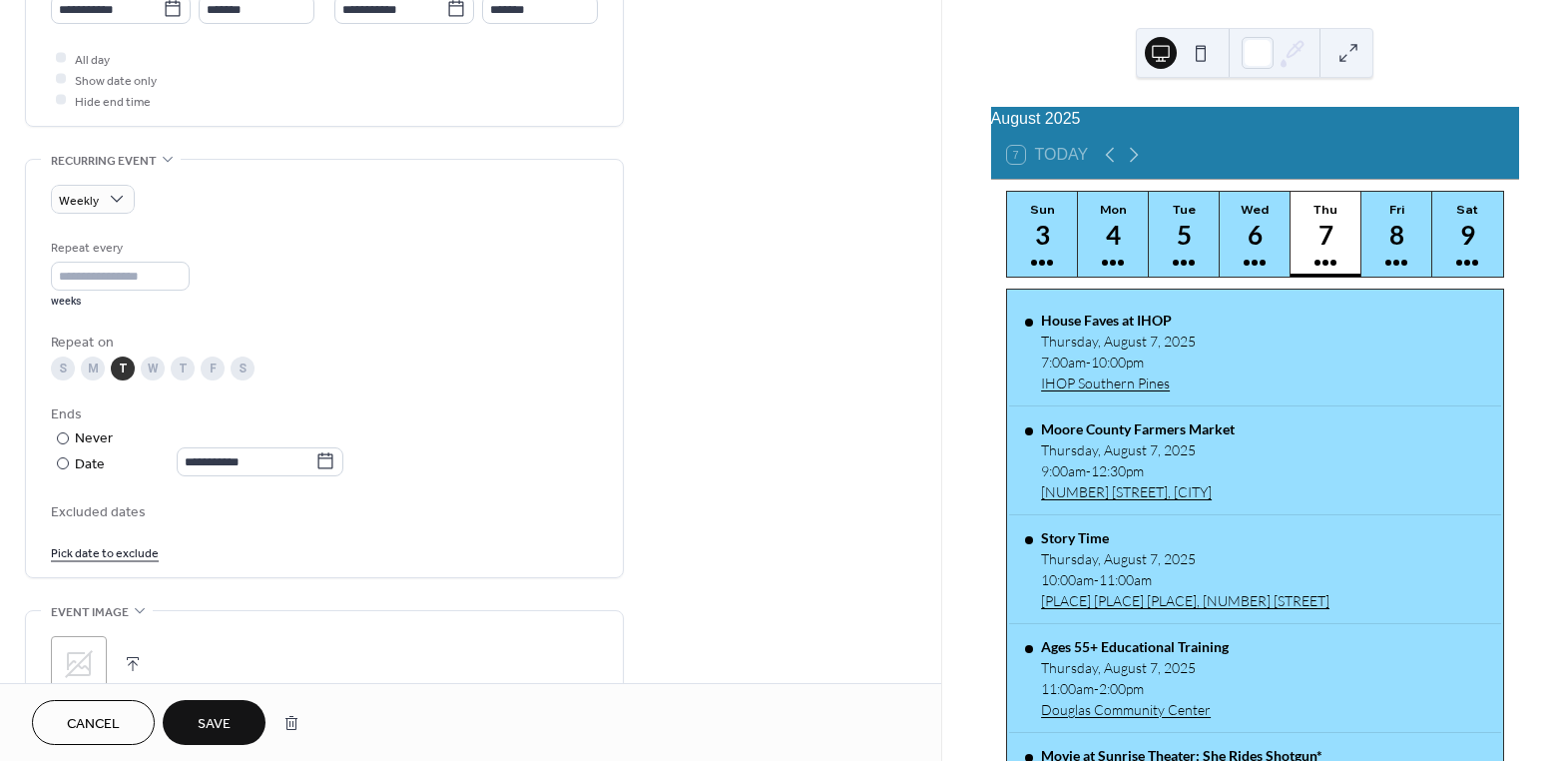 click on "Save" at bounding box center [214, 722] 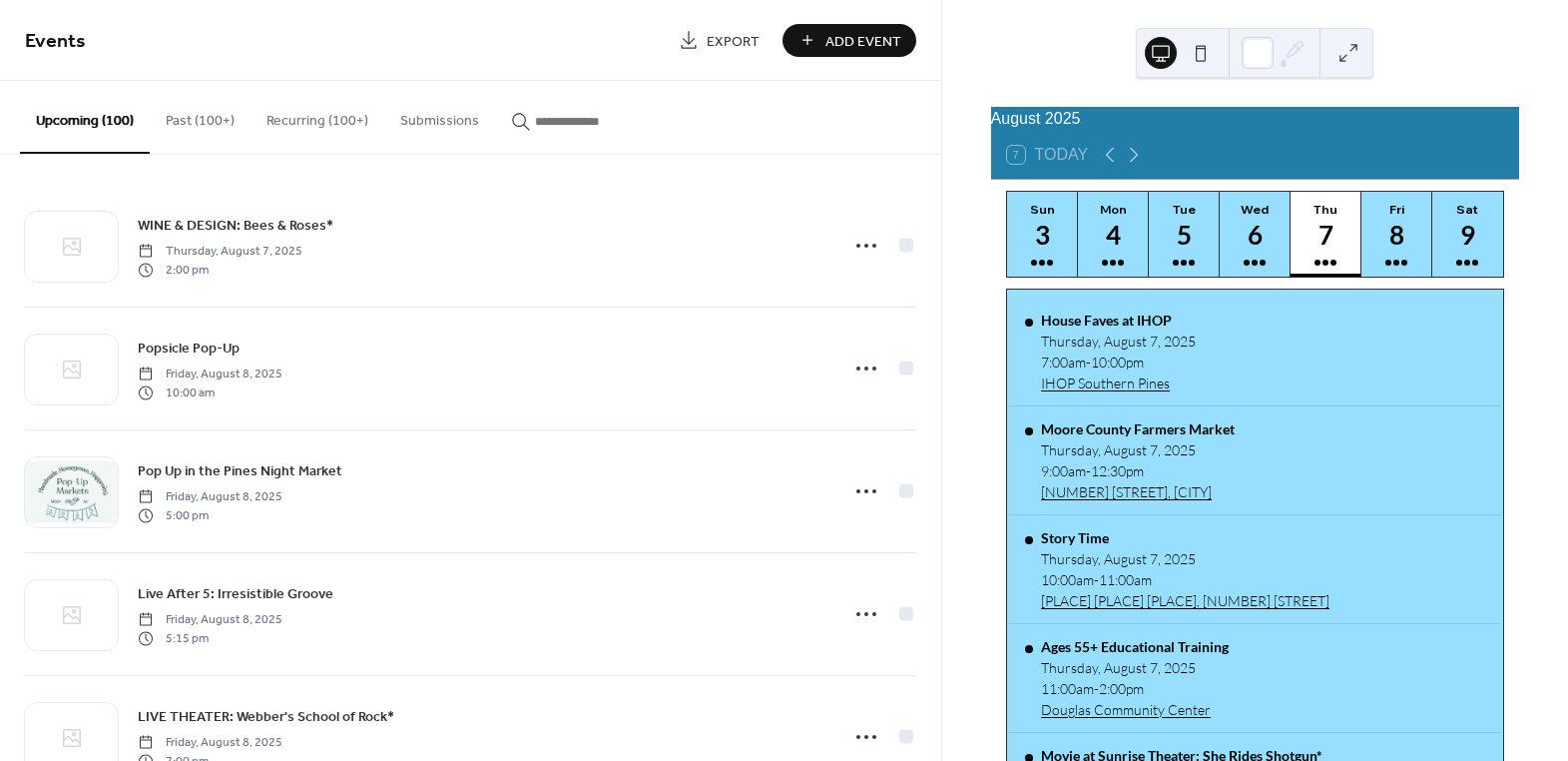 click at bounding box center (595, 121) 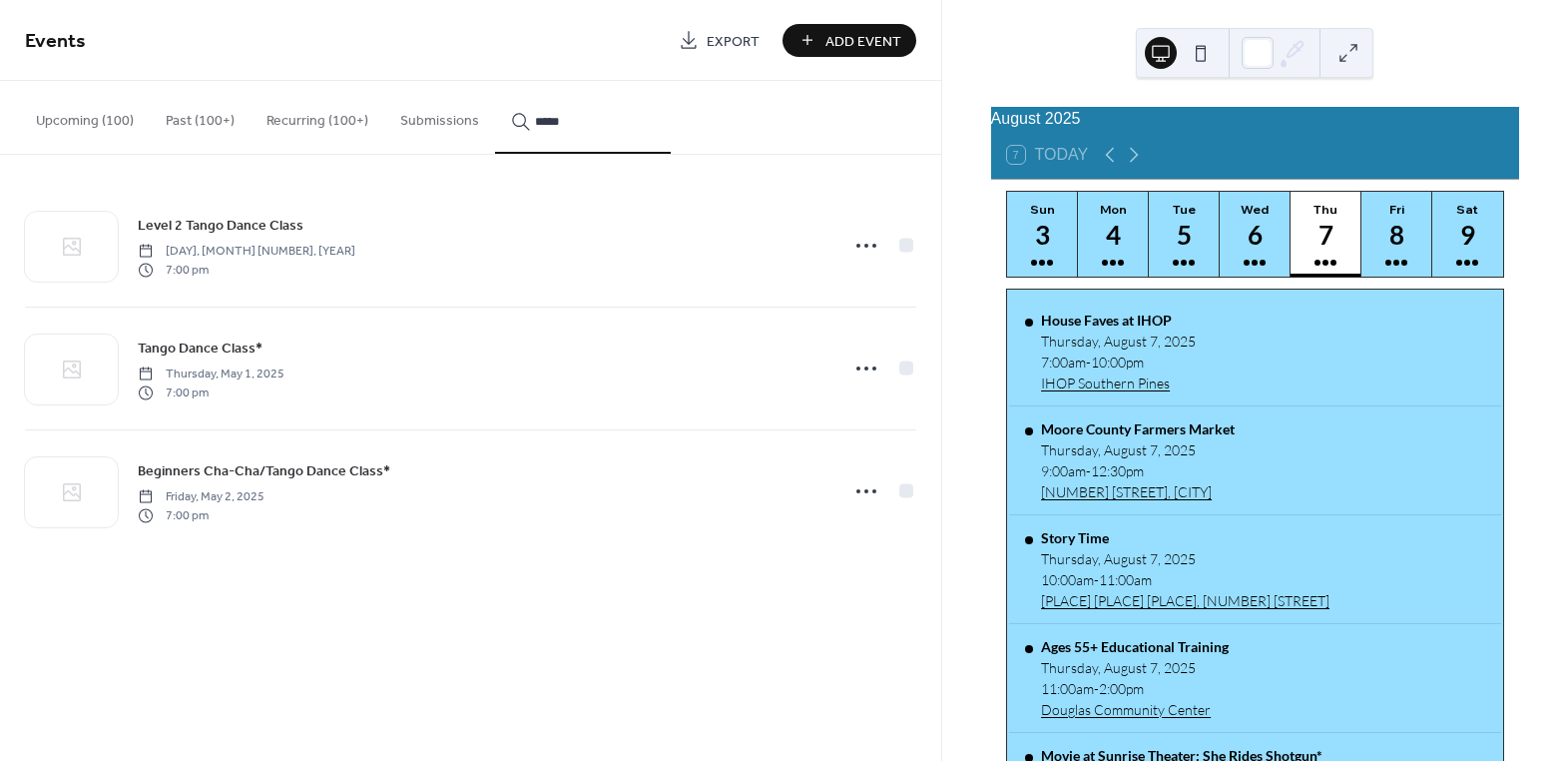 type on "*****" 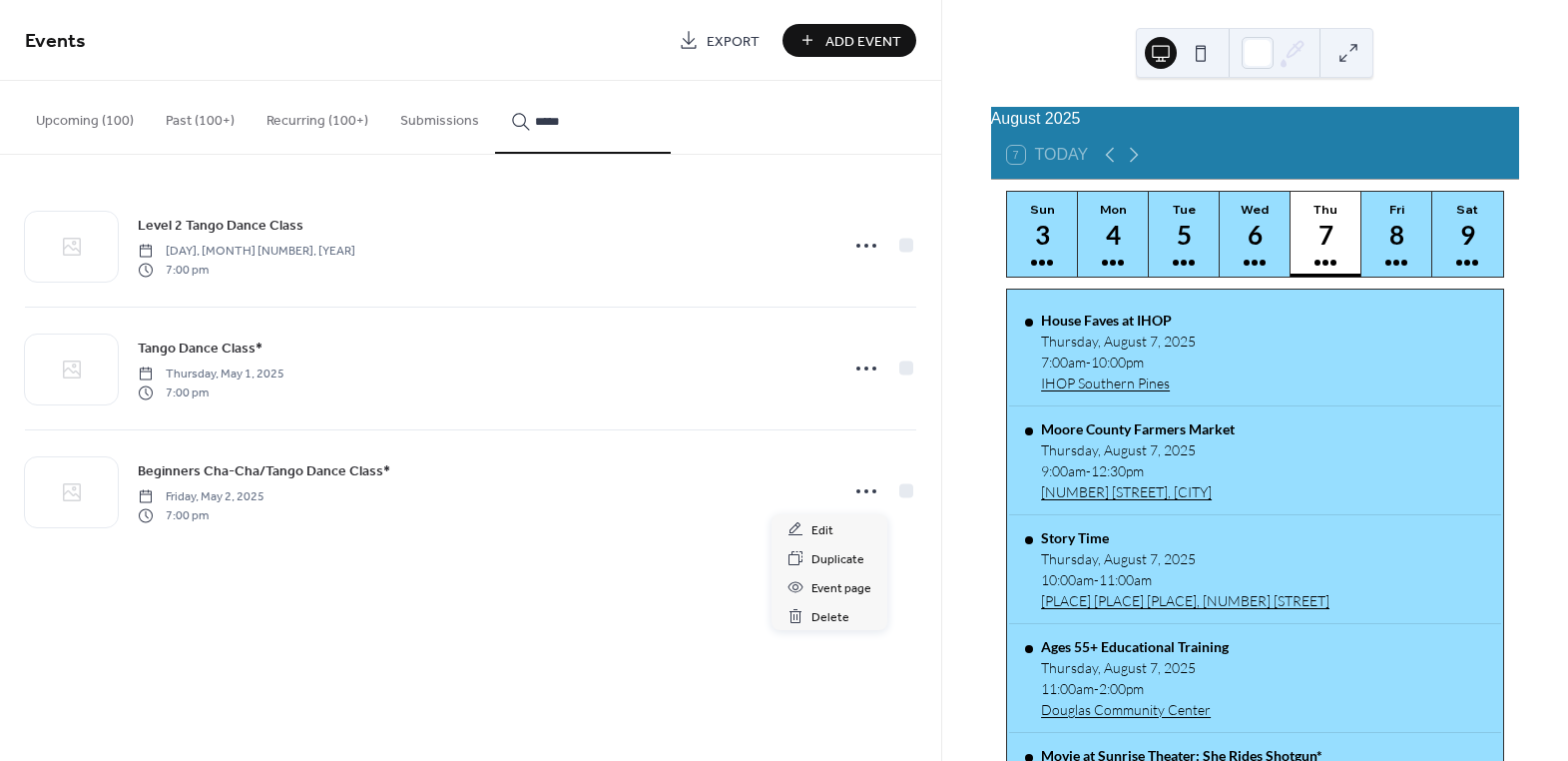 click 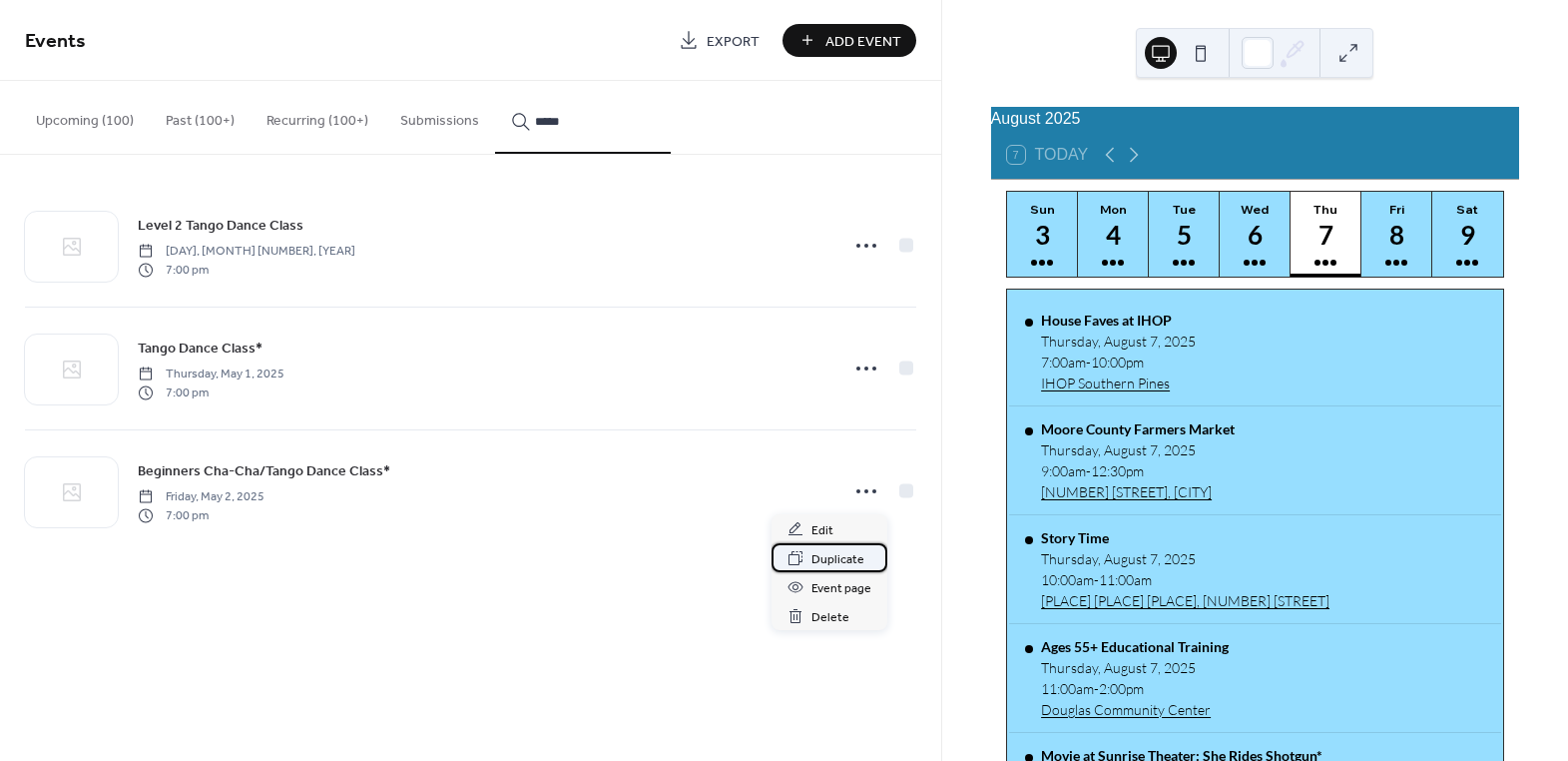 click on "Duplicate" at bounding box center [837, 559] 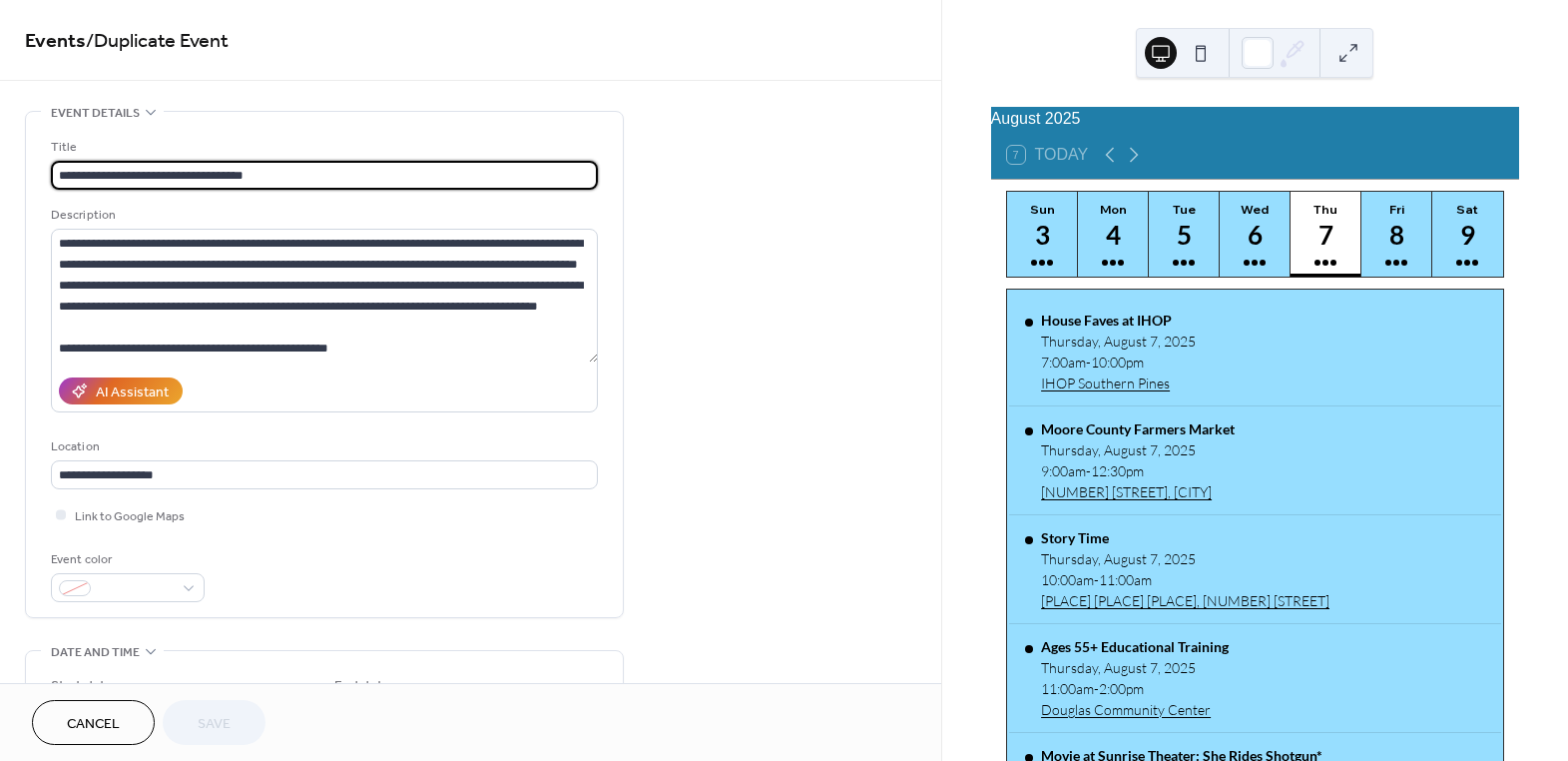 type on "**********" 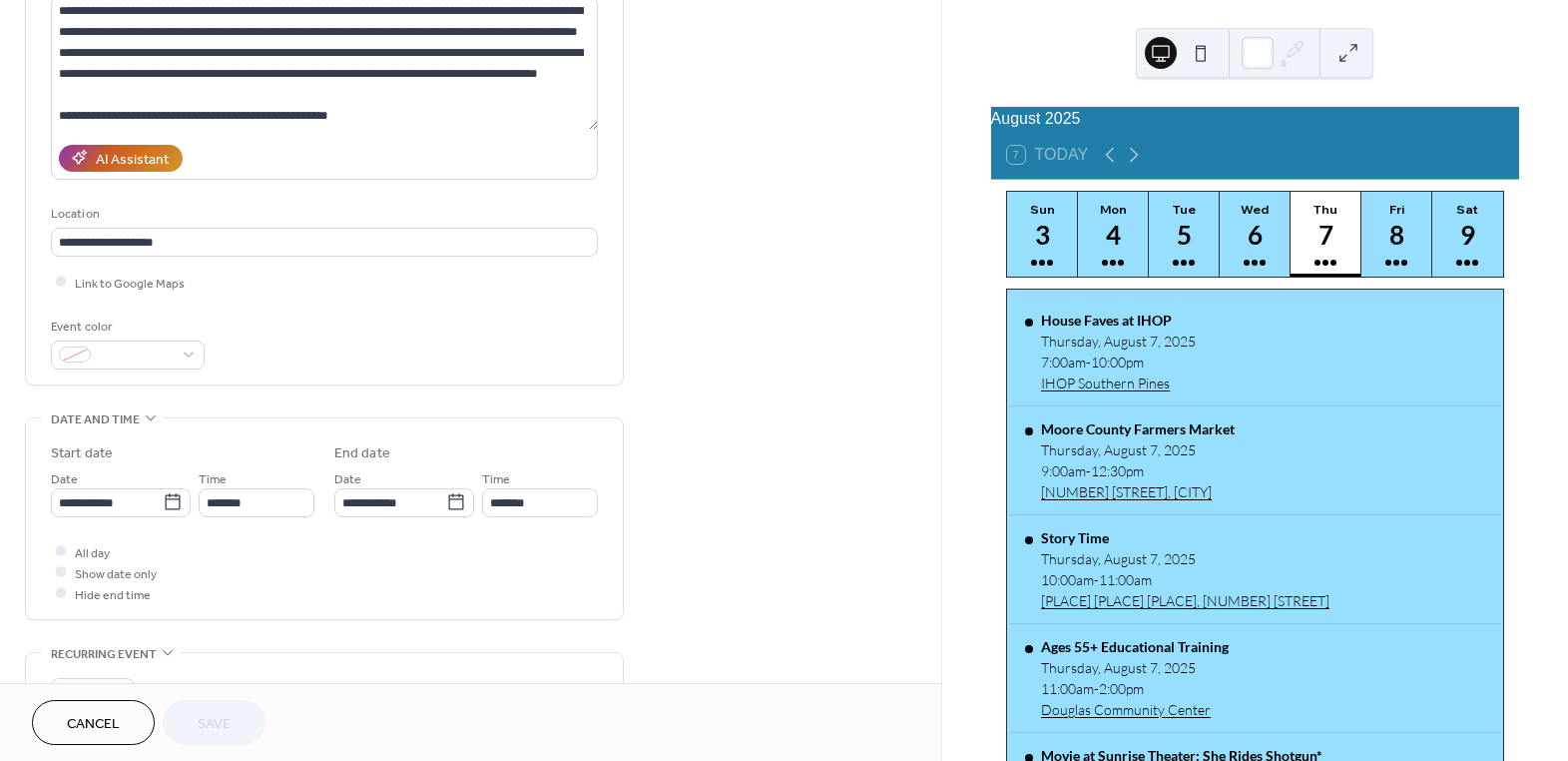 scroll, scrollTop: 272, scrollLeft: 0, axis: vertical 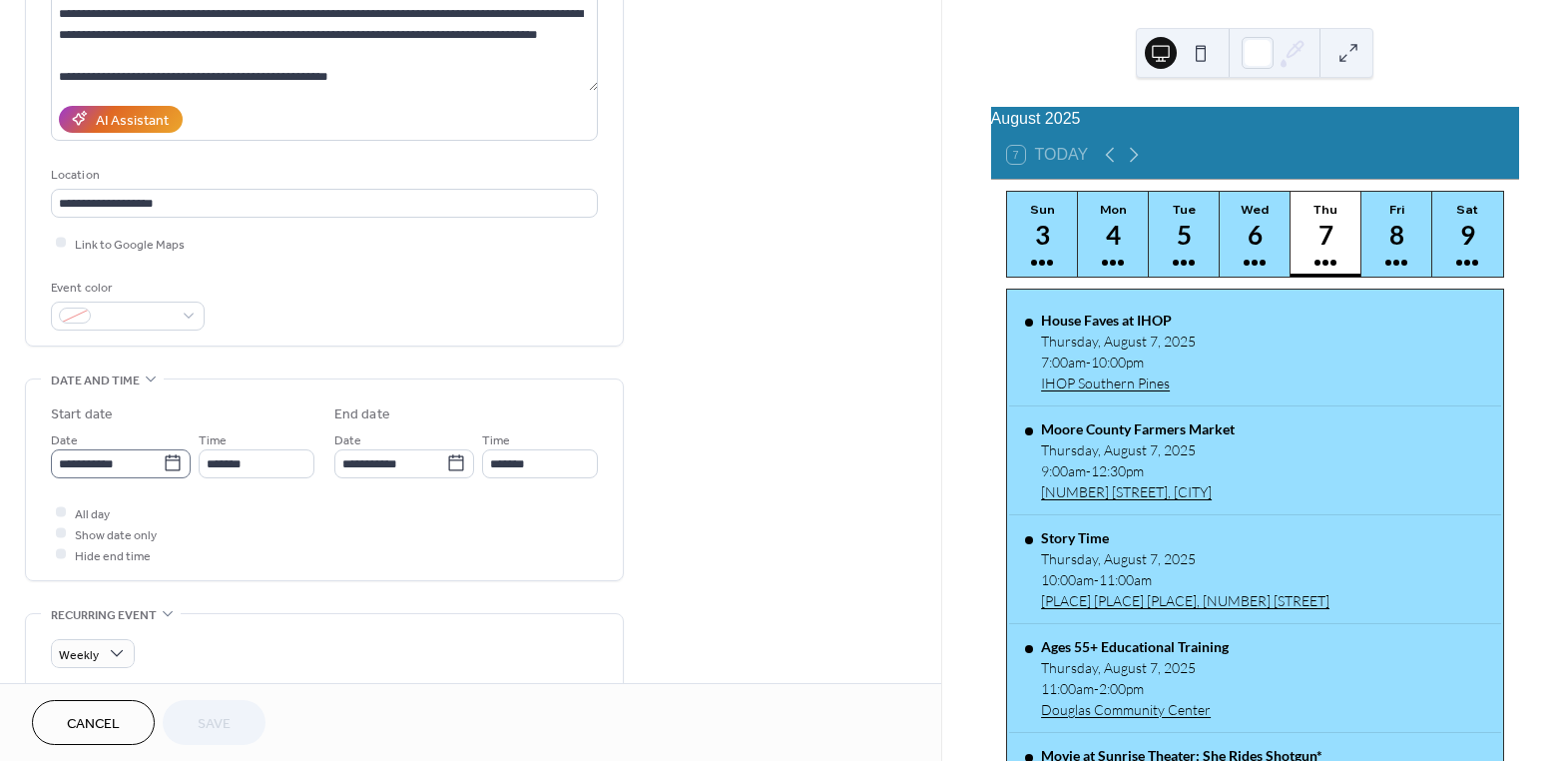 click 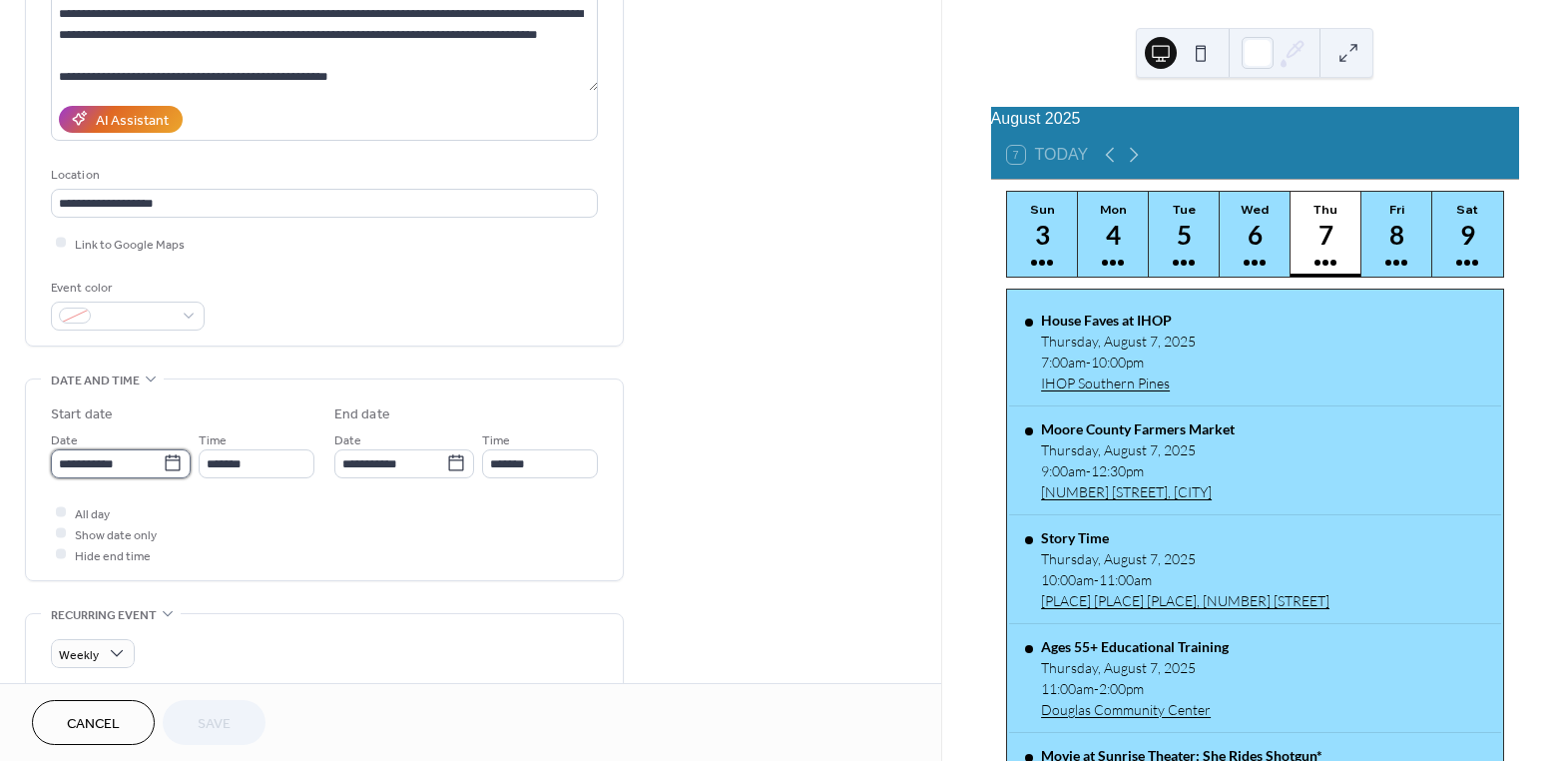 click on "**********" at bounding box center [107, 463] 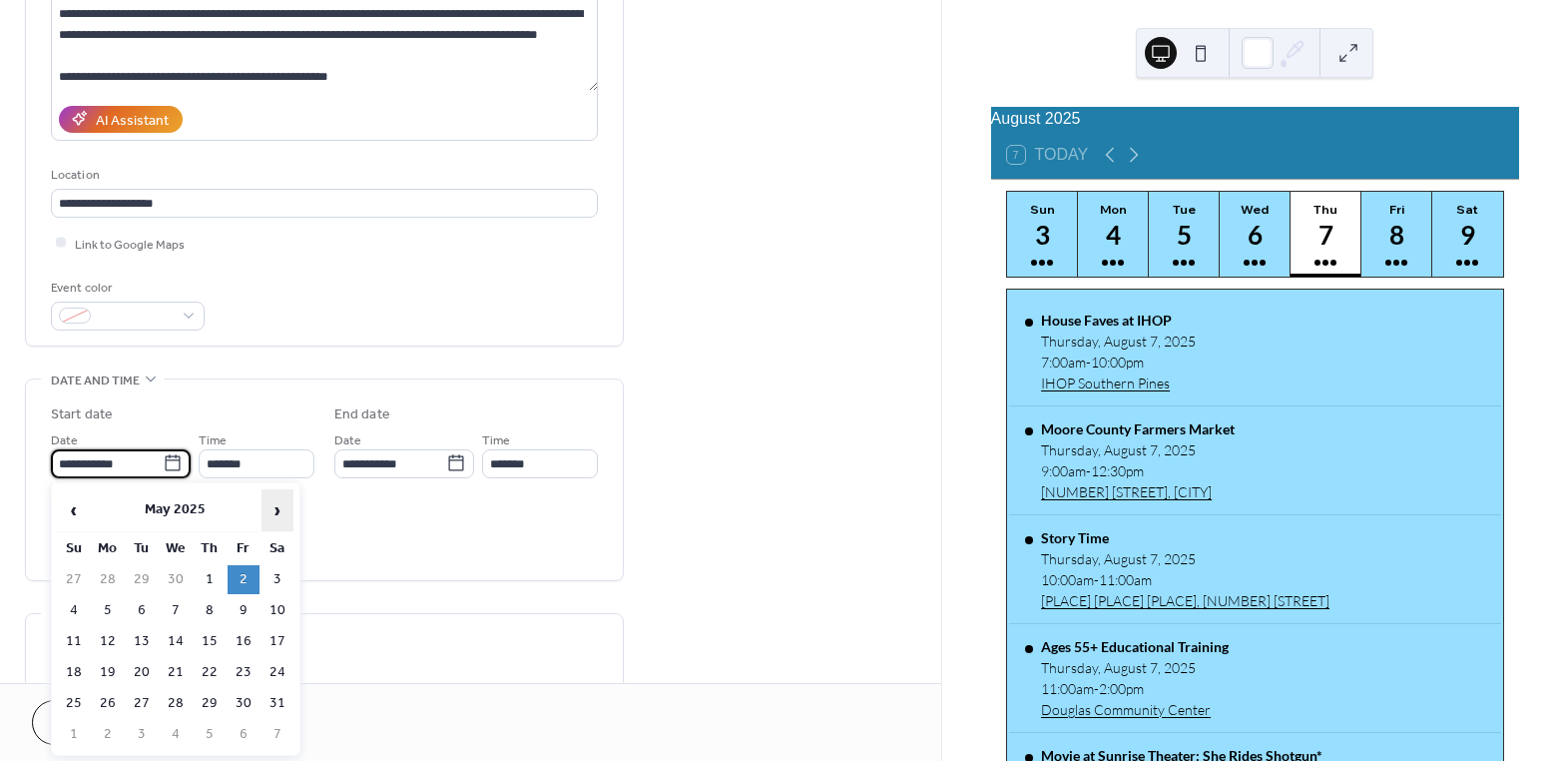 click on "›" at bounding box center [277, 510] 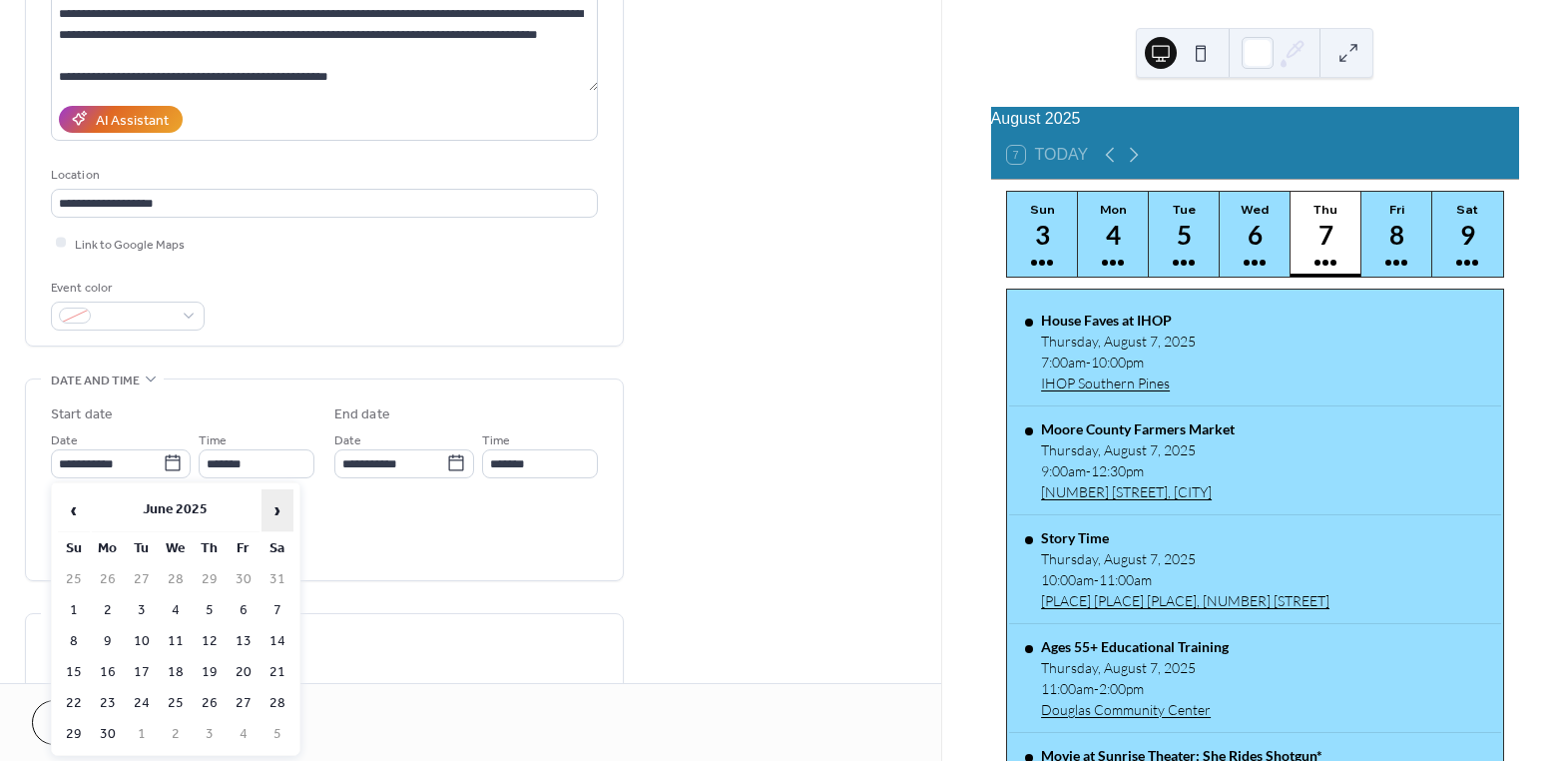 click on "›" at bounding box center (277, 510) 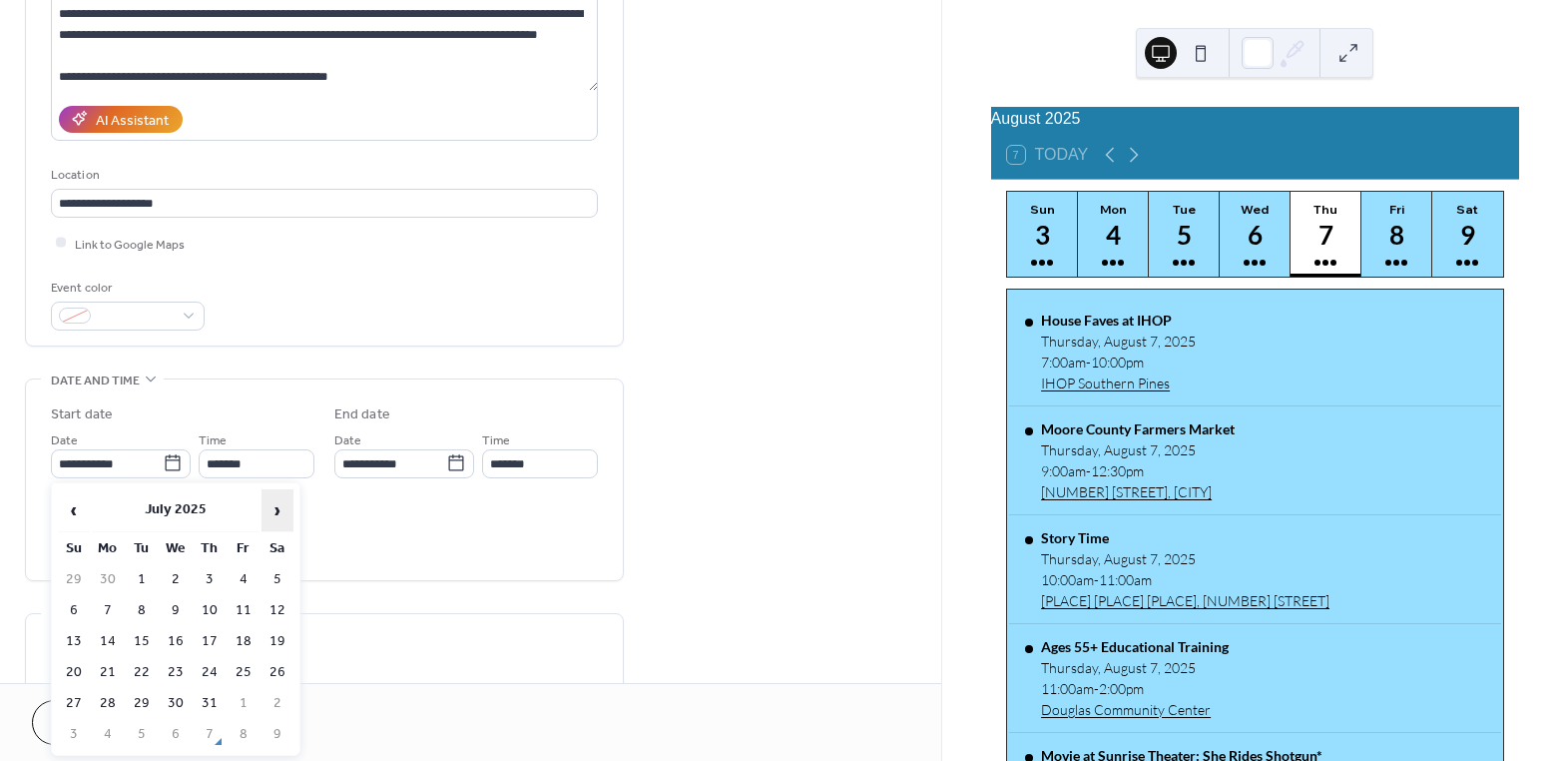 click on "›" at bounding box center [277, 510] 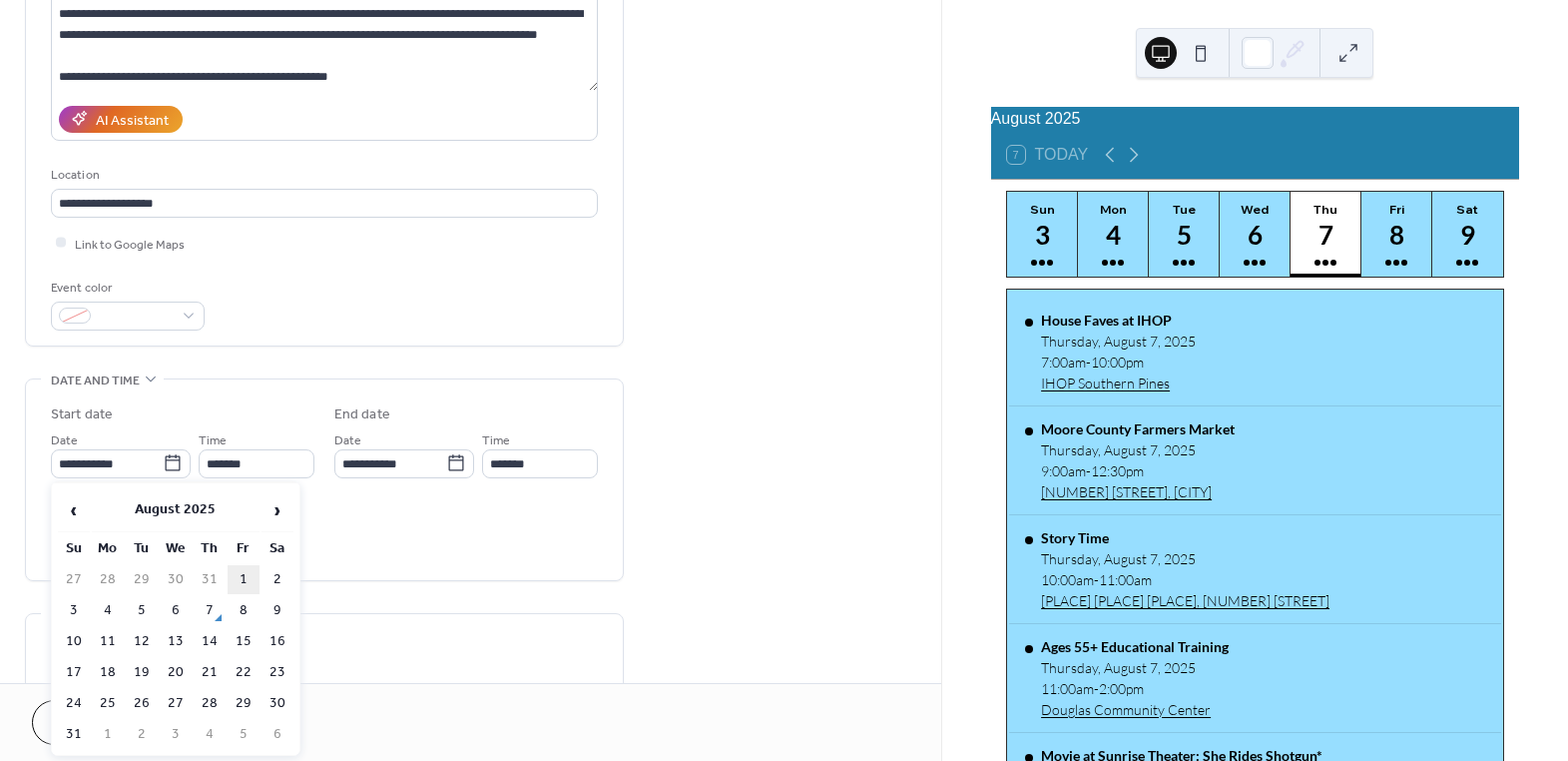 click on "1" at bounding box center (244, 579) 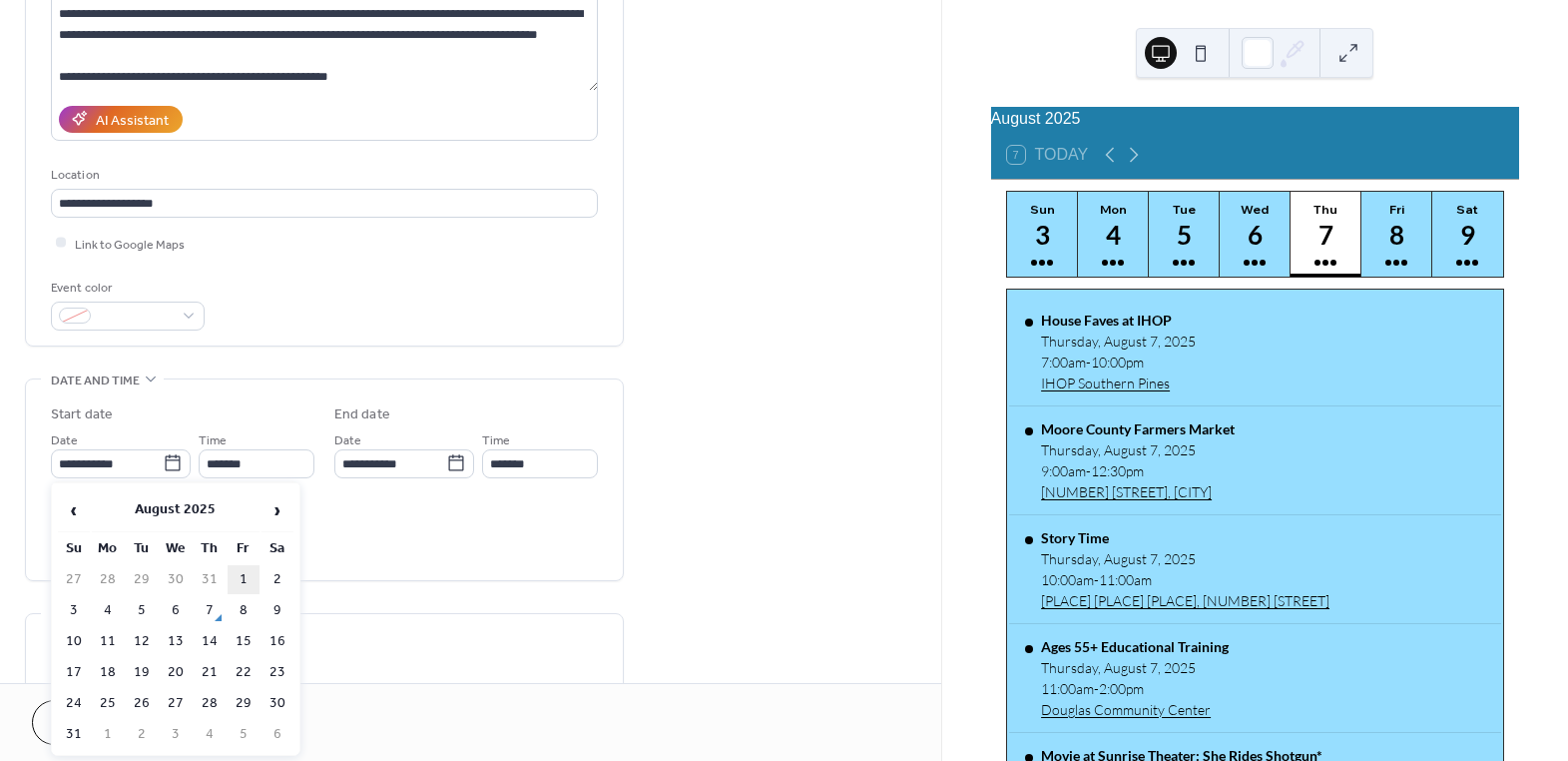type on "**********" 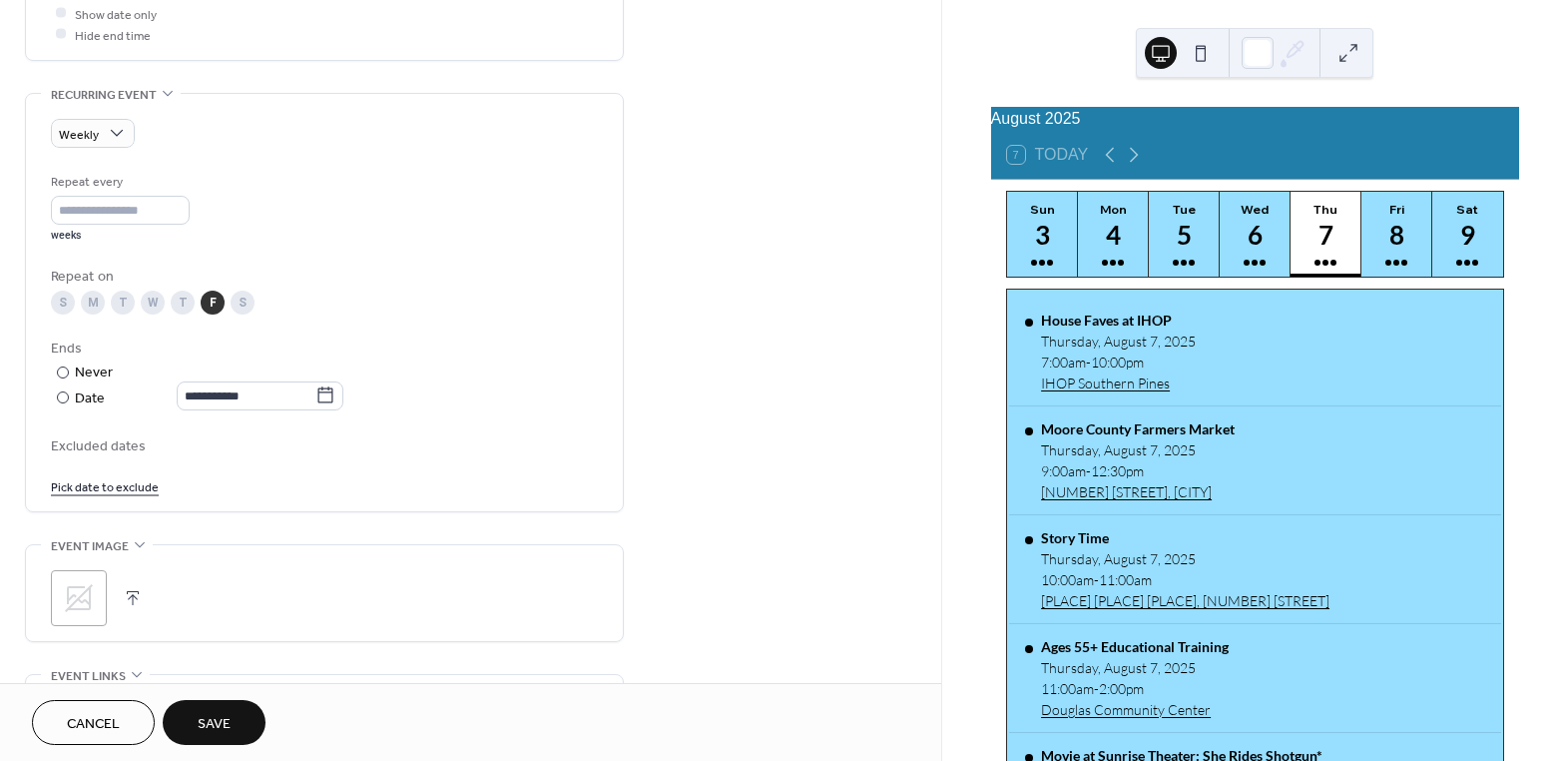 scroll, scrollTop: 817, scrollLeft: 0, axis: vertical 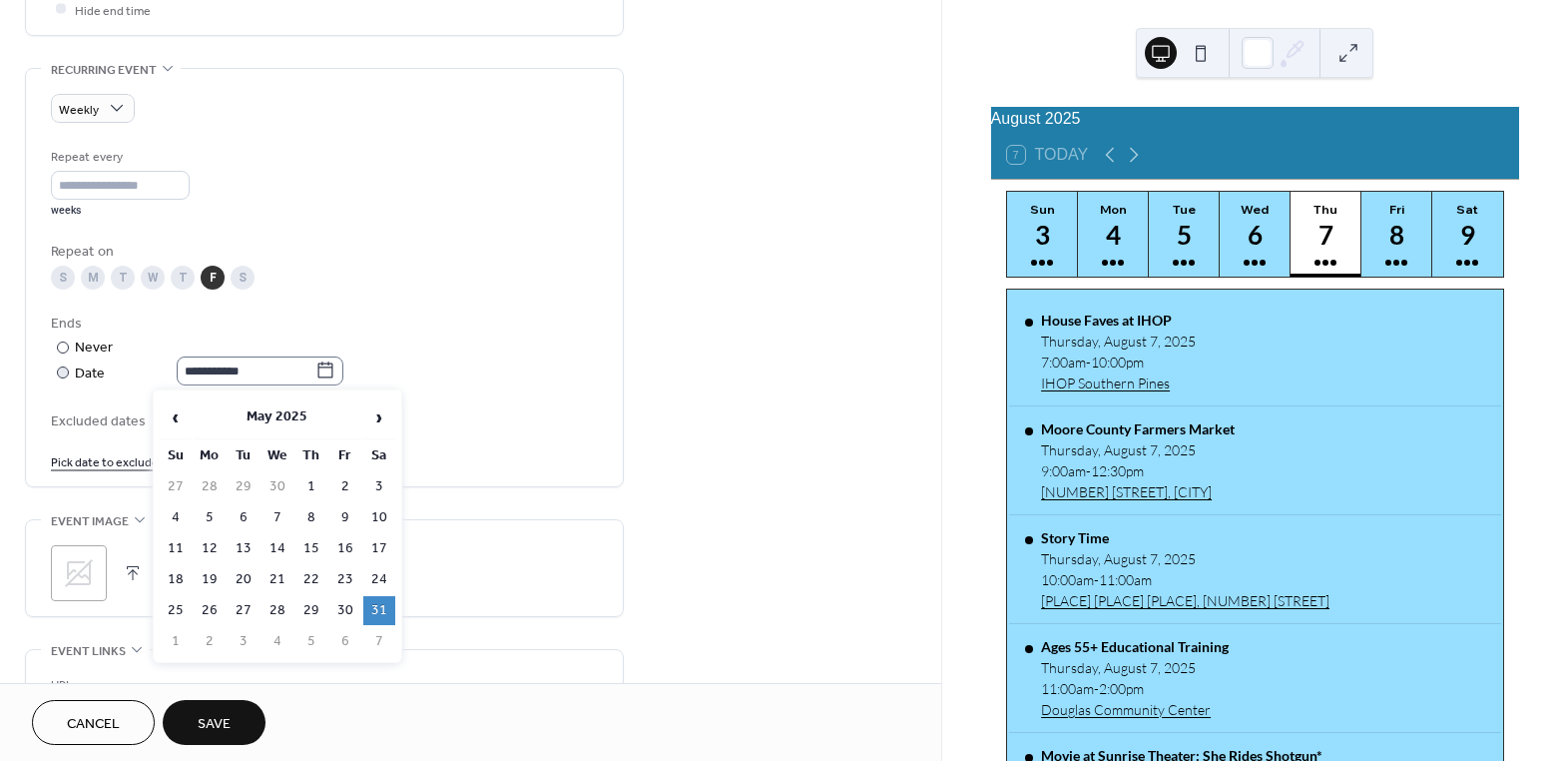 click 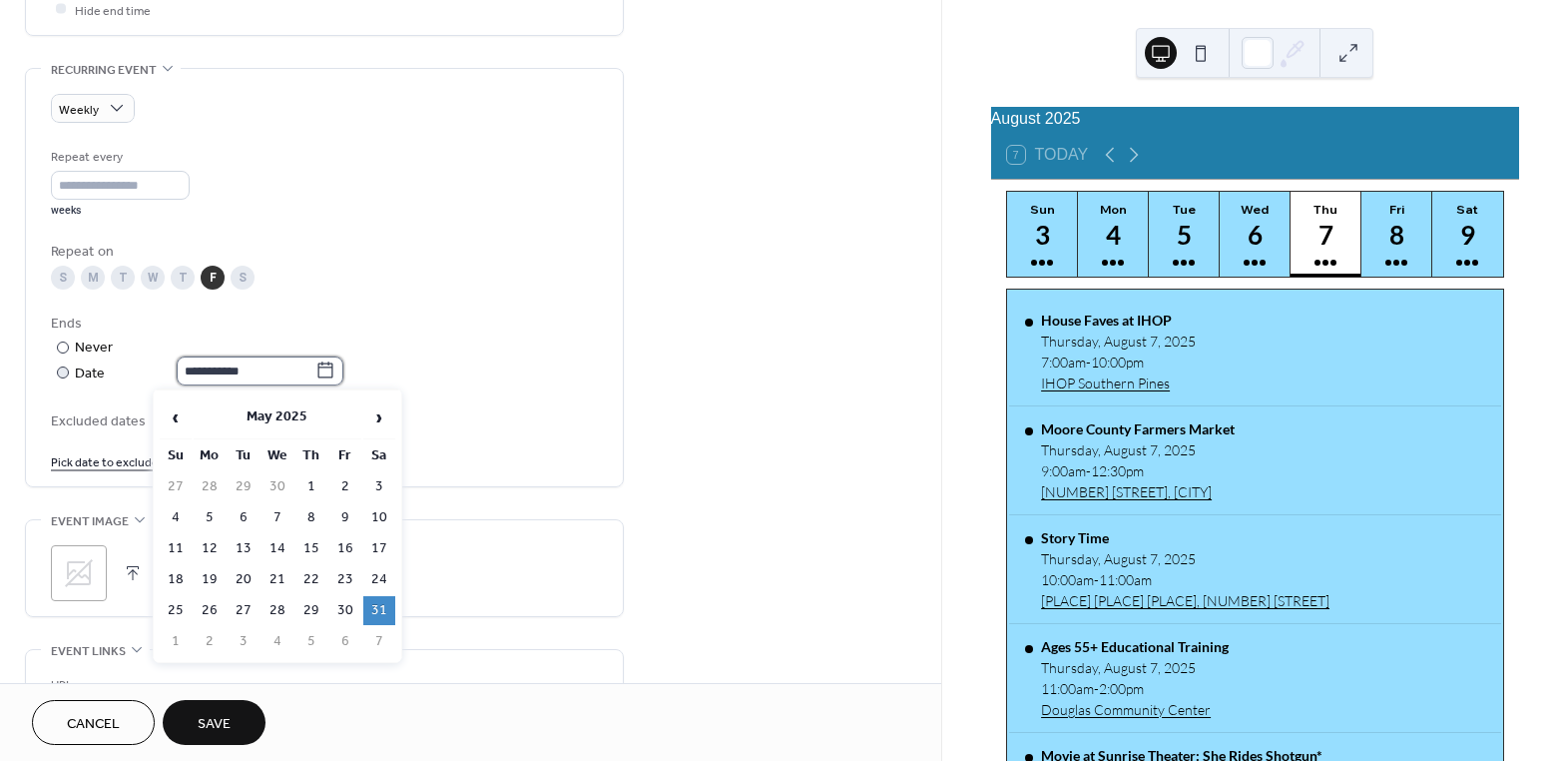 click on "**********" at bounding box center [246, 371] 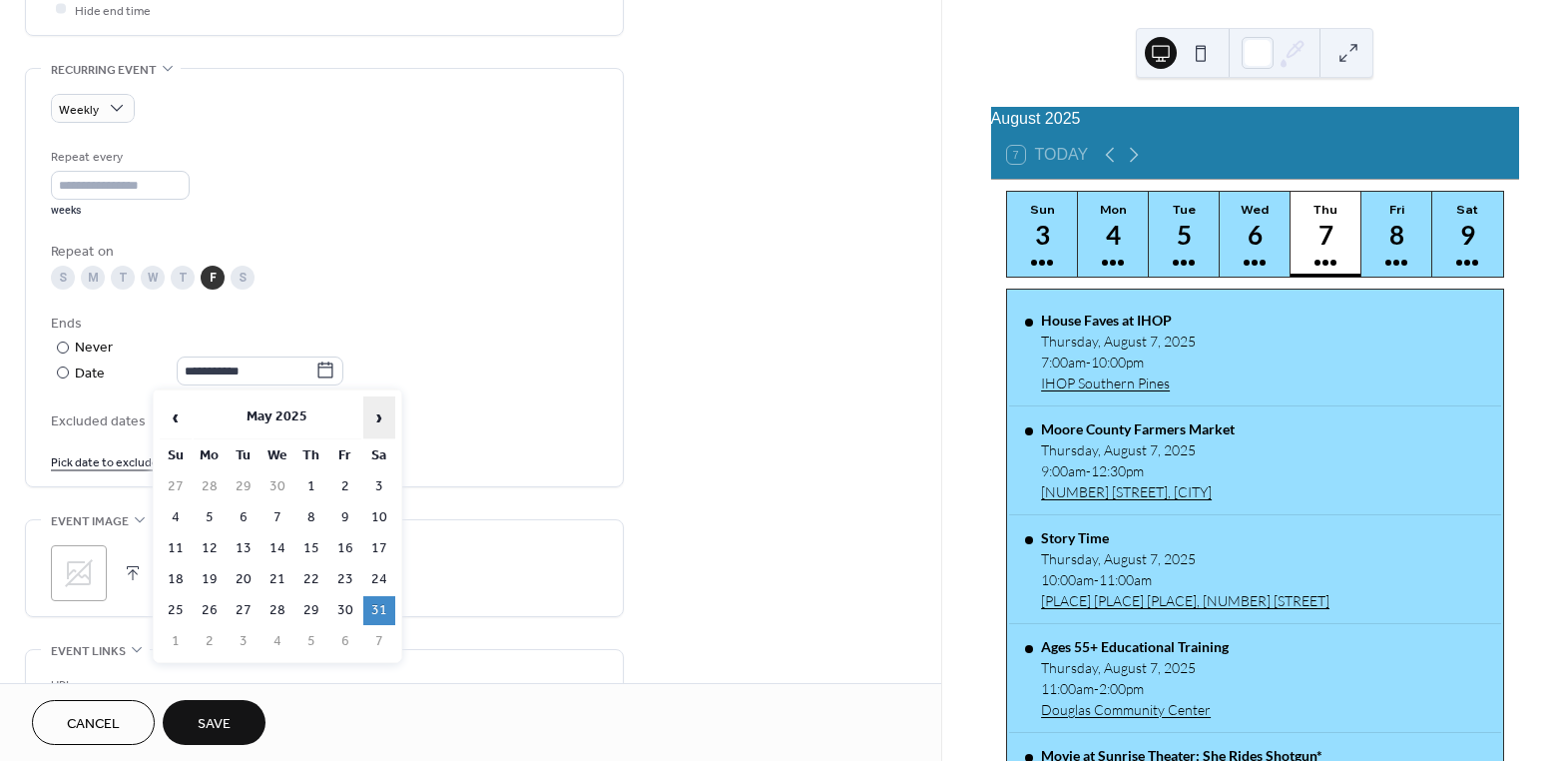 click on "›" at bounding box center [379, 417] 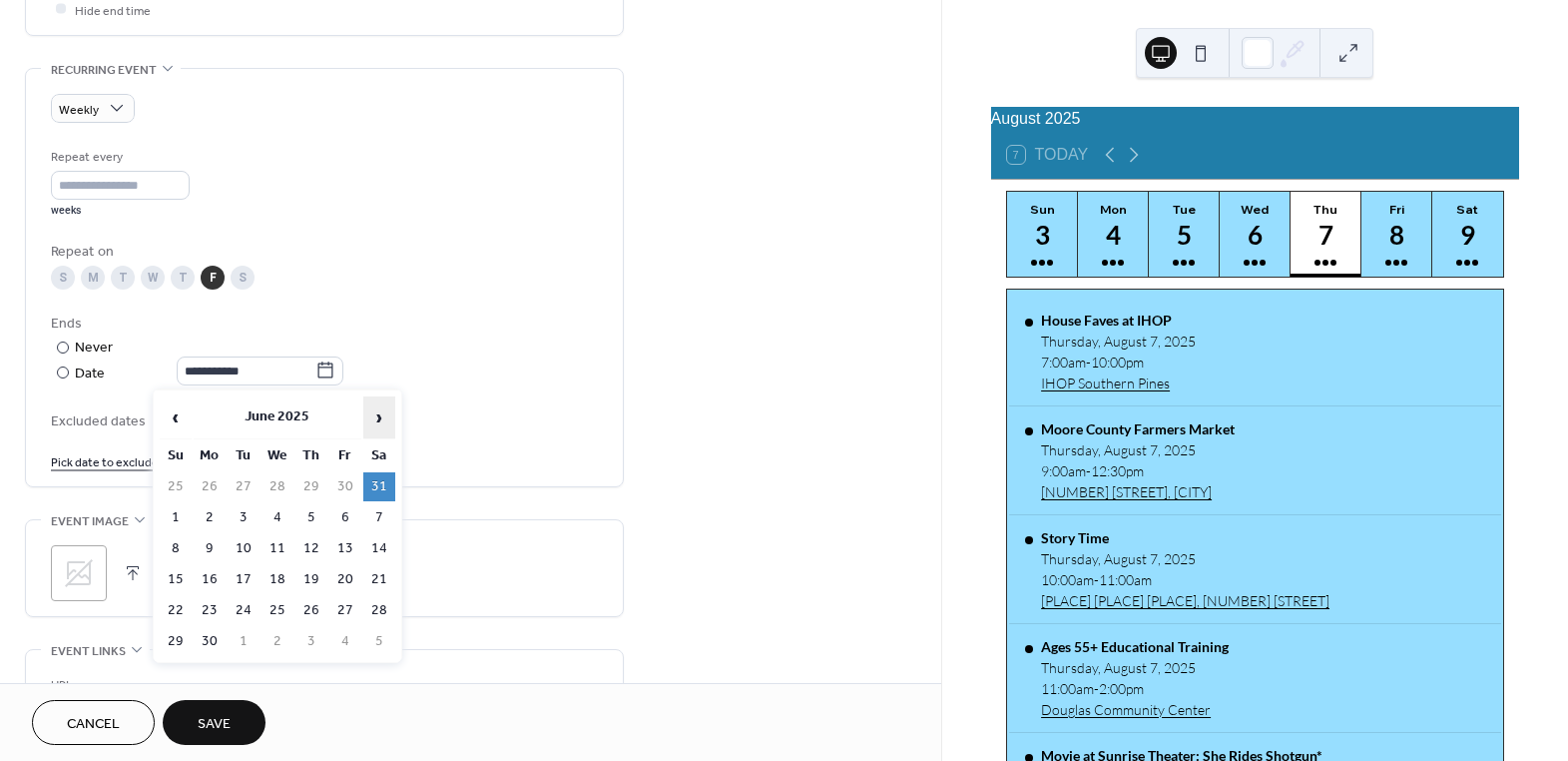 click on "›" at bounding box center [379, 417] 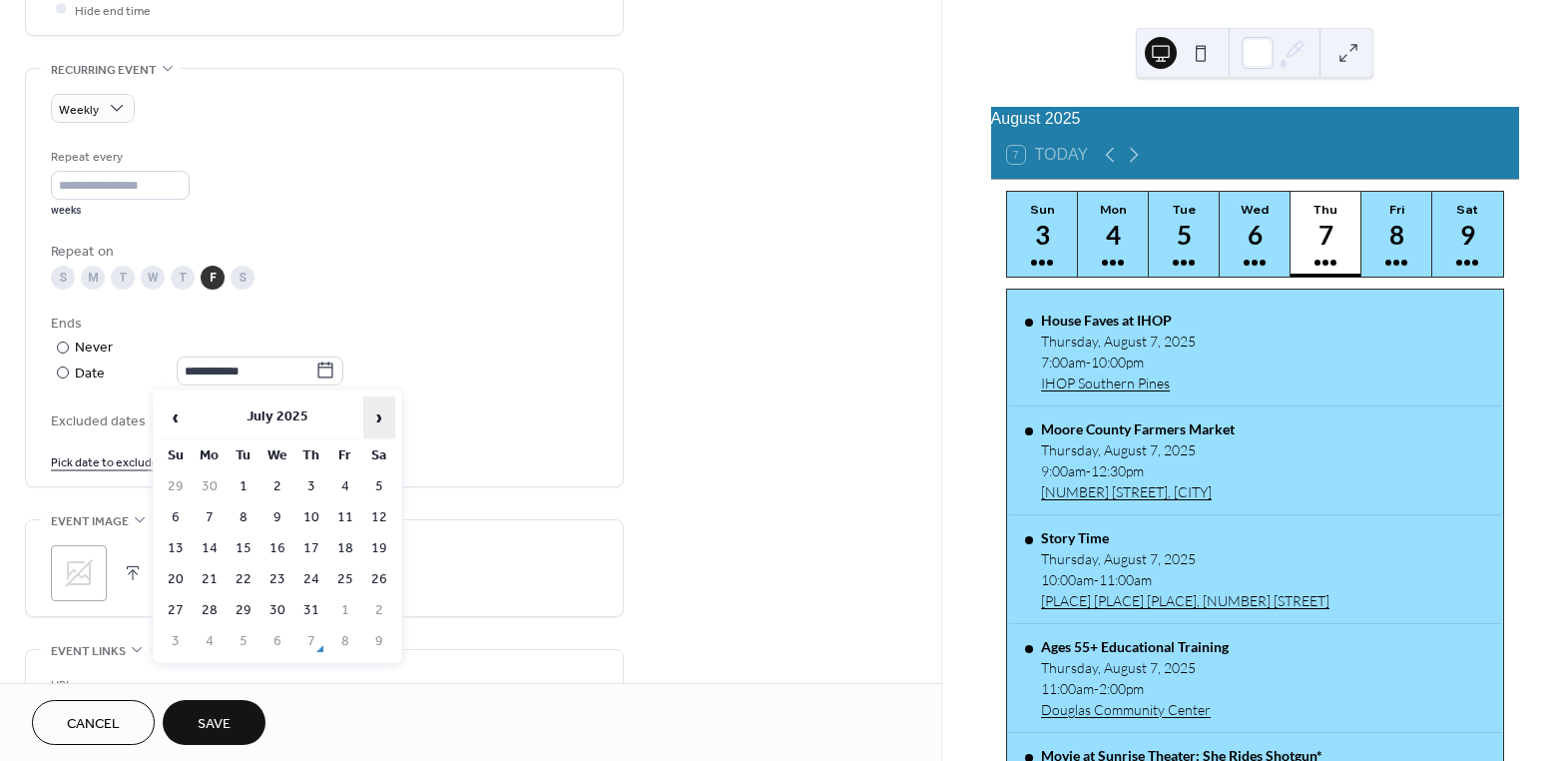 click on "›" at bounding box center (379, 417) 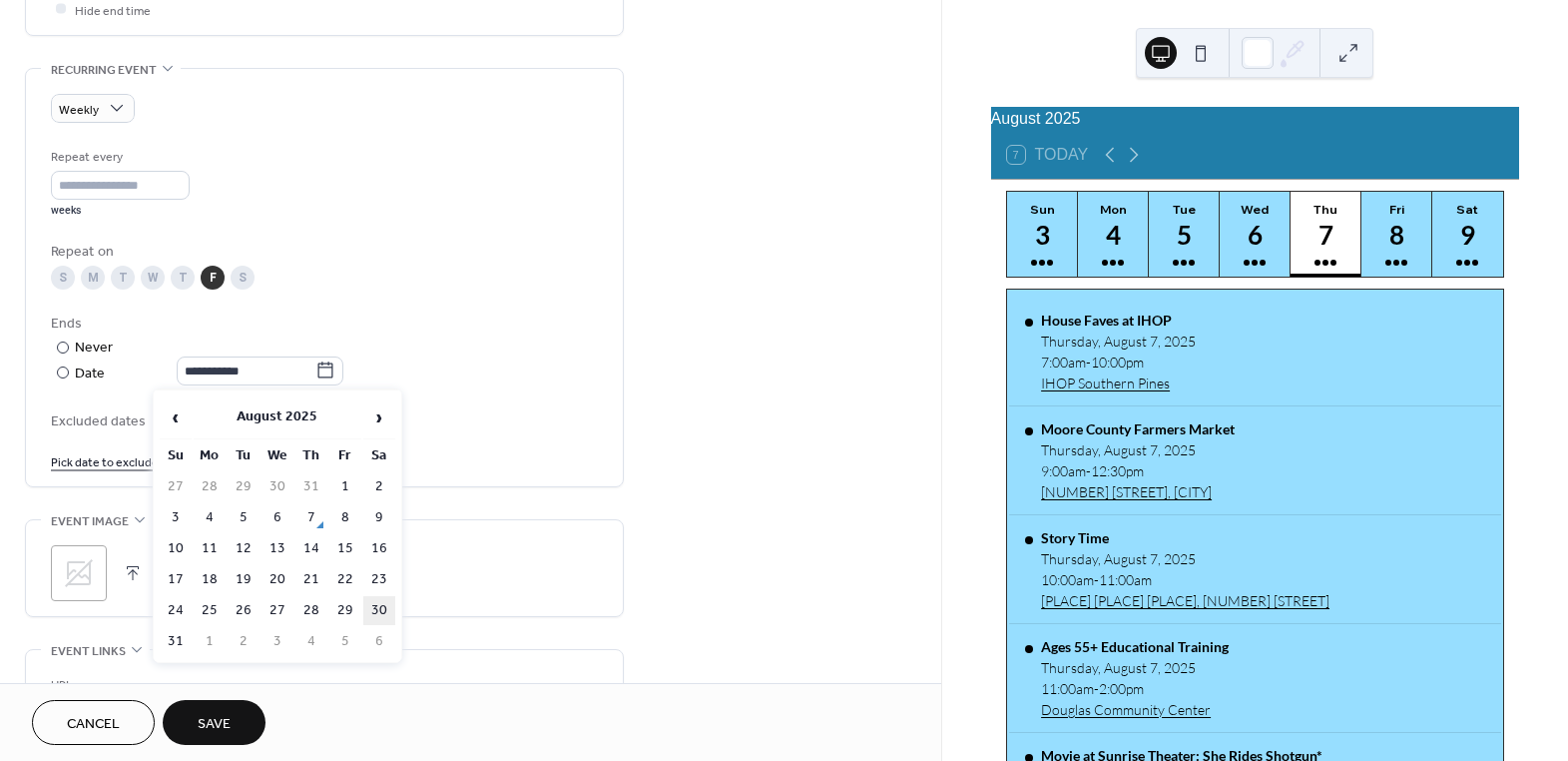 click on "30" at bounding box center [379, 610] 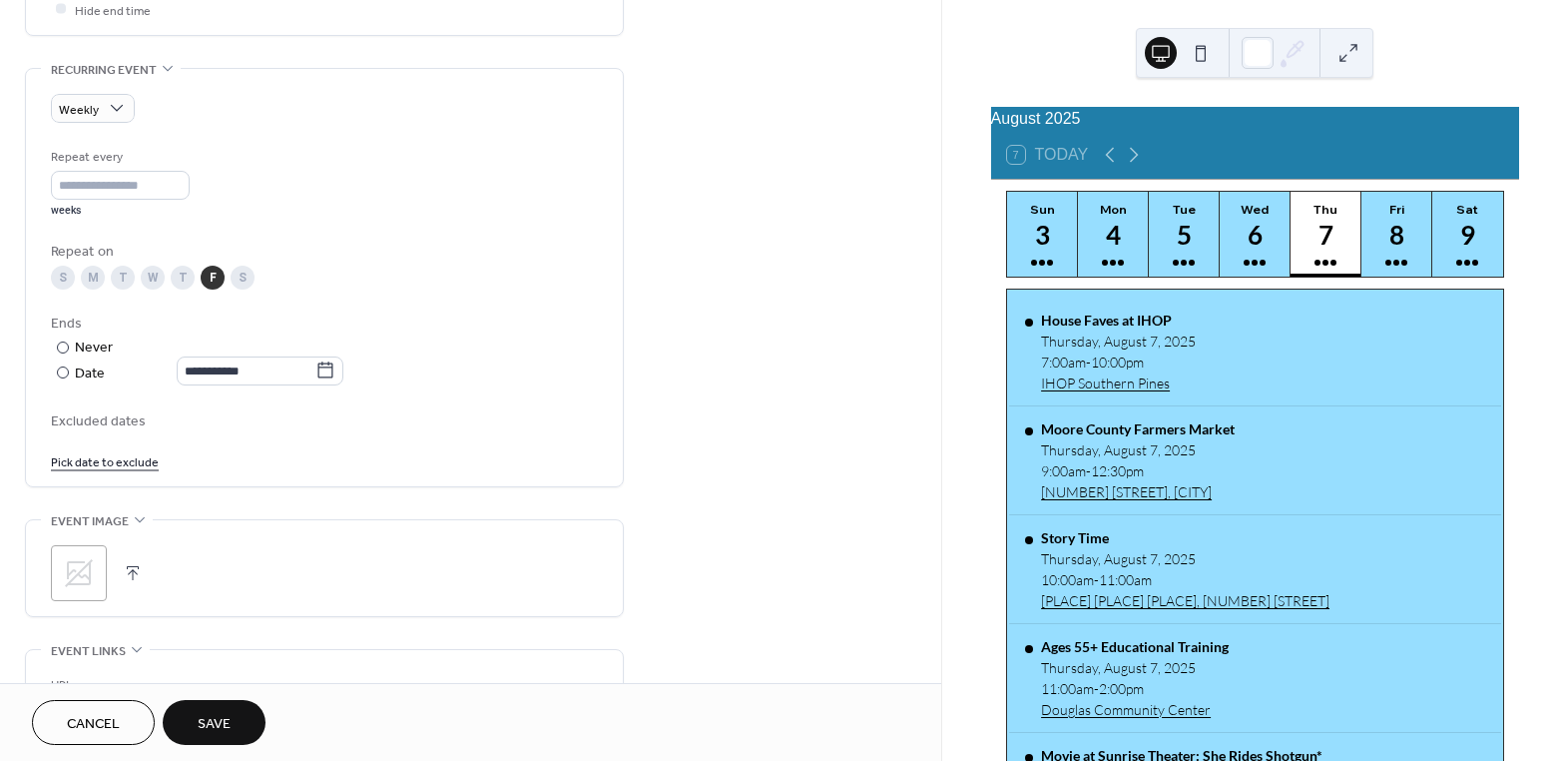click on "Save" at bounding box center [214, 724] 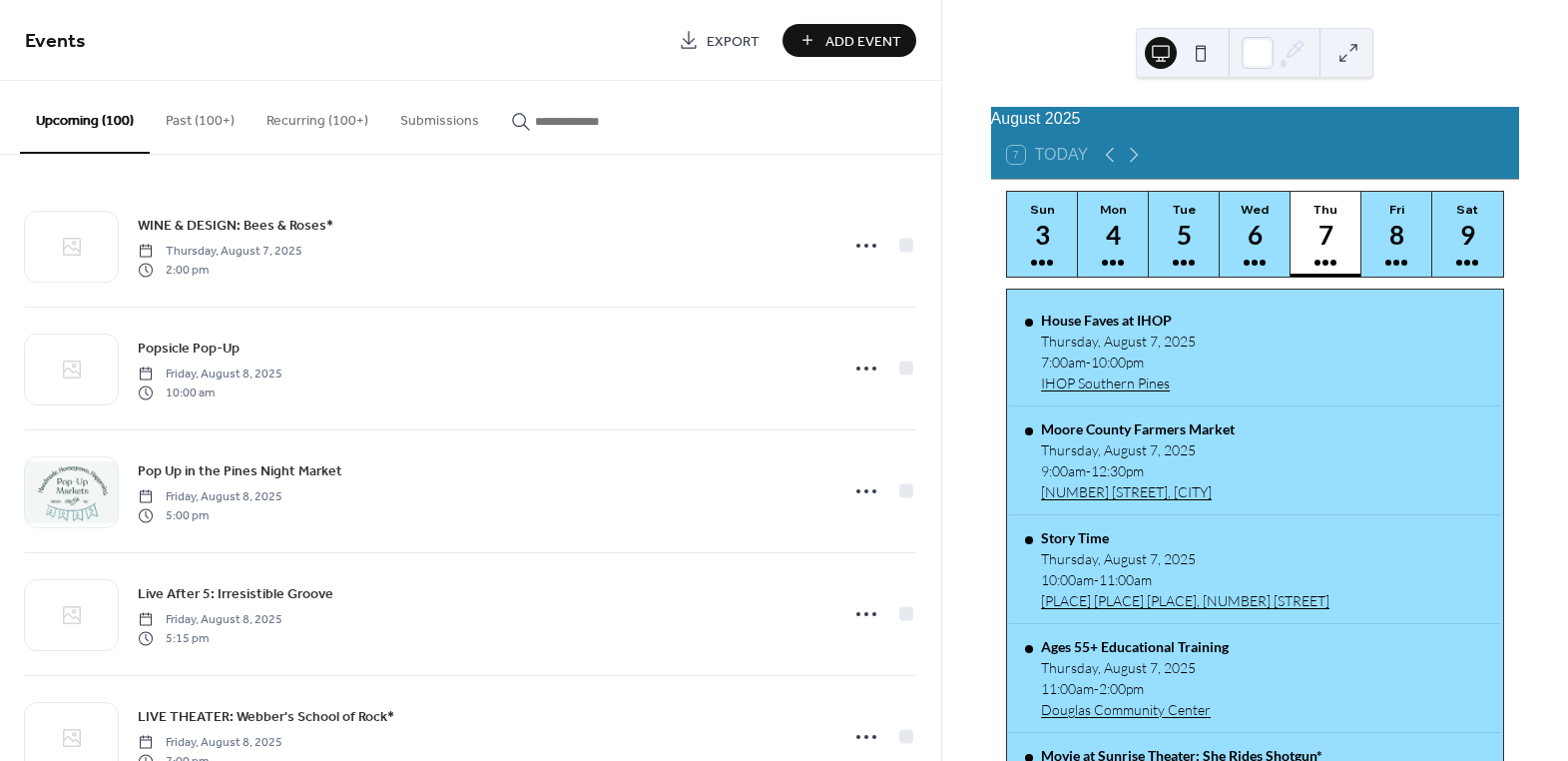 click at bounding box center [595, 121] 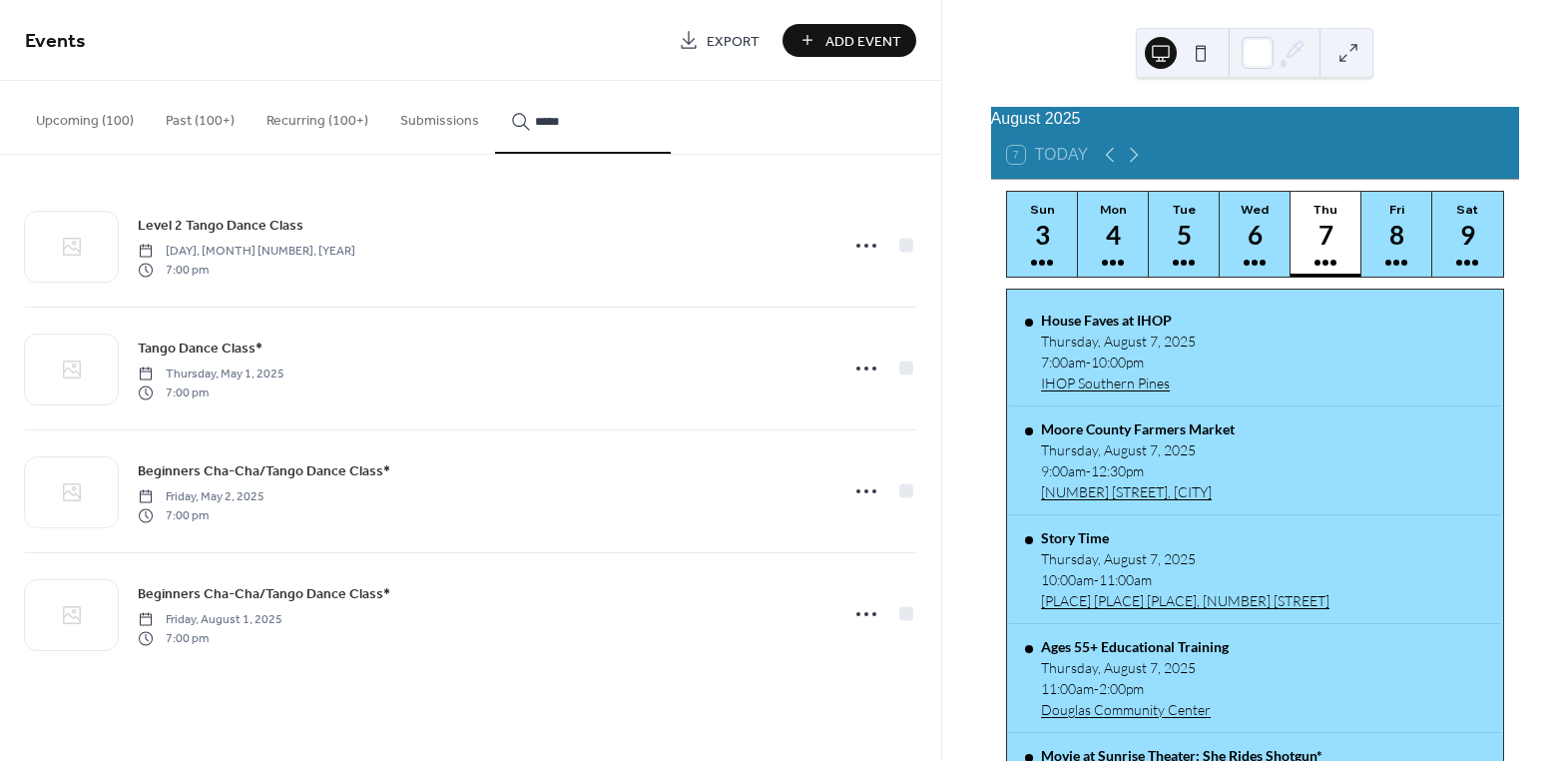 type on "*****" 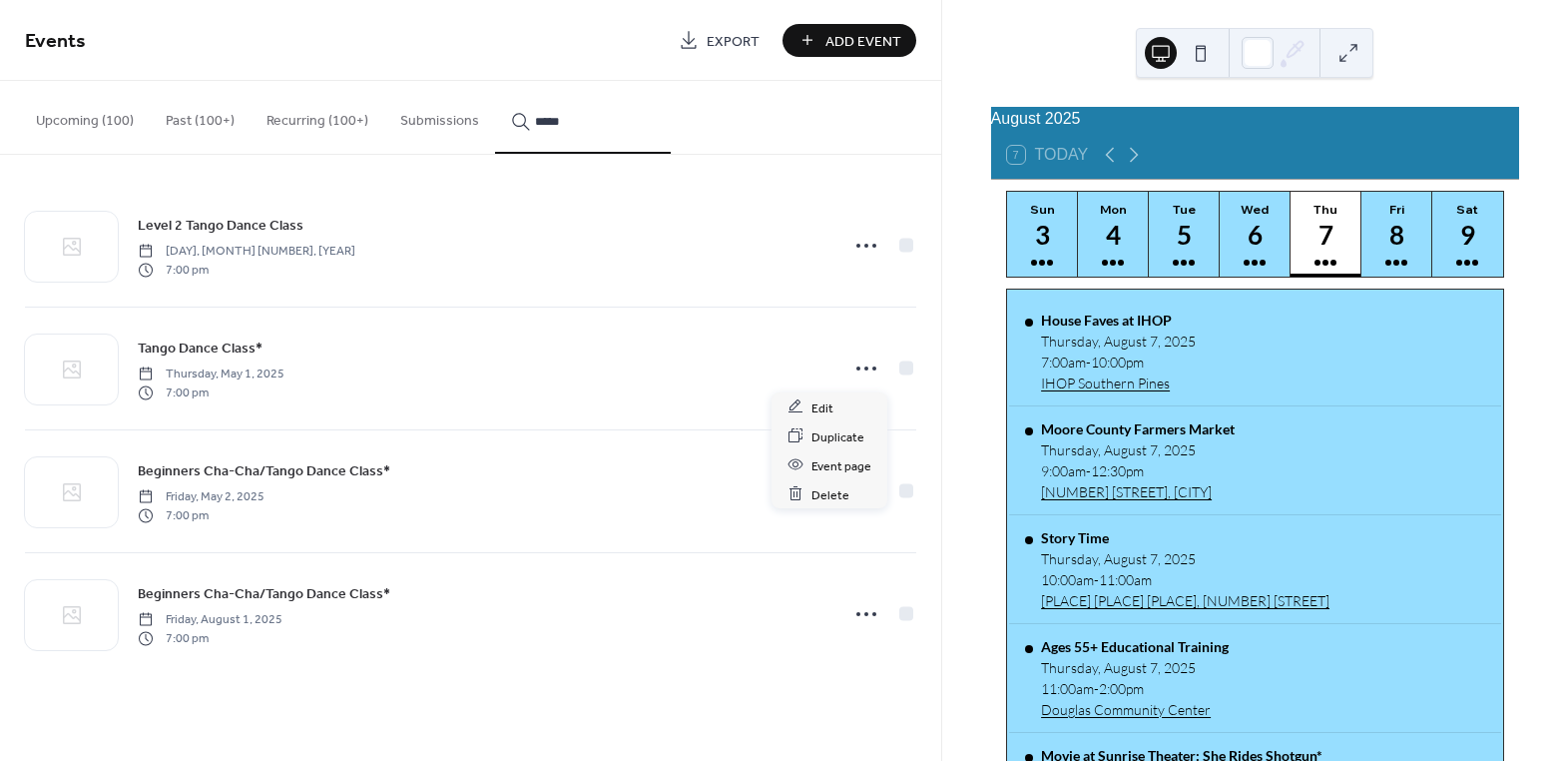 click 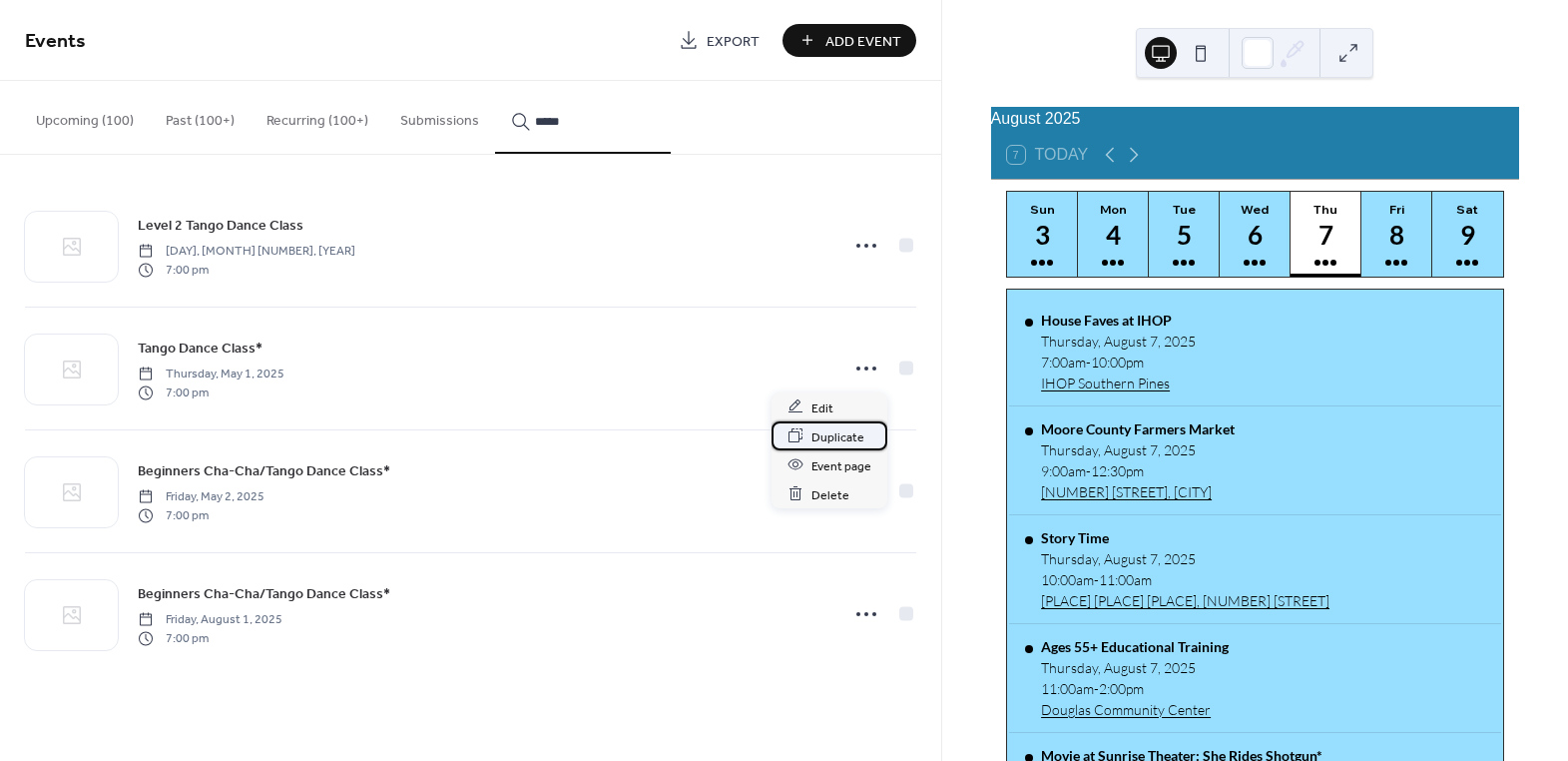 click on "Duplicate" at bounding box center (837, 436) 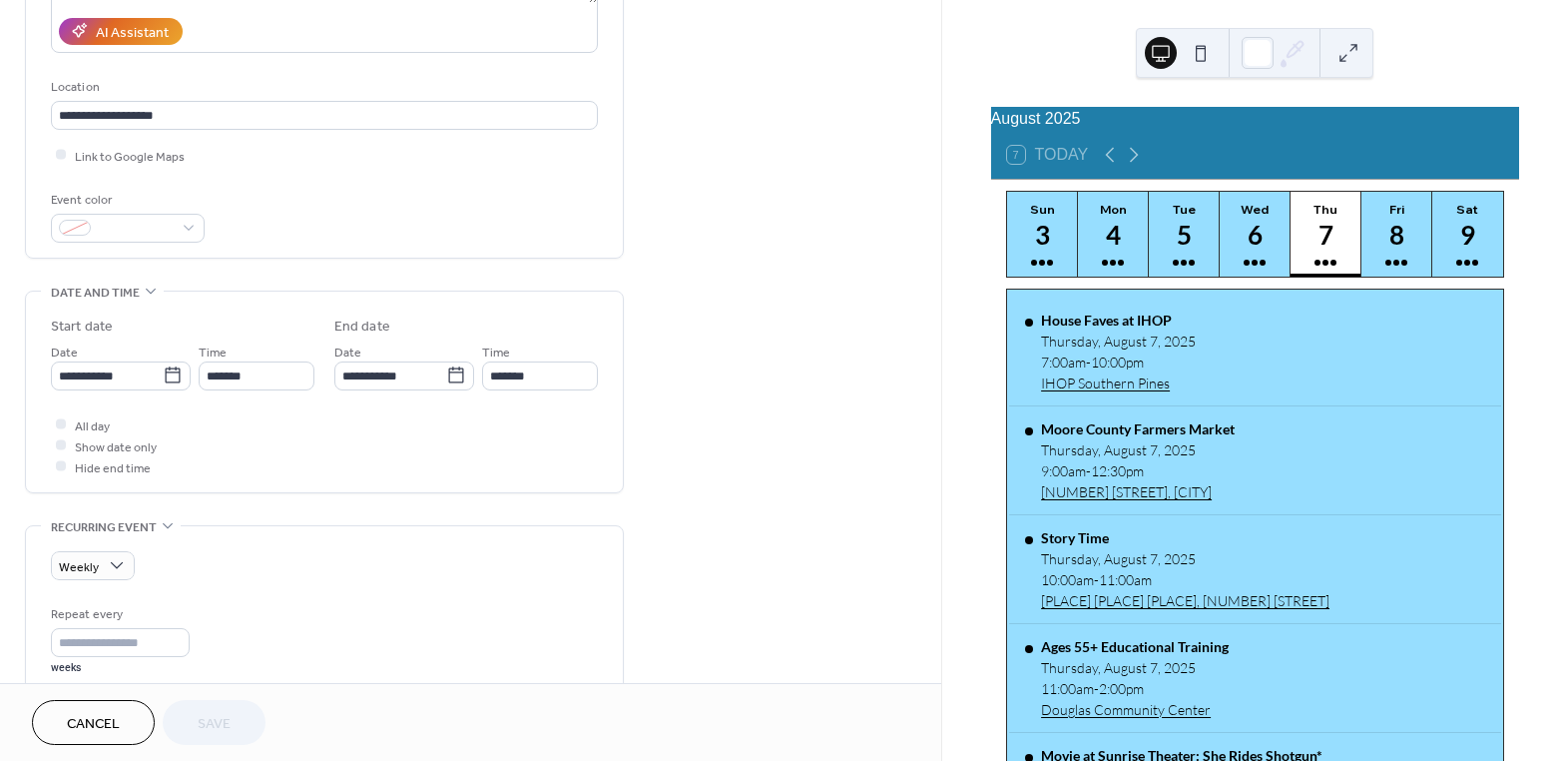 scroll, scrollTop: 363, scrollLeft: 0, axis: vertical 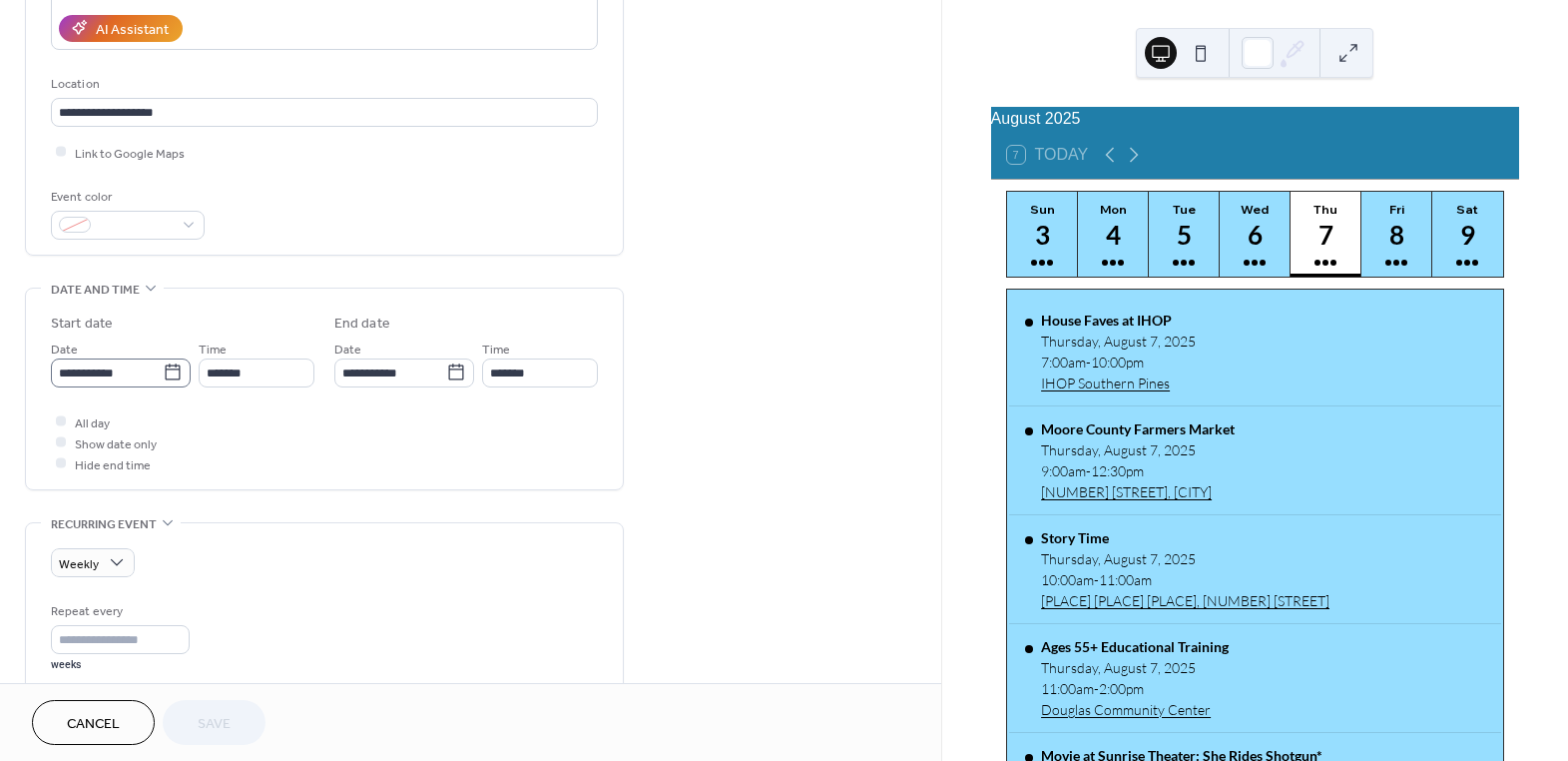 click 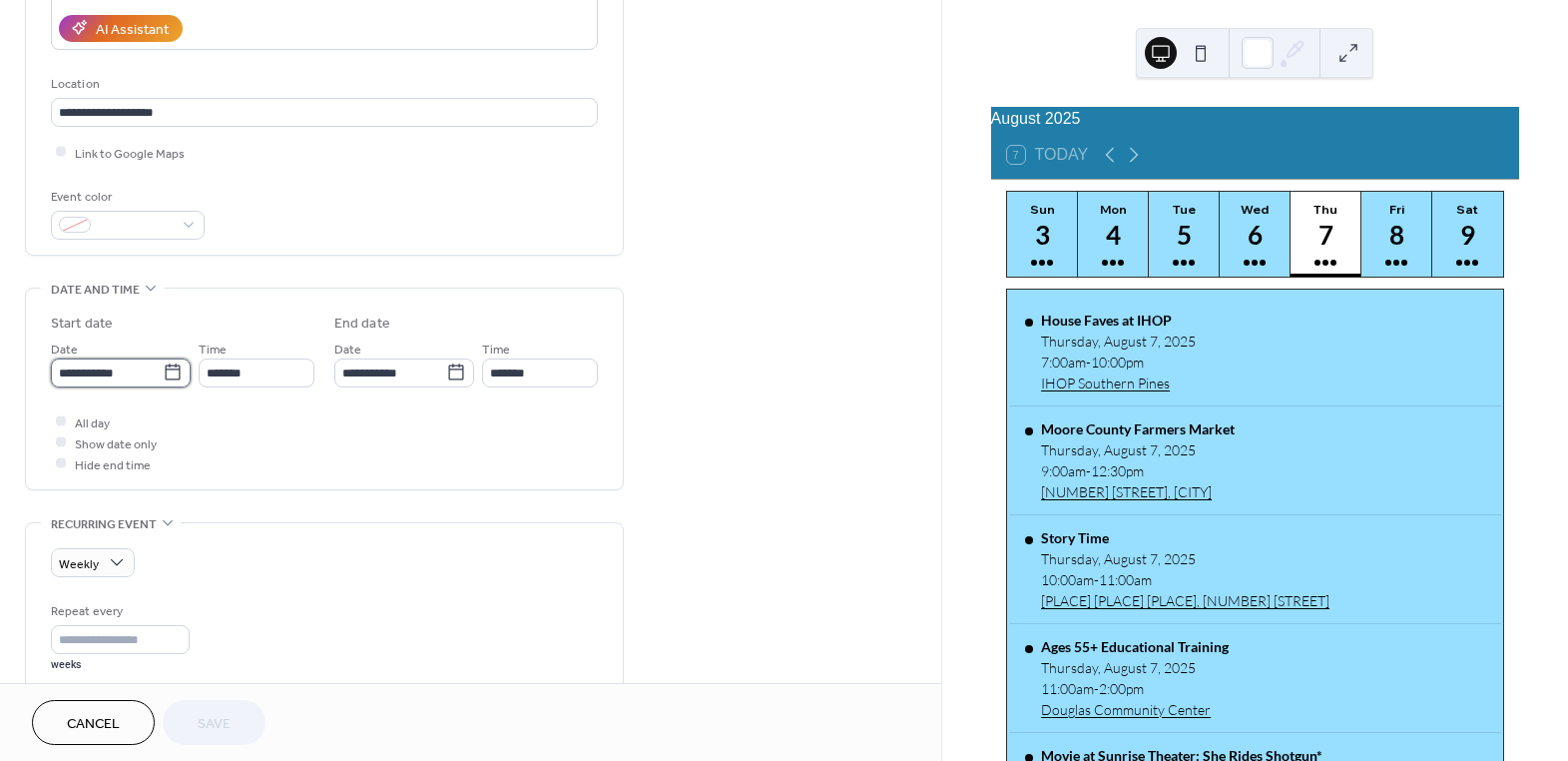 click on "**********" at bounding box center [107, 373] 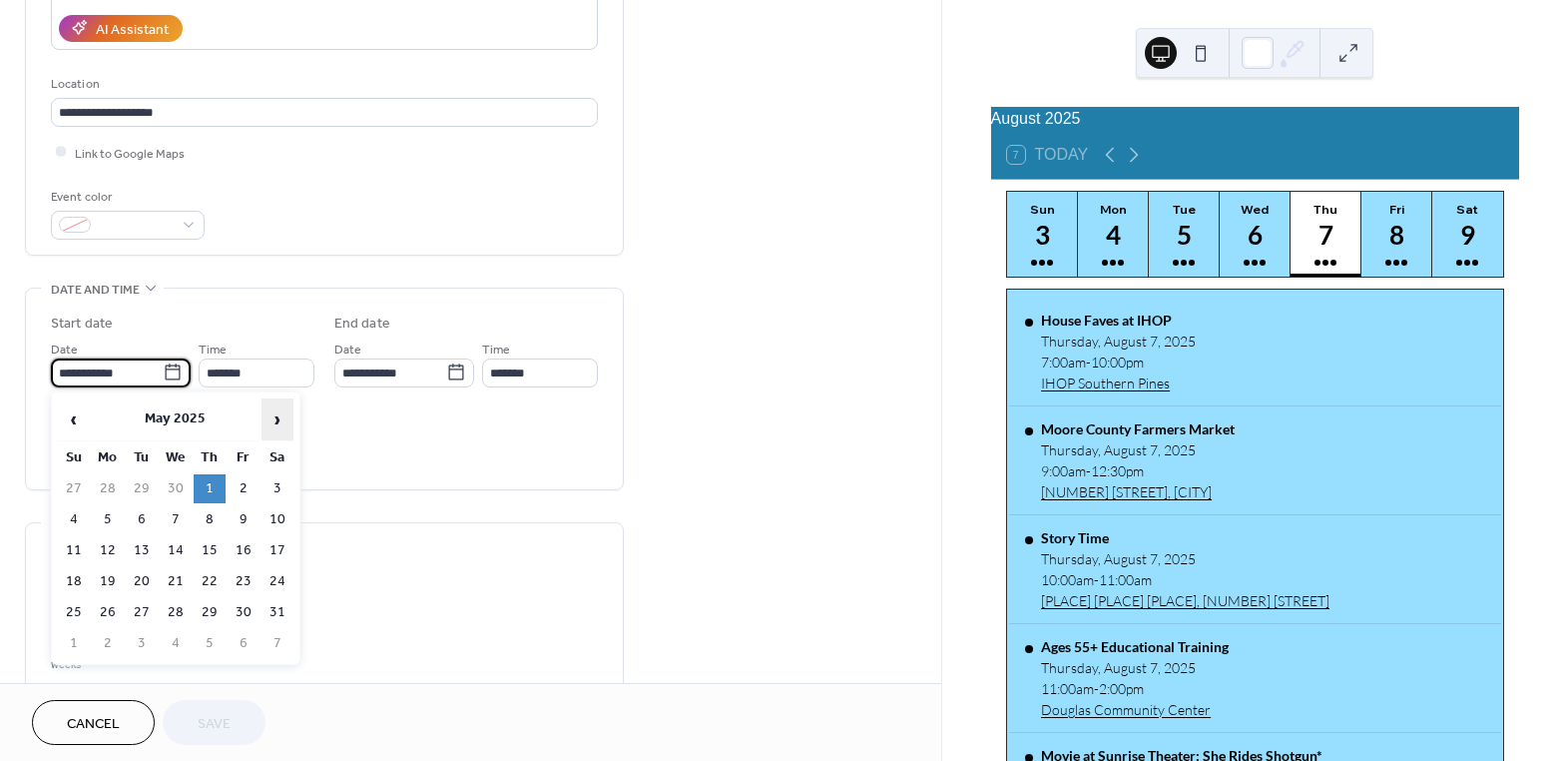 click on "›" at bounding box center [277, 419] 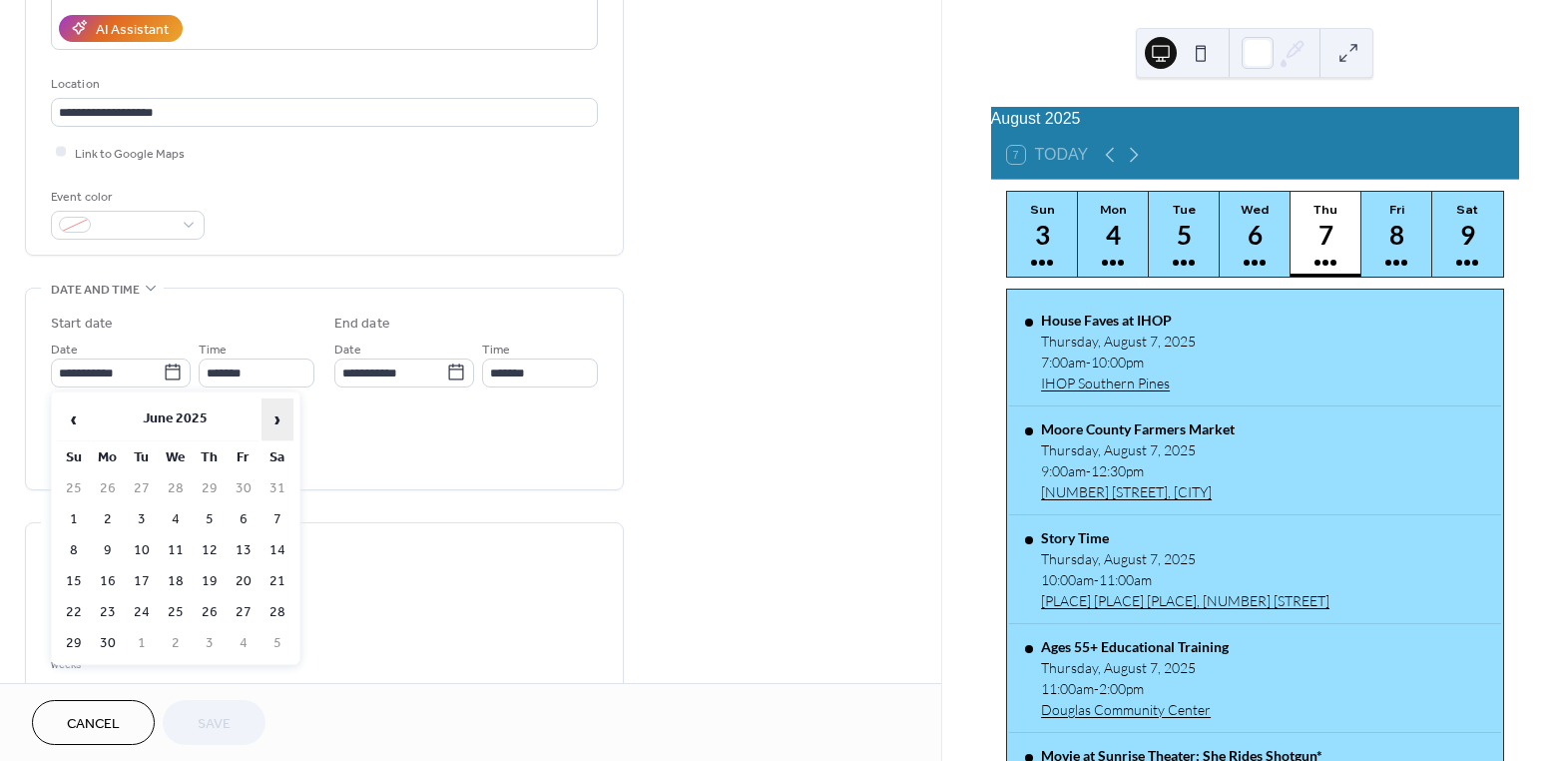 click on "›" at bounding box center [277, 419] 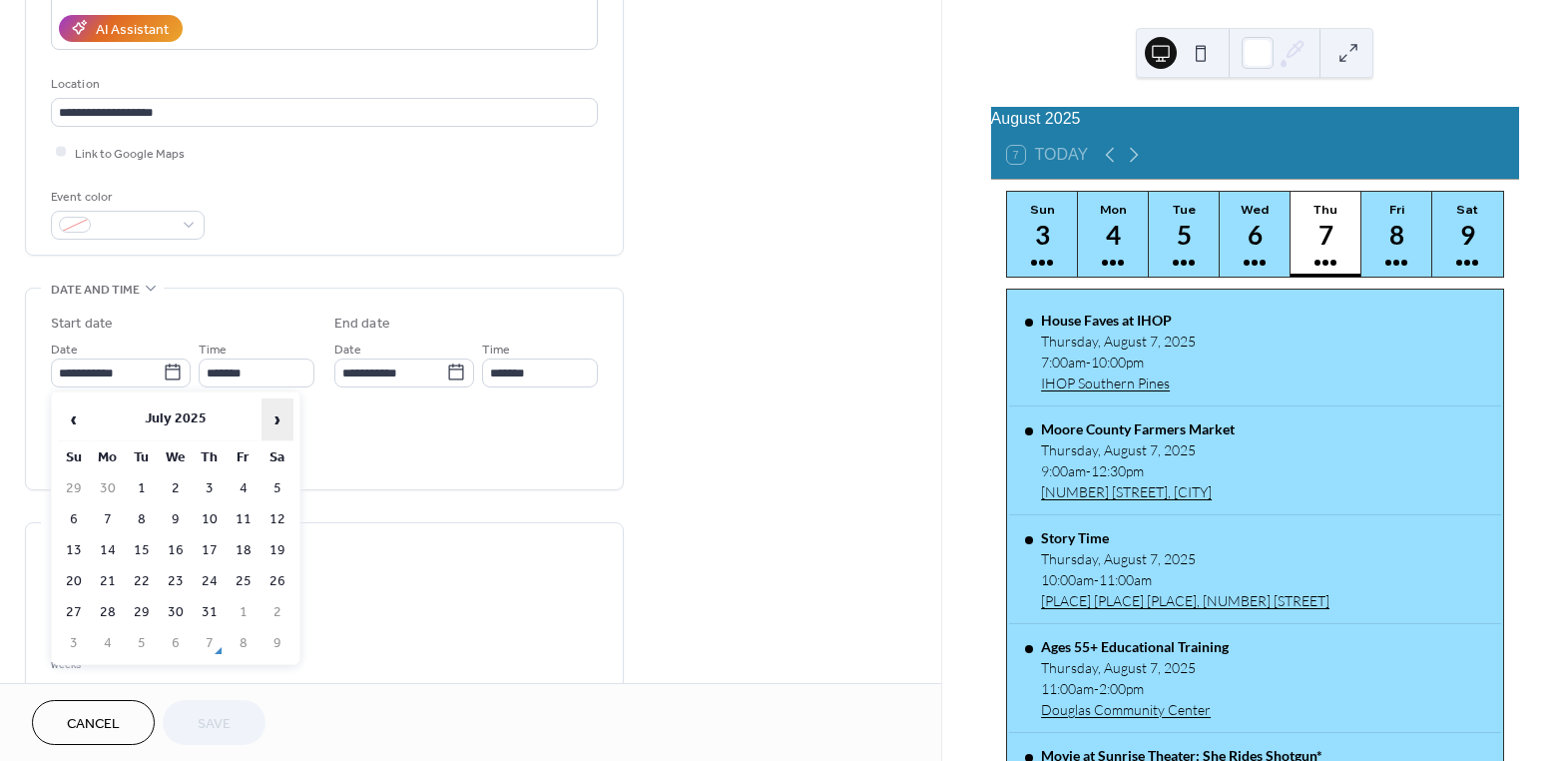 click on "›" at bounding box center [277, 419] 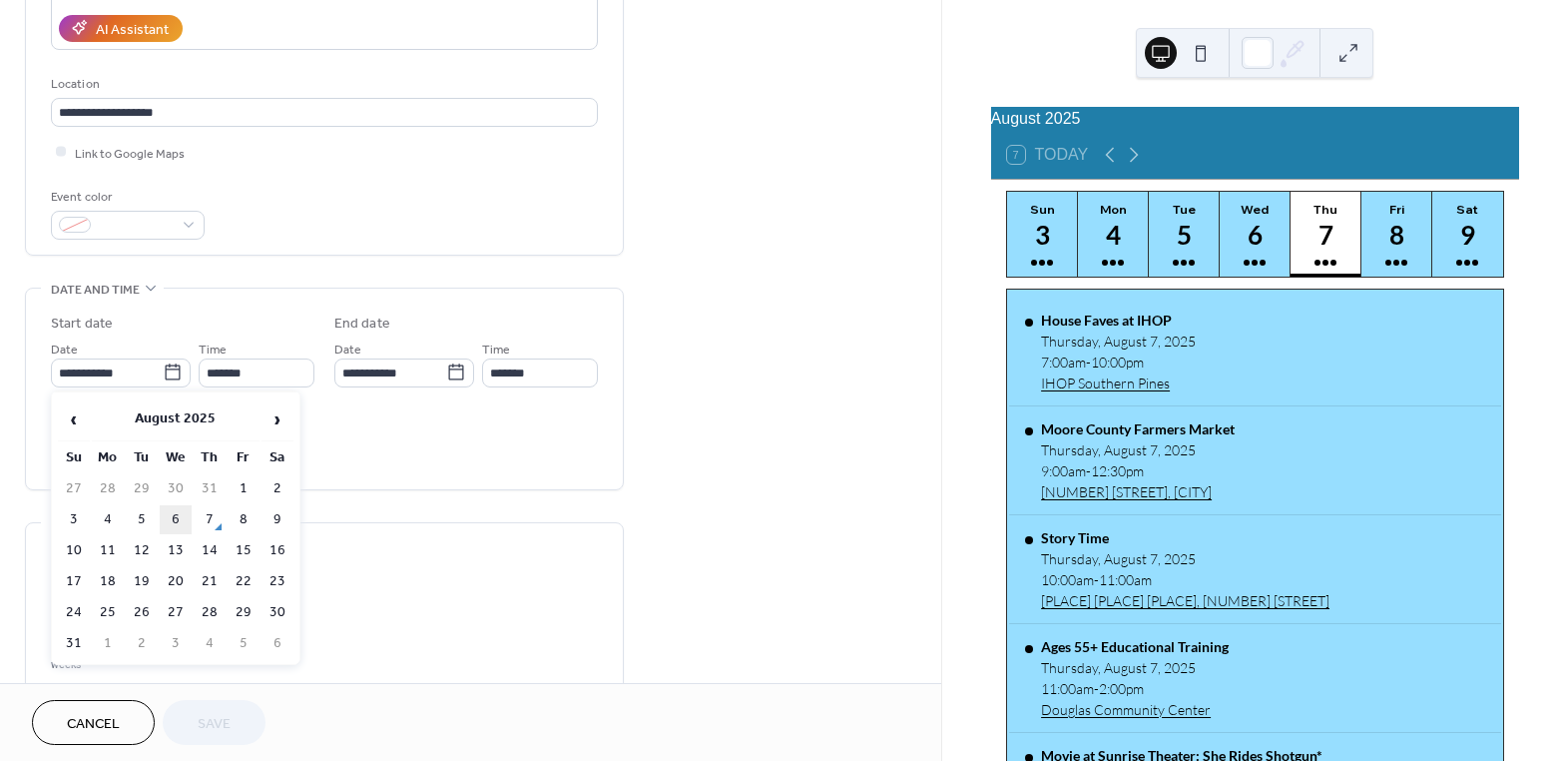 click on "6" at bounding box center [176, 519] 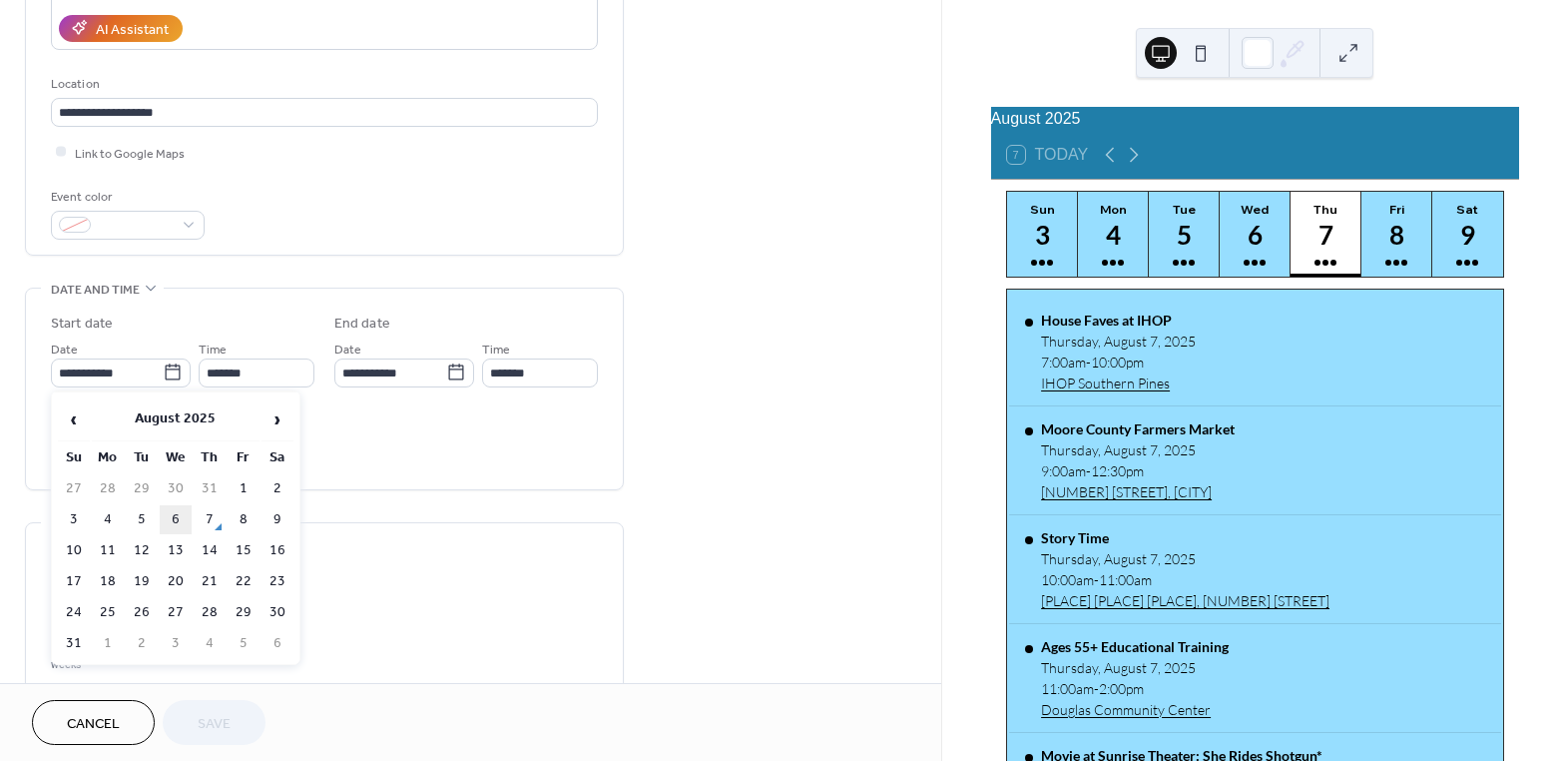 type on "**********" 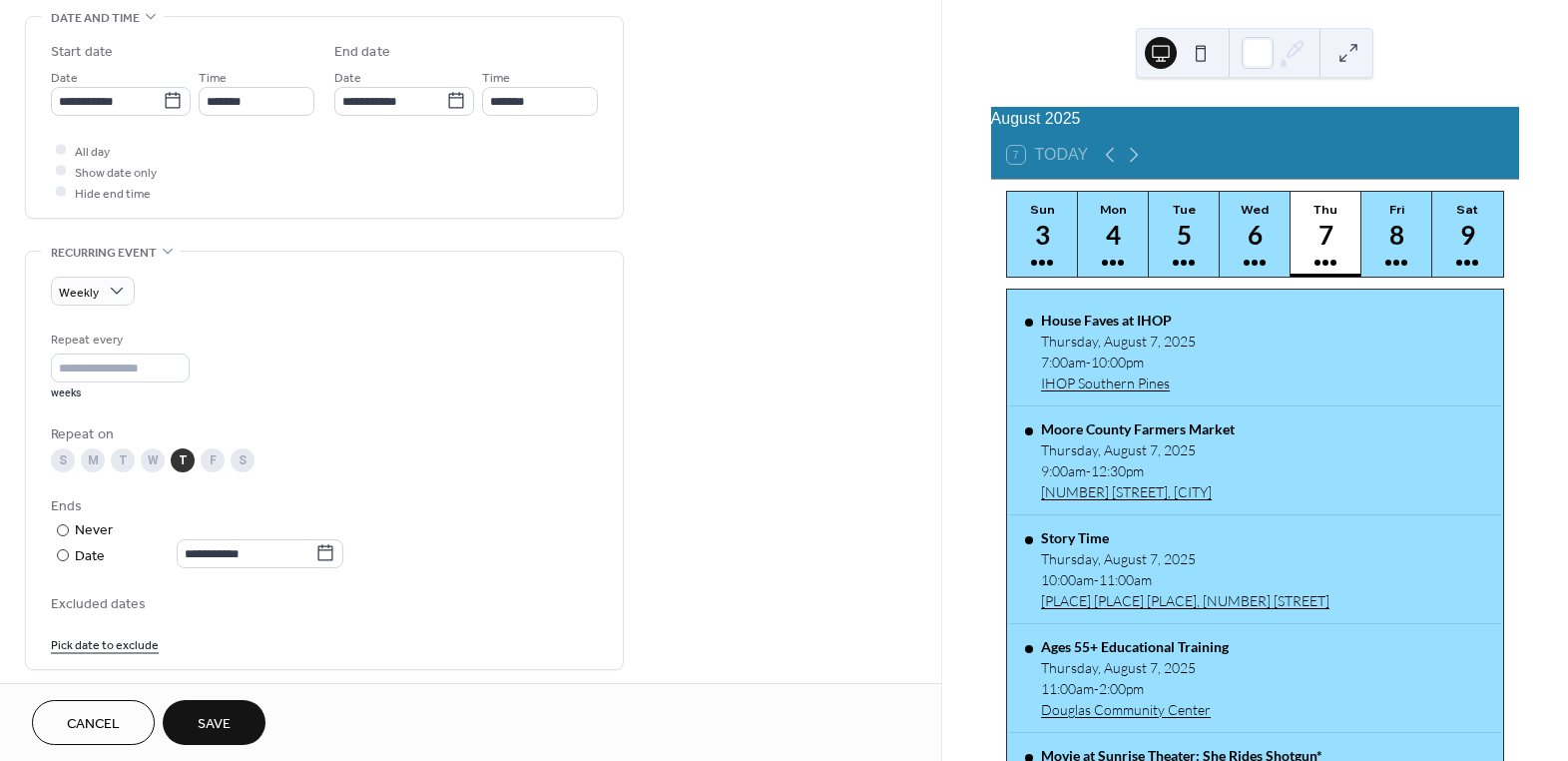 scroll, scrollTop: 635, scrollLeft: 0, axis: vertical 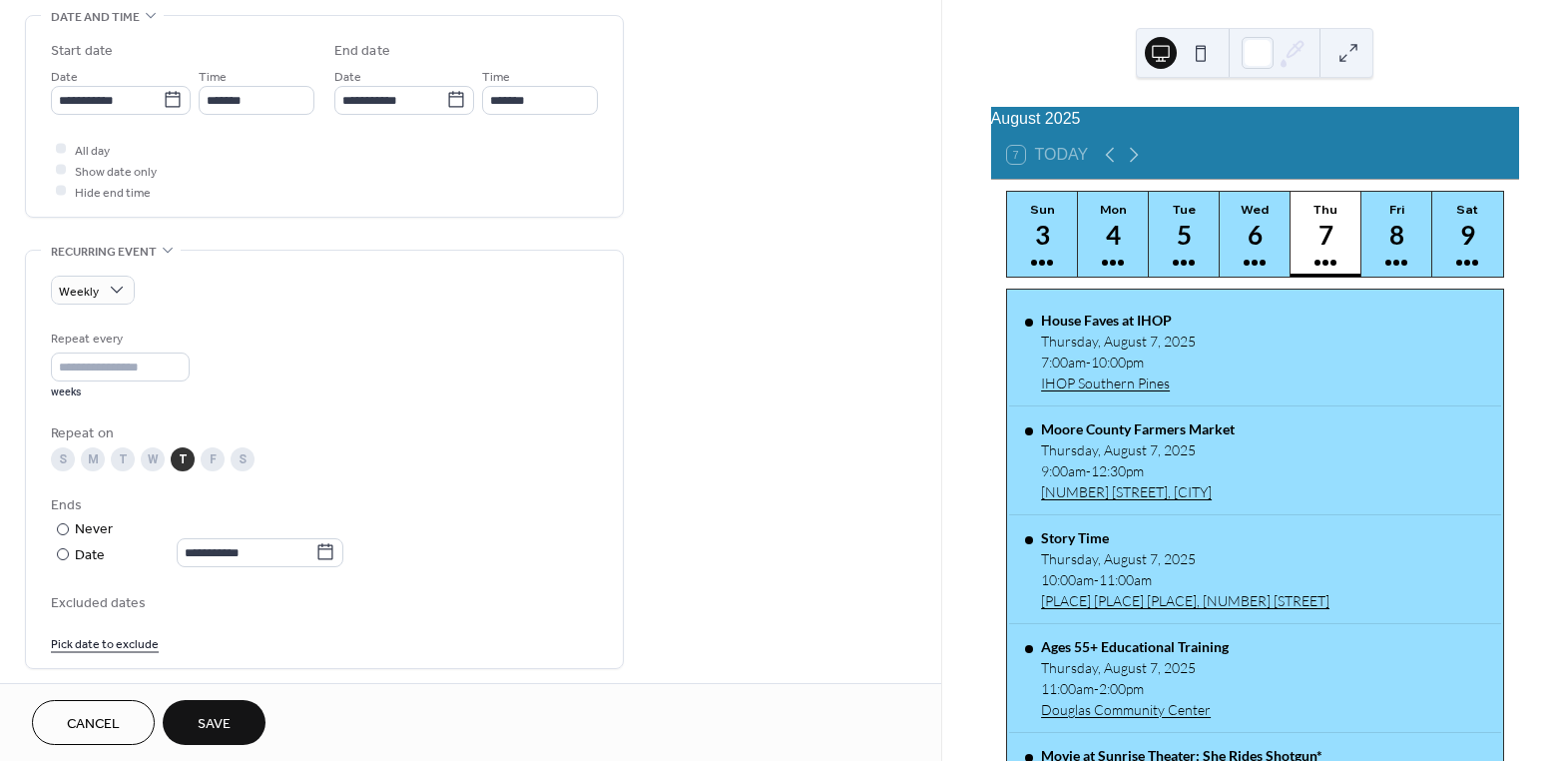 click on "W" at bounding box center (153, 459) 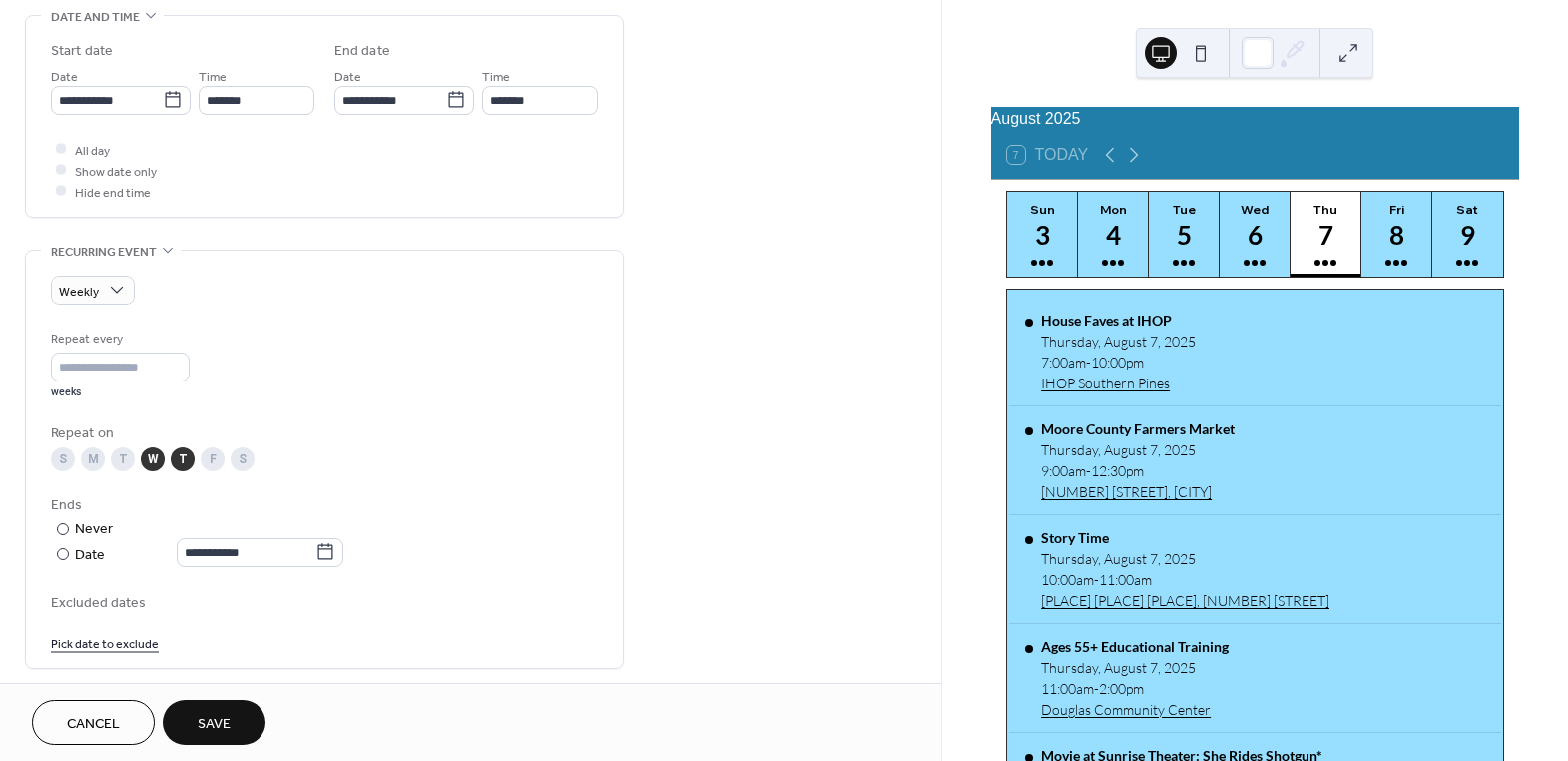 click on "T" at bounding box center [183, 459] 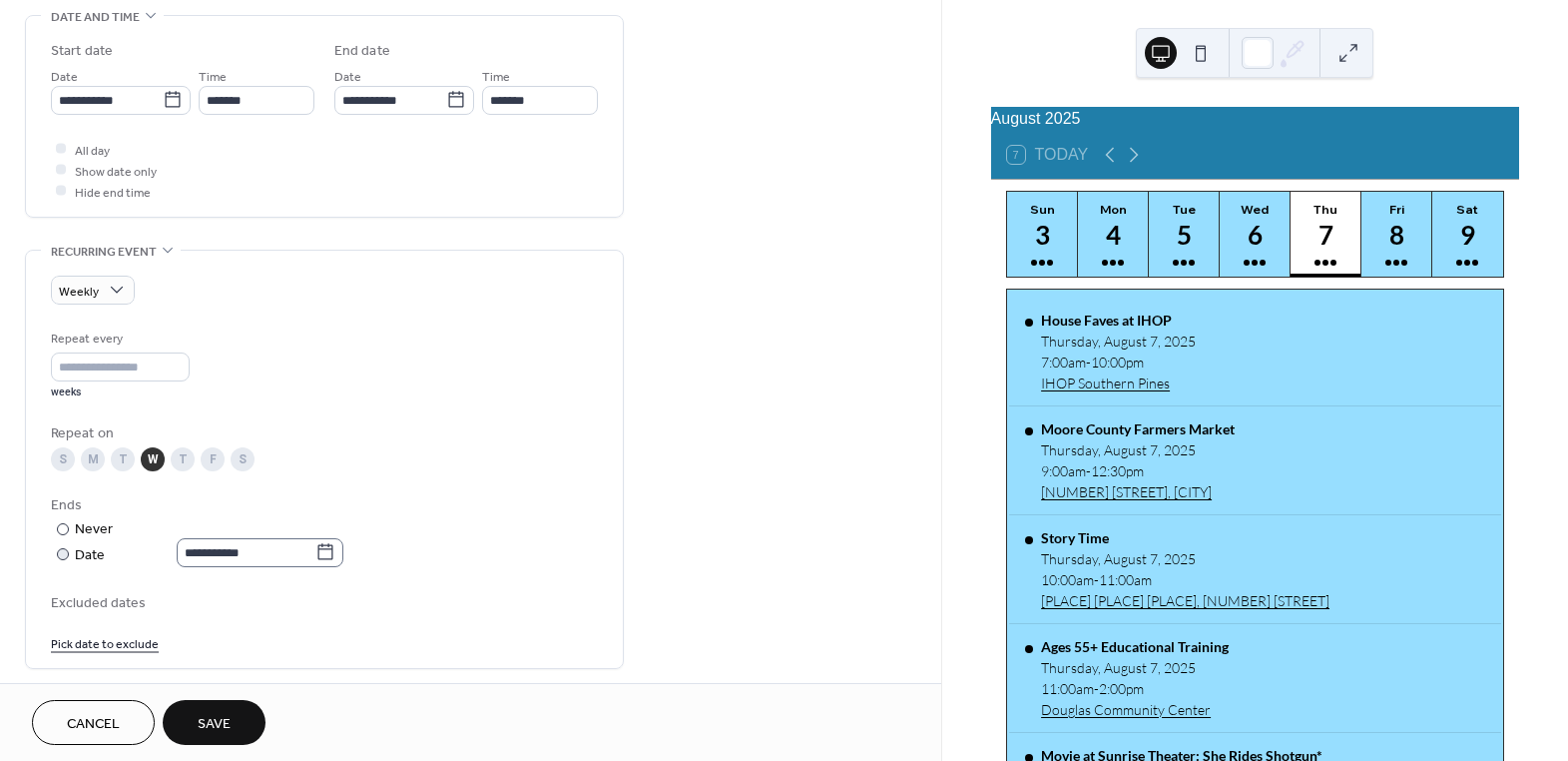click 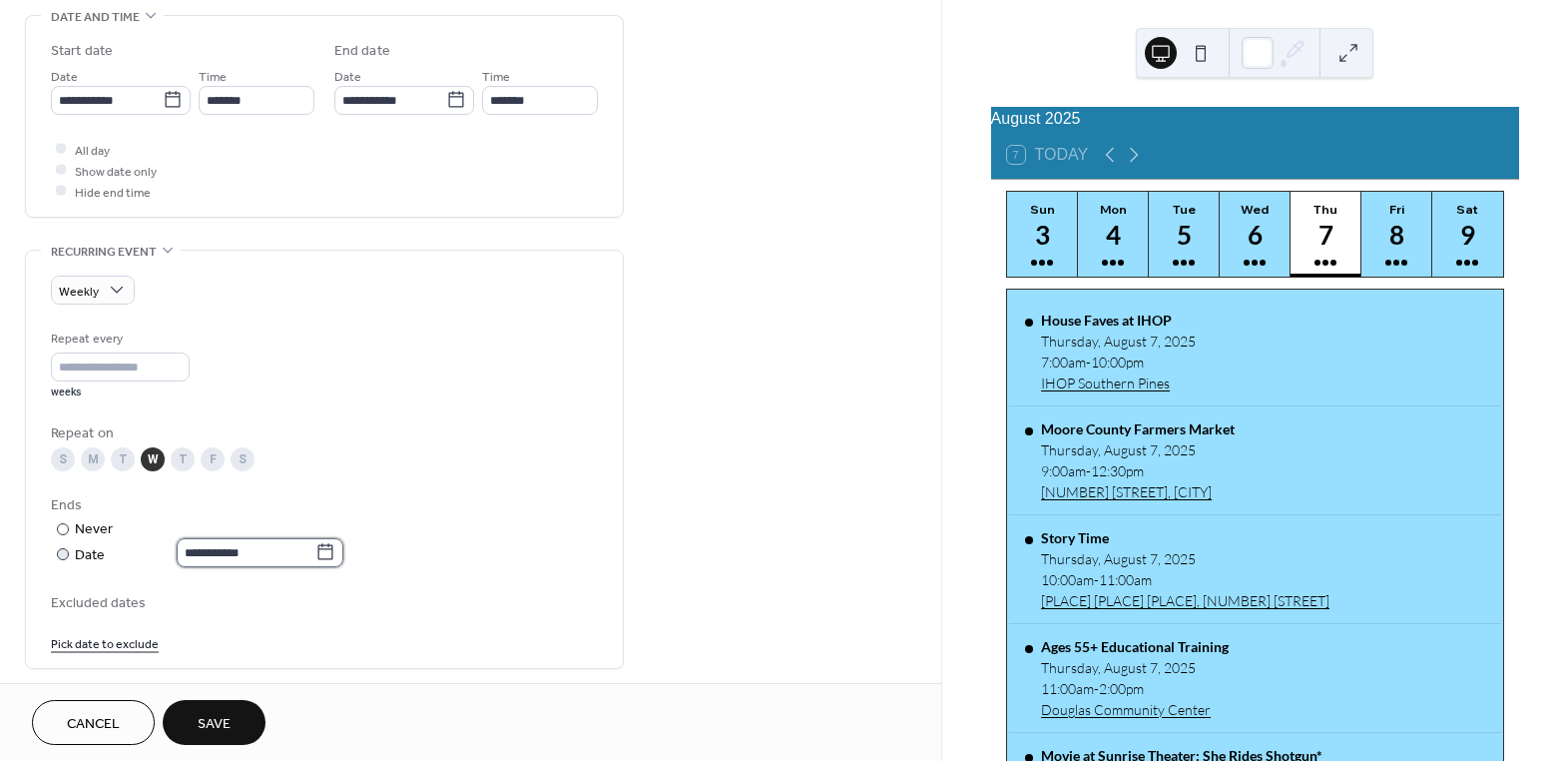 click on "**********" at bounding box center (246, 552) 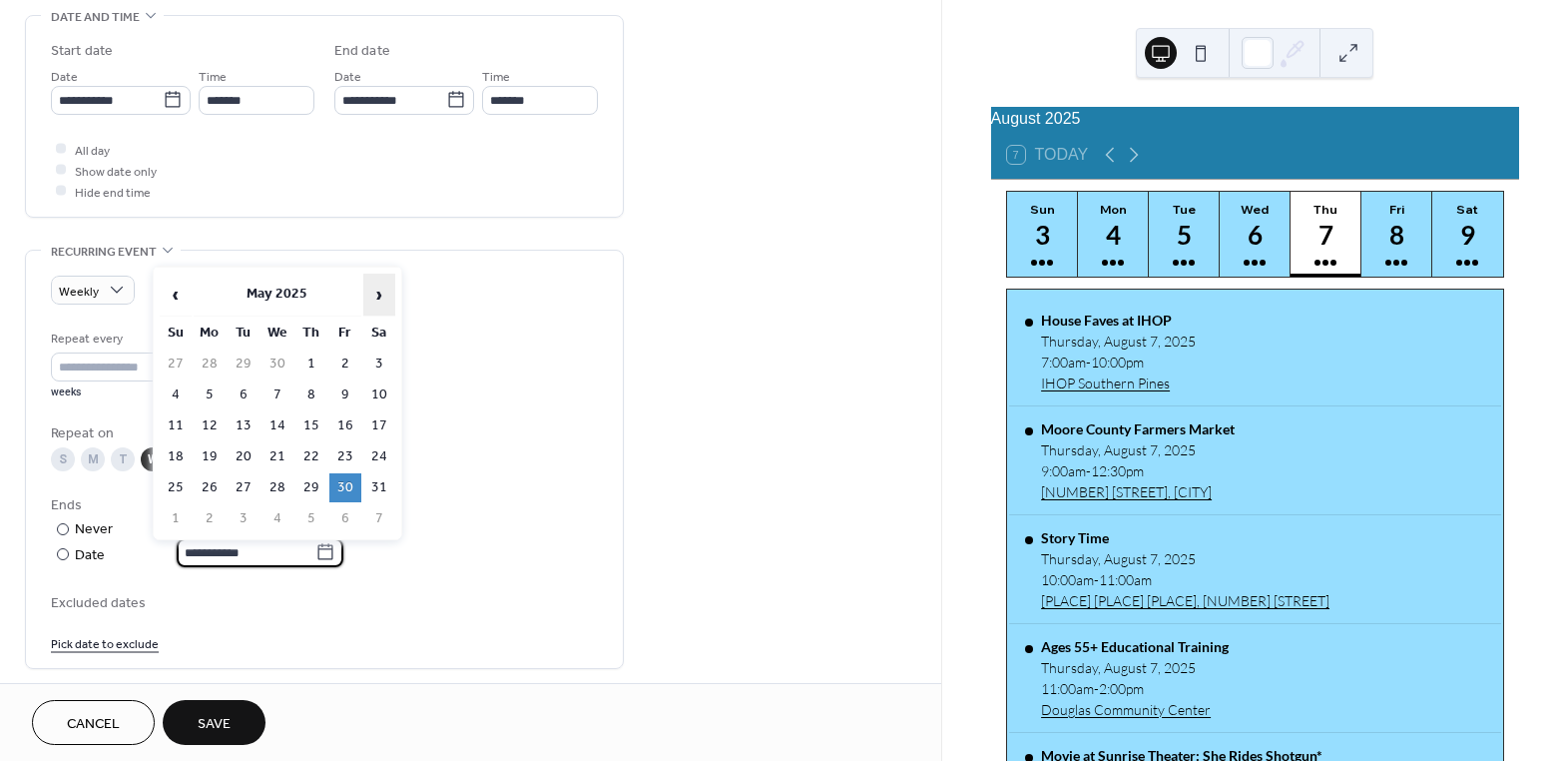 click on "›" at bounding box center [379, 295] 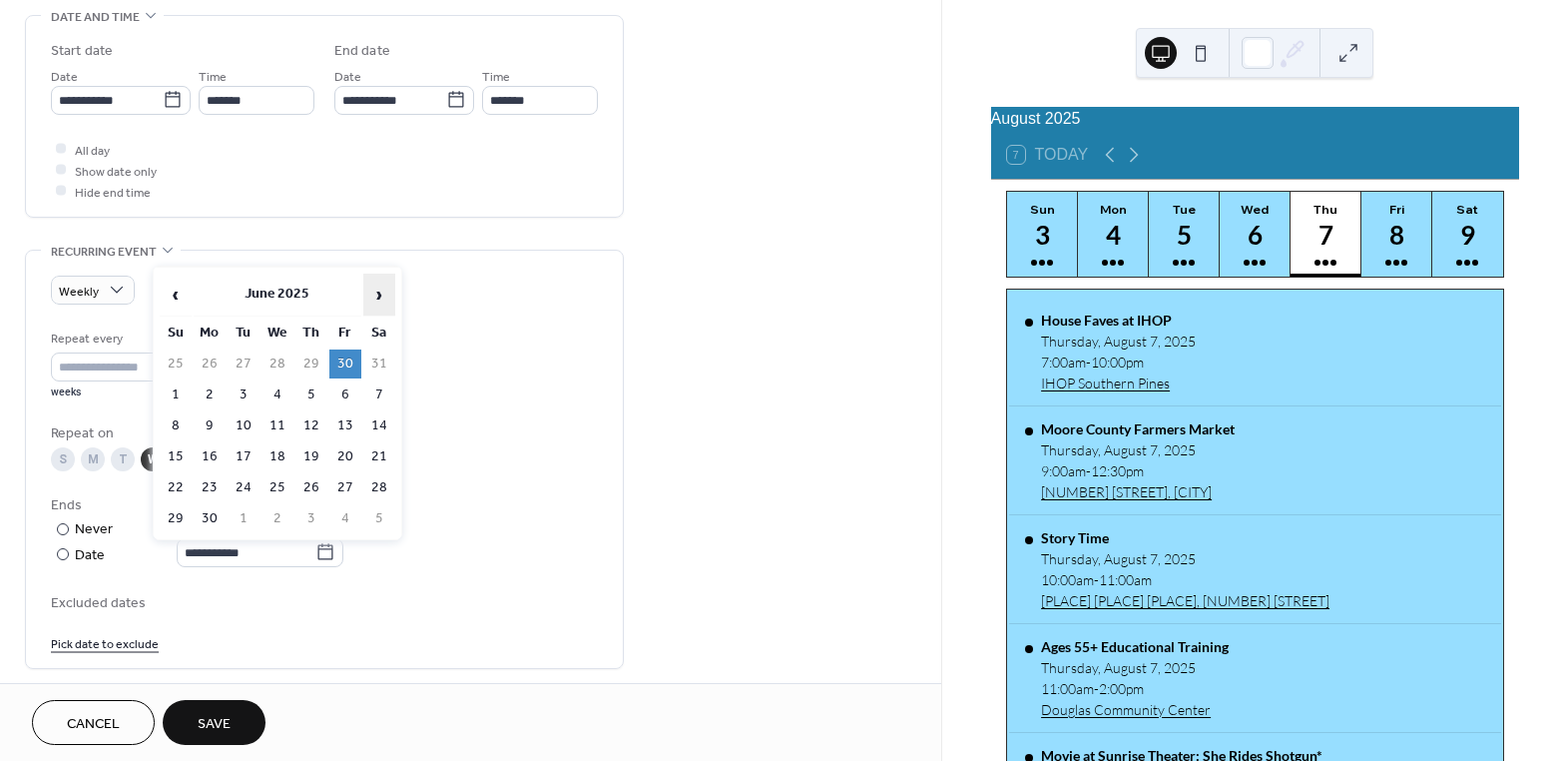 click on "›" at bounding box center [379, 295] 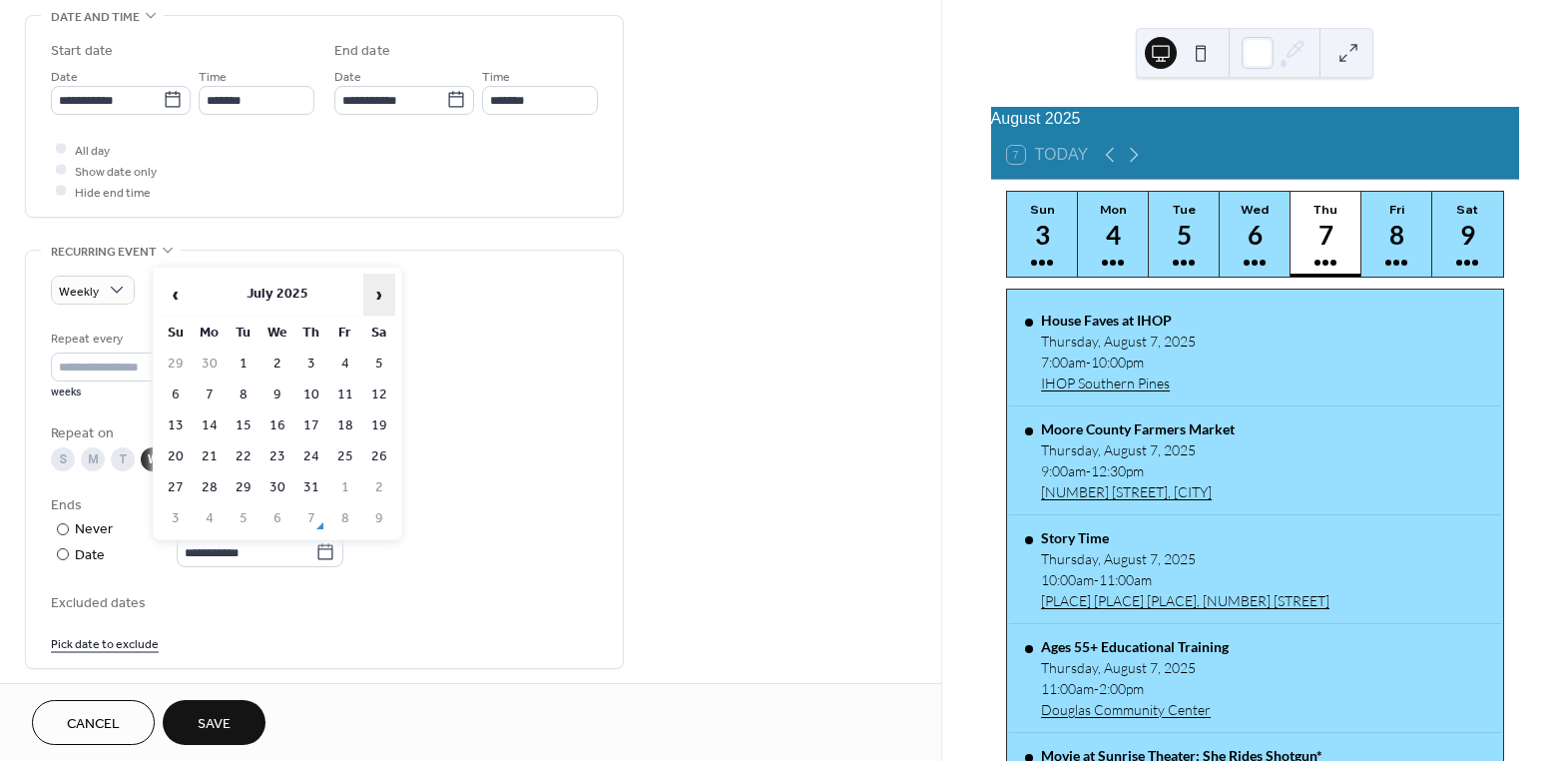 click on "›" at bounding box center (379, 295) 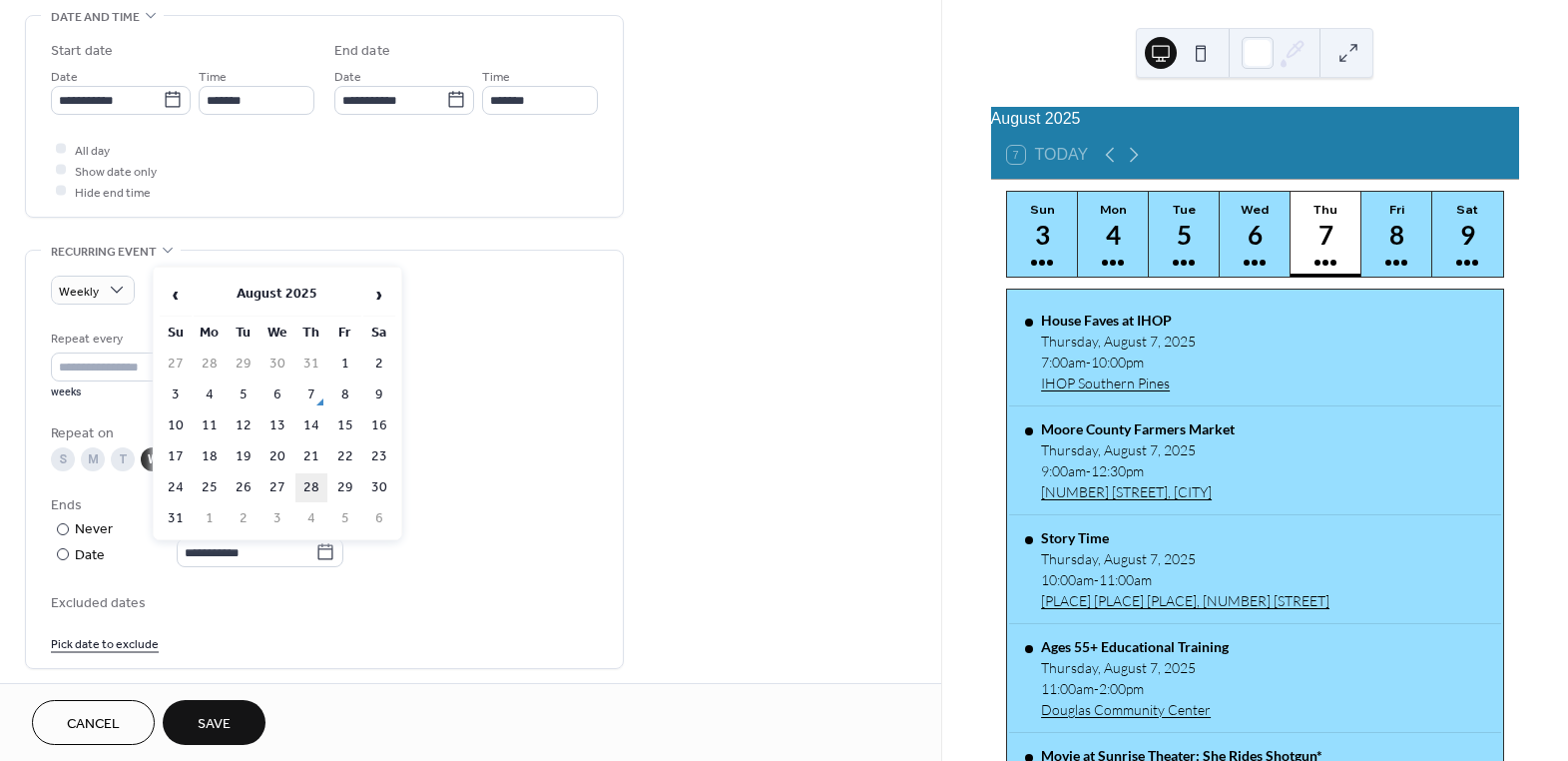click on "28" at bounding box center [311, 487] 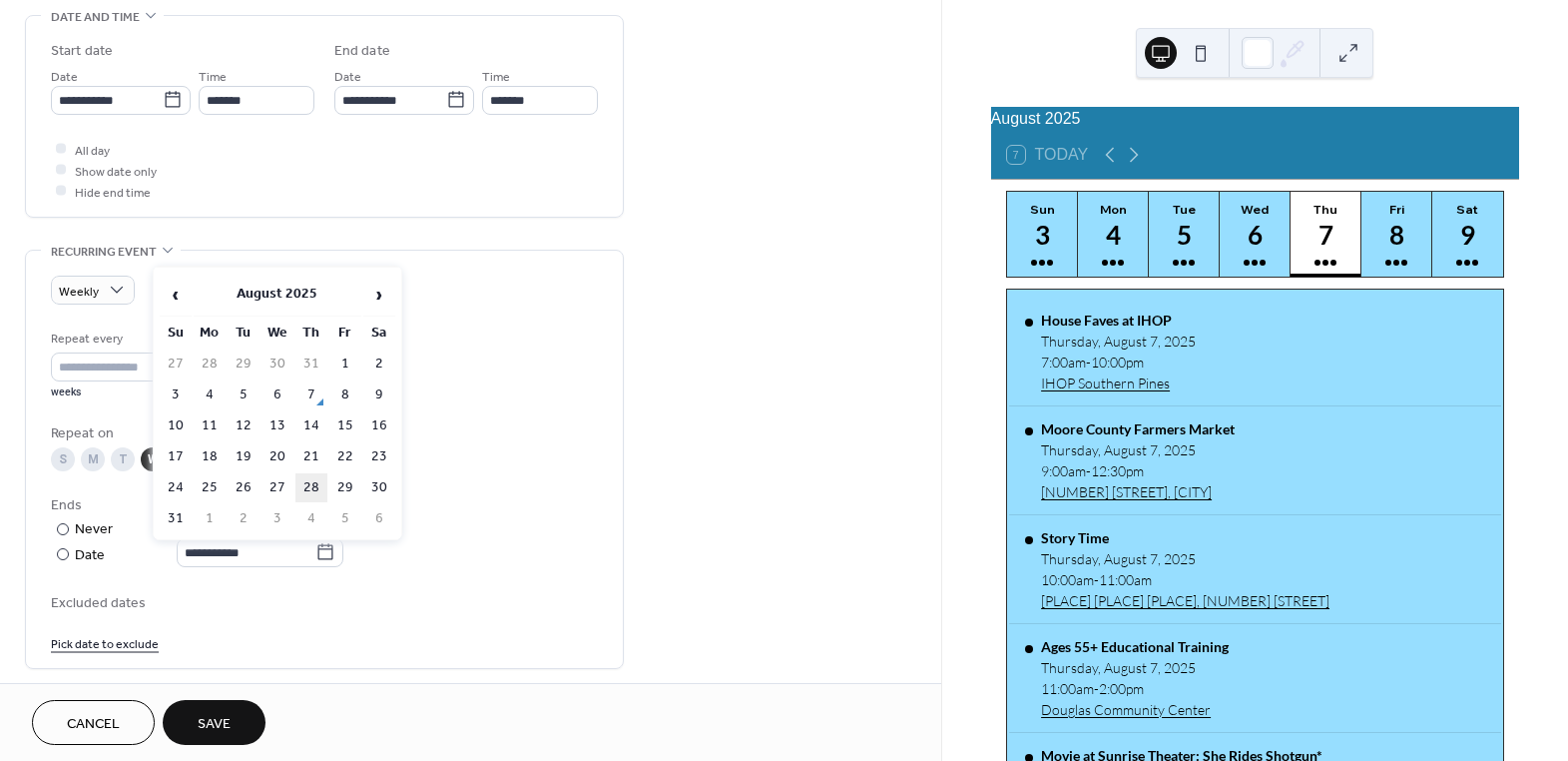 type on "**********" 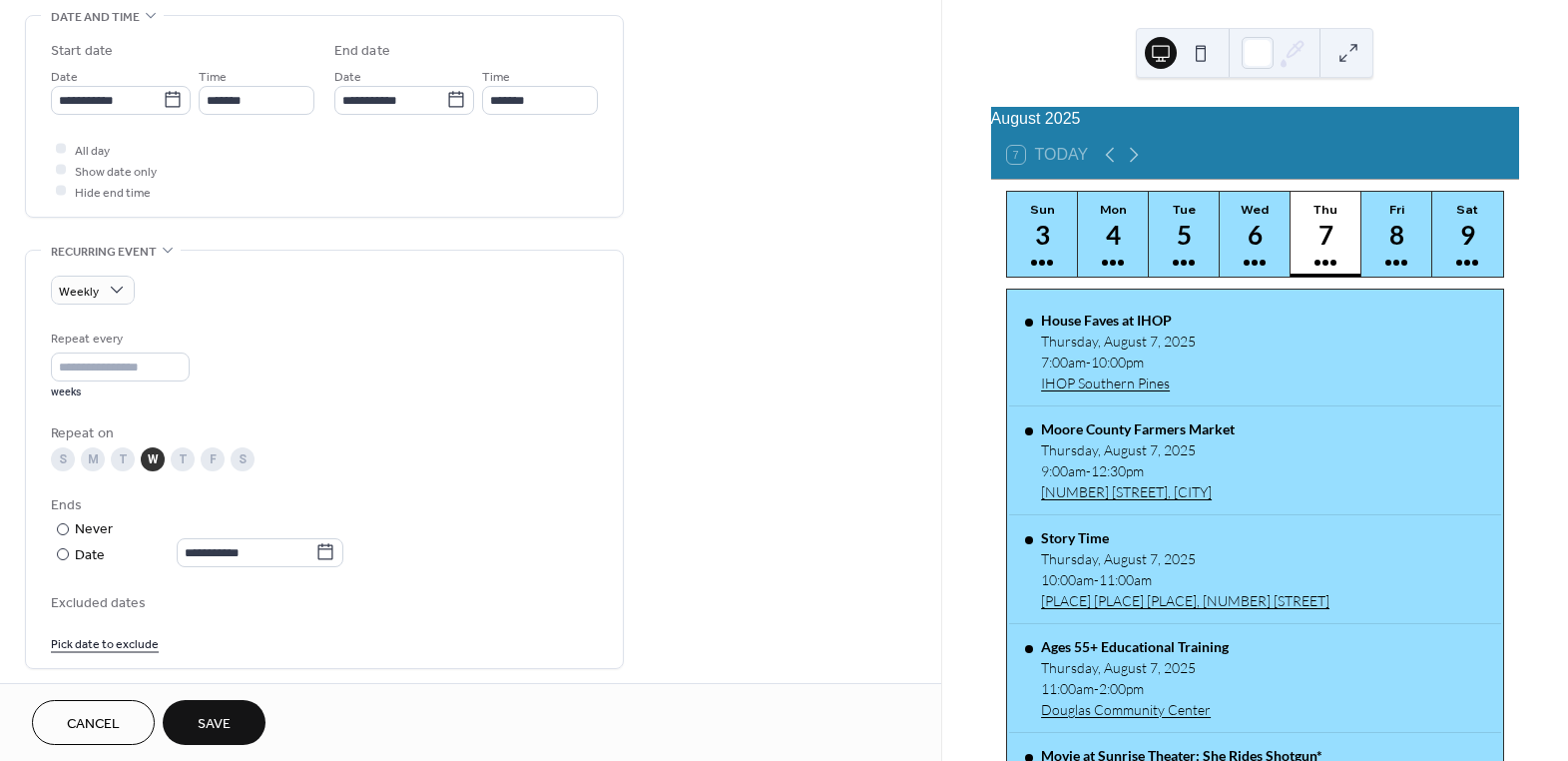 click on "Save" at bounding box center (214, 724) 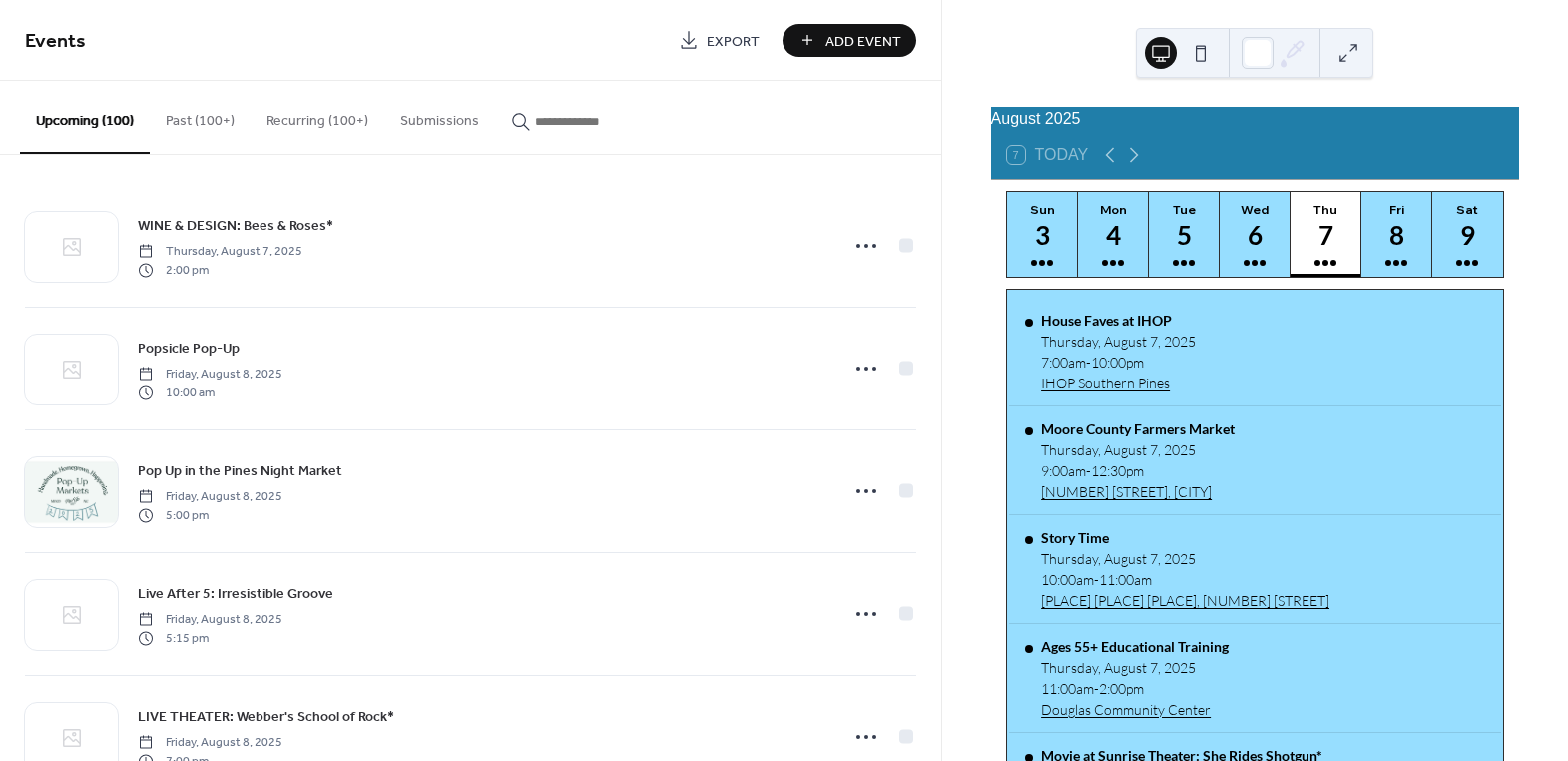 click at bounding box center (595, 121) 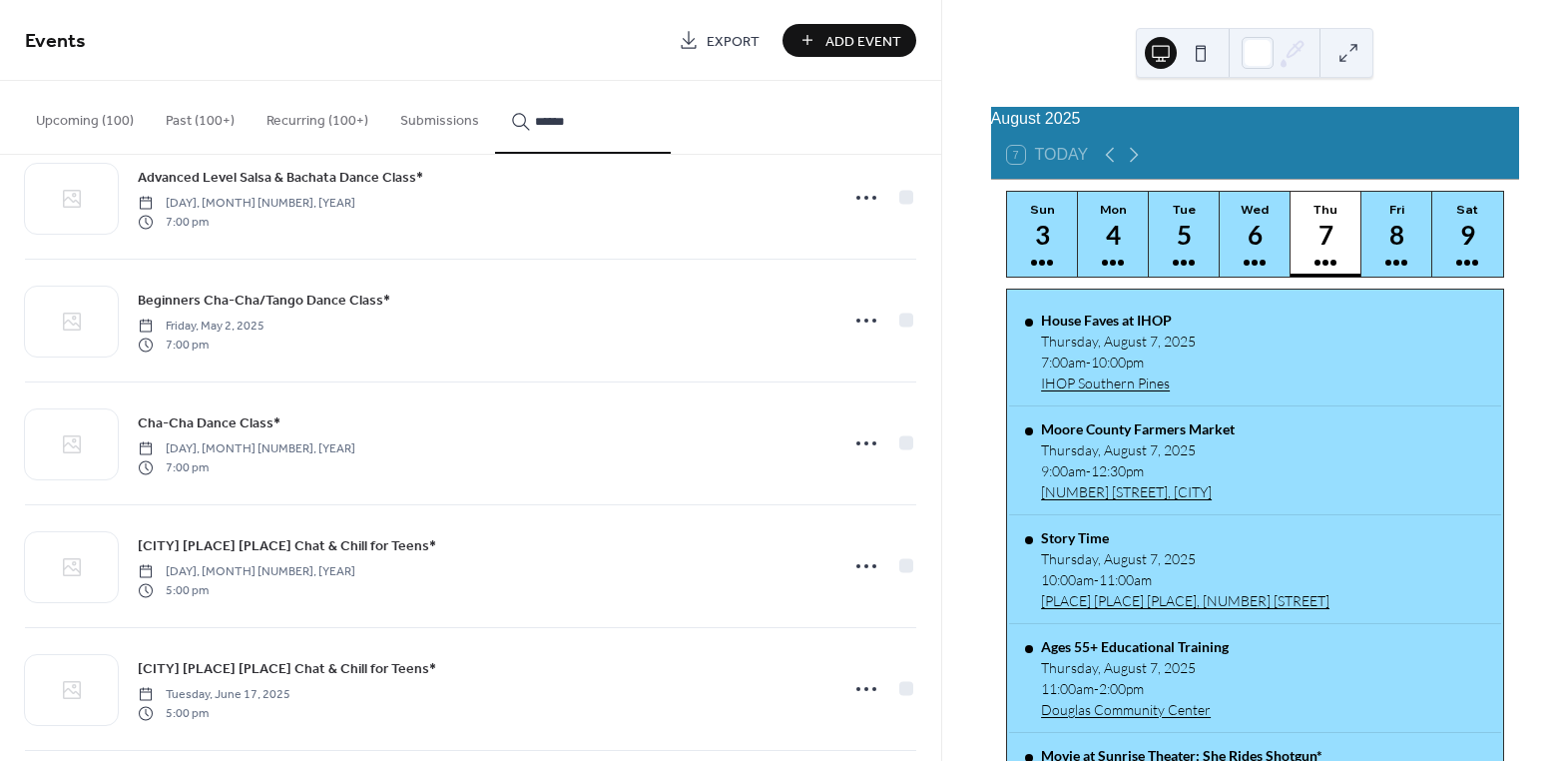 scroll, scrollTop: 2633, scrollLeft: 0, axis: vertical 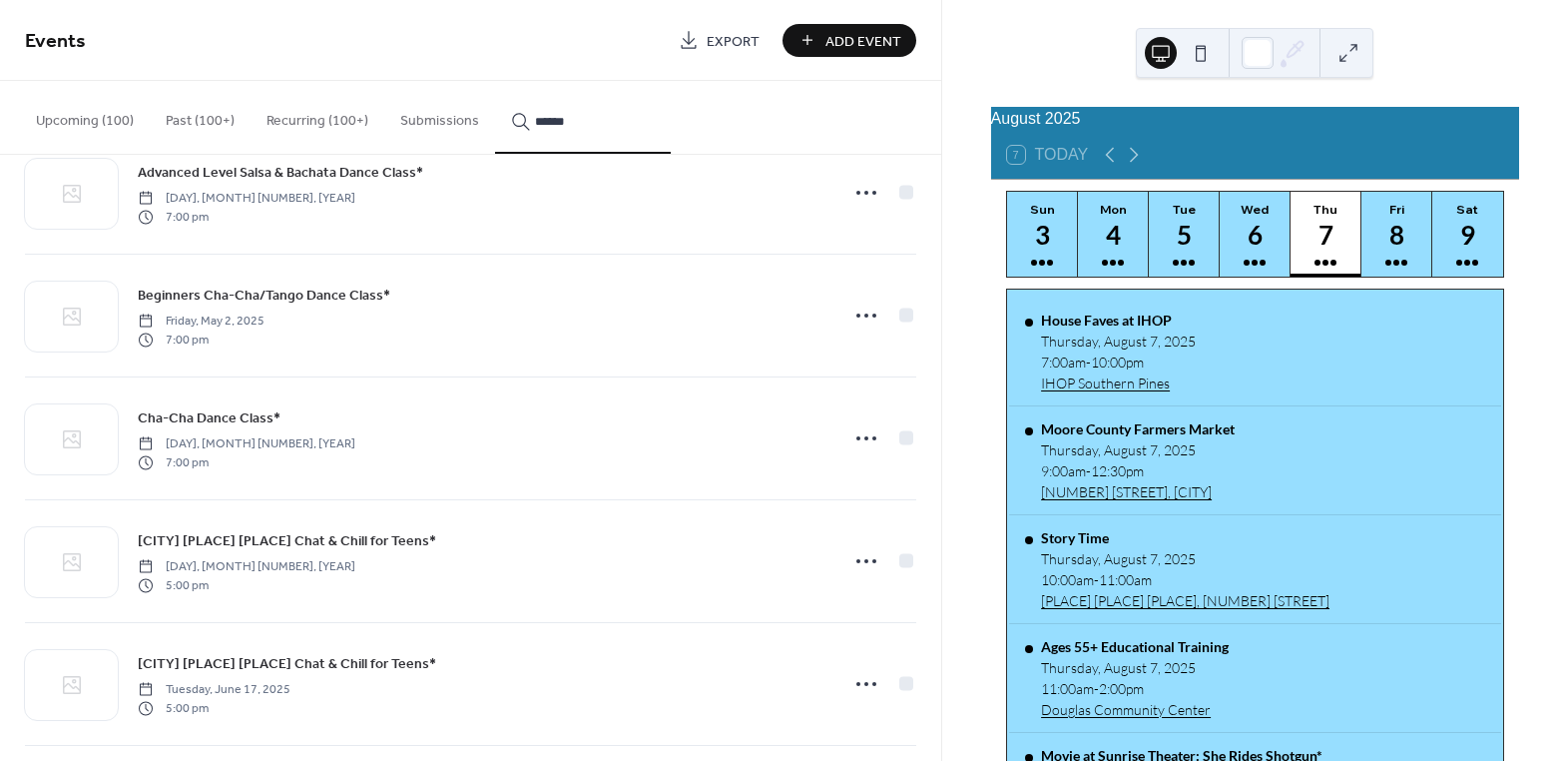type on "******" 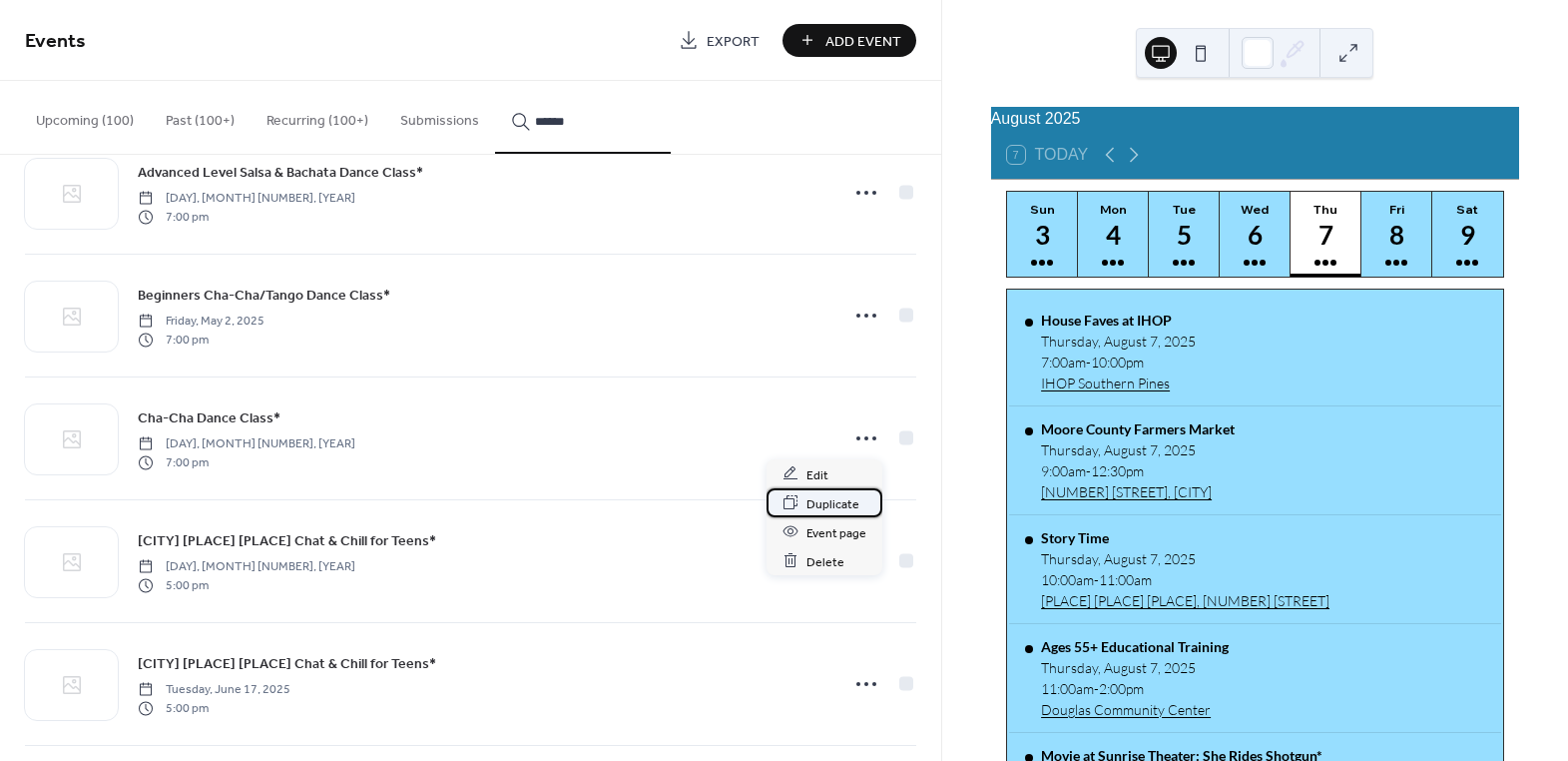 click on "Duplicate" at bounding box center (832, 503) 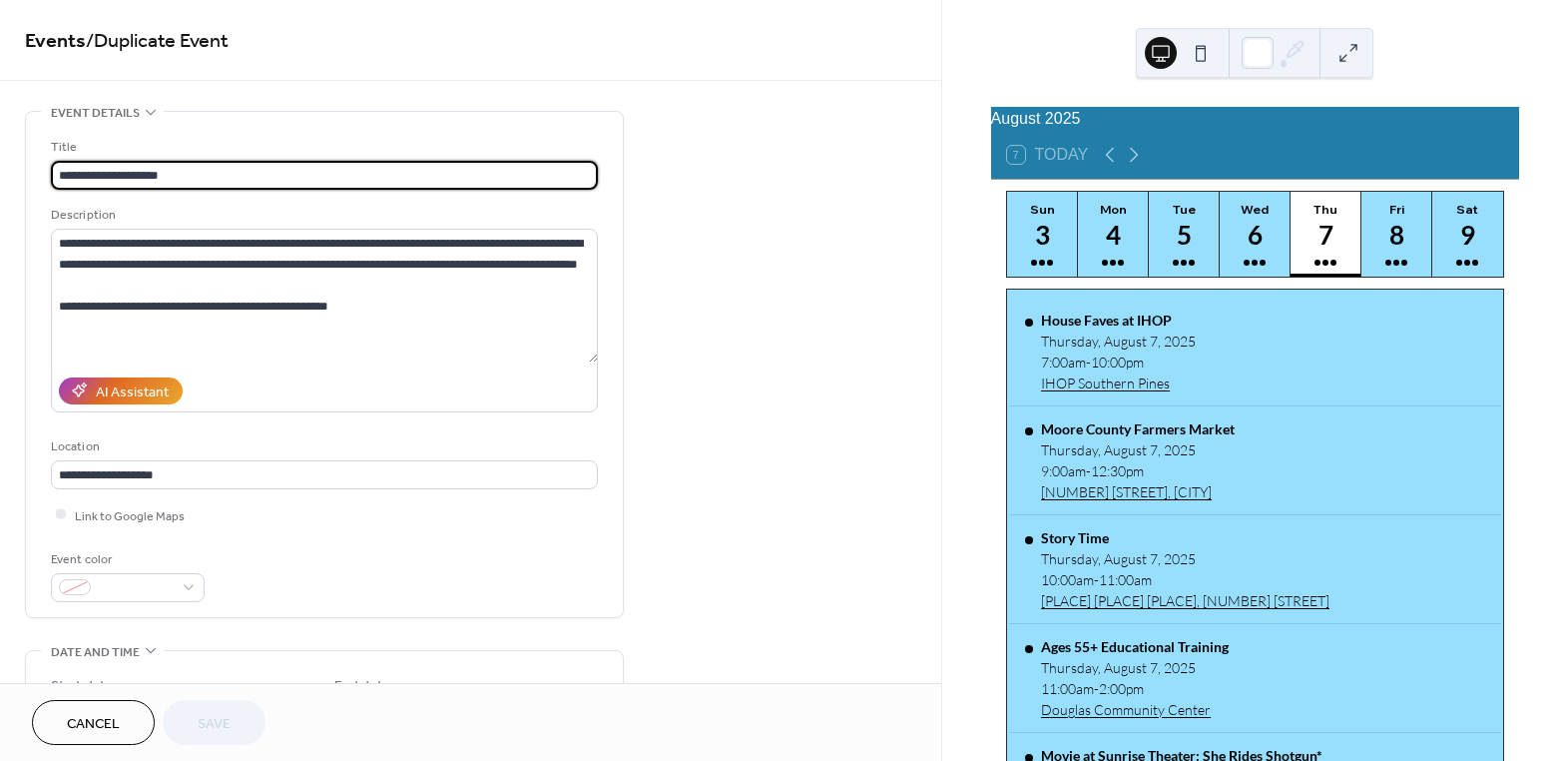 type on "**********" 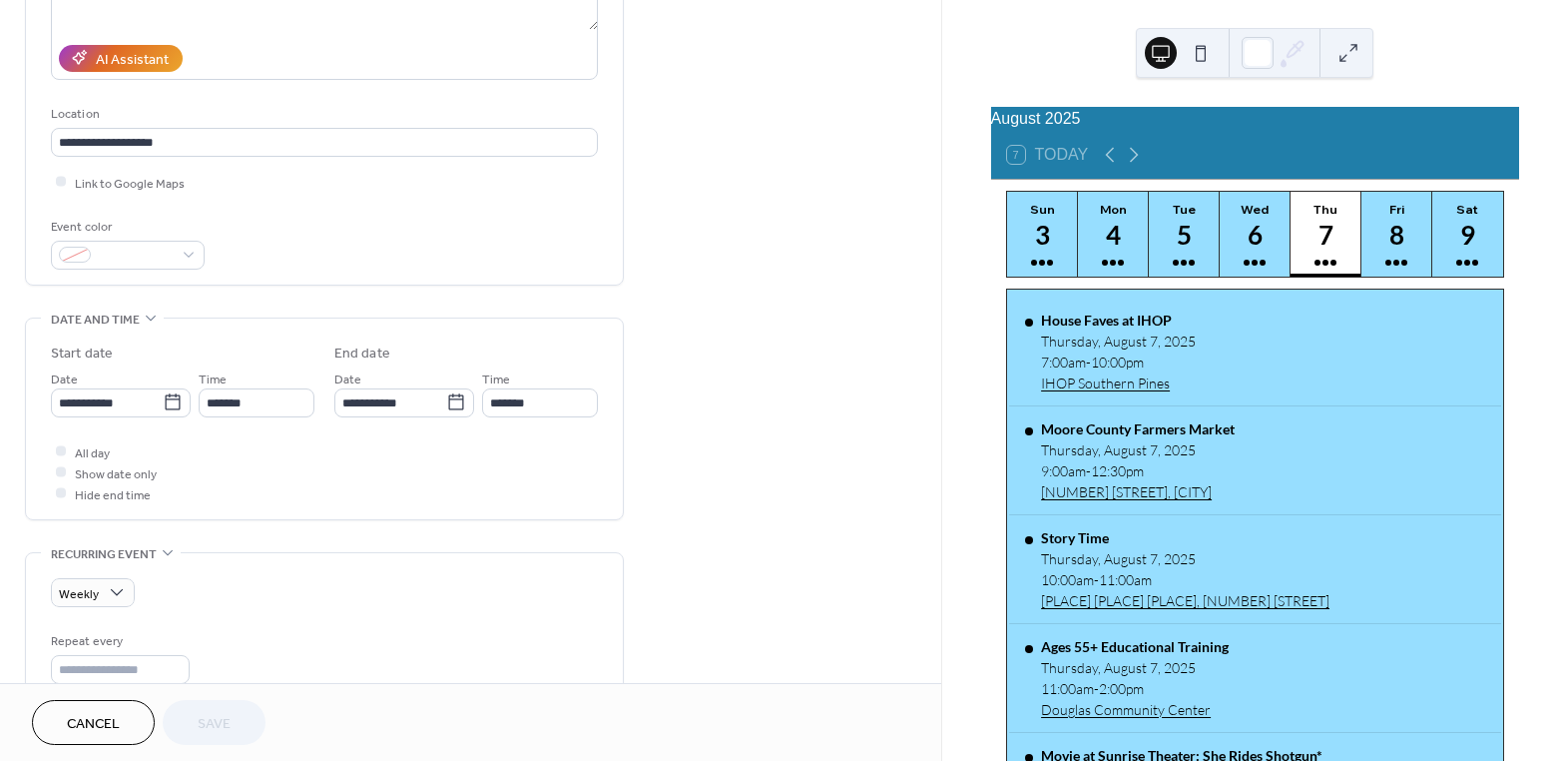 scroll, scrollTop: 363, scrollLeft: 0, axis: vertical 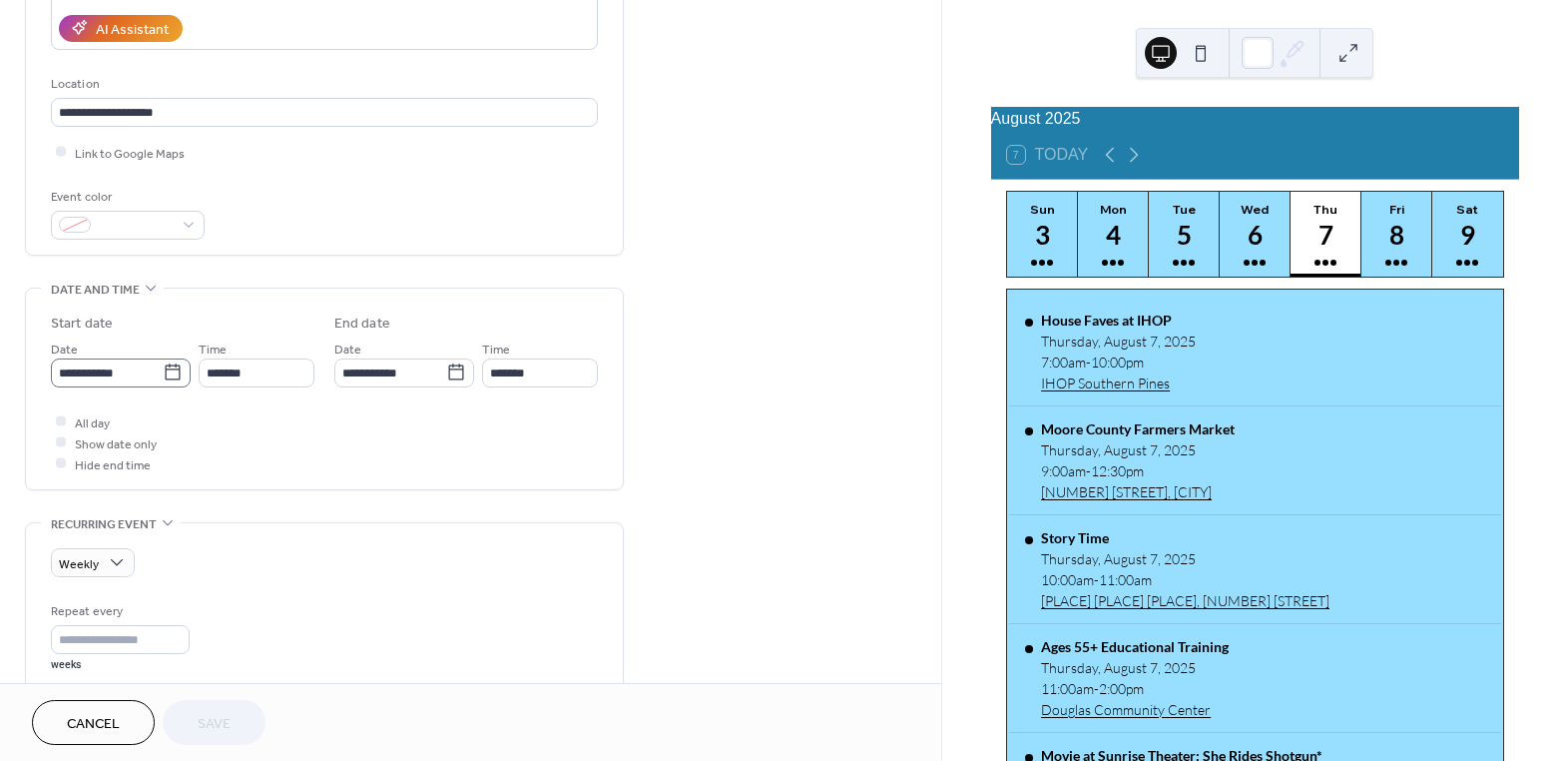 click 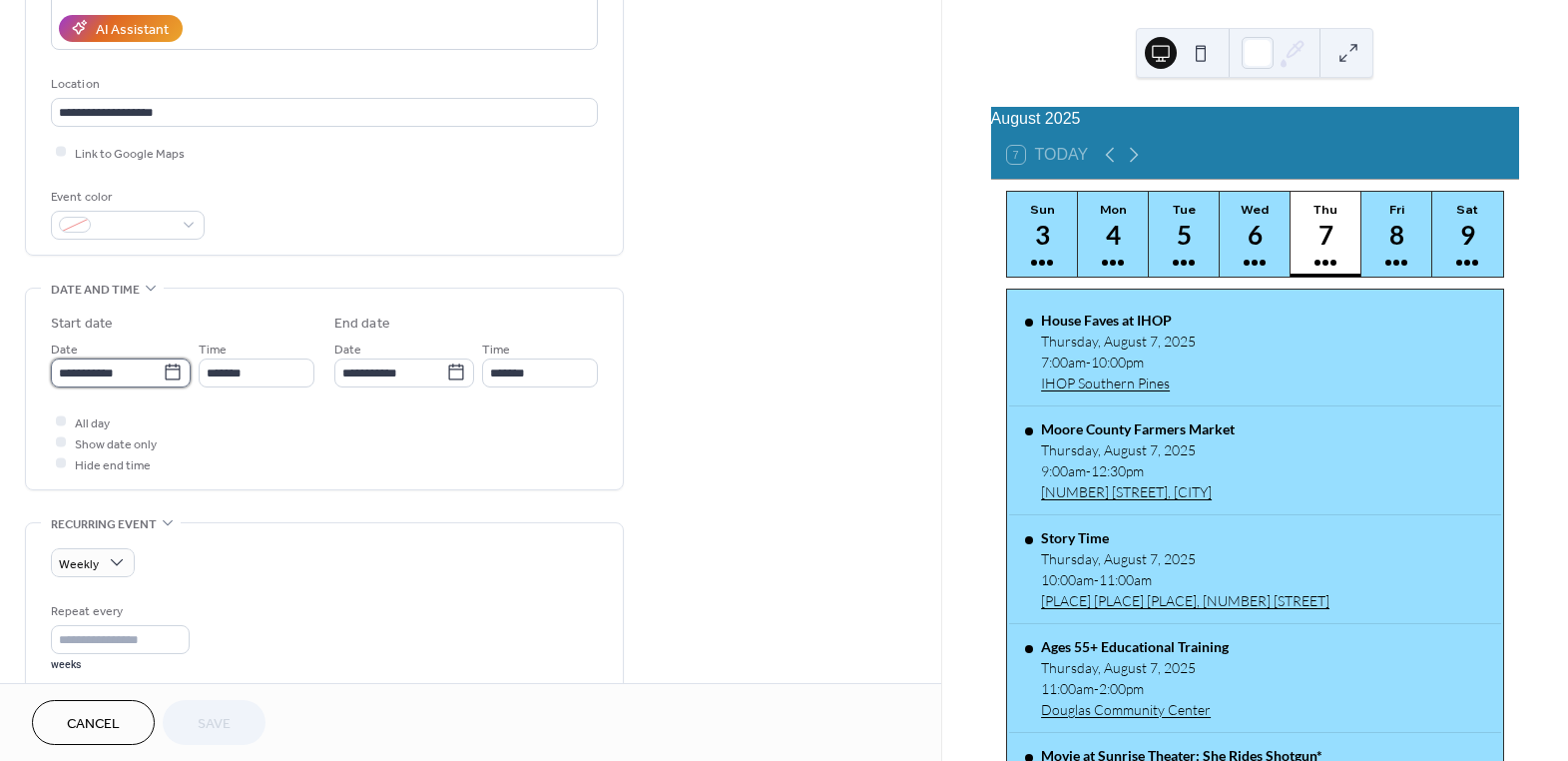 click on "**********" at bounding box center (107, 373) 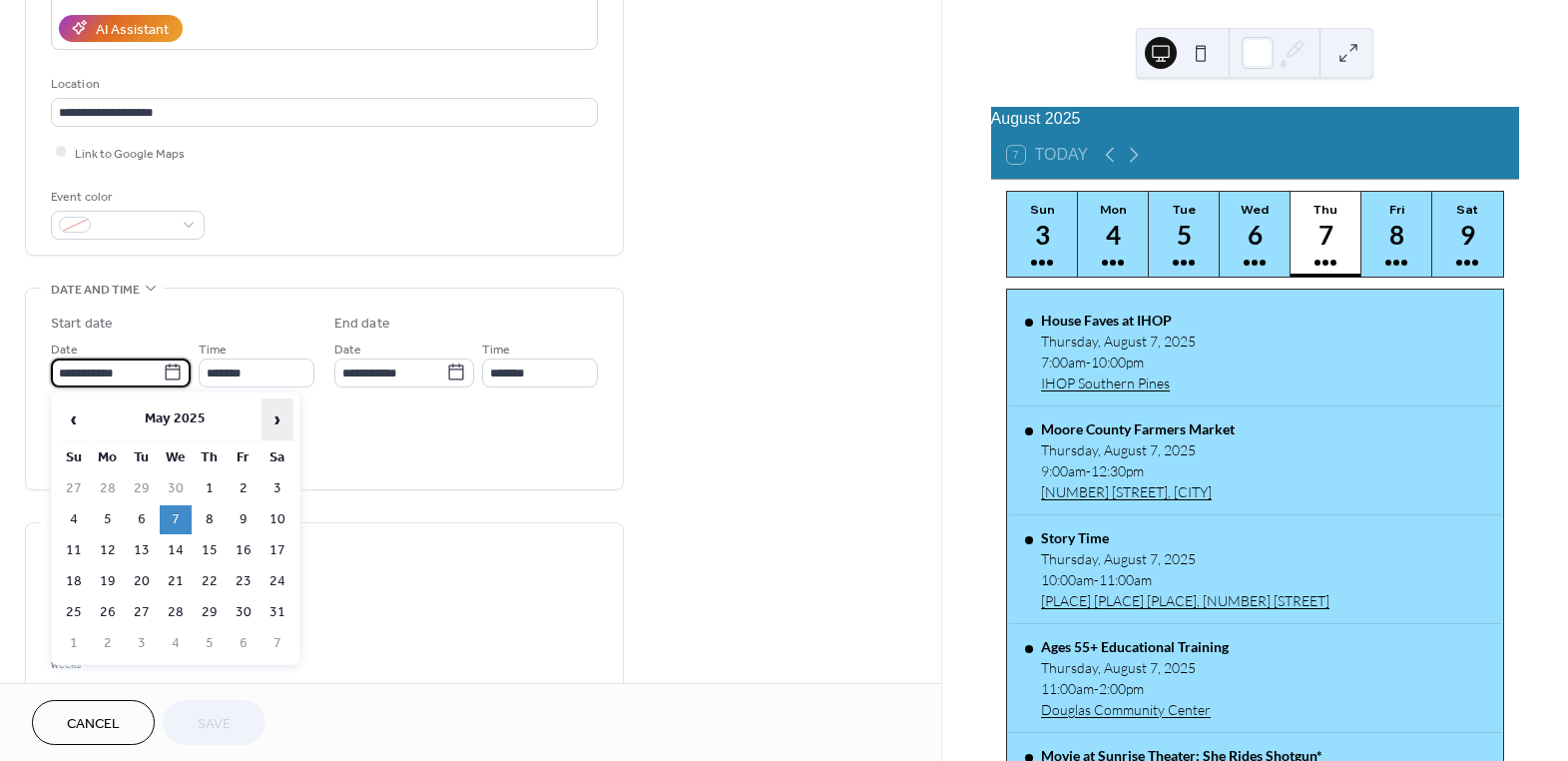 click on "›" at bounding box center (277, 419) 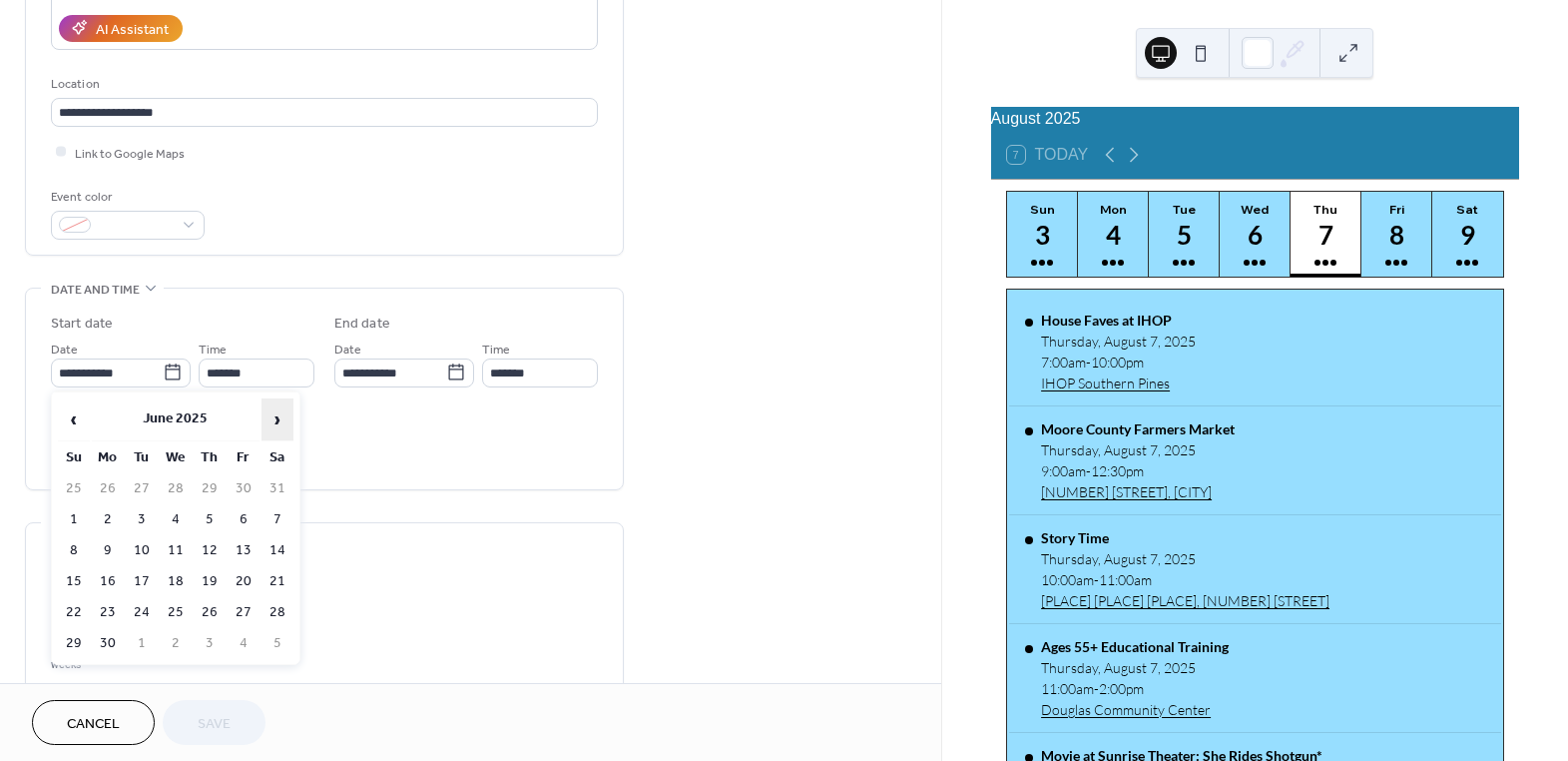 click on "›" at bounding box center [277, 419] 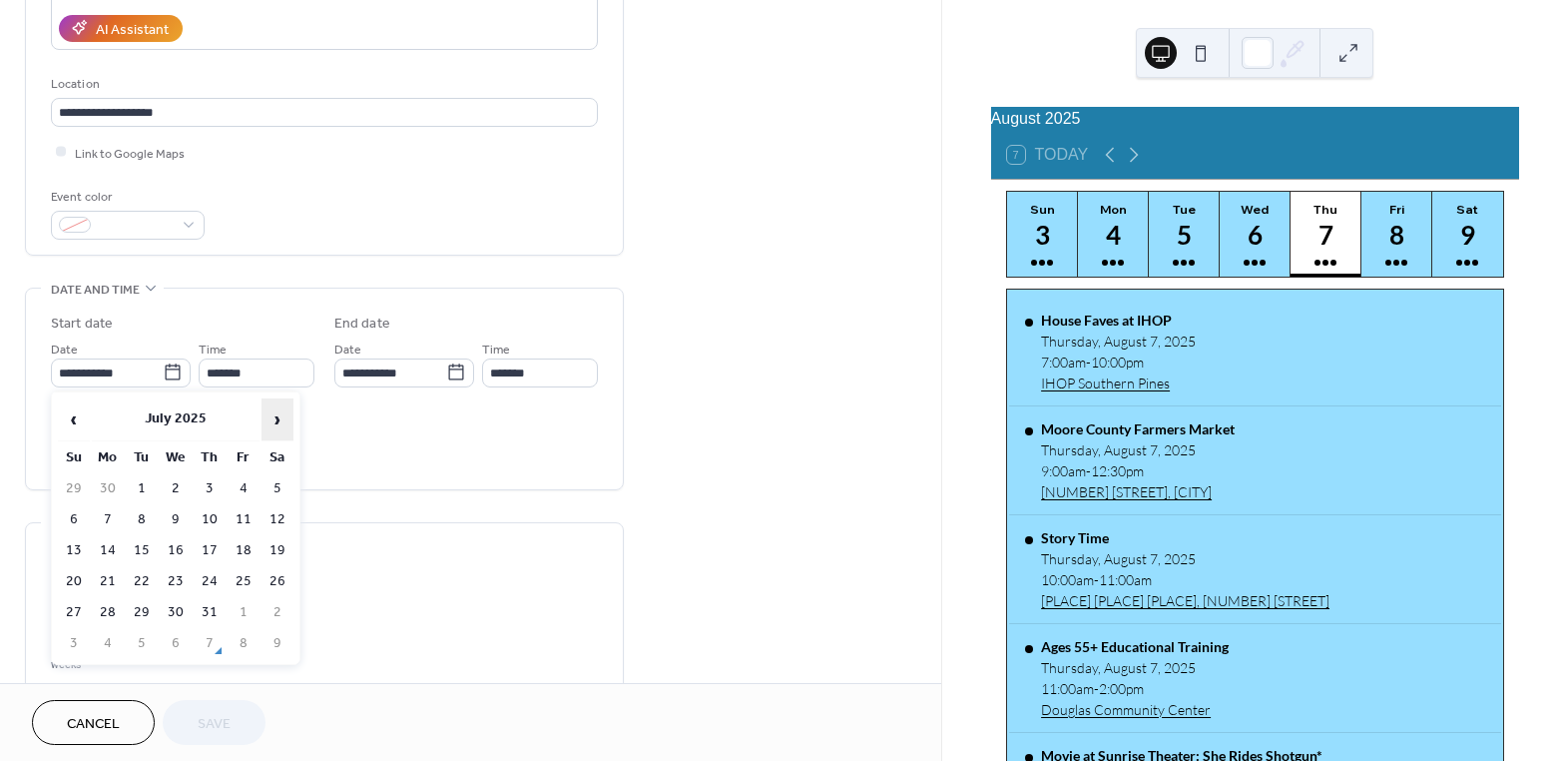 click on "›" at bounding box center [277, 419] 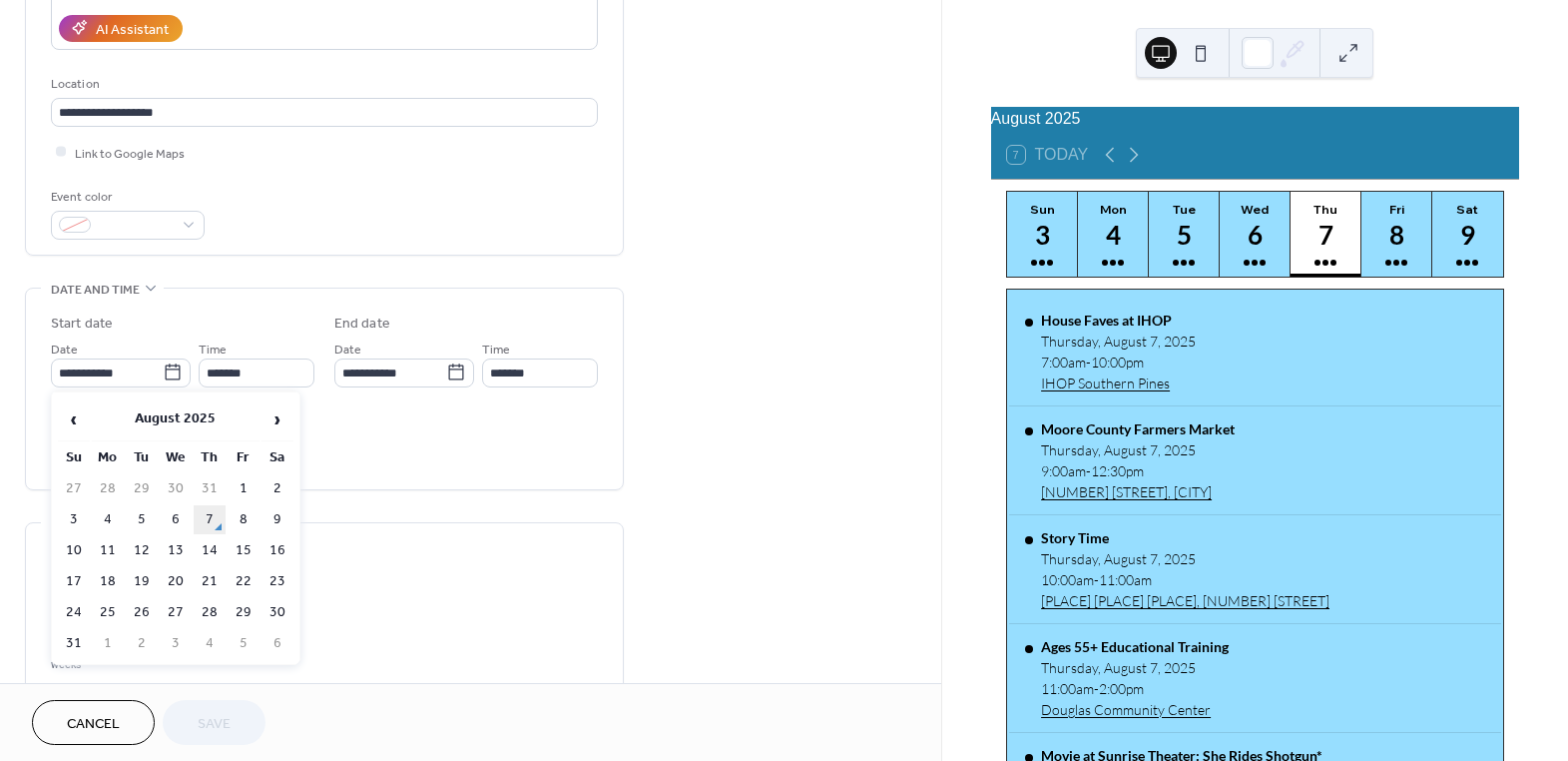 click on "7" at bounding box center (210, 519) 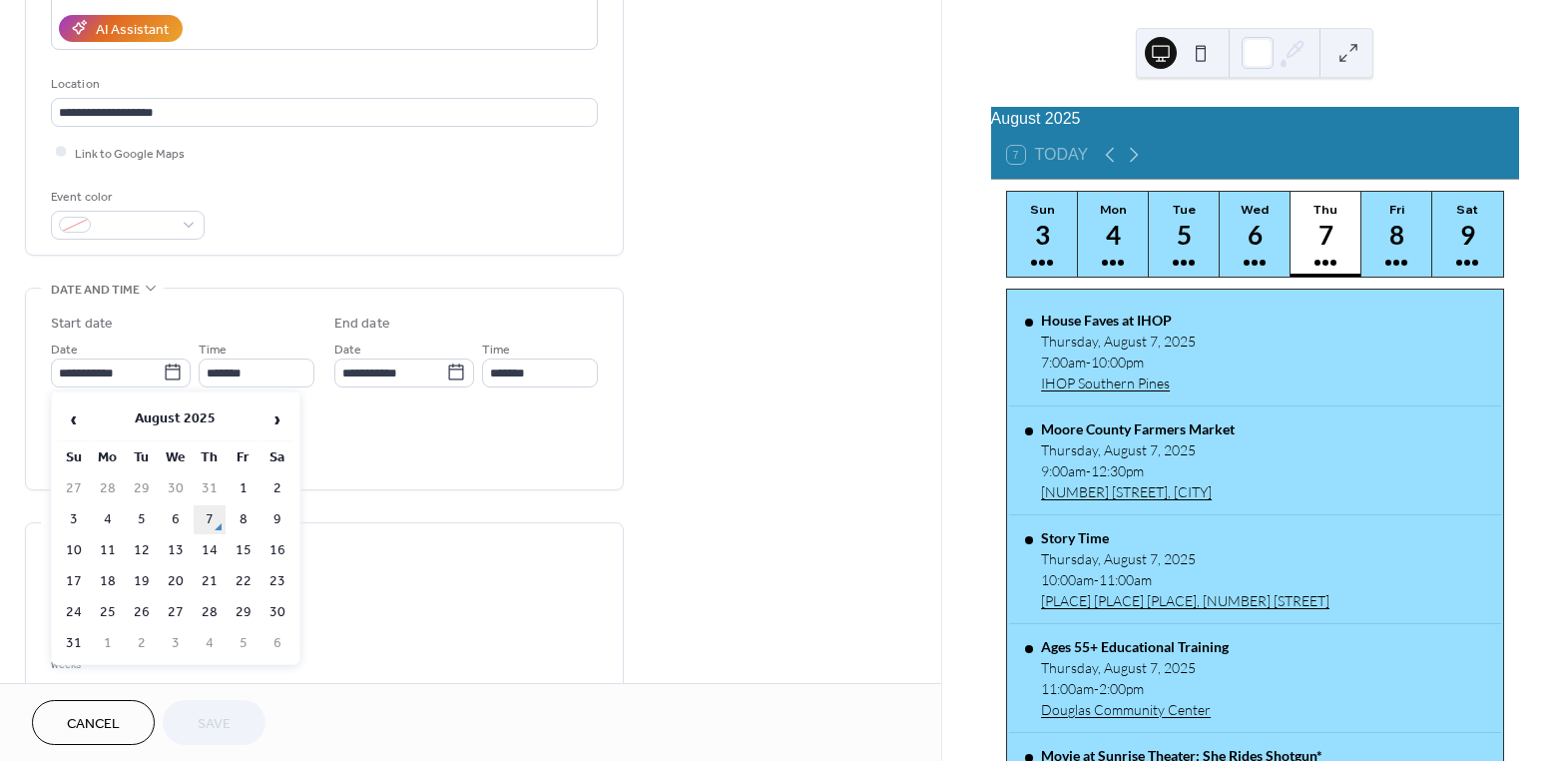 type on "**********" 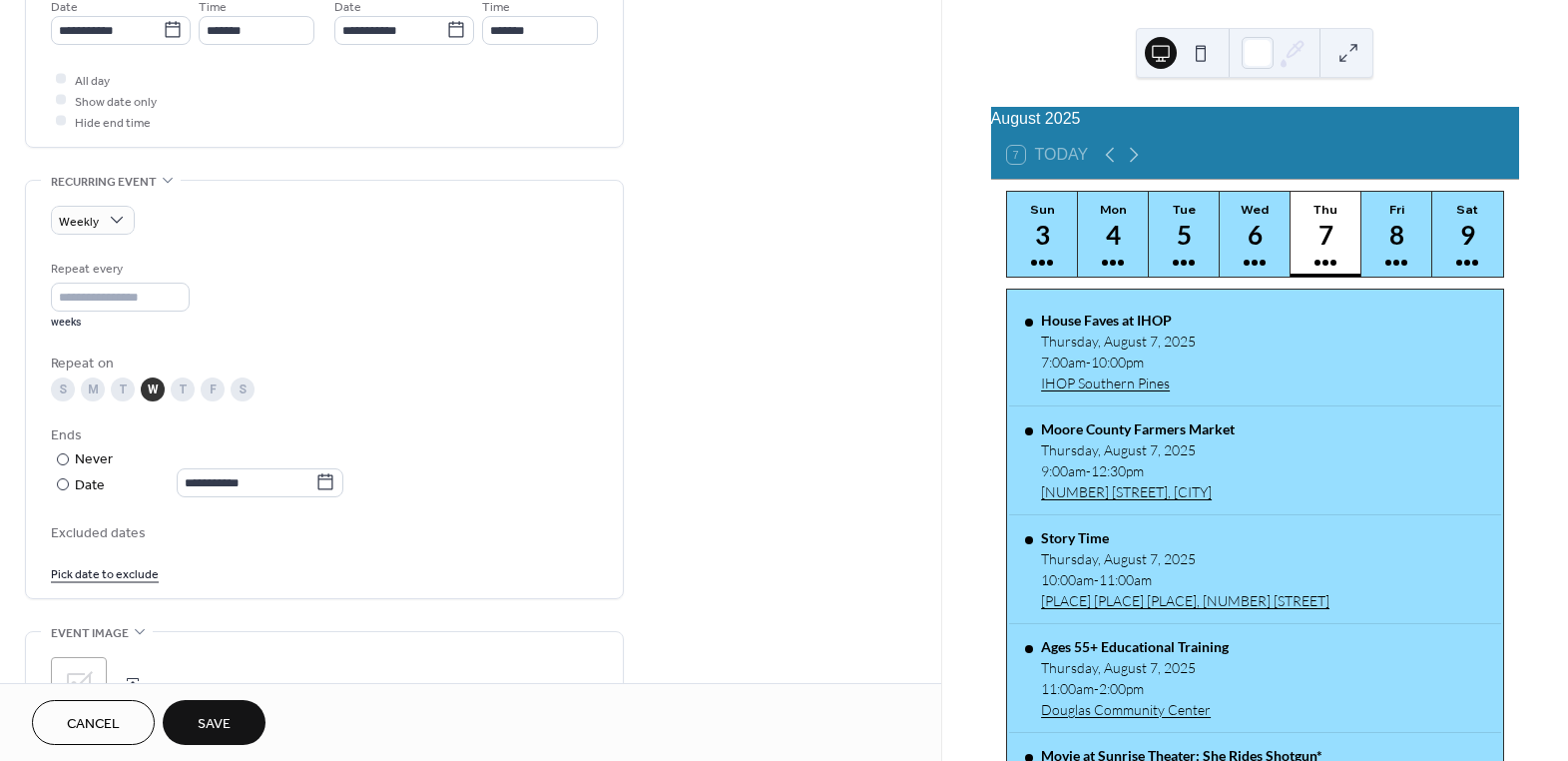 scroll, scrollTop: 726, scrollLeft: 0, axis: vertical 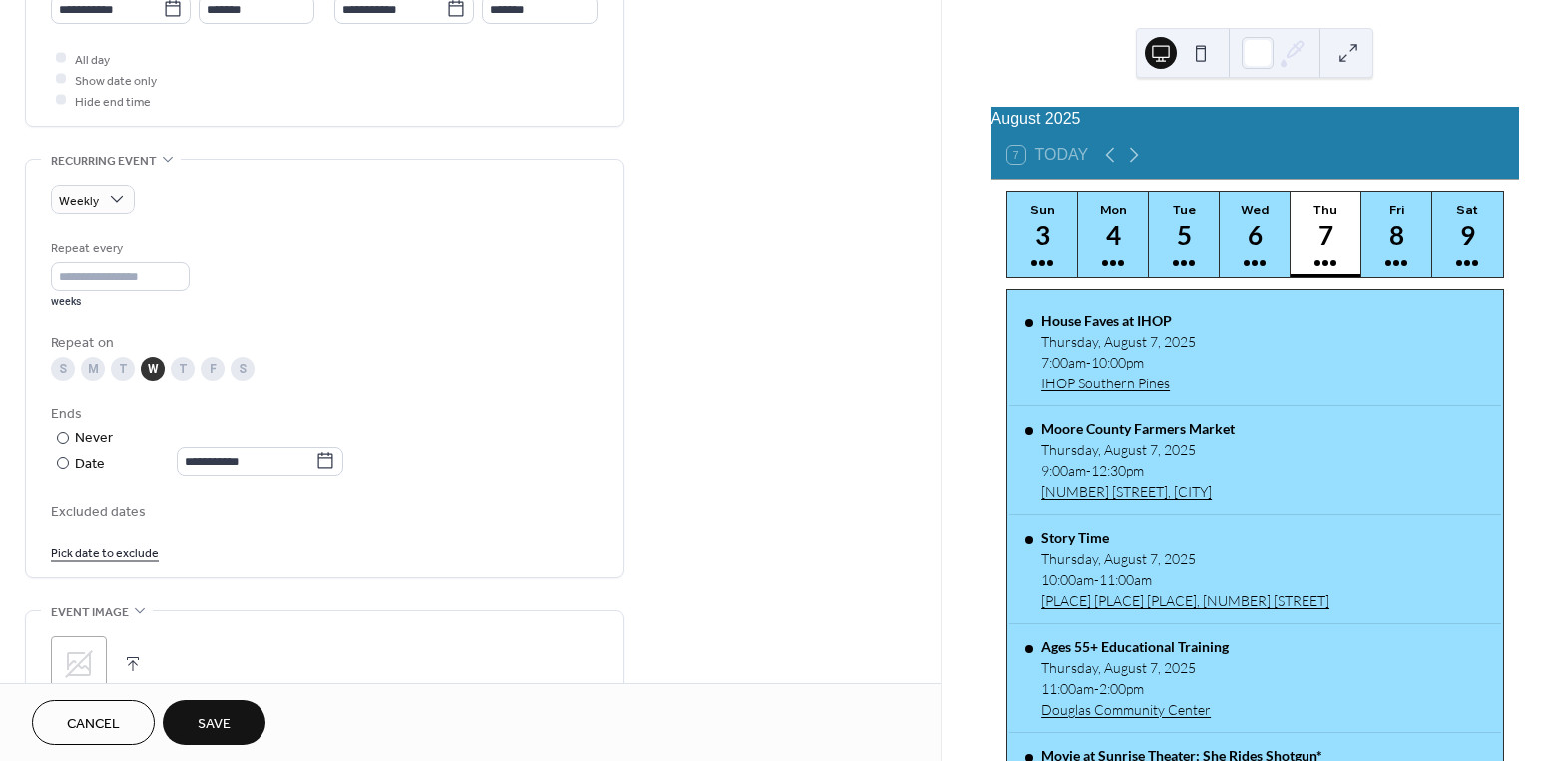 click on "T" at bounding box center [183, 369] 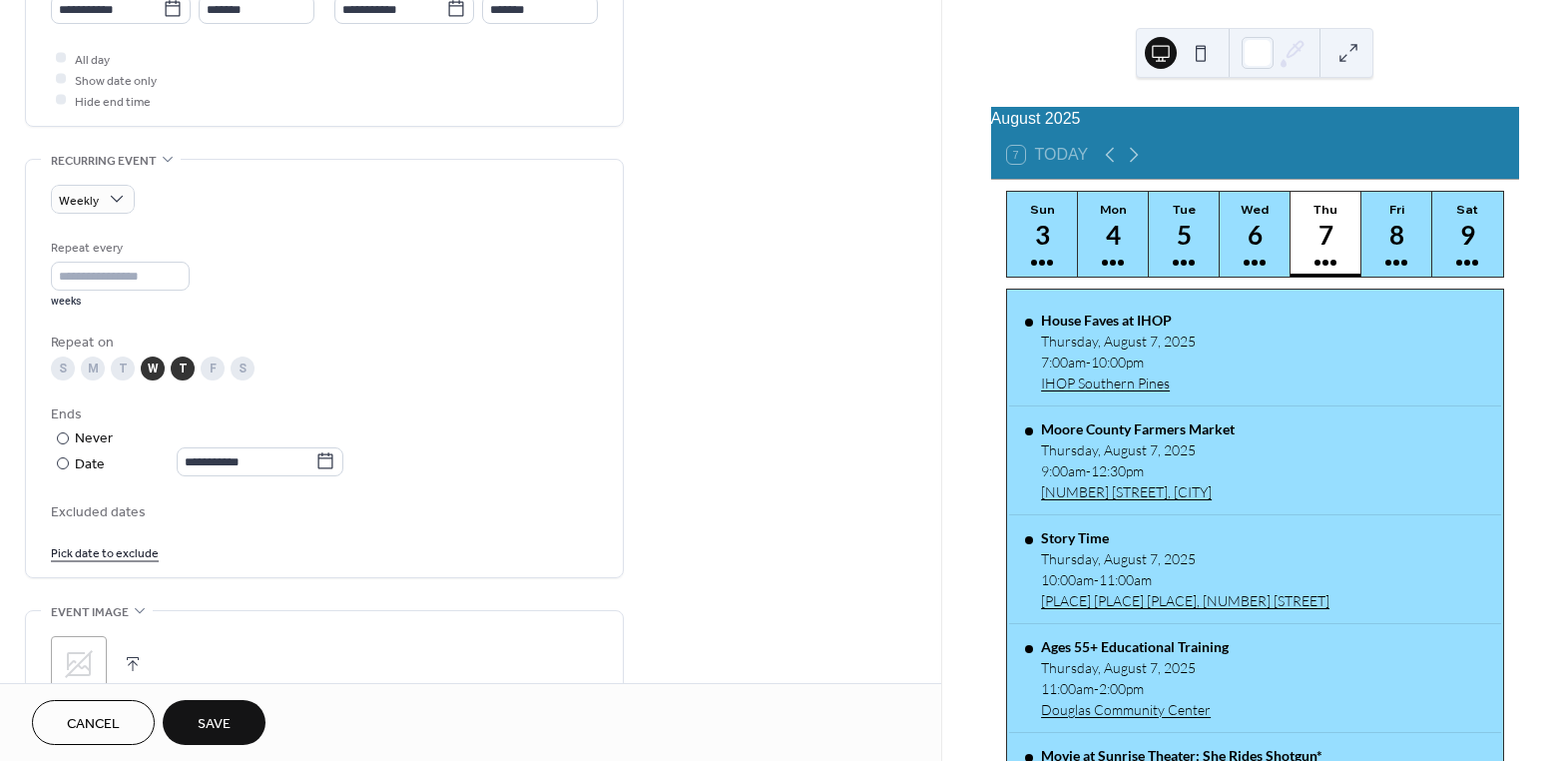 click on "W" at bounding box center [153, 369] 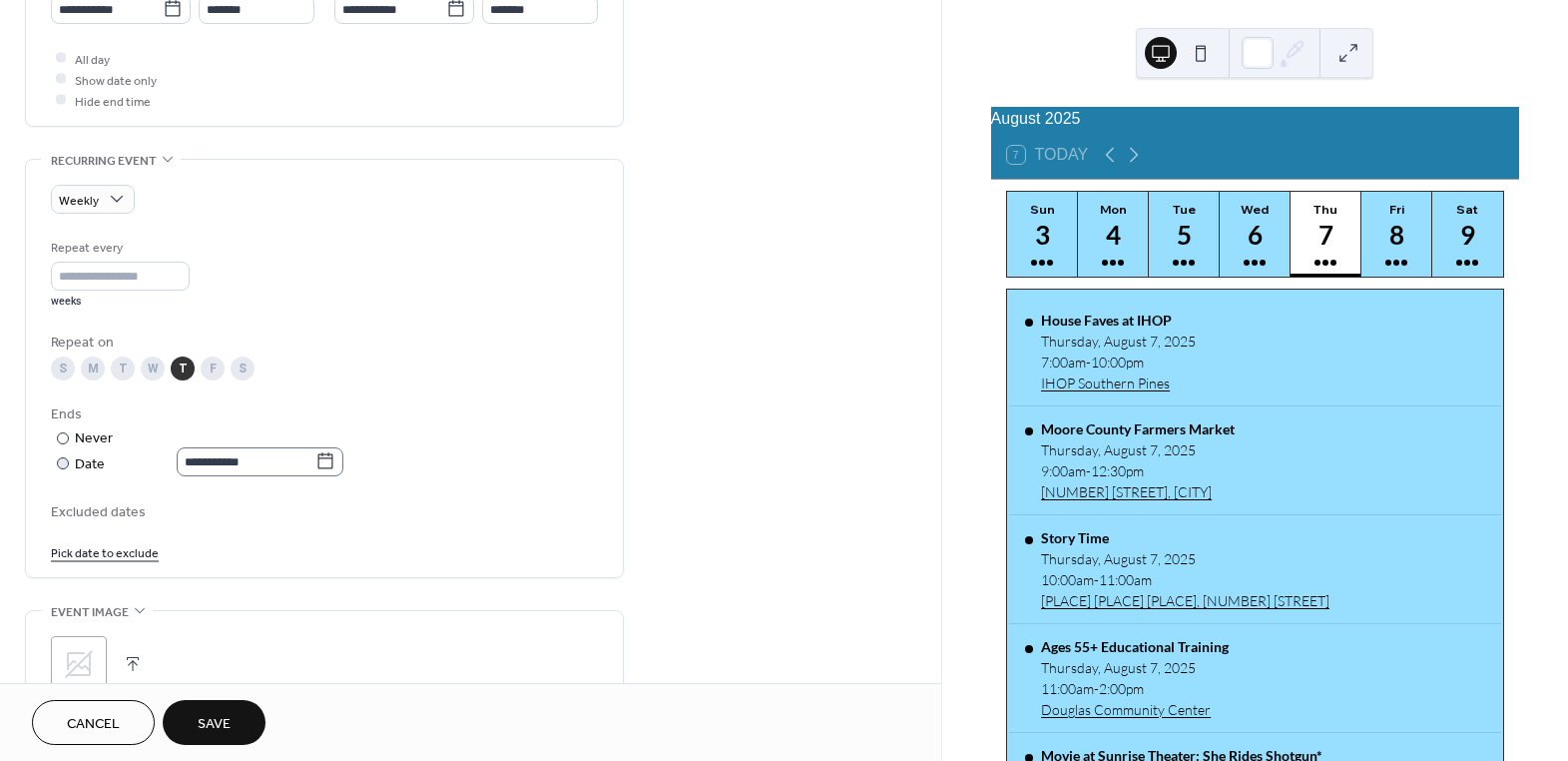 click 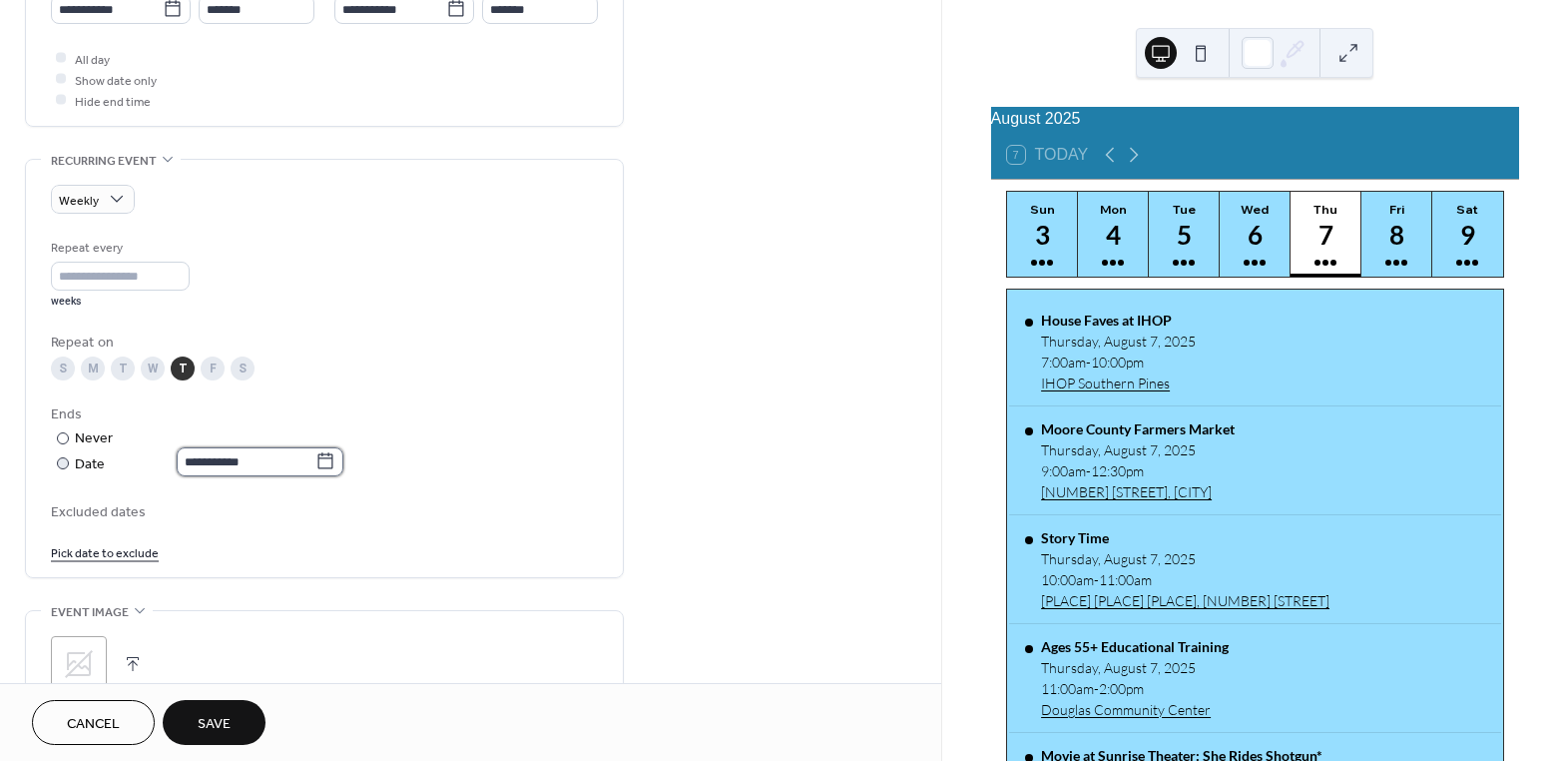 click on "**********" at bounding box center [246, 461] 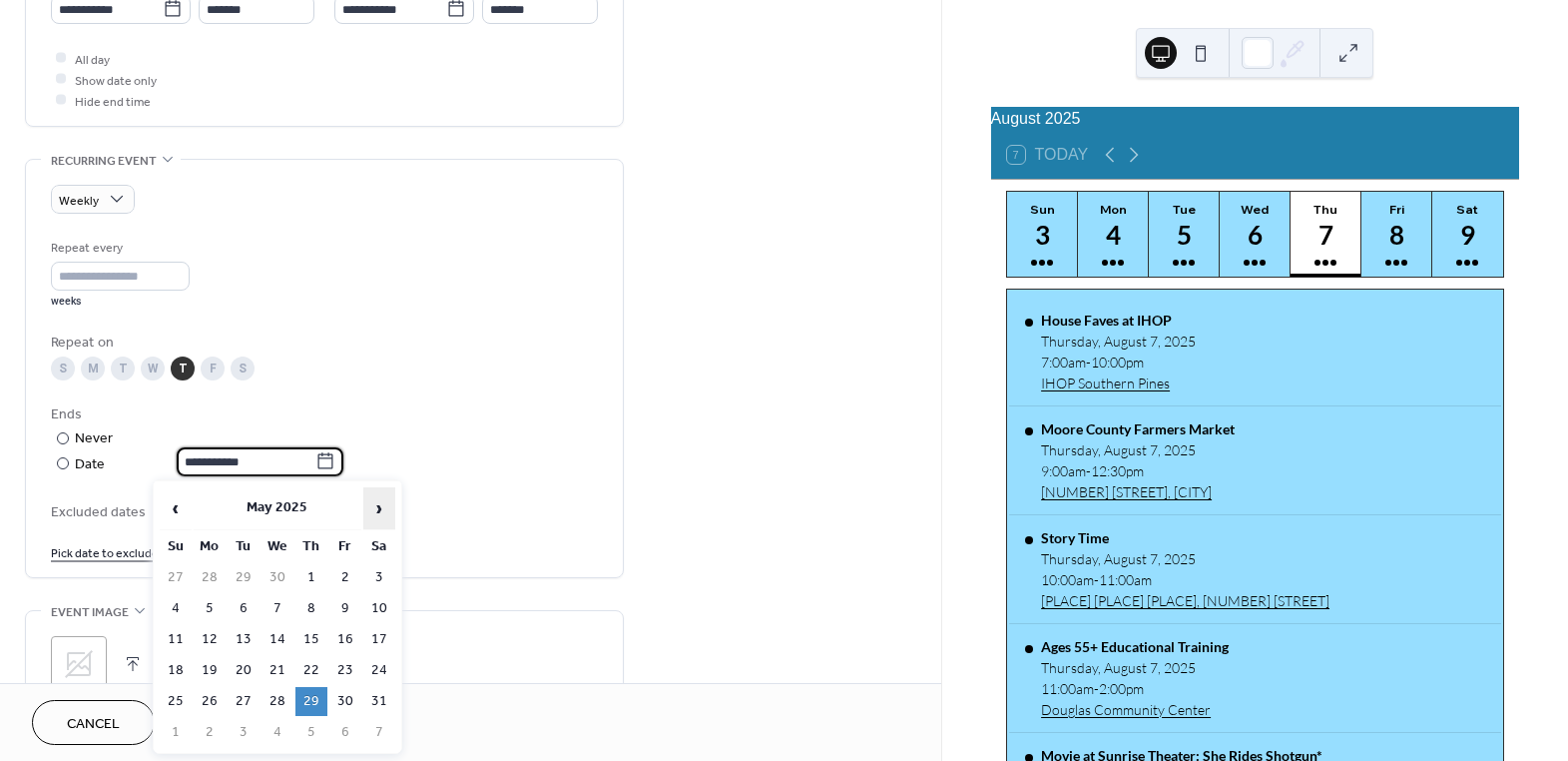 click on "›" at bounding box center [379, 508] 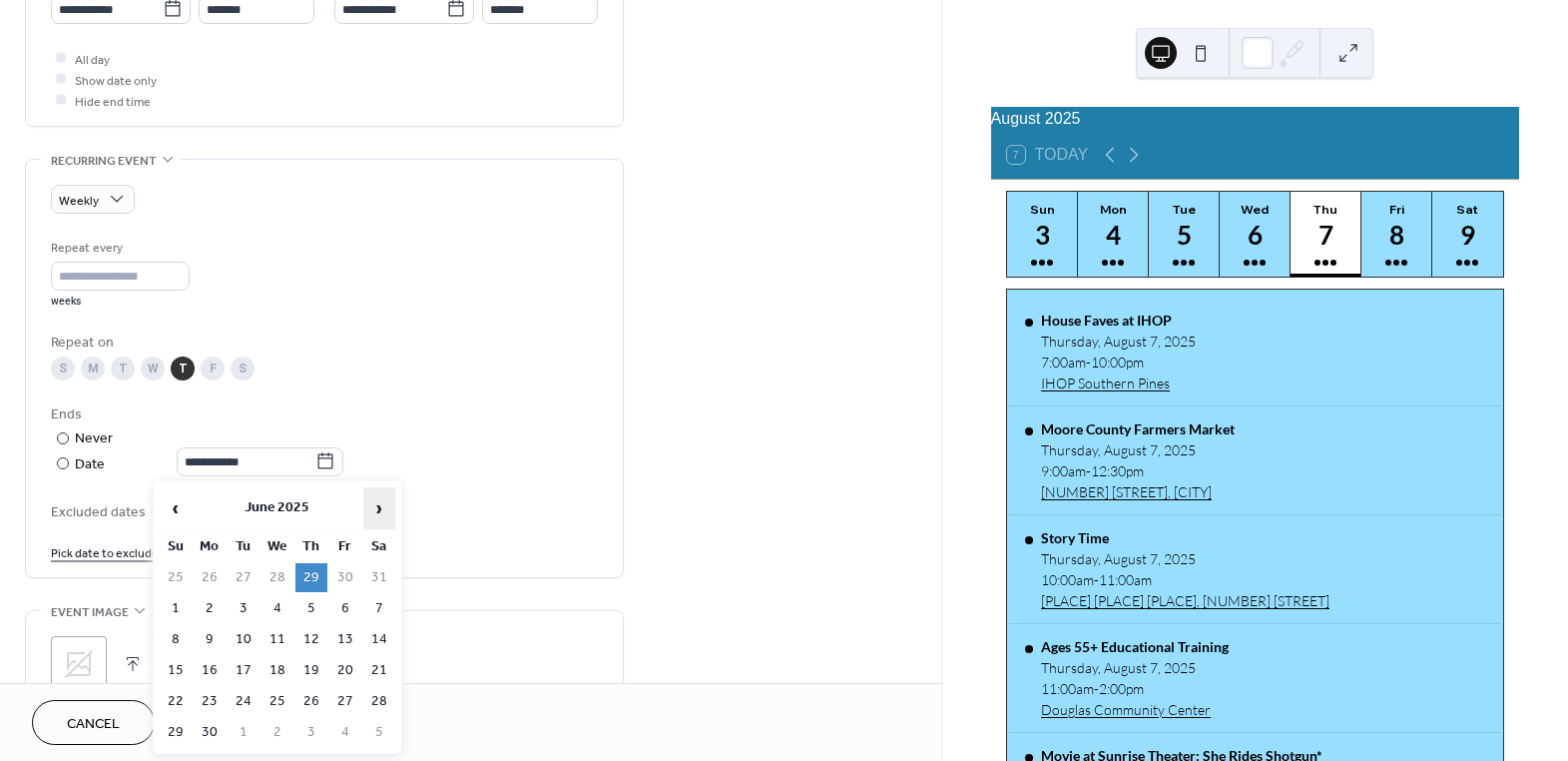 click on "›" at bounding box center (379, 508) 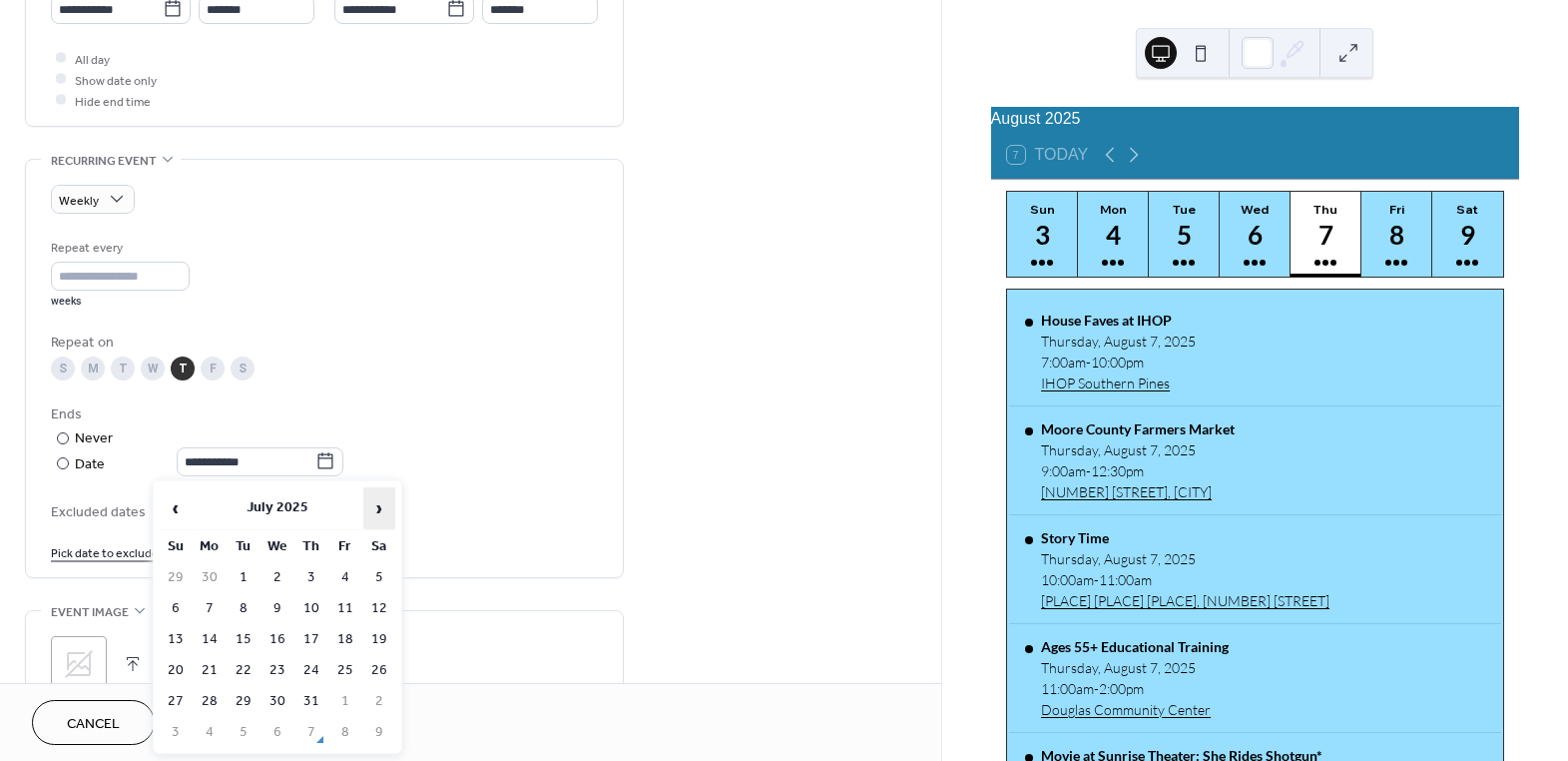 click on "›" at bounding box center [379, 508] 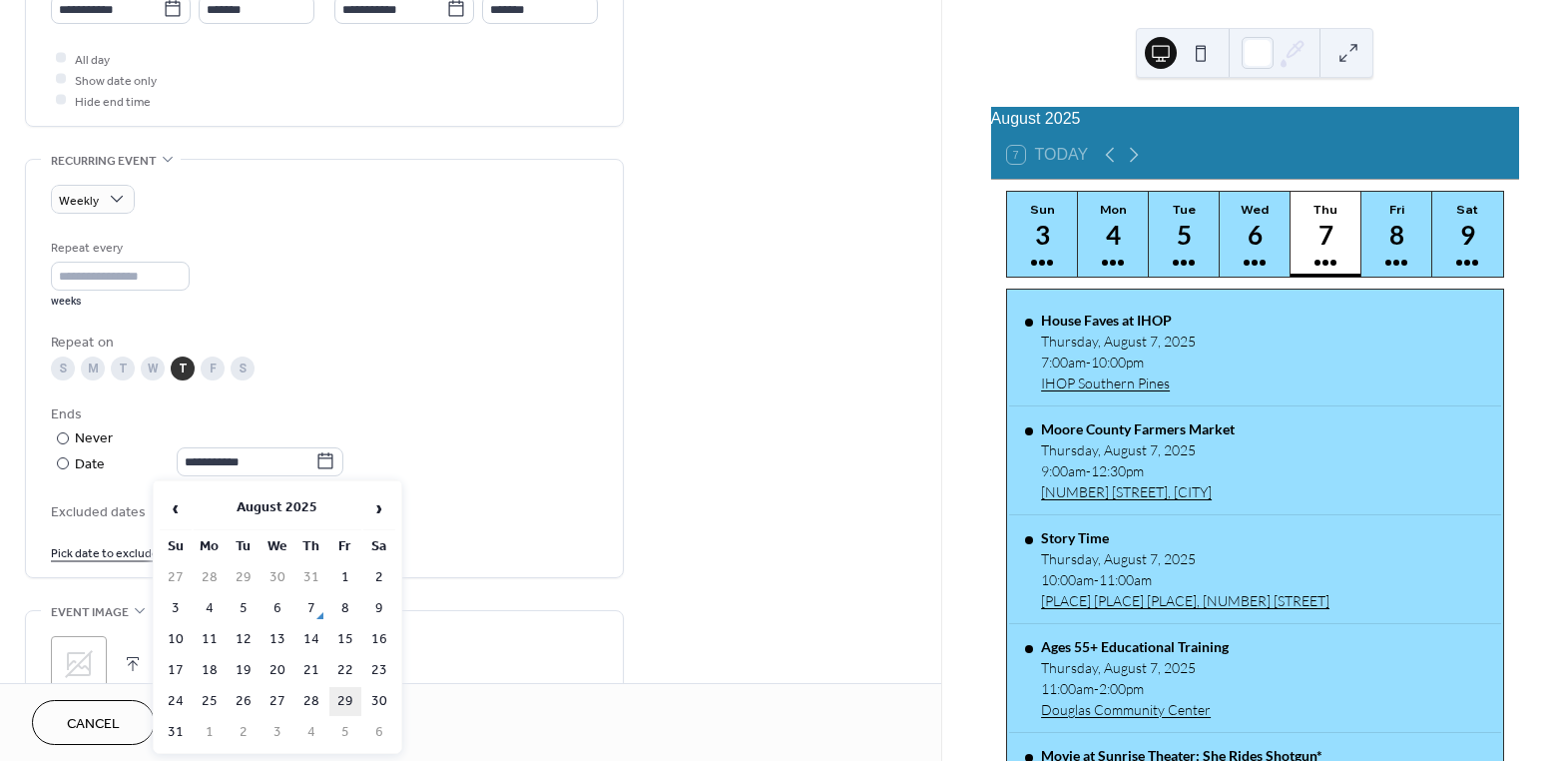 click on "29" at bounding box center [345, 701] 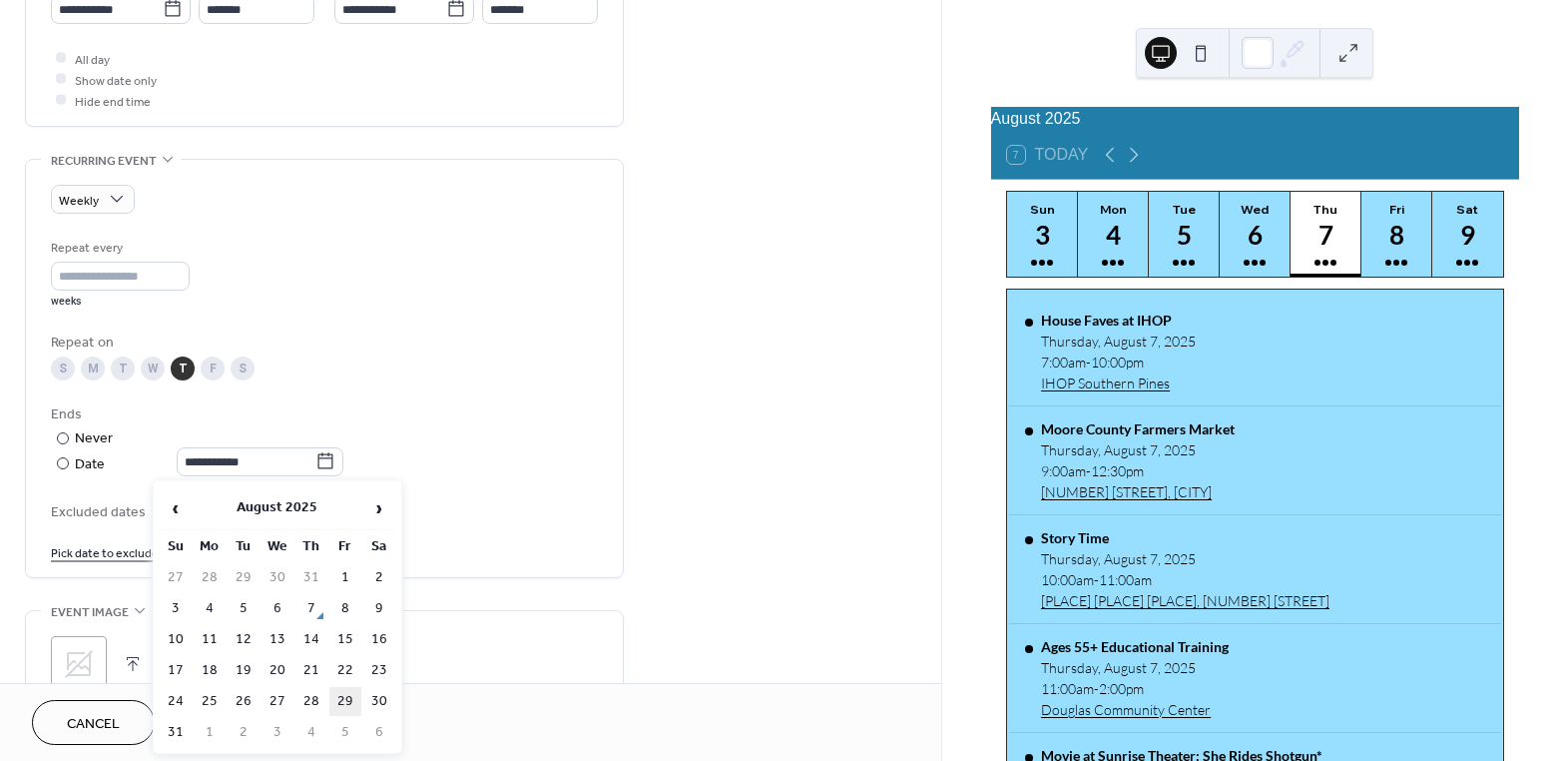 type on "**********" 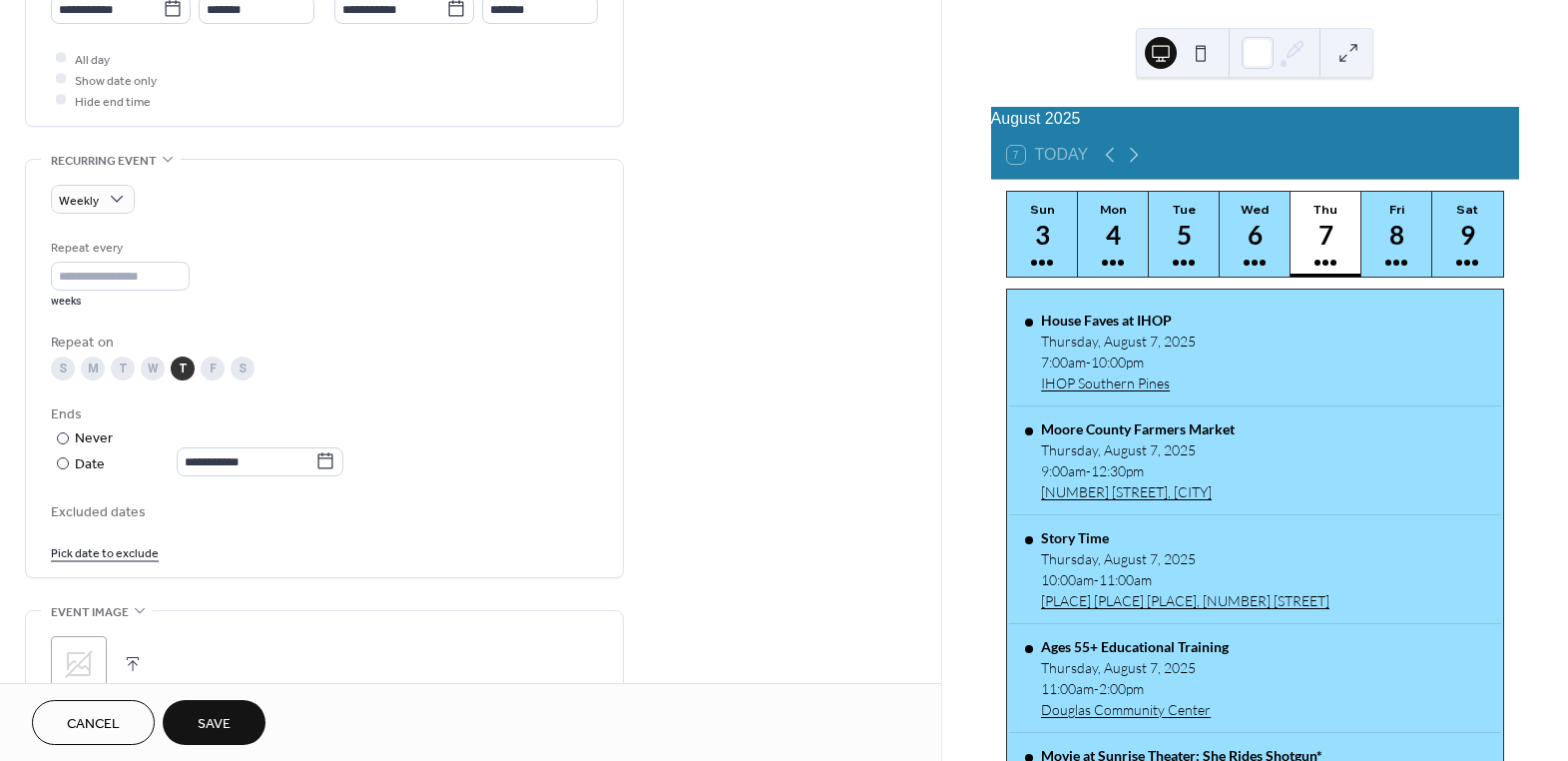 click on "Save" at bounding box center [214, 724] 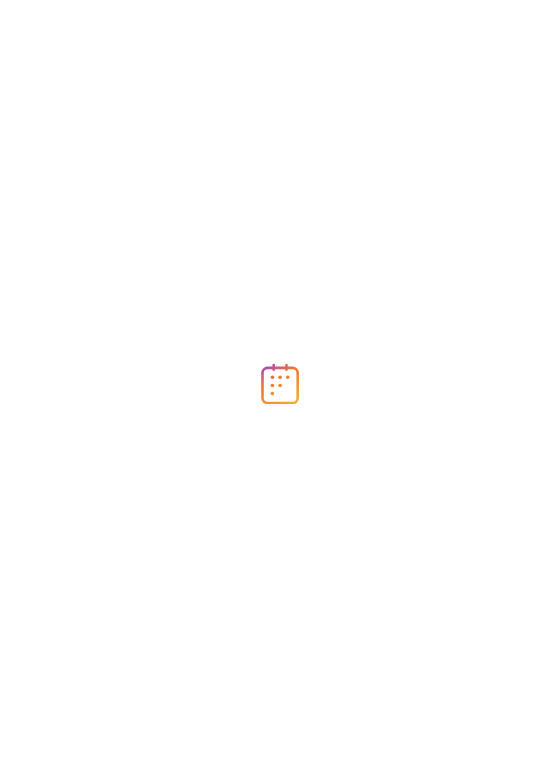 scroll, scrollTop: 0, scrollLeft: 0, axis: both 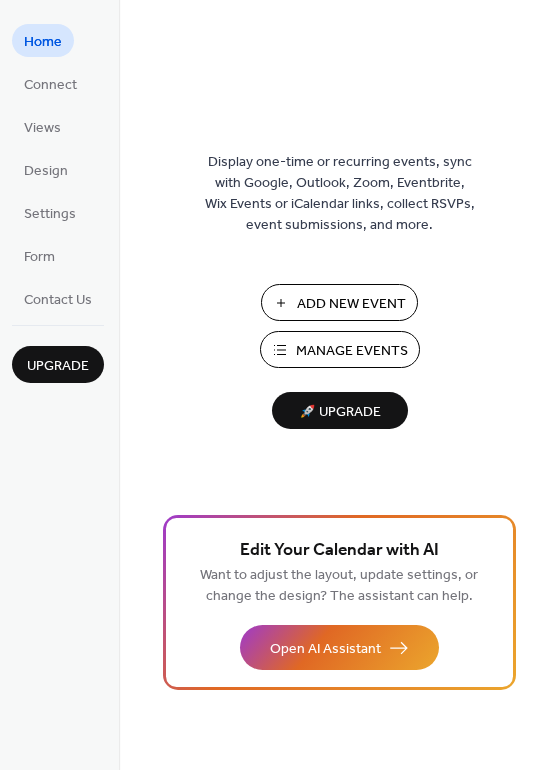 click on "Manage Events" at bounding box center [352, 351] 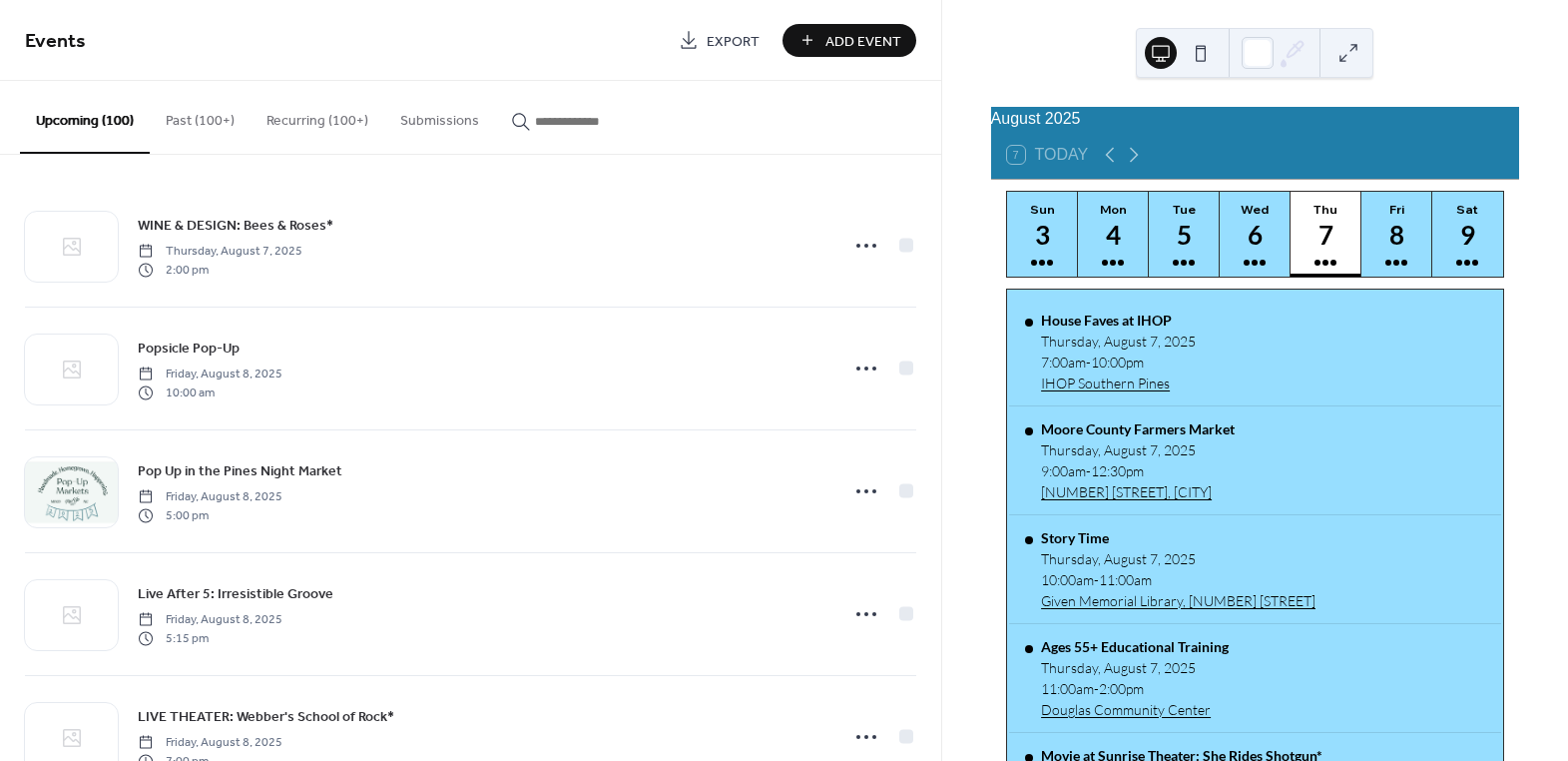 scroll, scrollTop: 0, scrollLeft: 0, axis: both 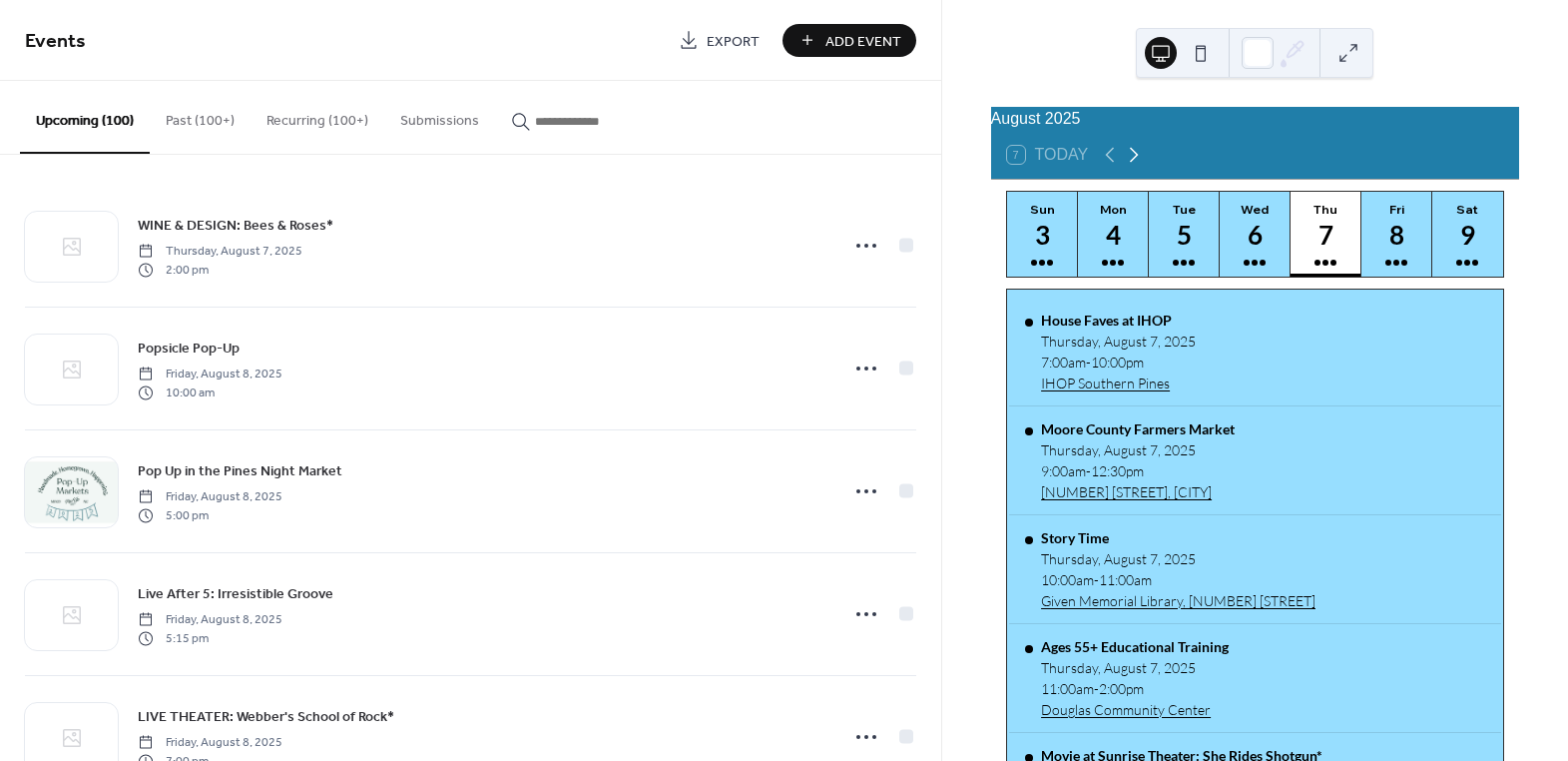 click 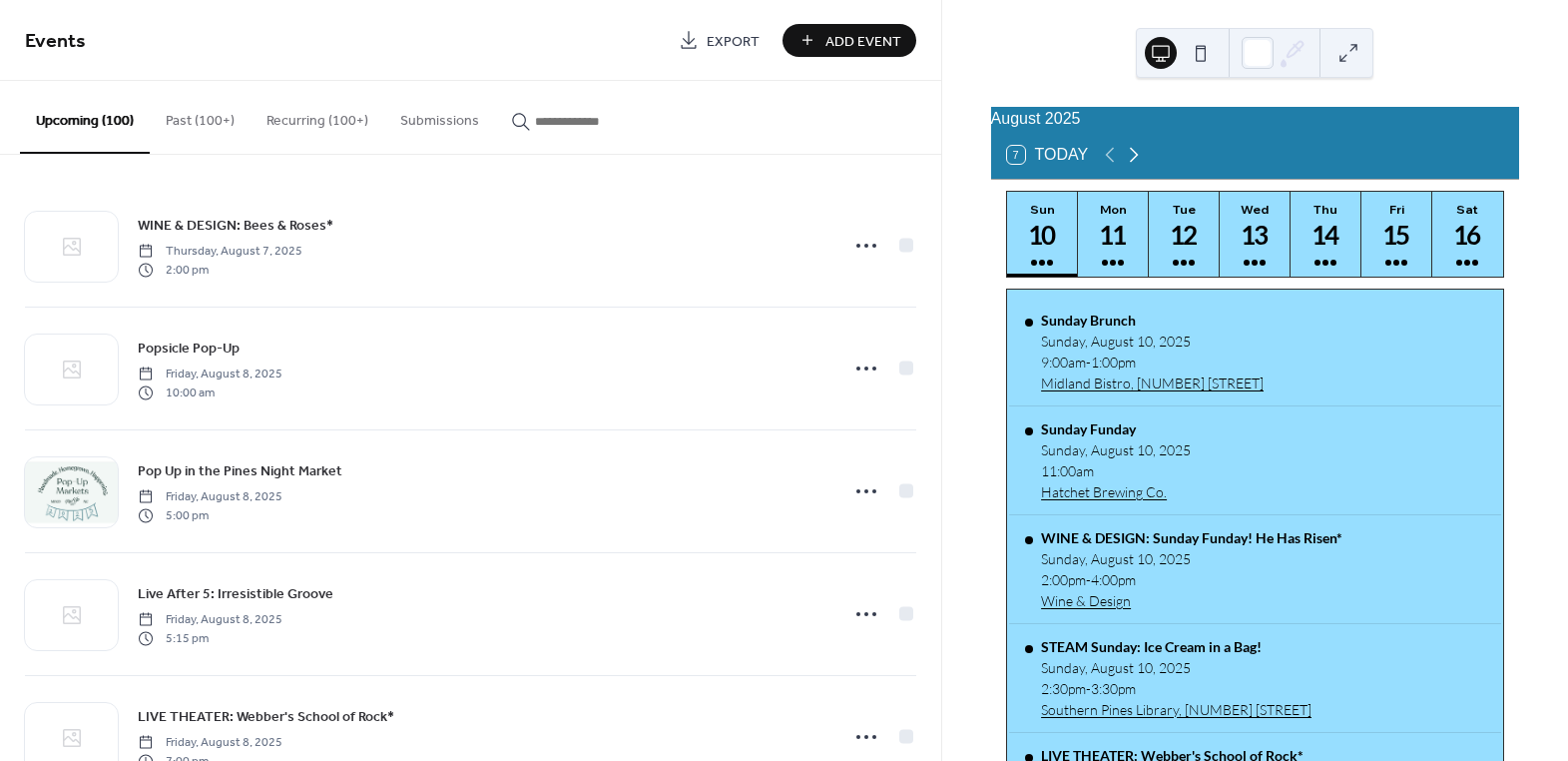 click 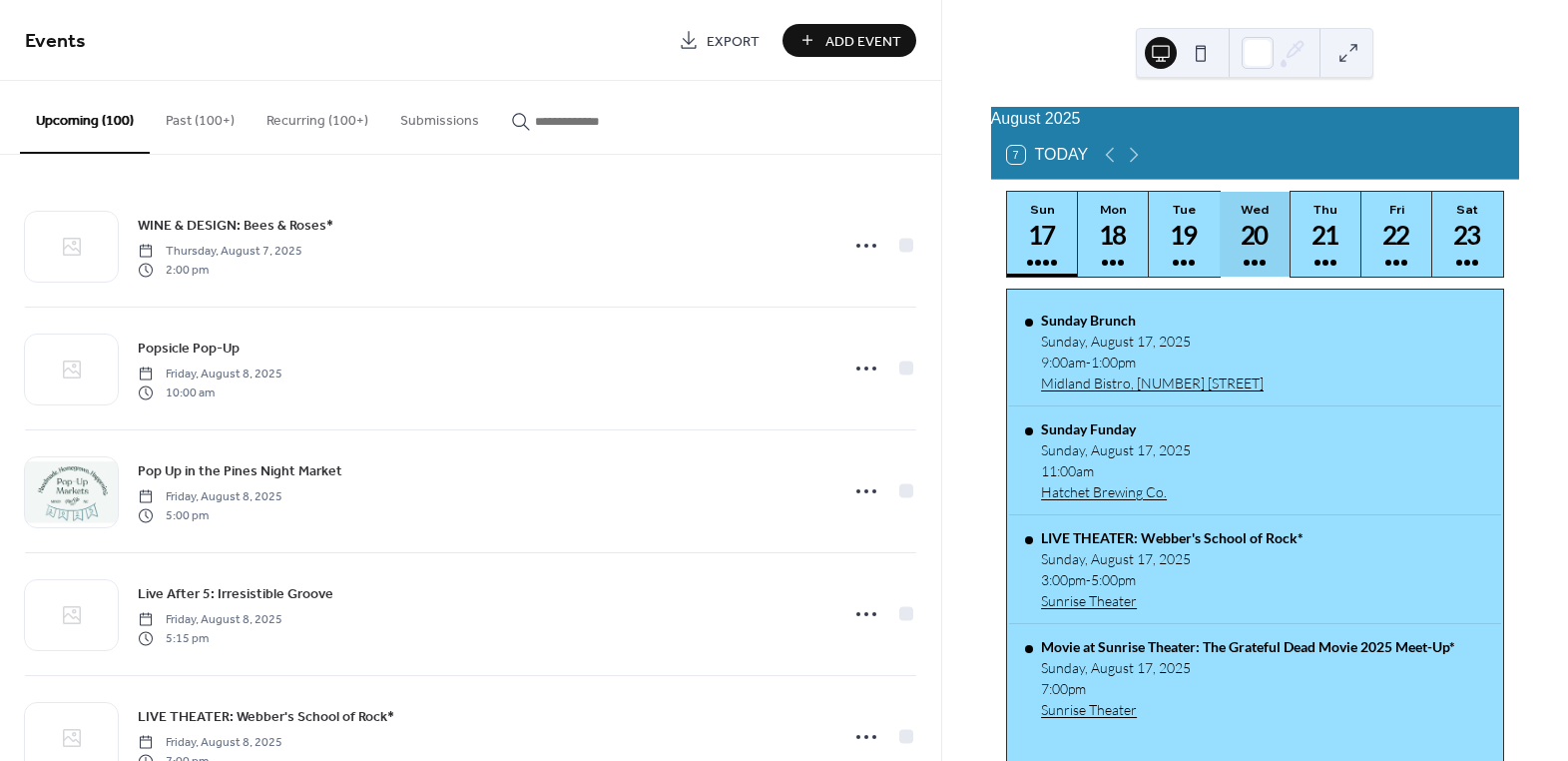 click on "20" at bounding box center (1254, 235) 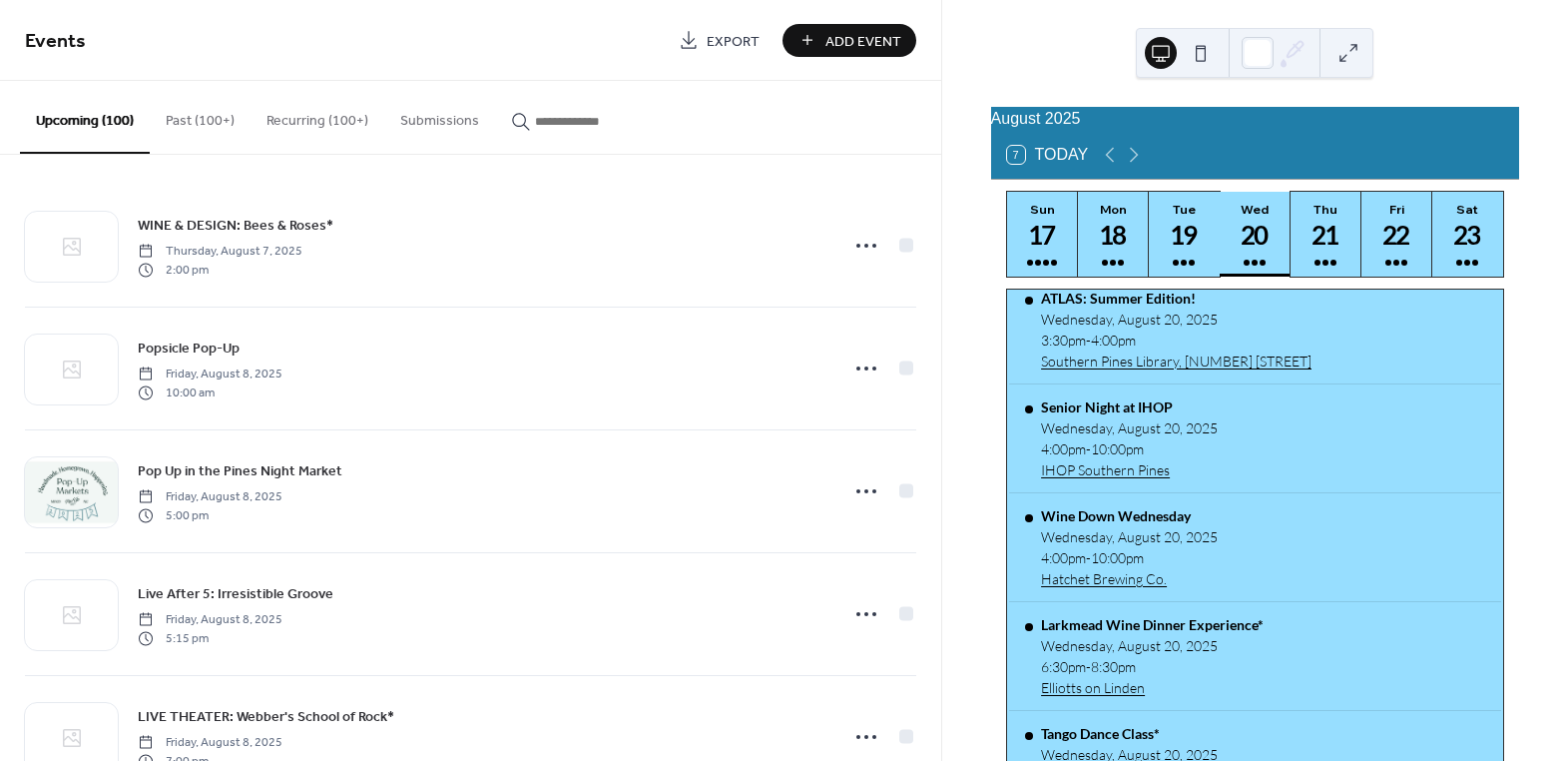 scroll, scrollTop: 726, scrollLeft: 0, axis: vertical 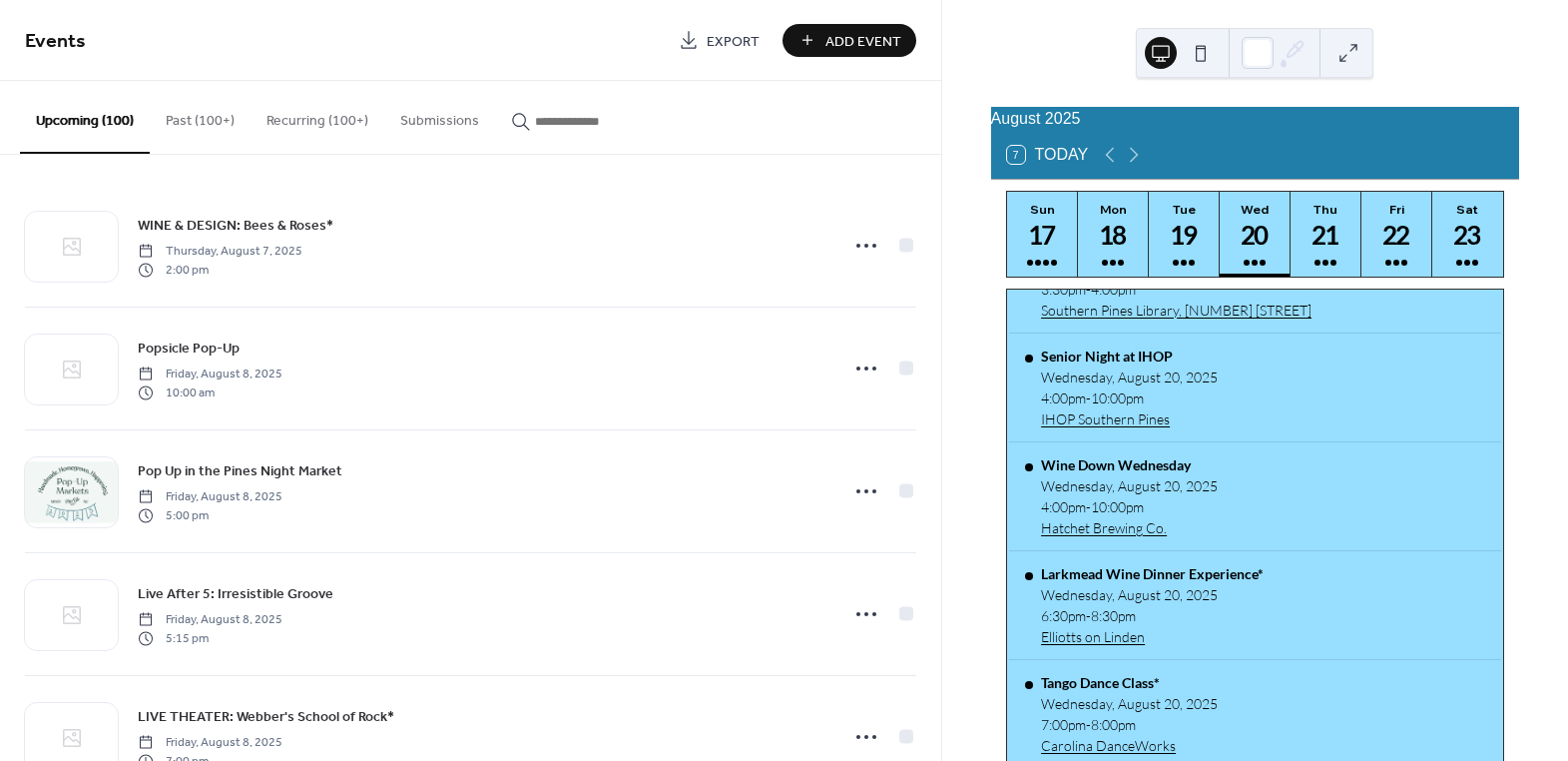 click at bounding box center [595, 121] 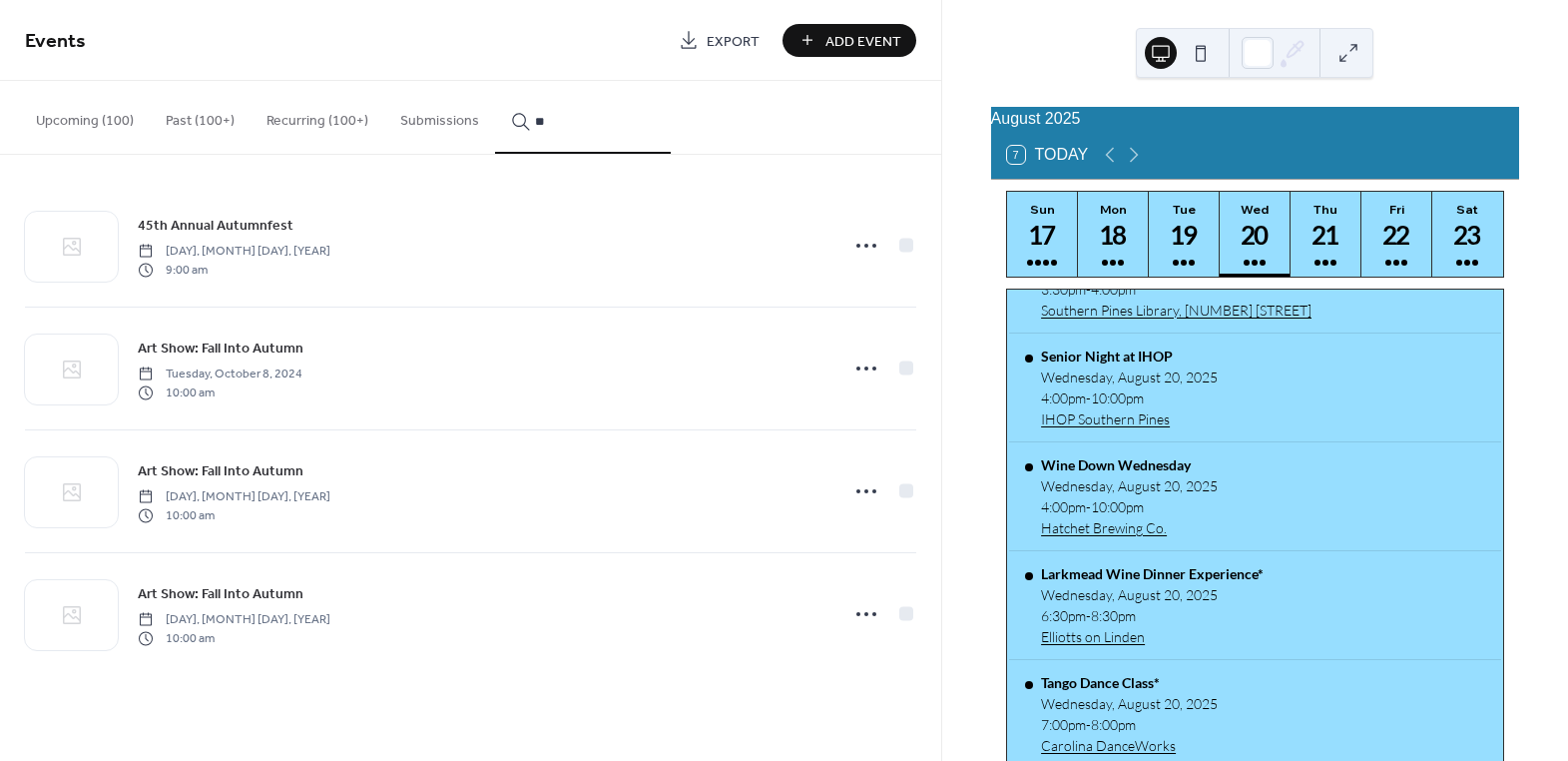 type on "*" 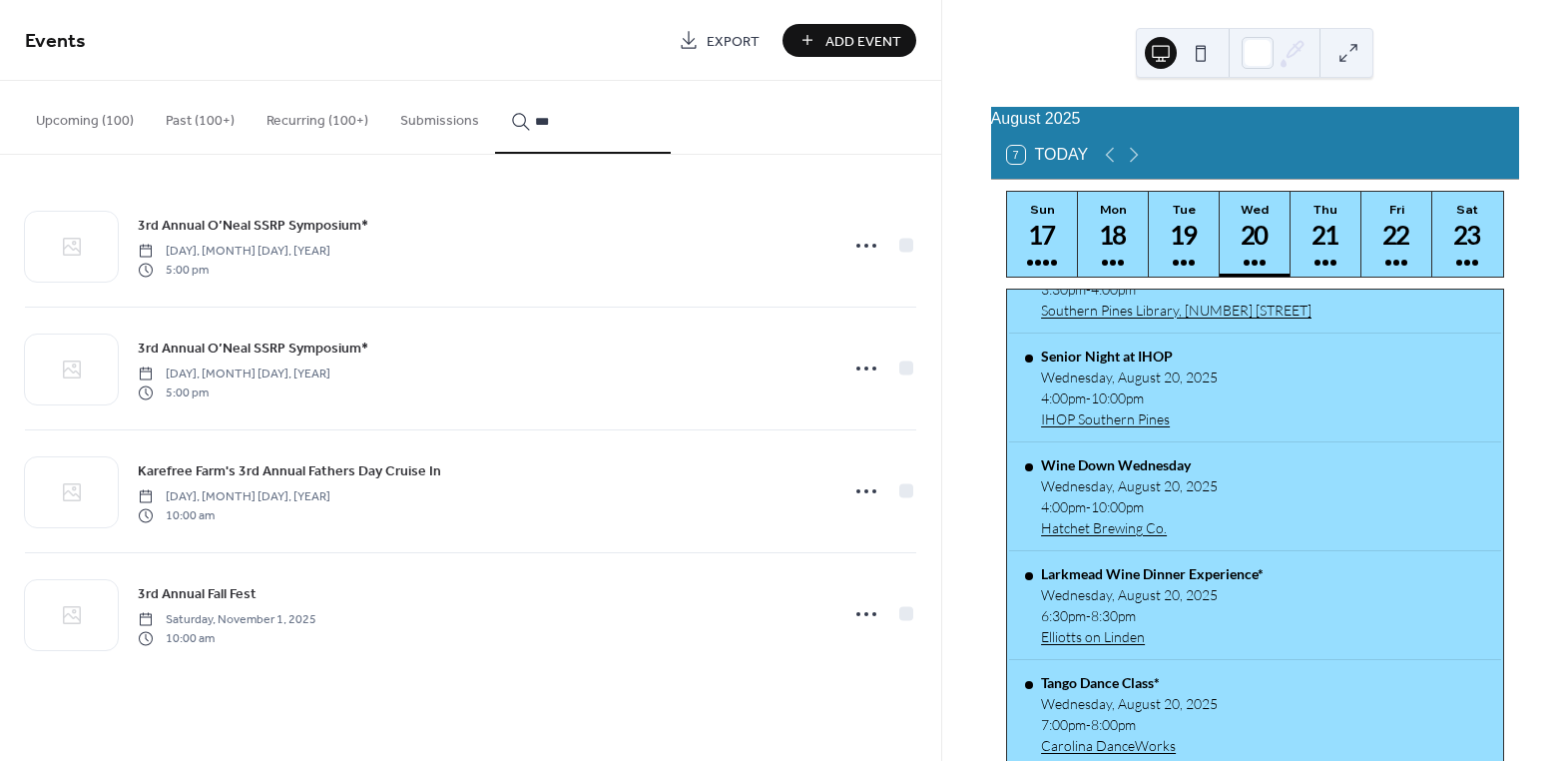 click on "***" at bounding box center [595, 121] 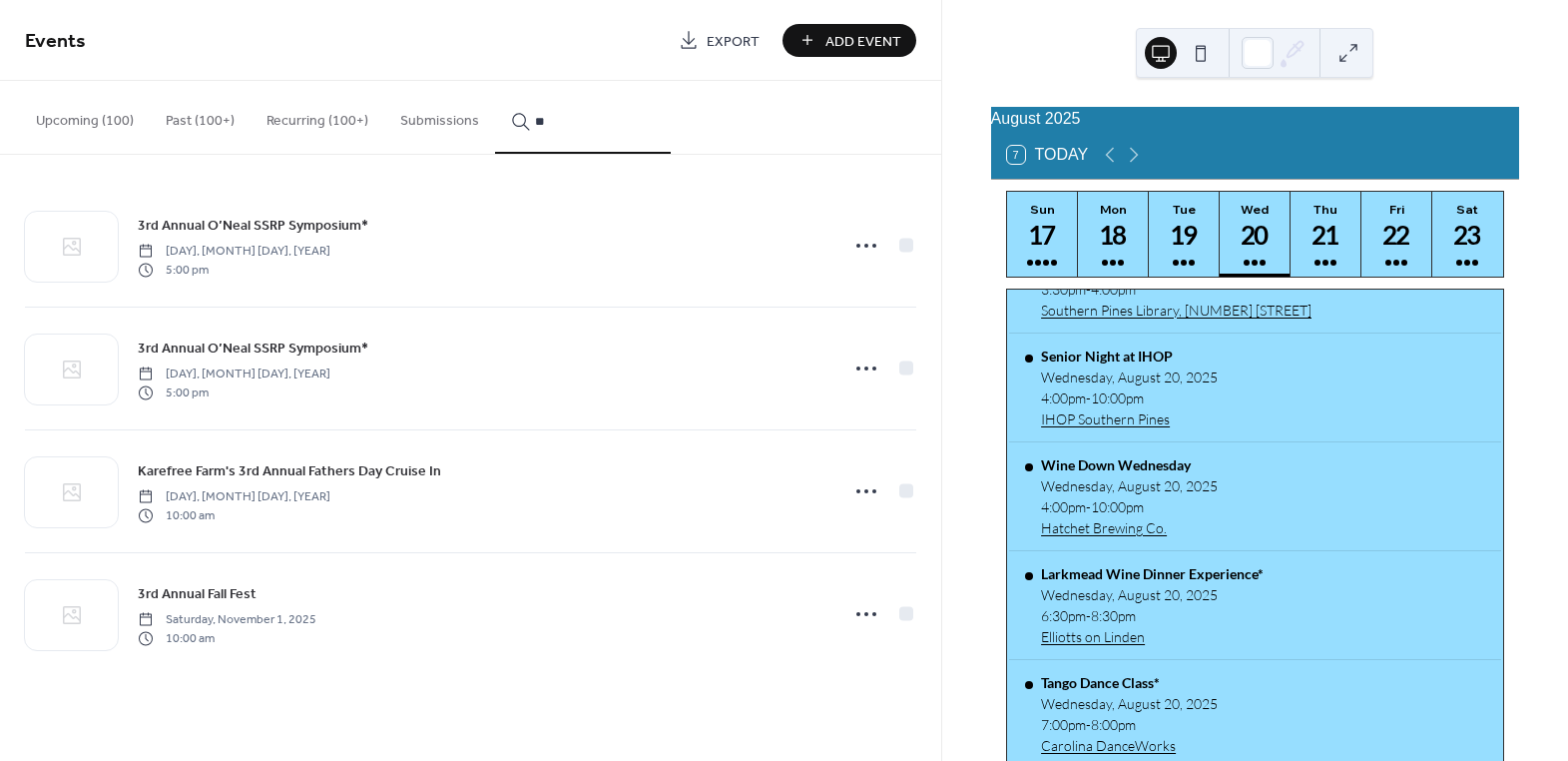 type on "*" 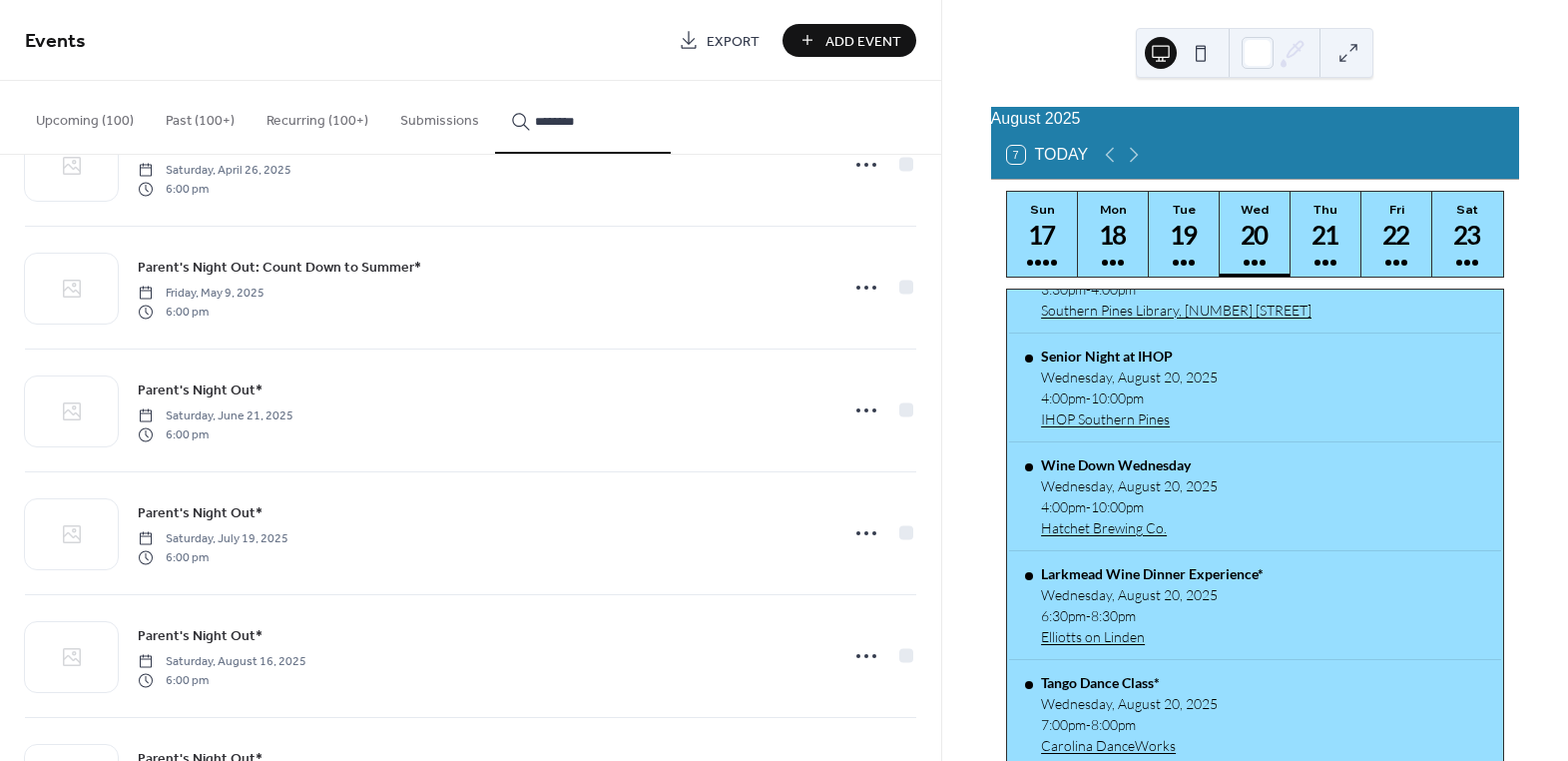 scroll, scrollTop: 0, scrollLeft: 0, axis: both 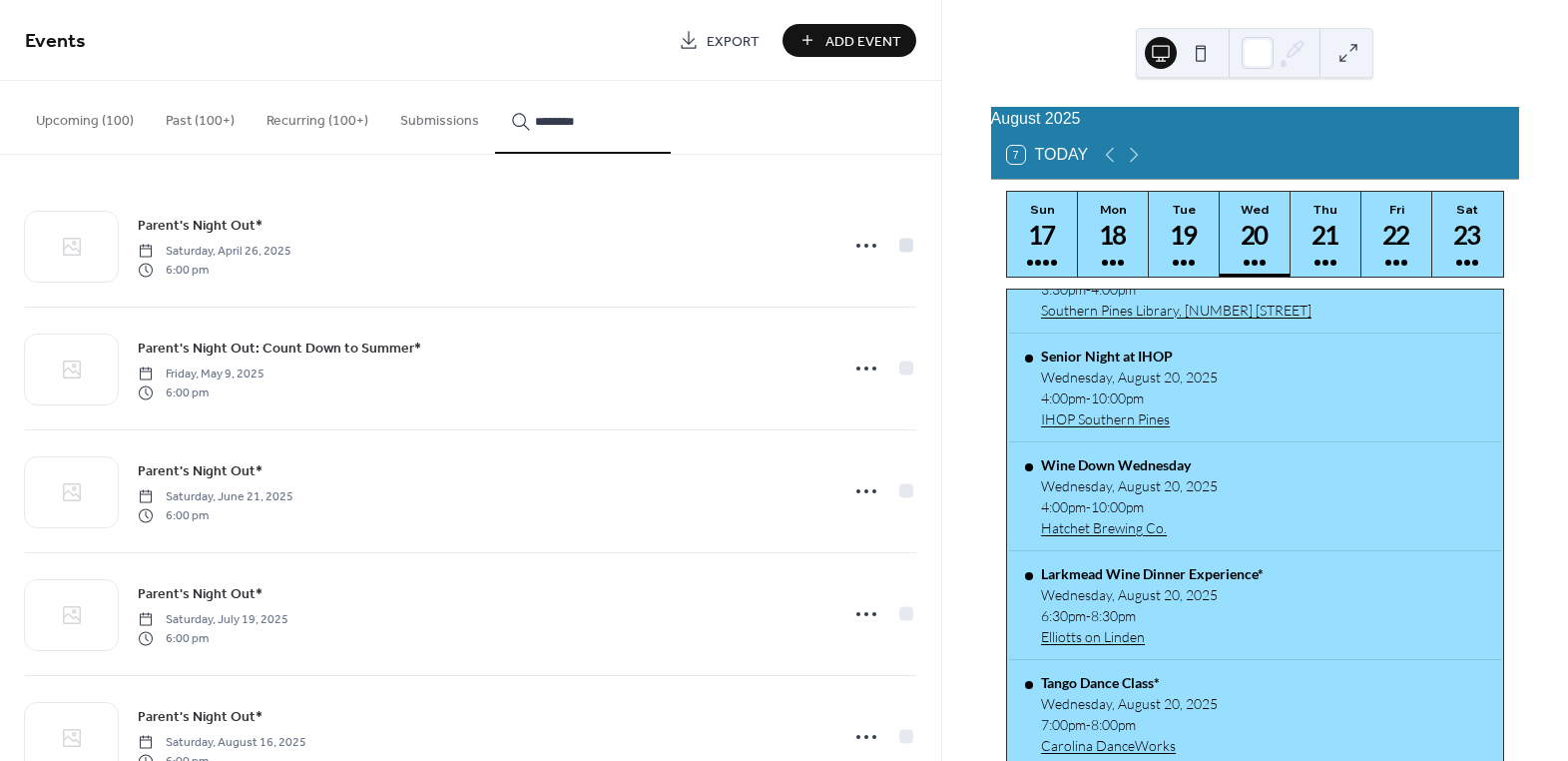 type on "********" 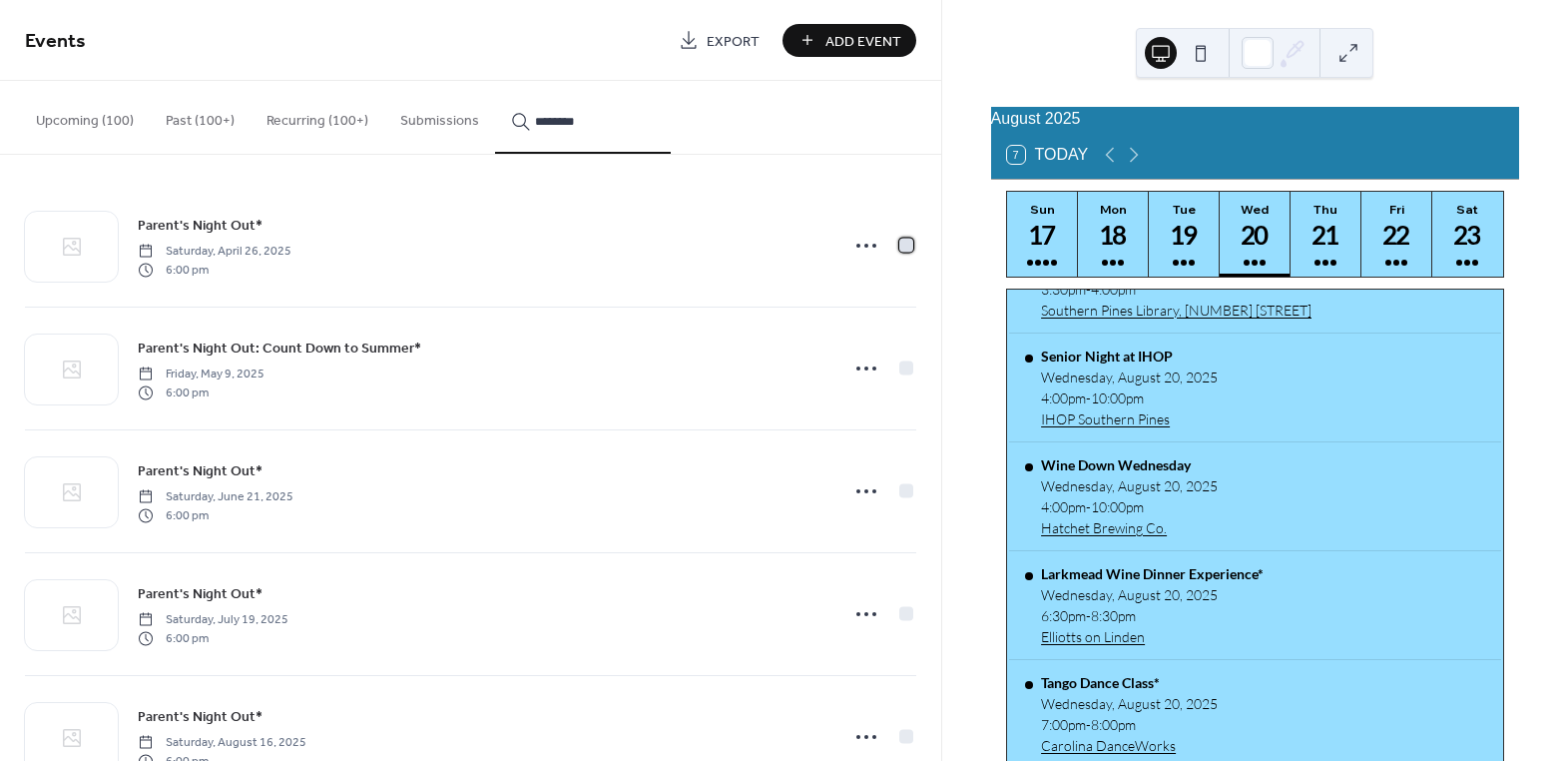 click at bounding box center (906, 245) 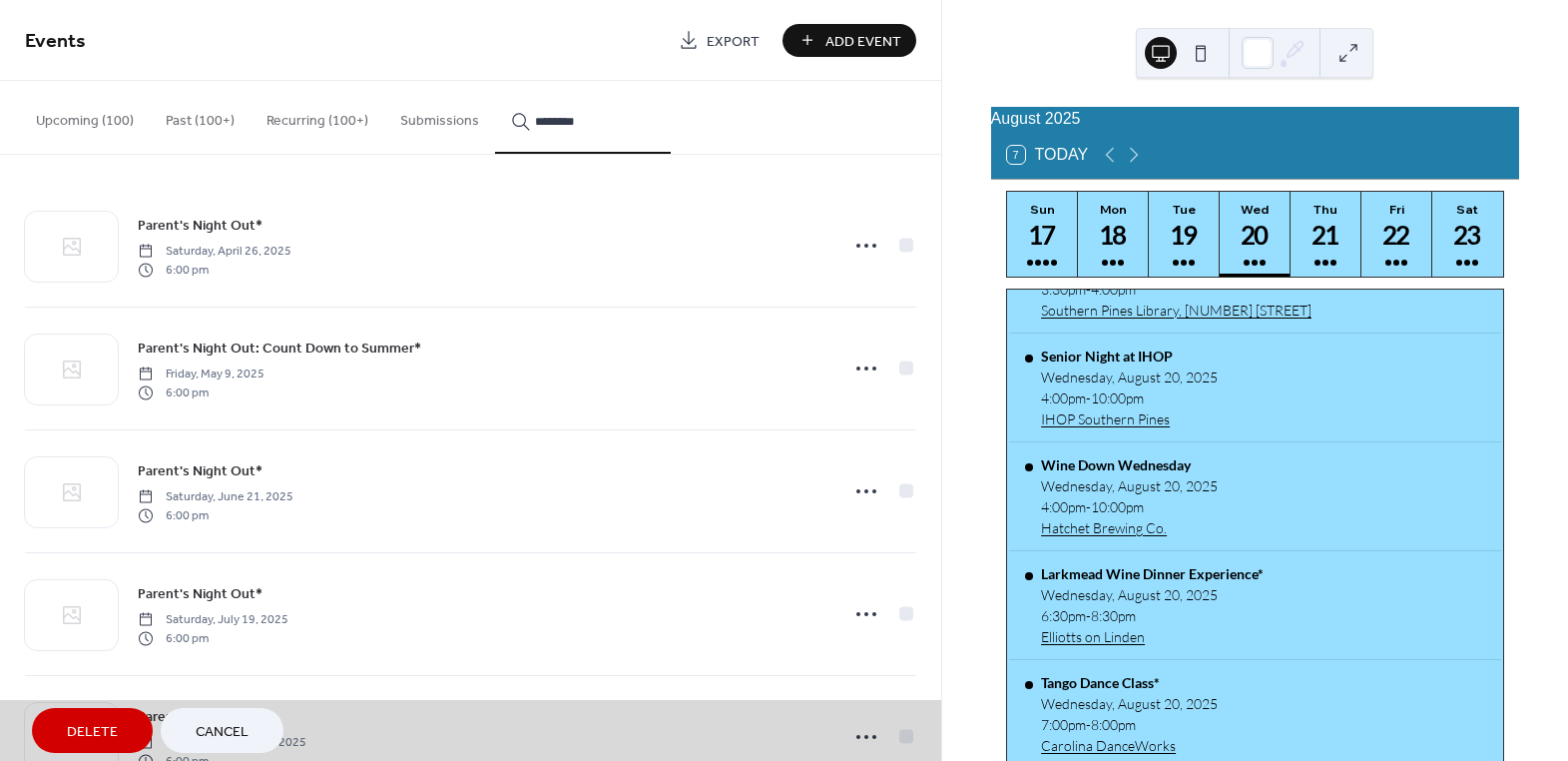 click on "Parent's Night Out: Count Down to Summer* [DAY], [MONTH] [DAY], [YEAR] [TIME]" at bounding box center [470, 368] 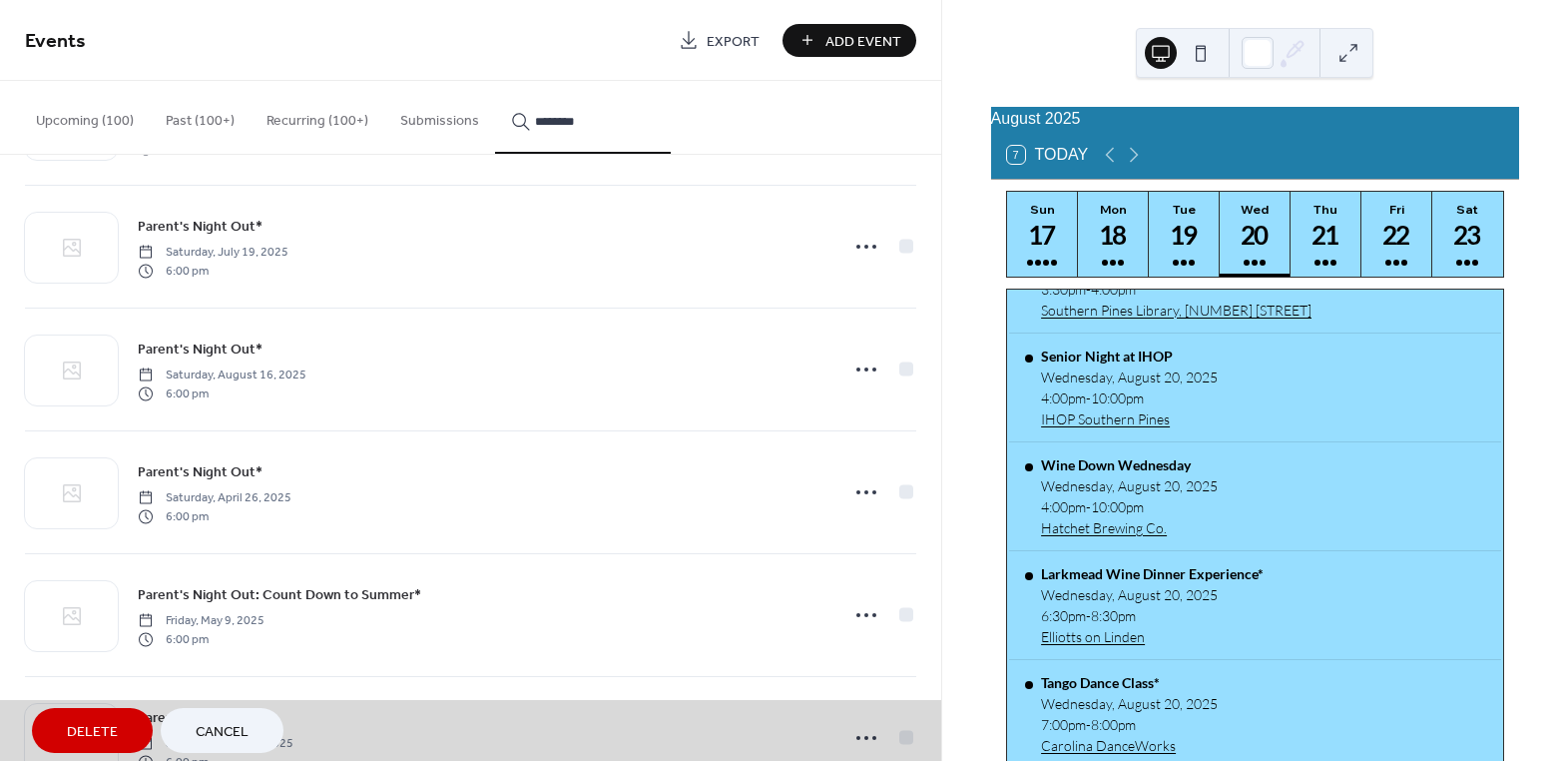 scroll, scrollTop: 453, scrollLeft: 0, axis: vertical 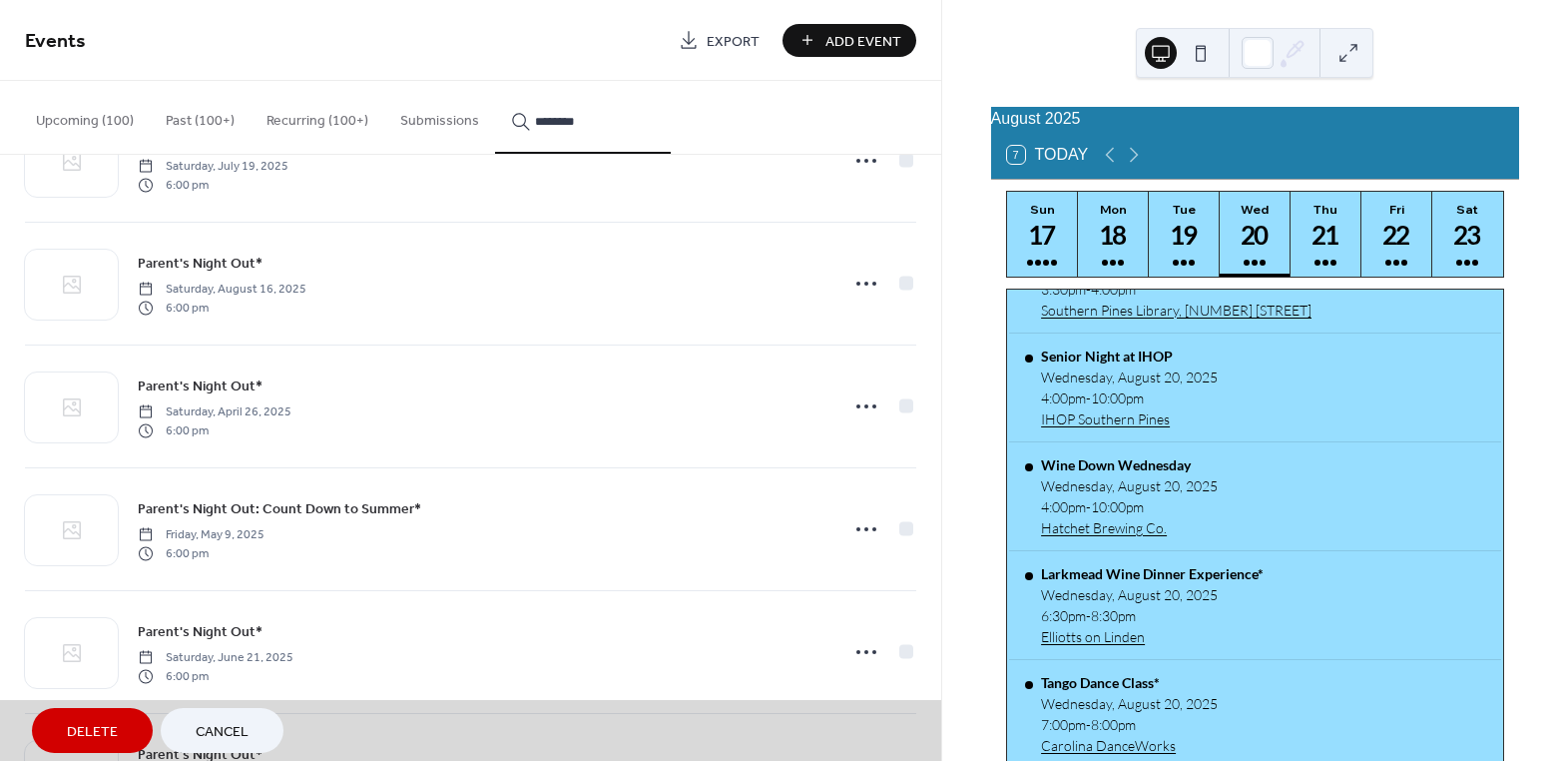 click on "Delete" at bounding box center (92, 732) 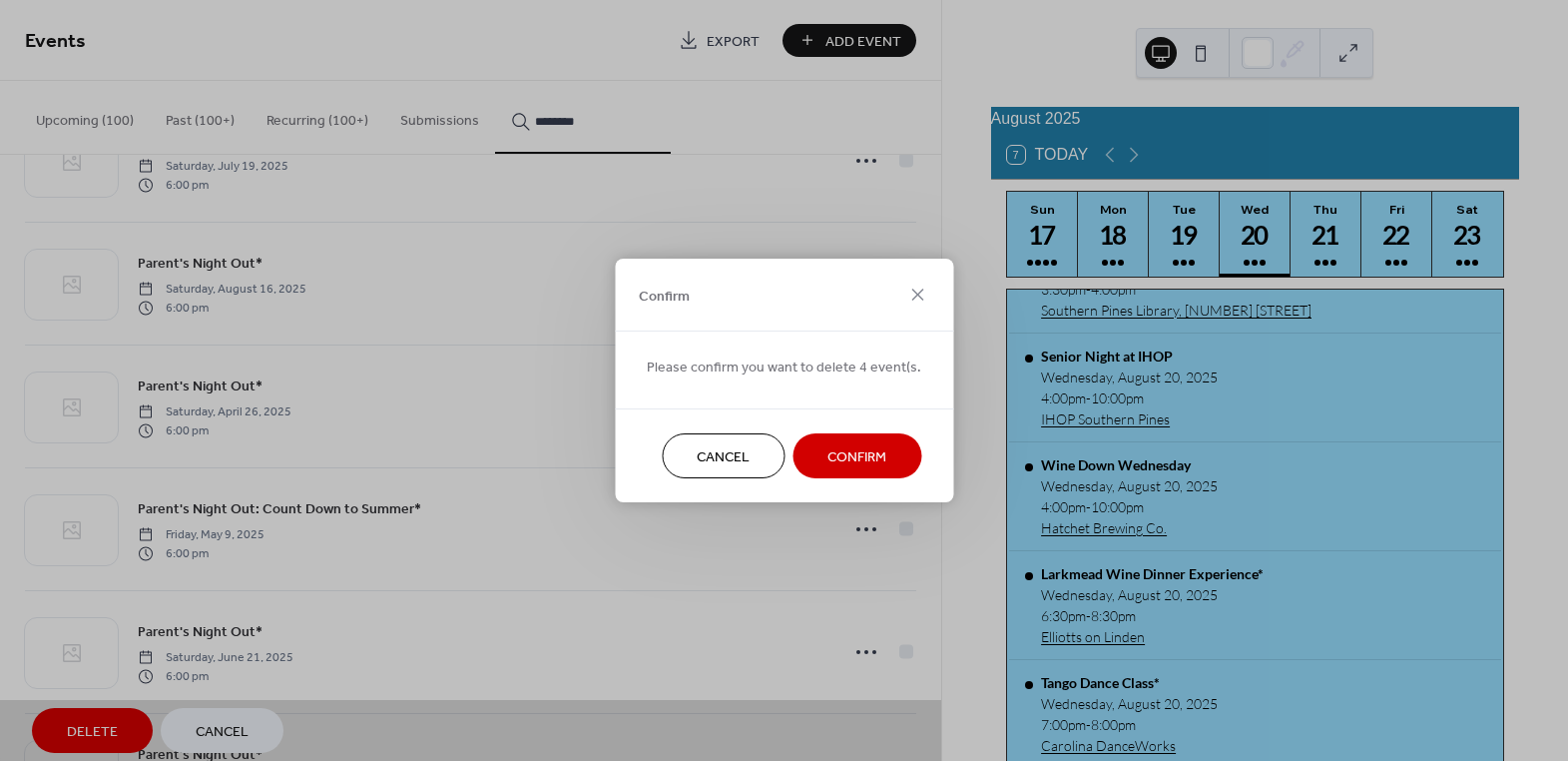 click on "Confirm" at bounding box center [856, 457] 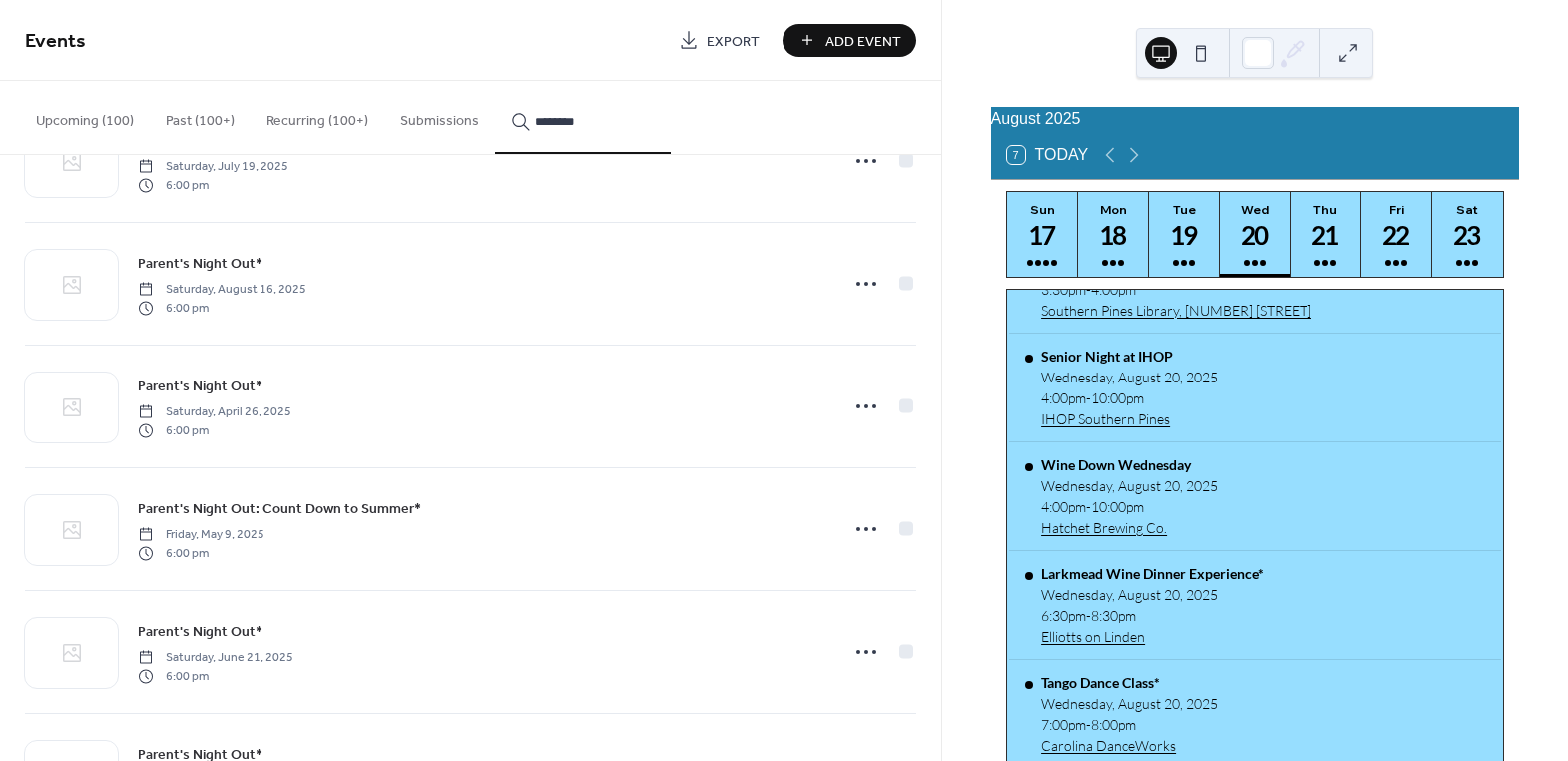 click on "Add Event" at bounding box center (863, 41) 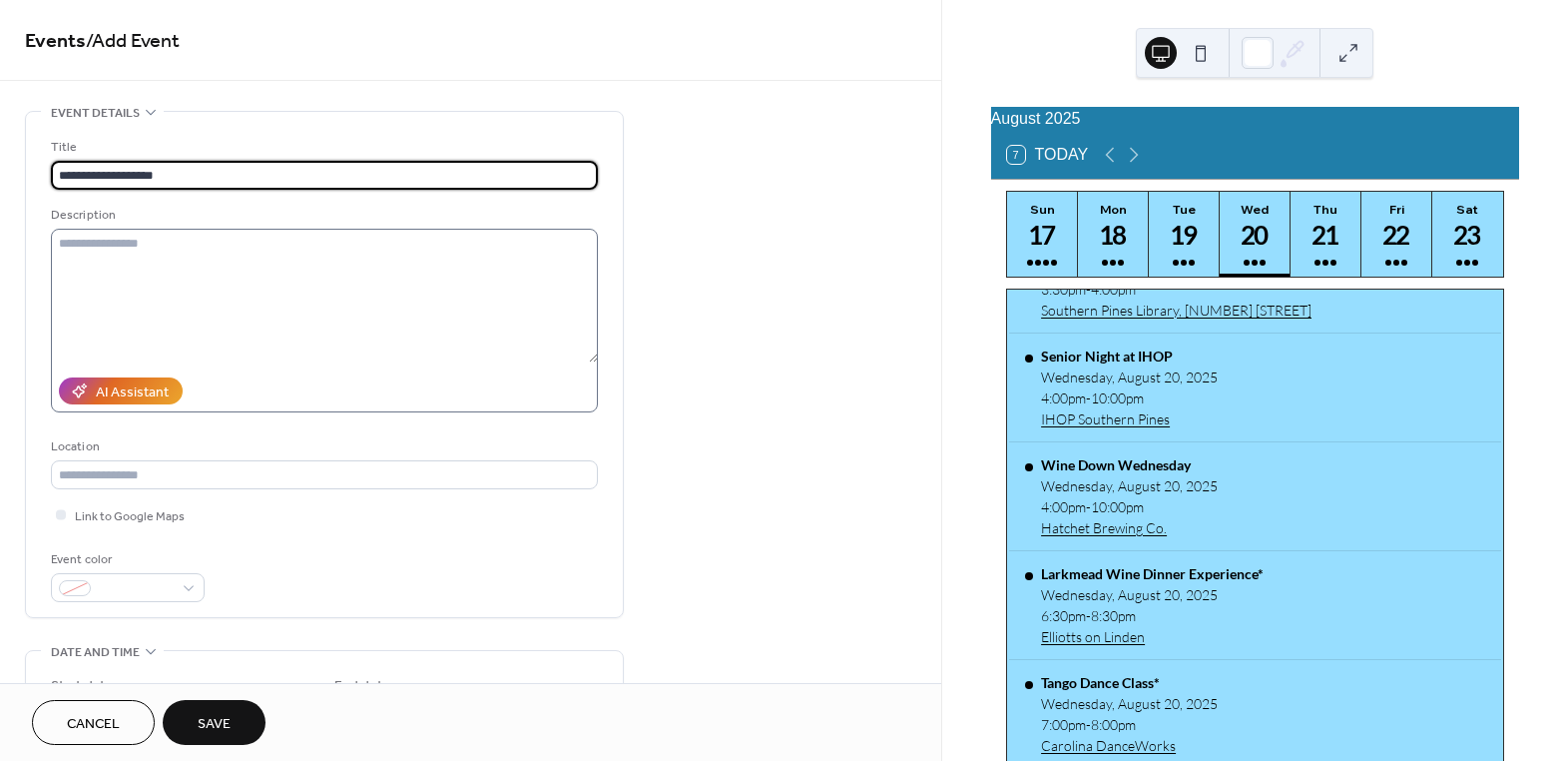 type on "**********" 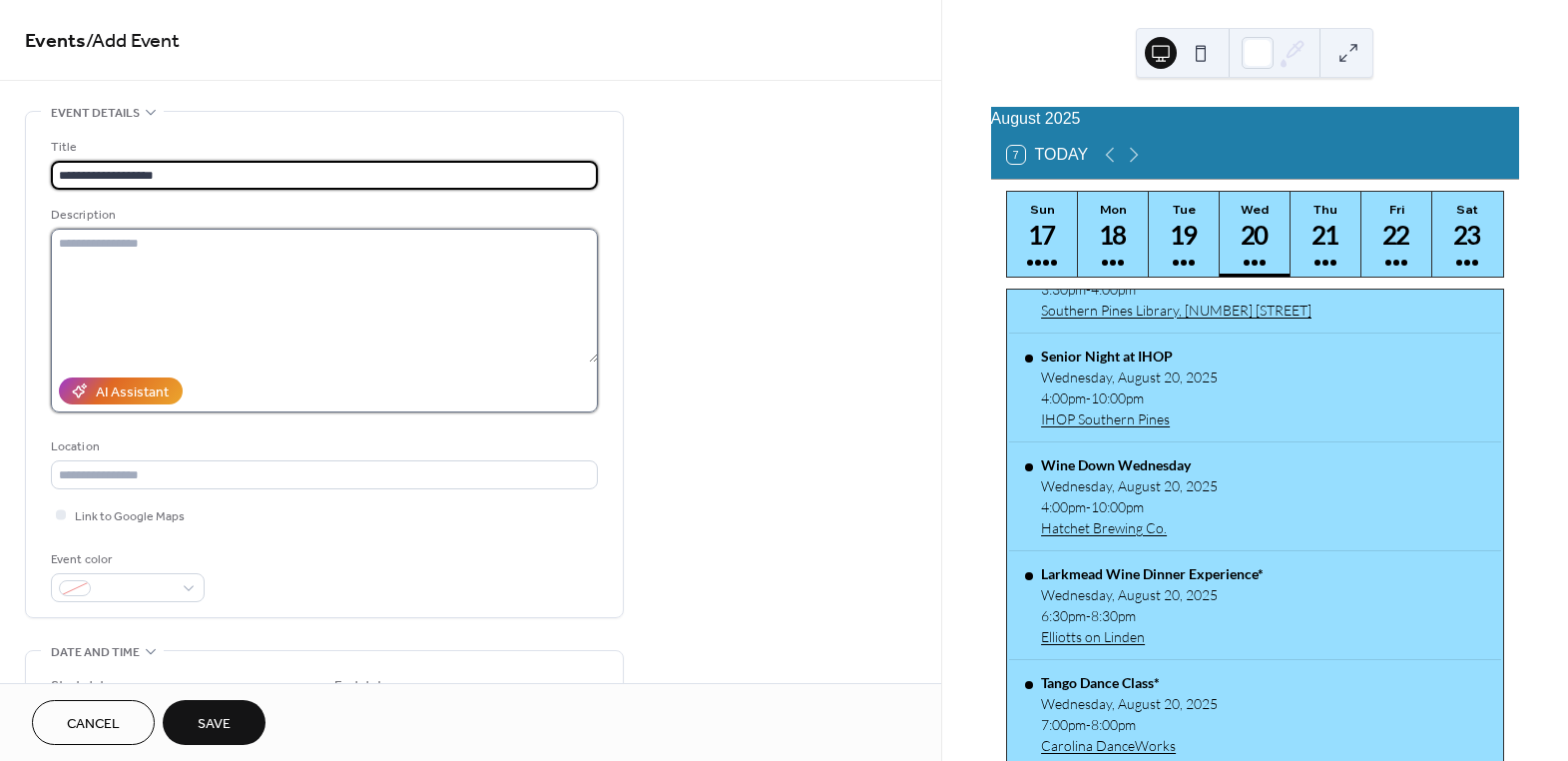 click at bounding box center (324, 296) 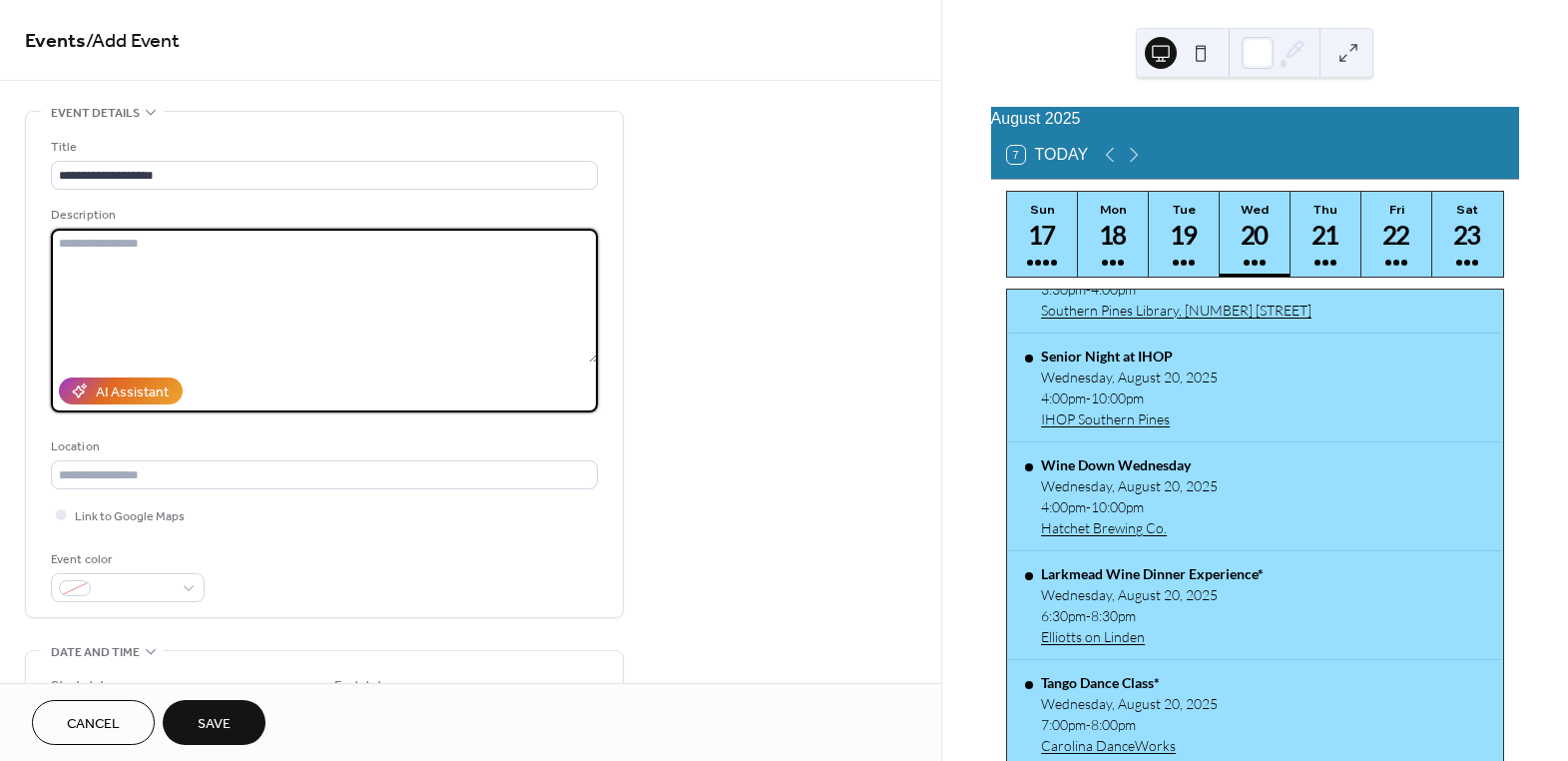 paste on "**********" 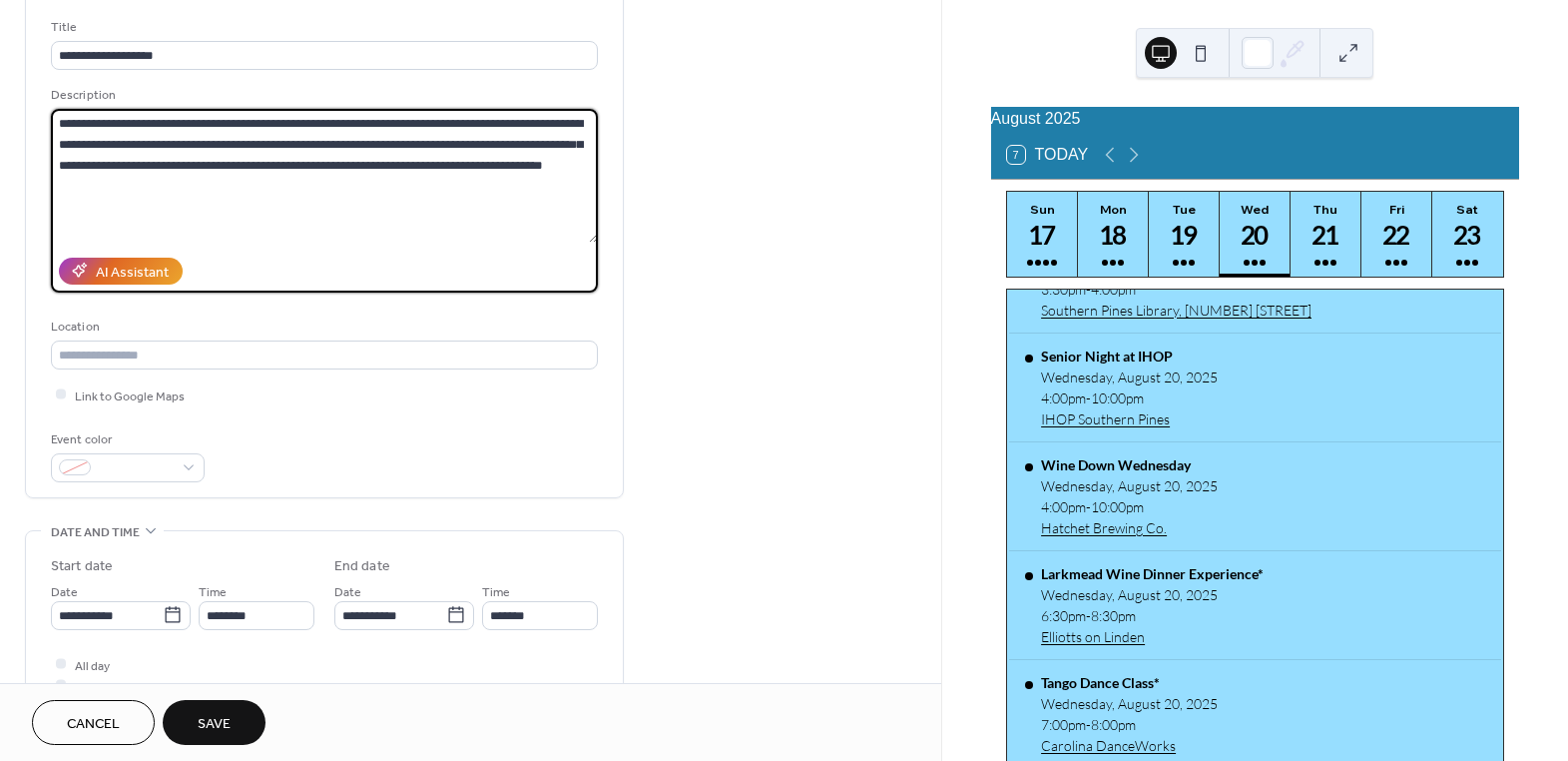 scroll, scrollTop: 181, scrollLeft: 0, axis: vertical 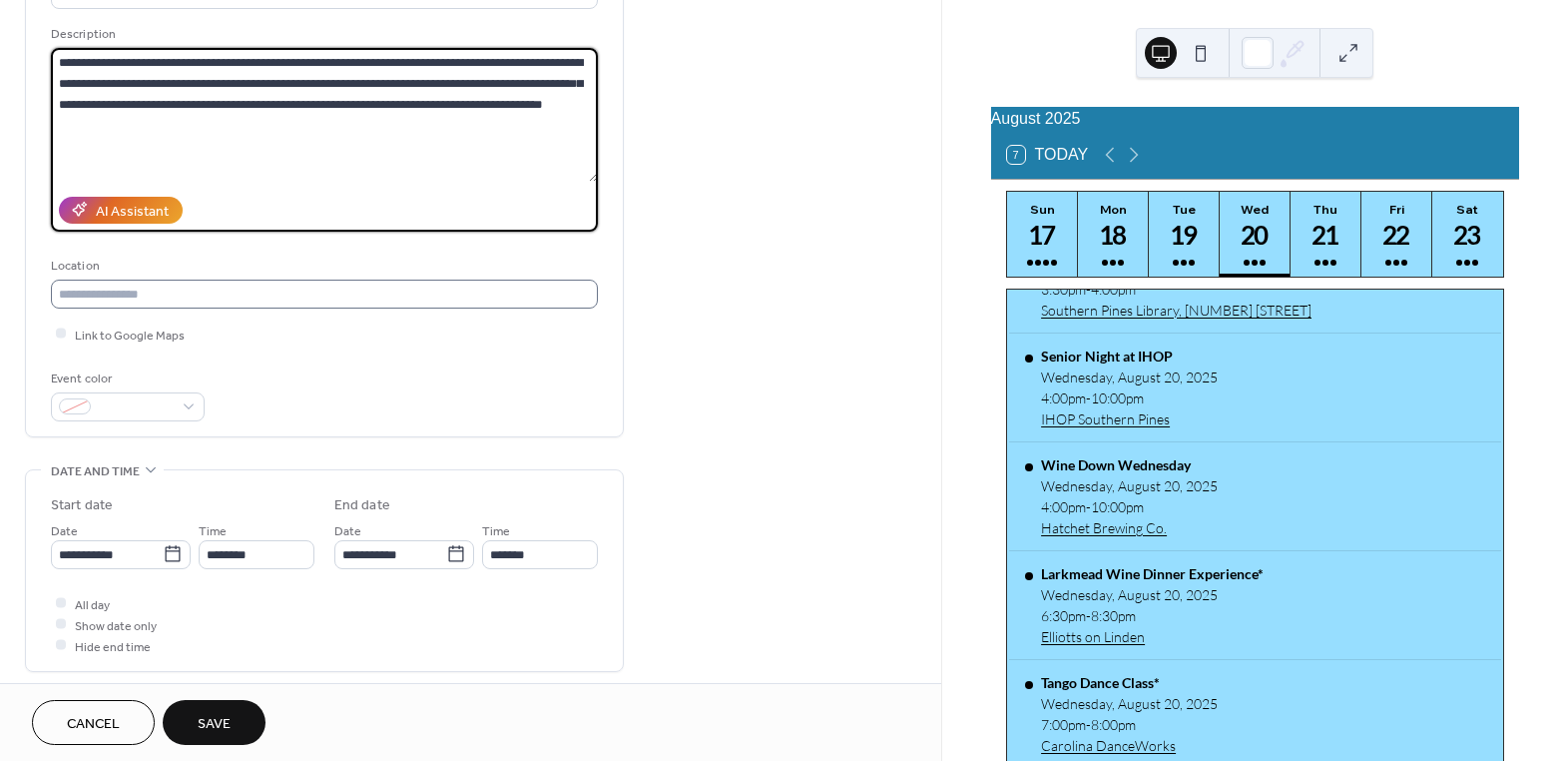 type on "**********" 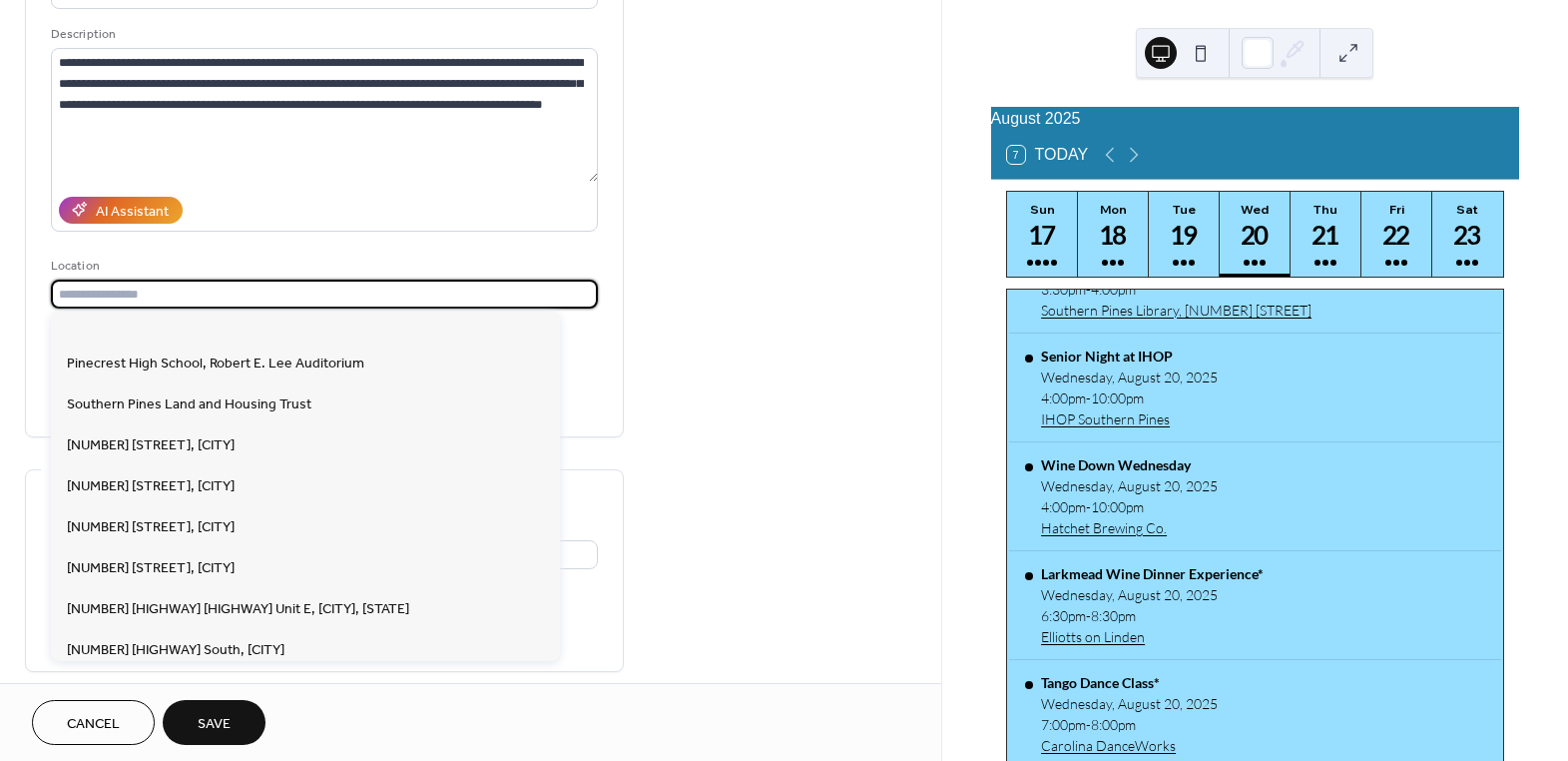 click at bounding box center (324, 294) 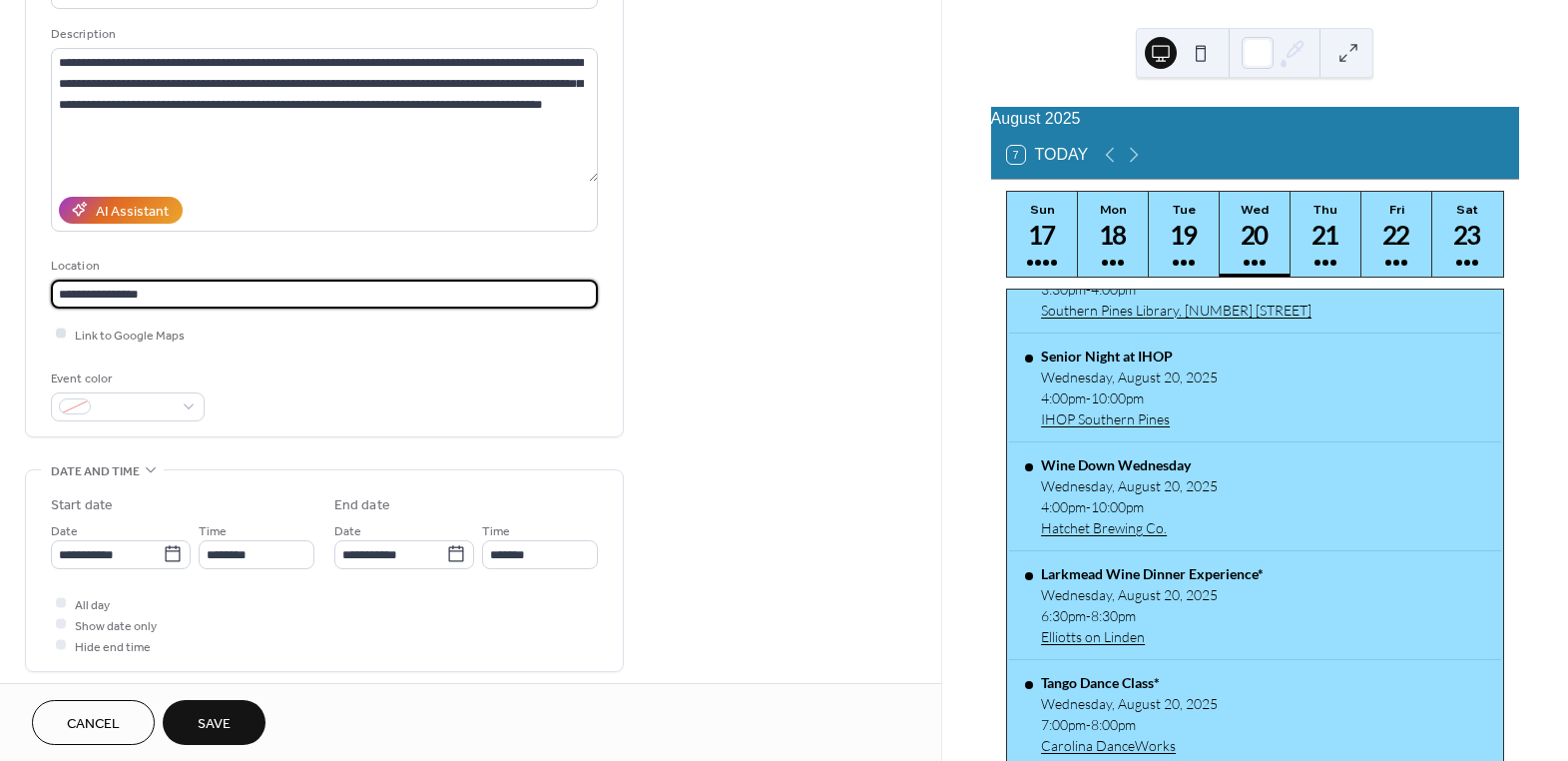 type on "**********" 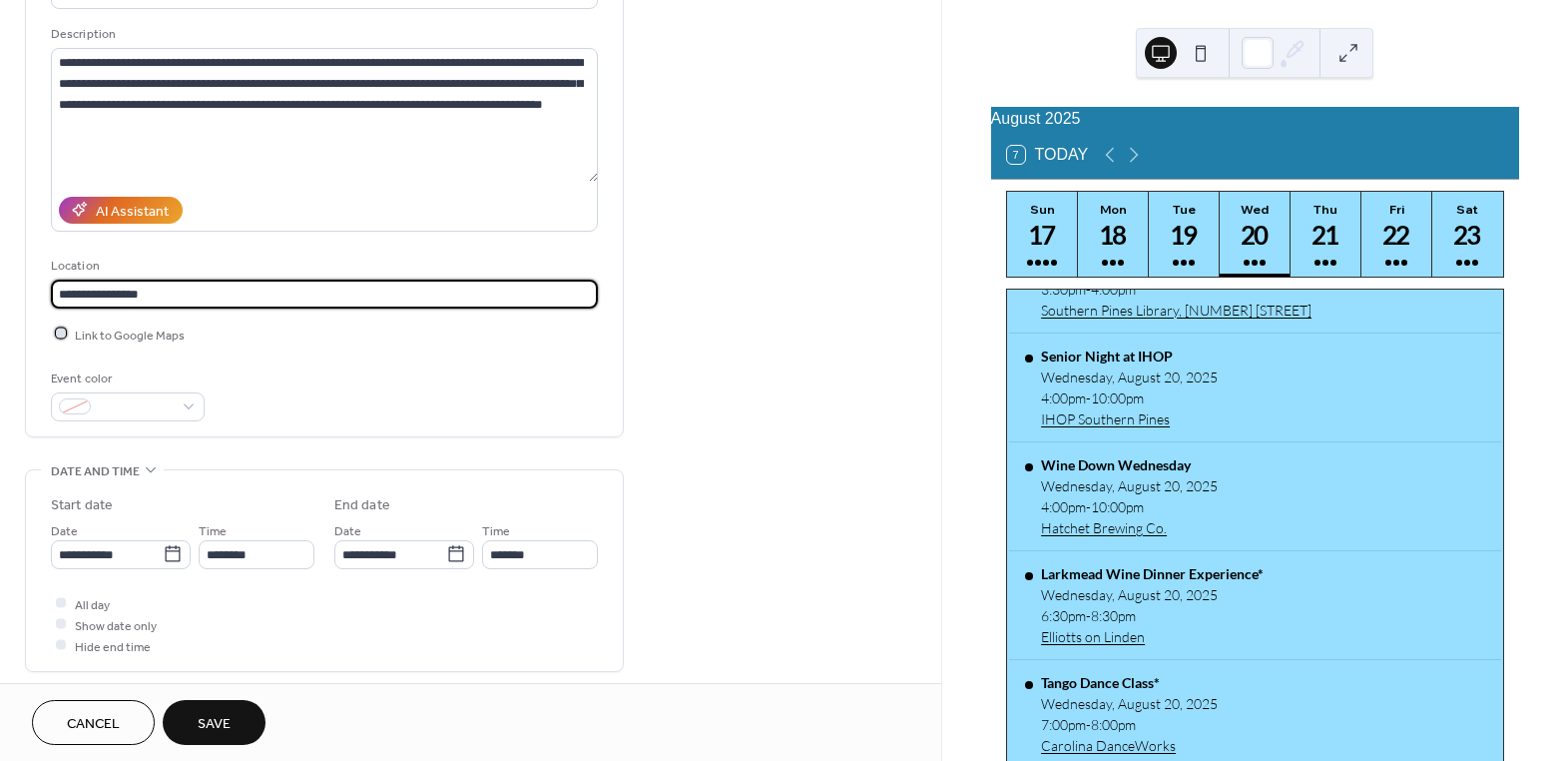 click at bounding box center [61, 334] 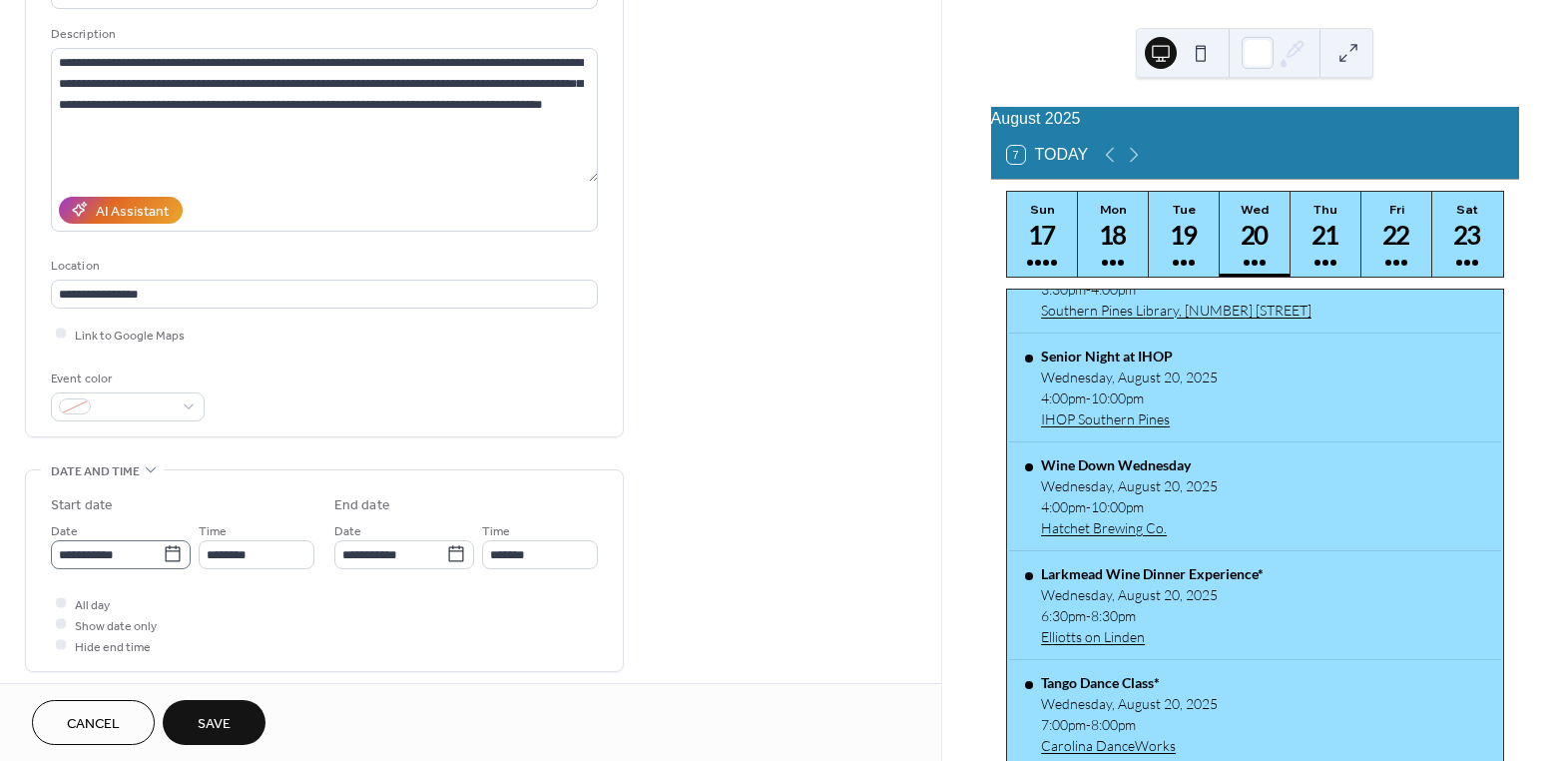 click 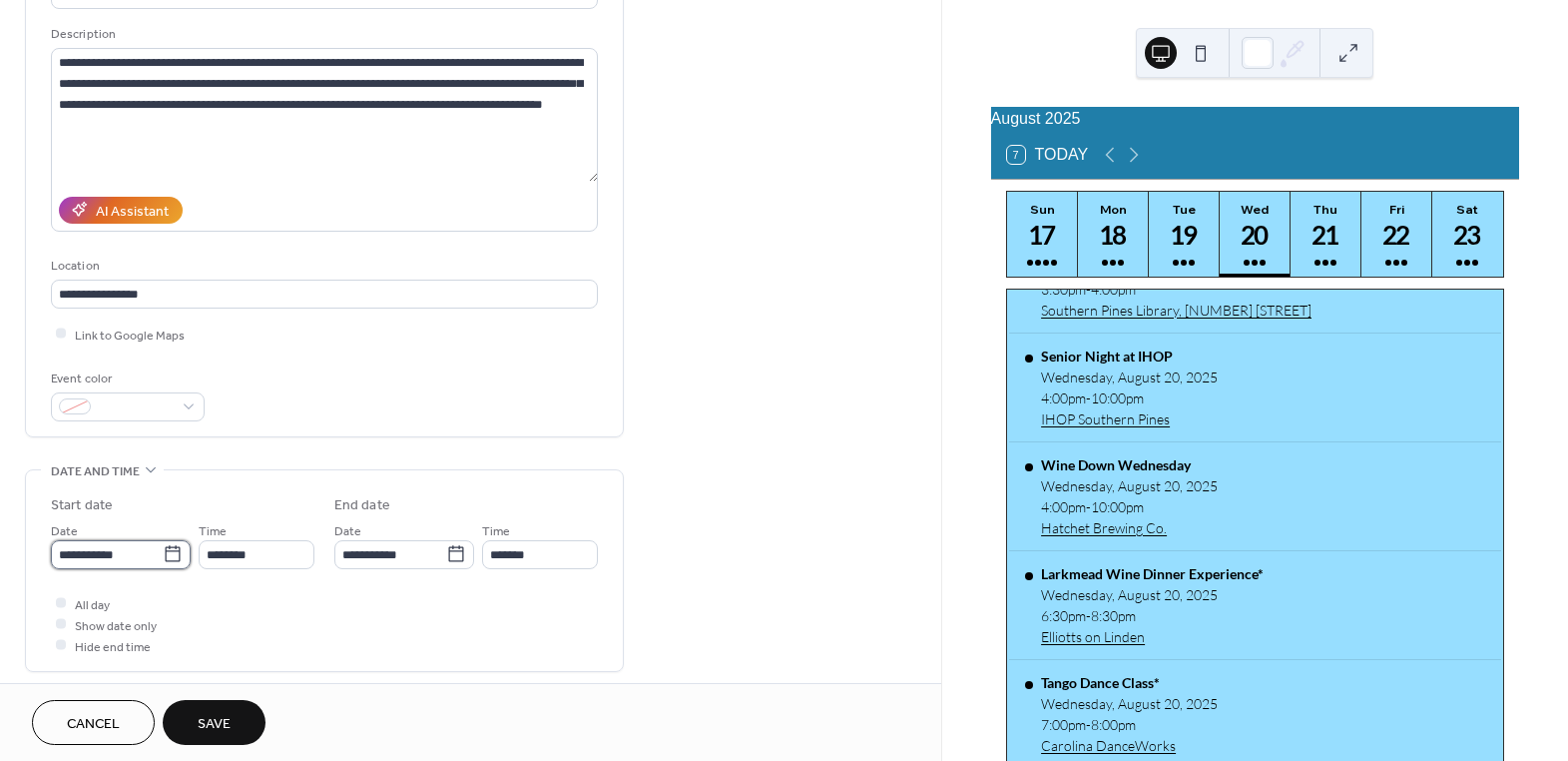 click on "**********" at bounding box center (107, 554) 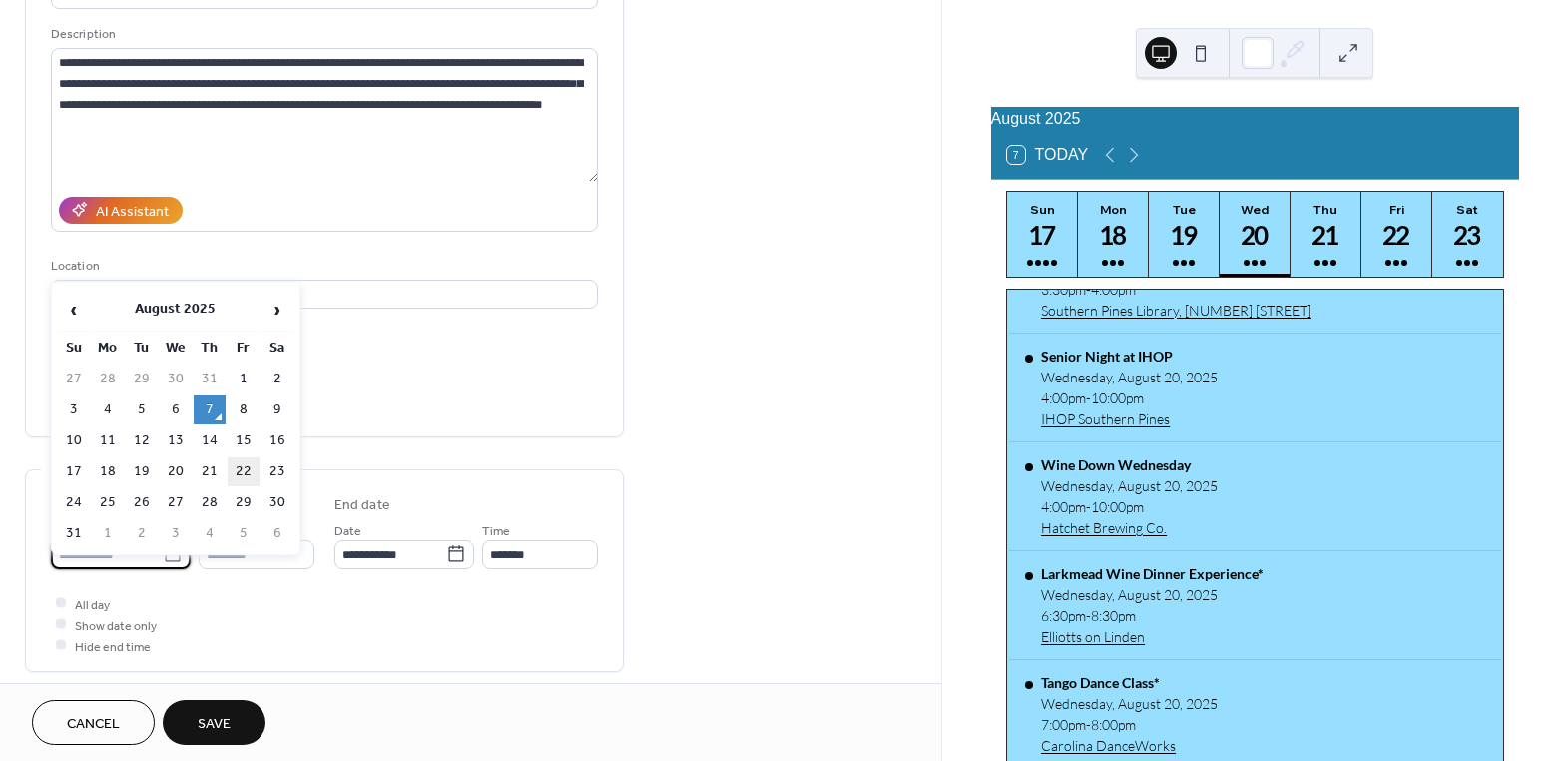 click on "22" at bounding box center [244, 471] 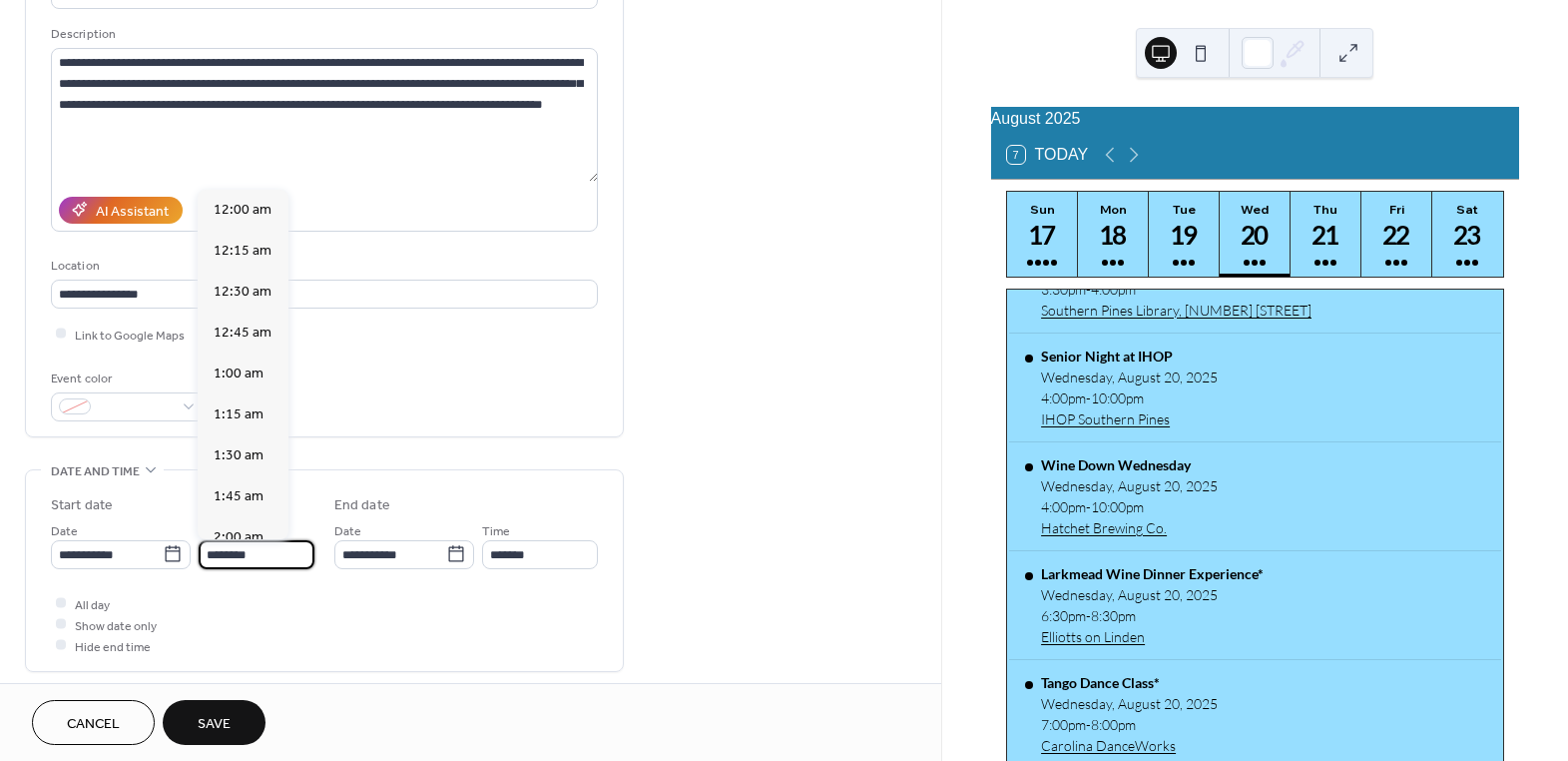 click on "********" at bounding box center (257, 554) 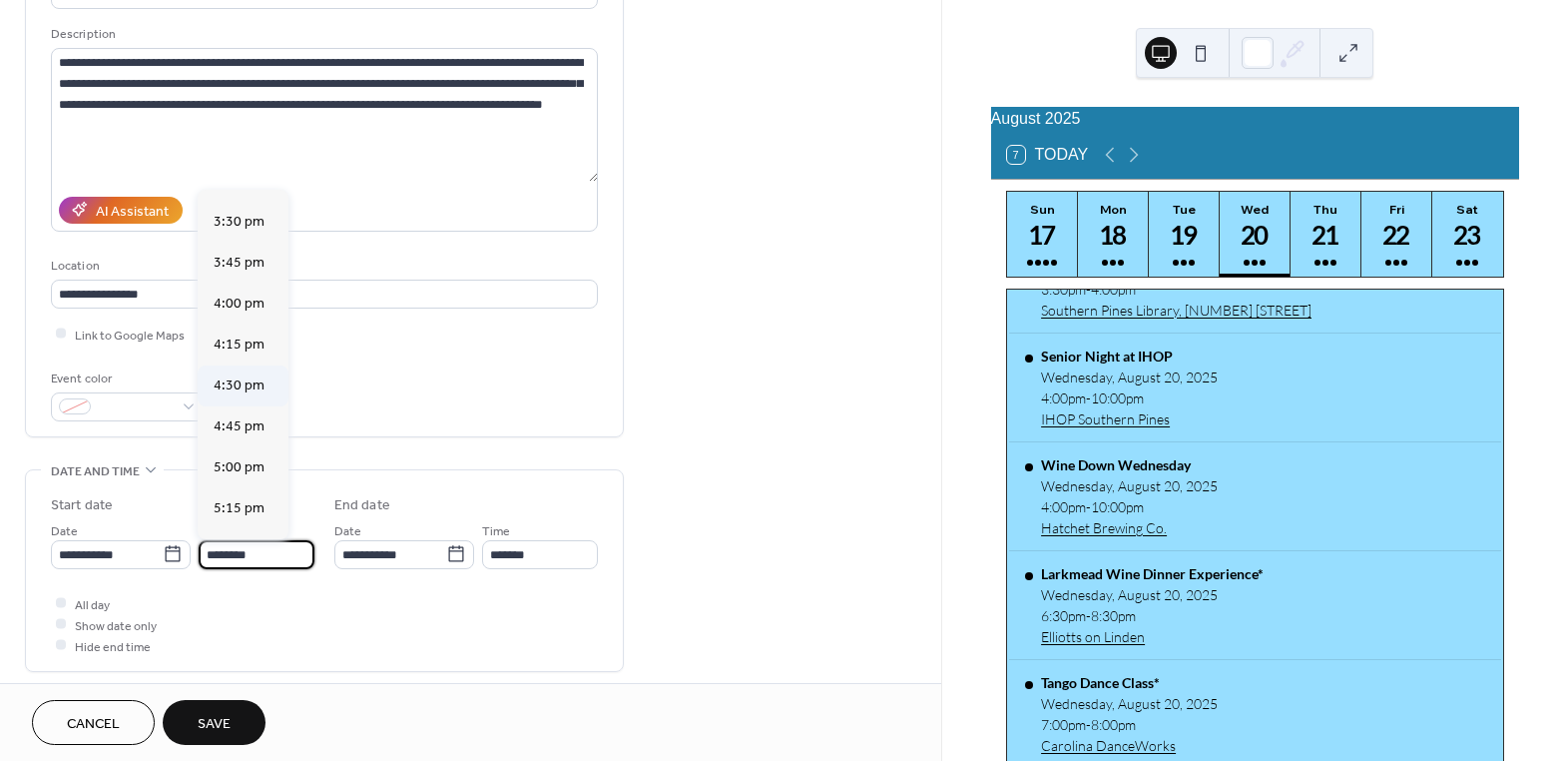 scroll, scrollTop: 2583, scrollLeft: 0, axis: vertical 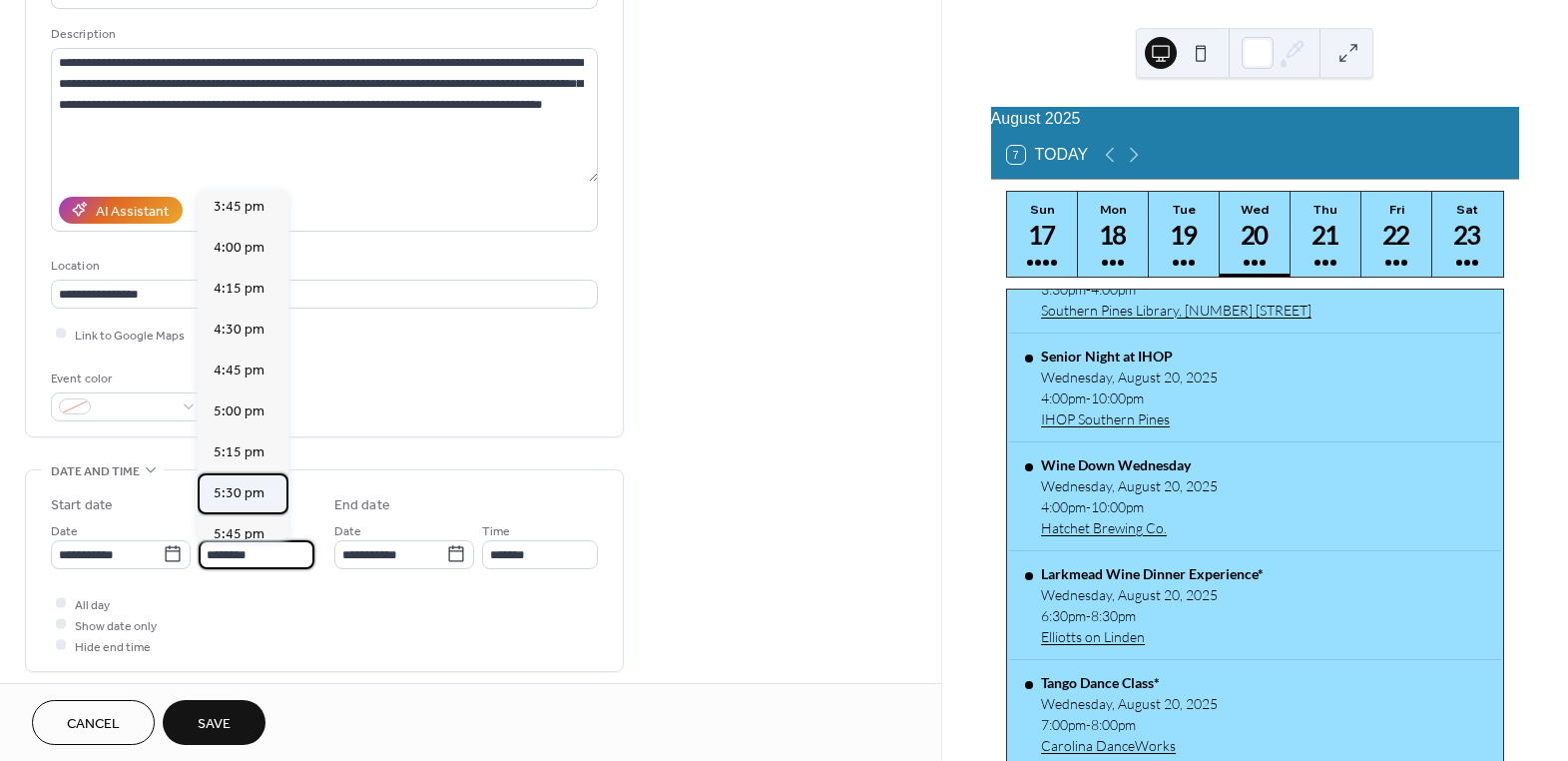 click on "5:30 pm" at bounding box center [239, 492] 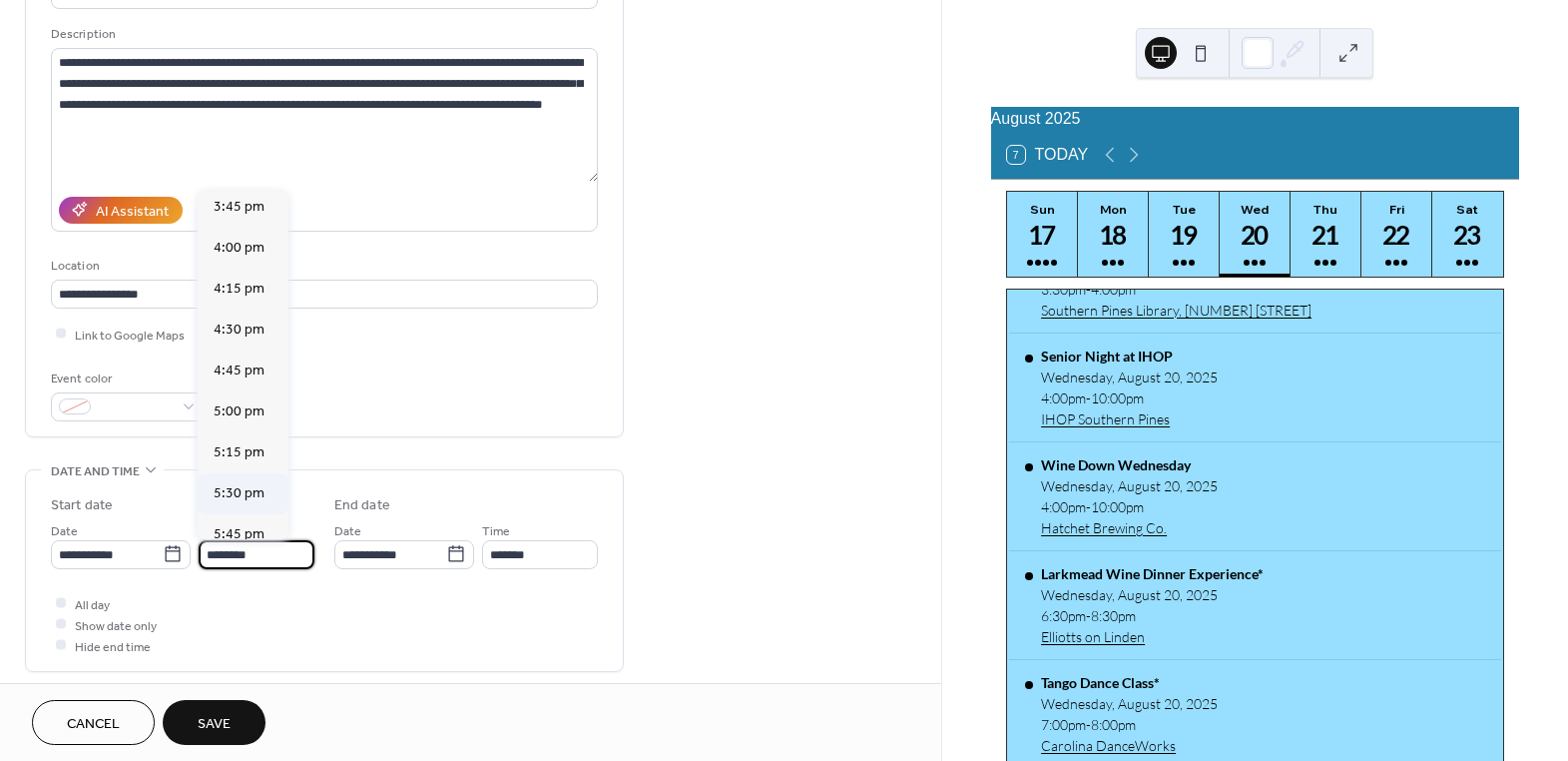 type on "*******" 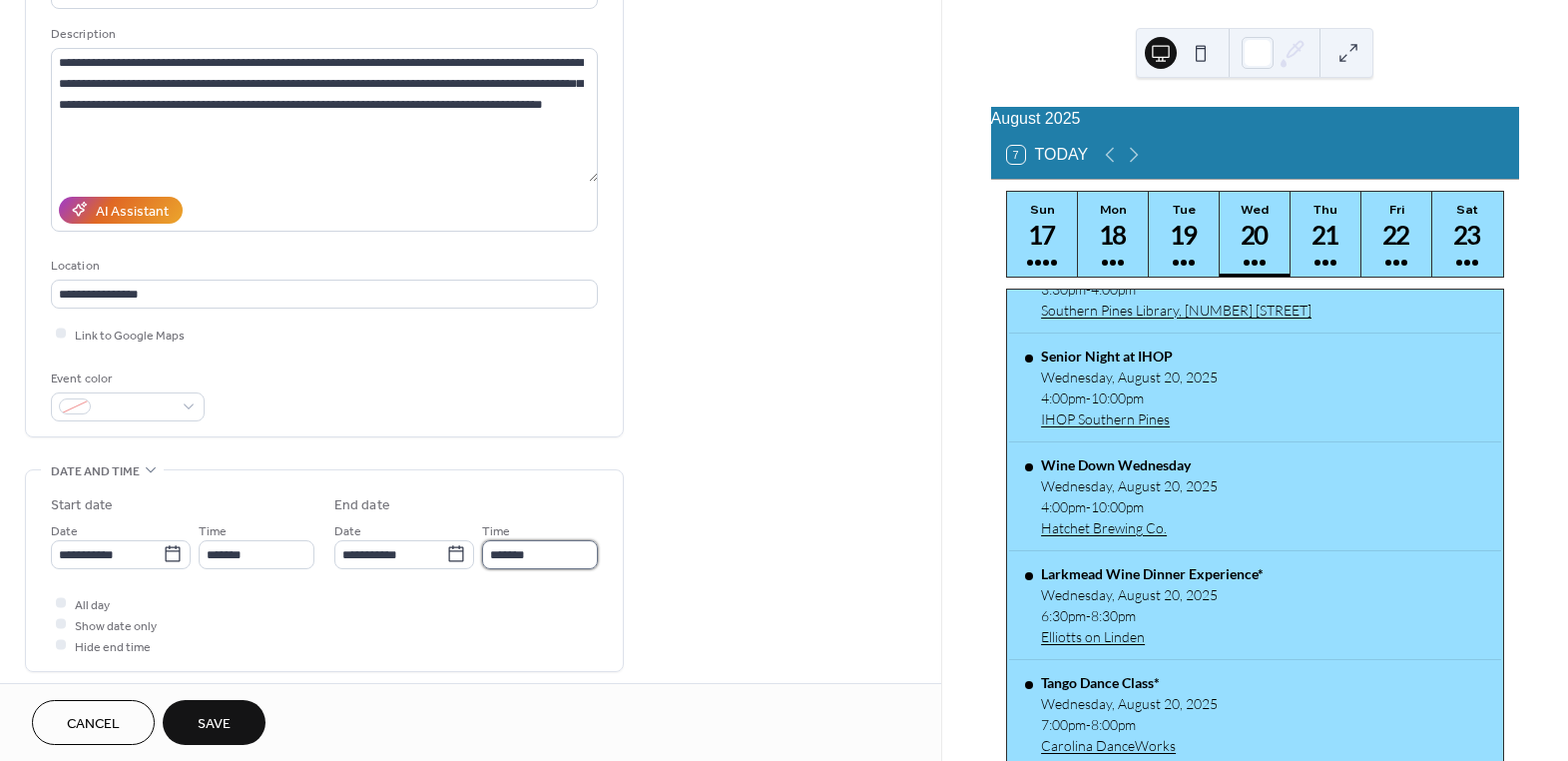 click on "*******" at bounding box center (540, 554) 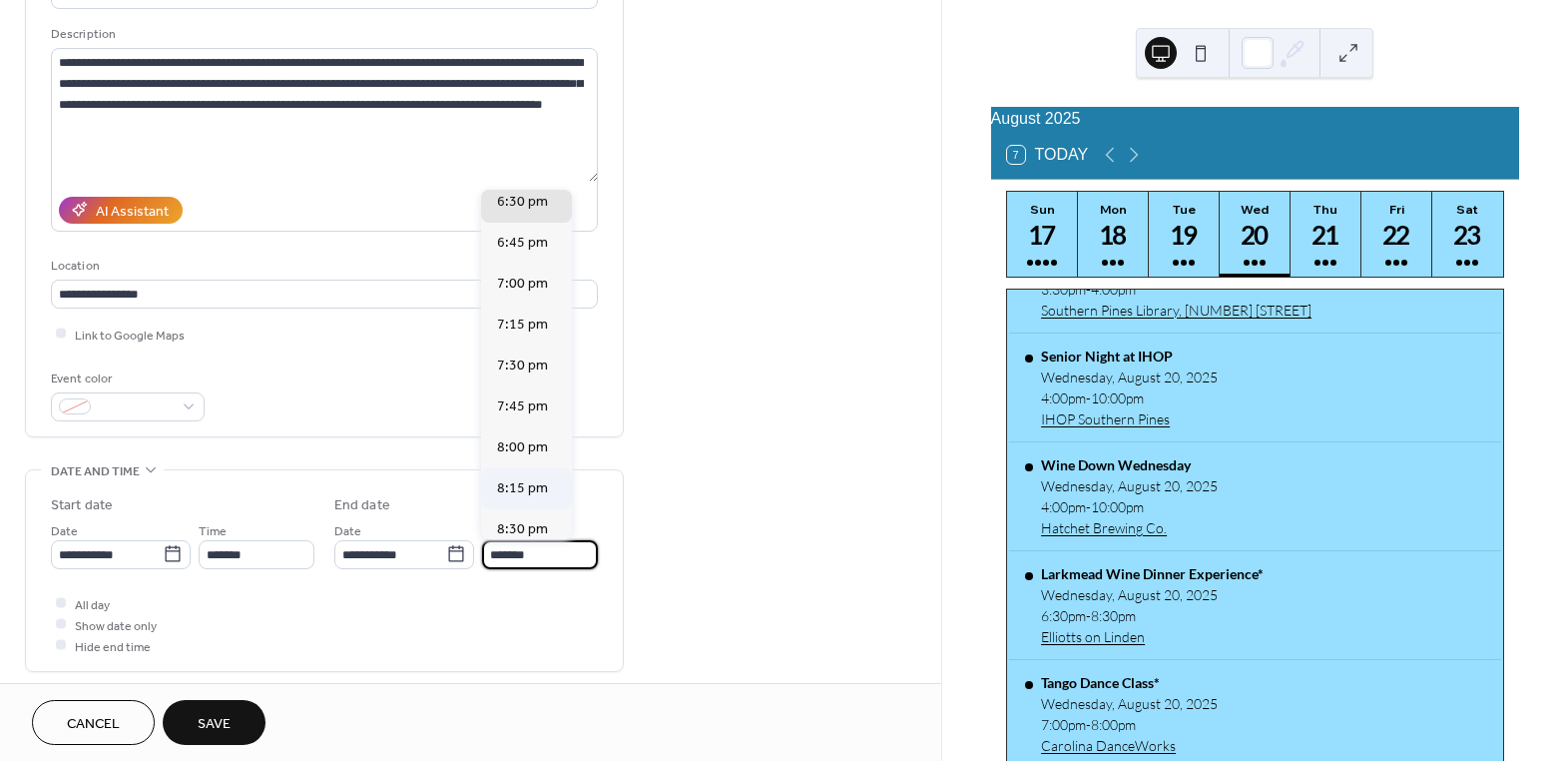 scroll, scrollTop: 181, scrollLeft: 0, axis: vertical 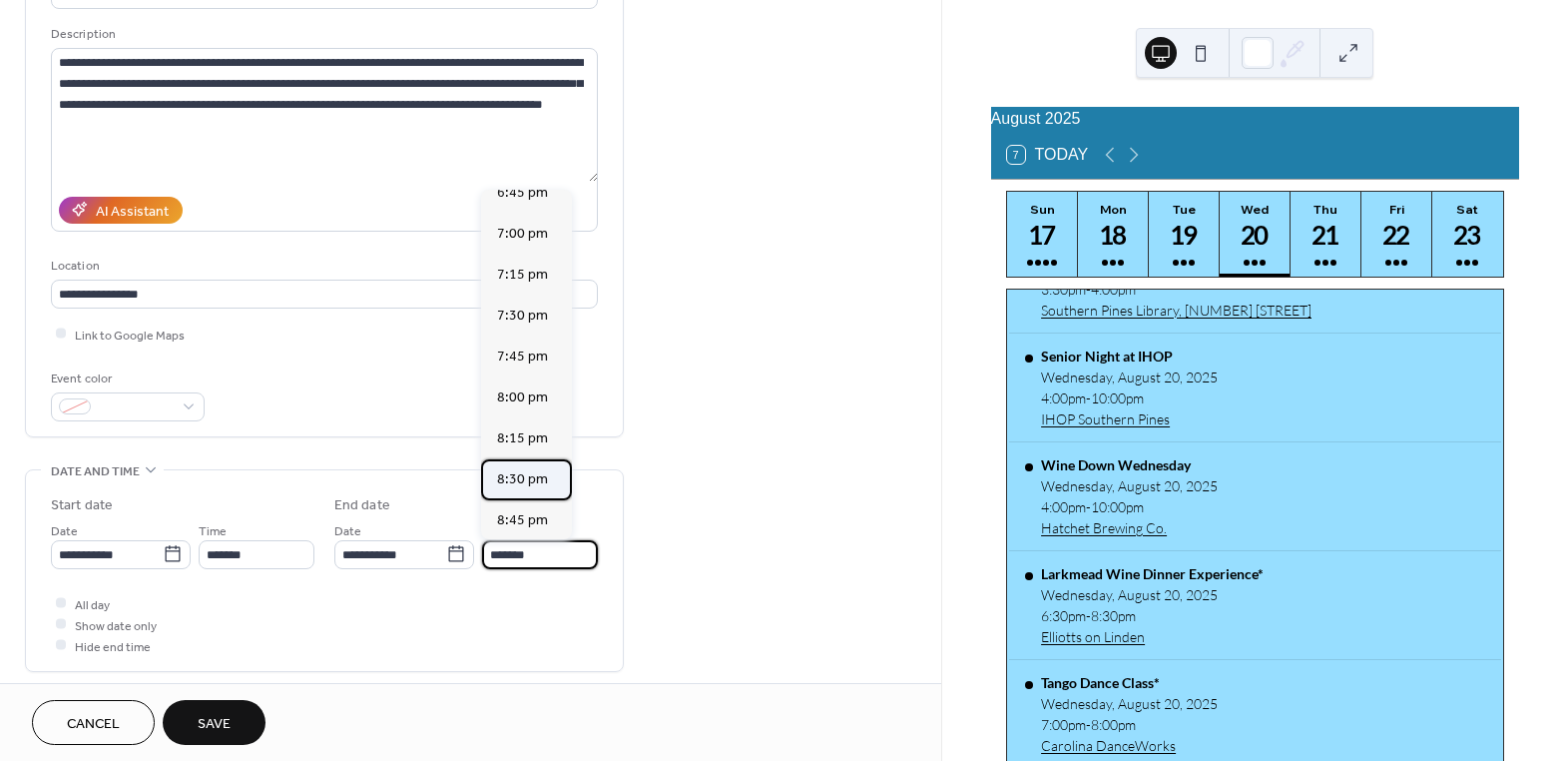 click on "8:30 pm" at bounding box center (522, 478) 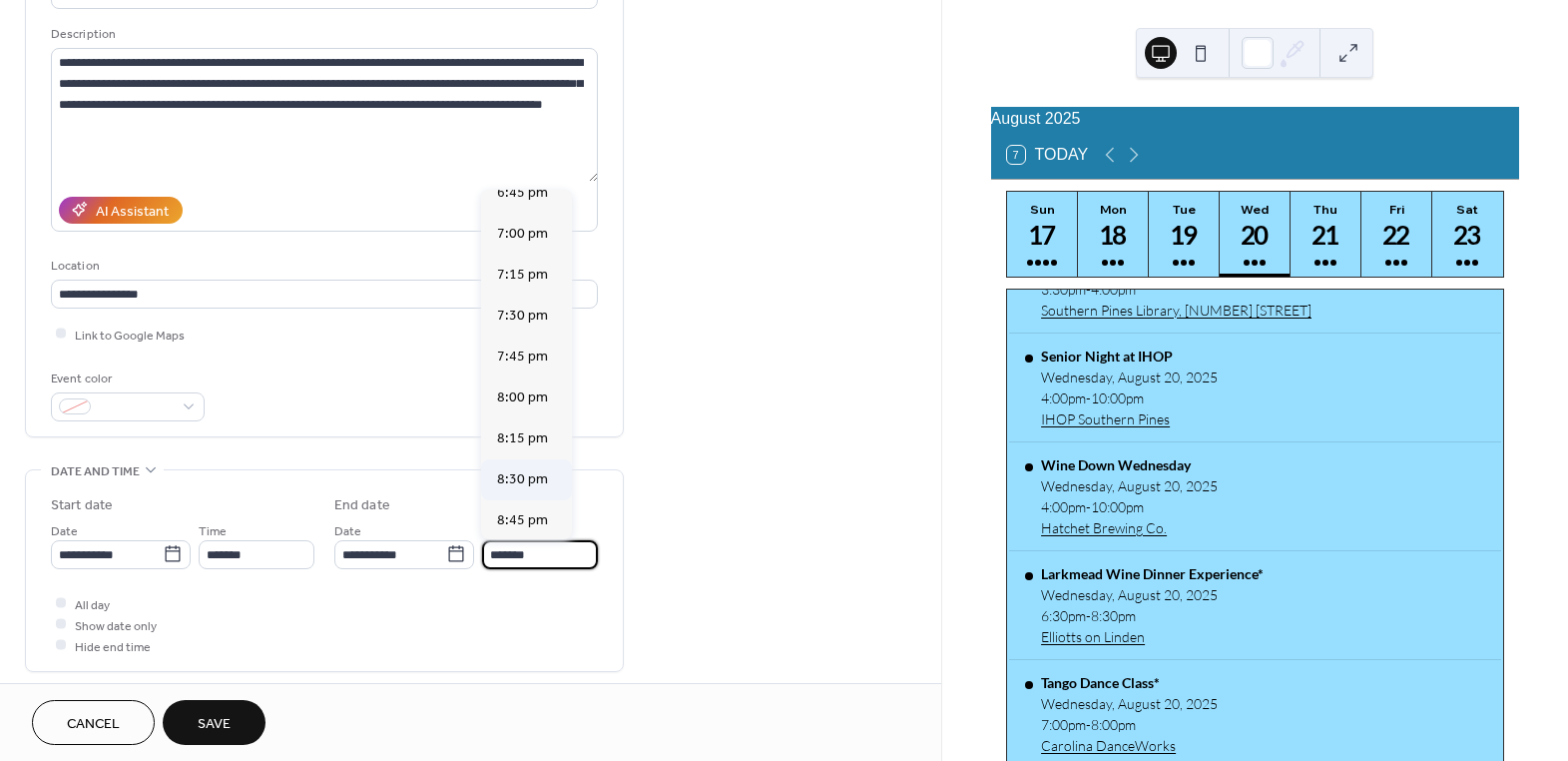 type on "*******" 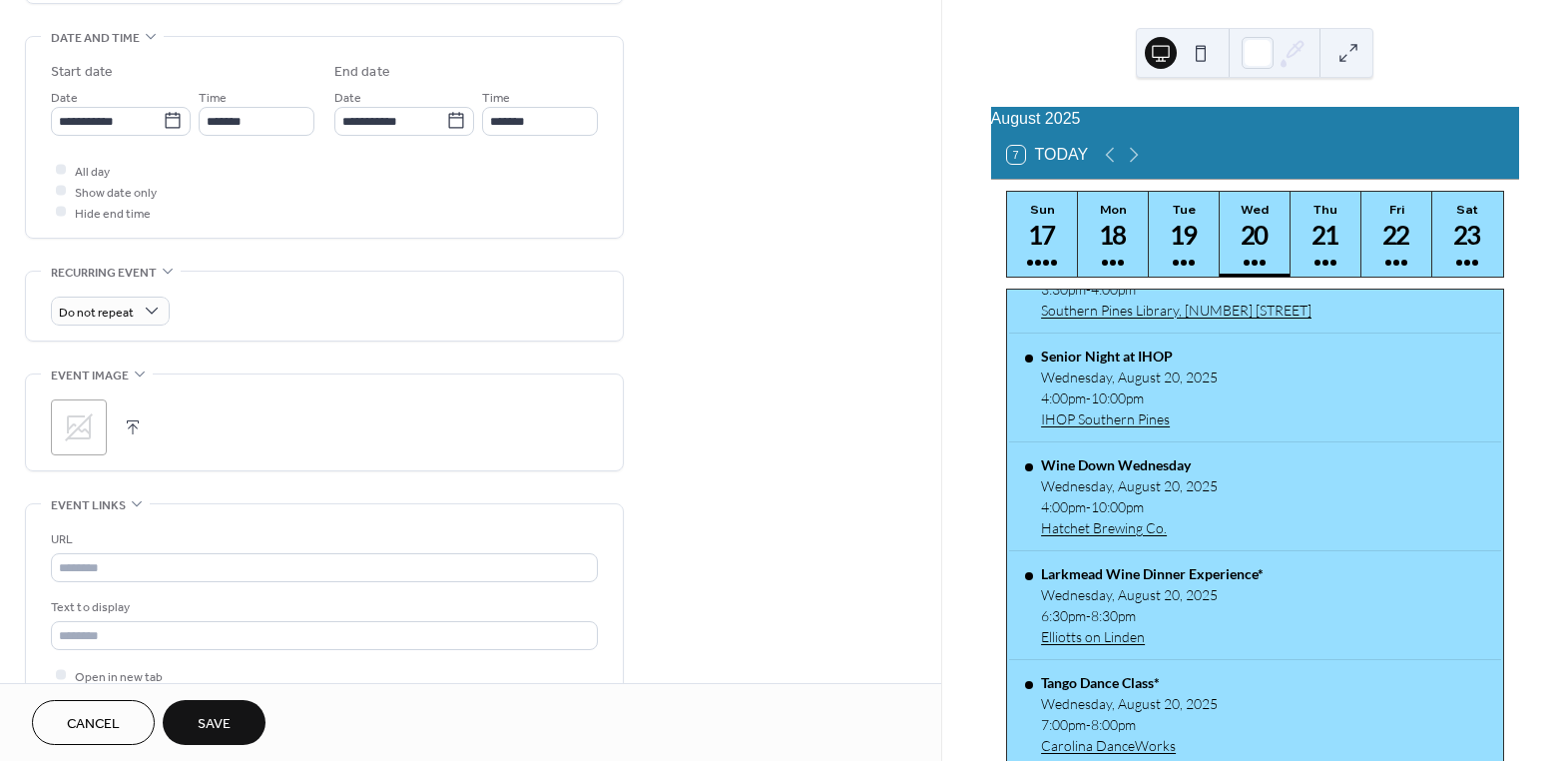 scroll, scrollTop: 817, scrollLeft: 0, axis: vertical 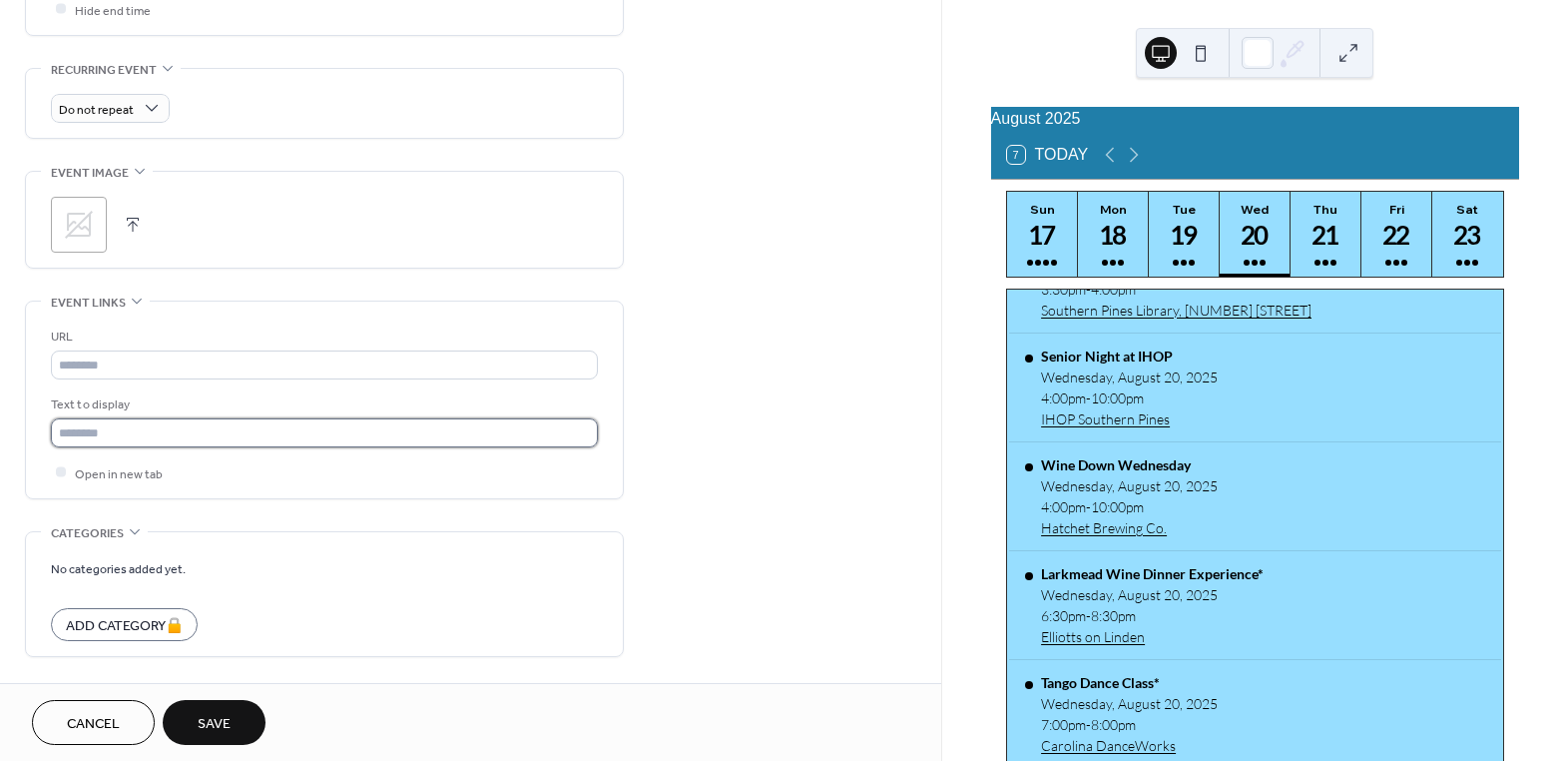 click at bounding box center [324, 432] 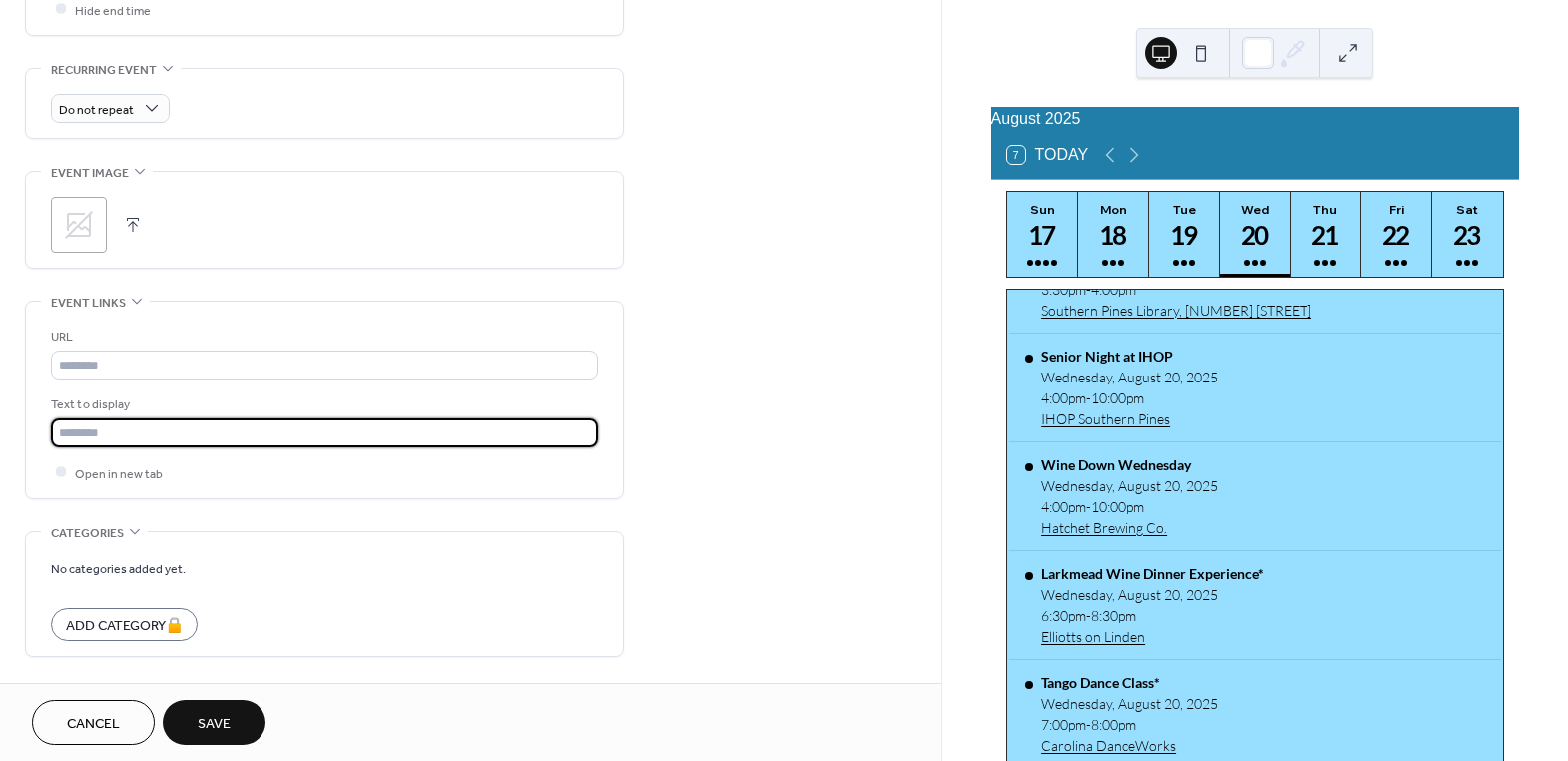 type on "********" 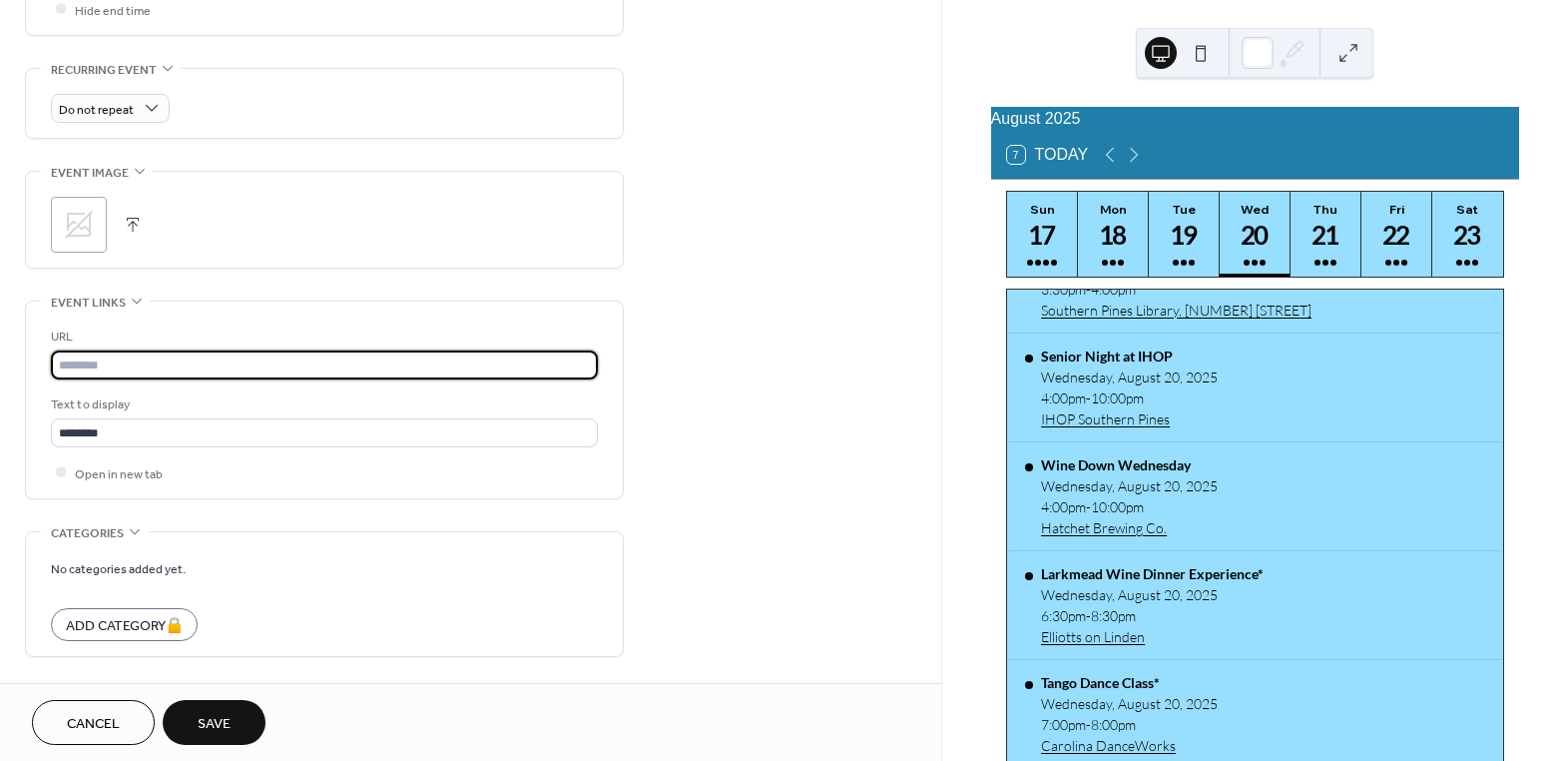 click at bounding box center (324, 365) 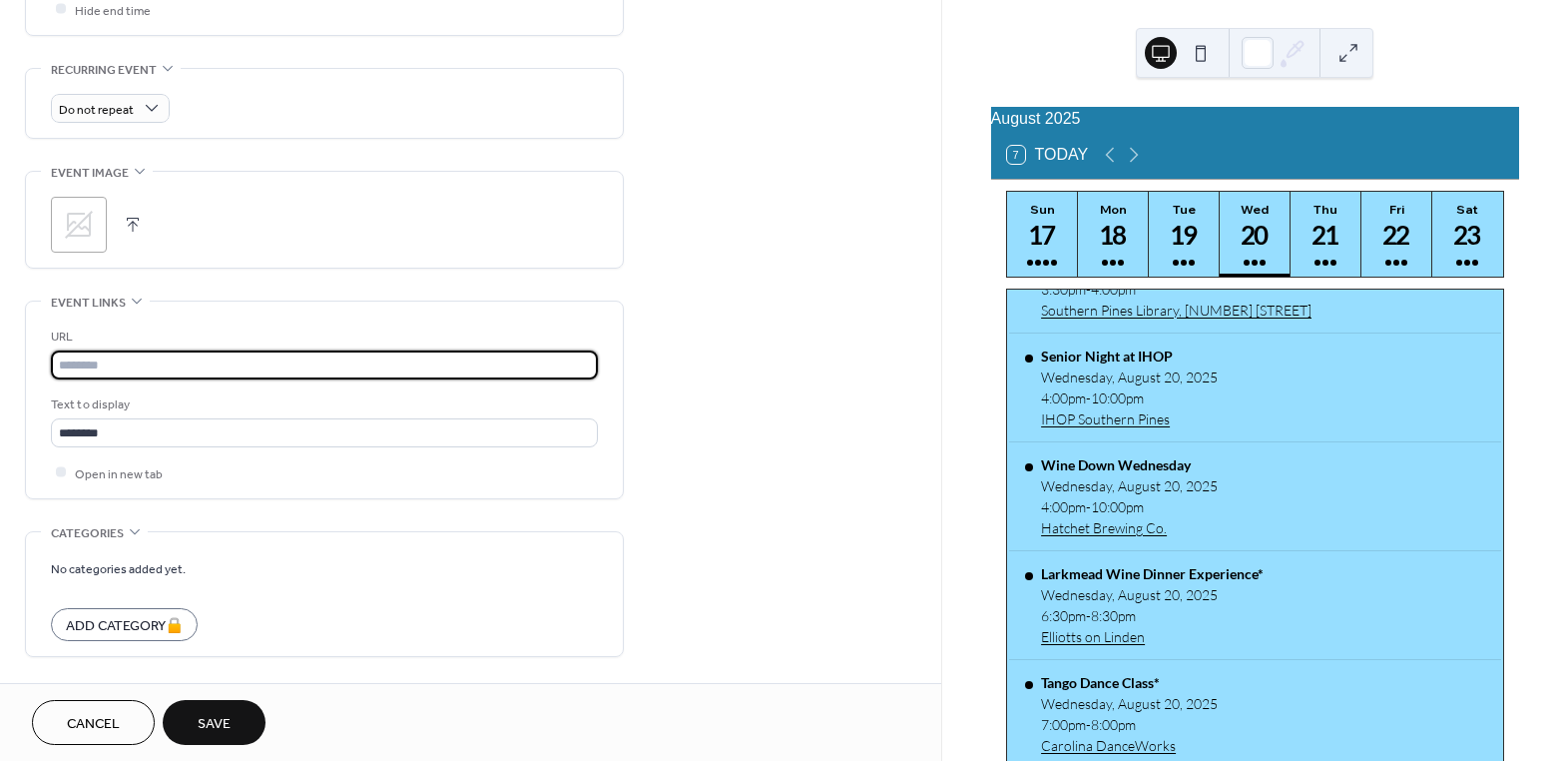 paste on "**********" 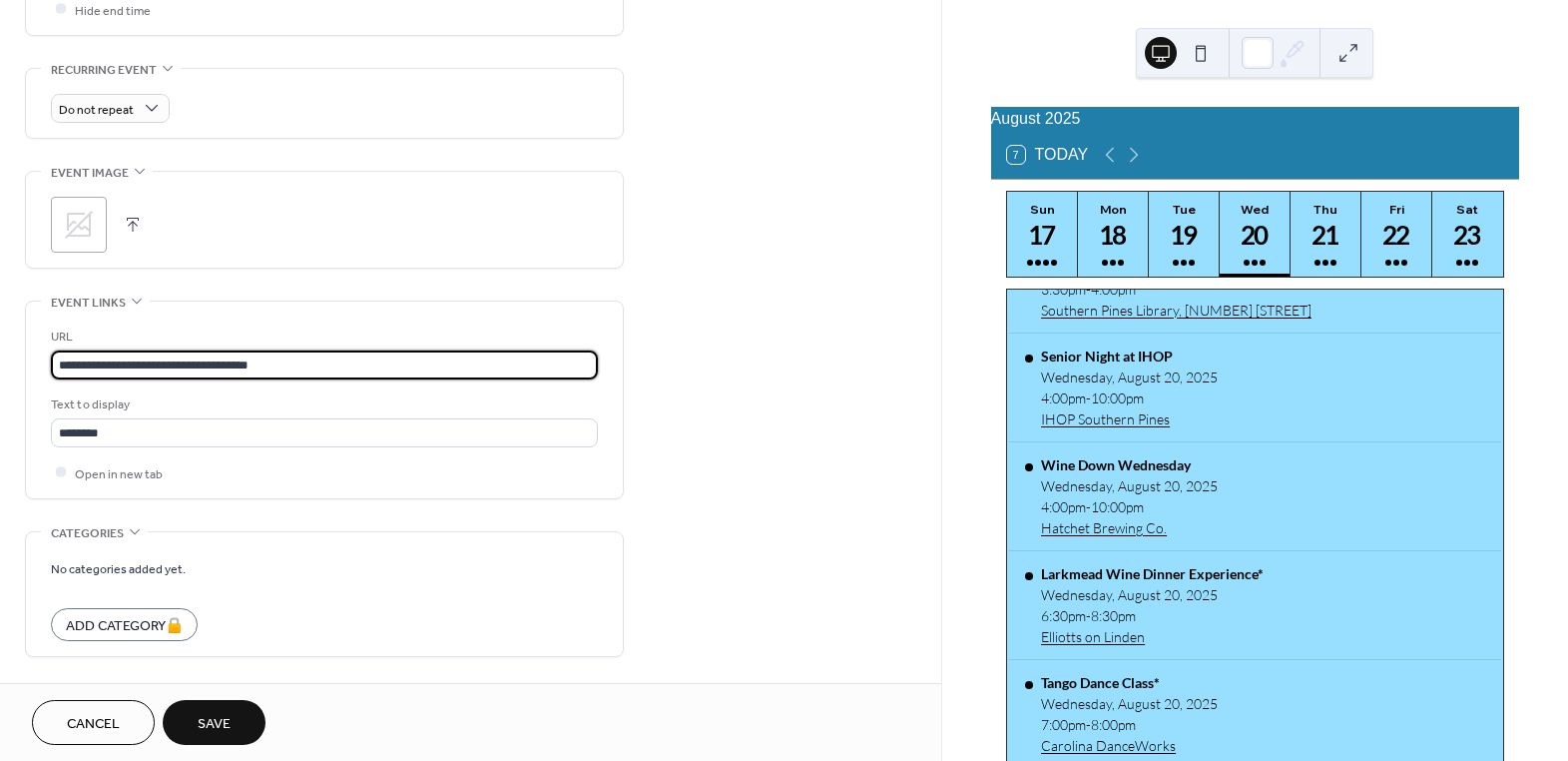 type on "**********" 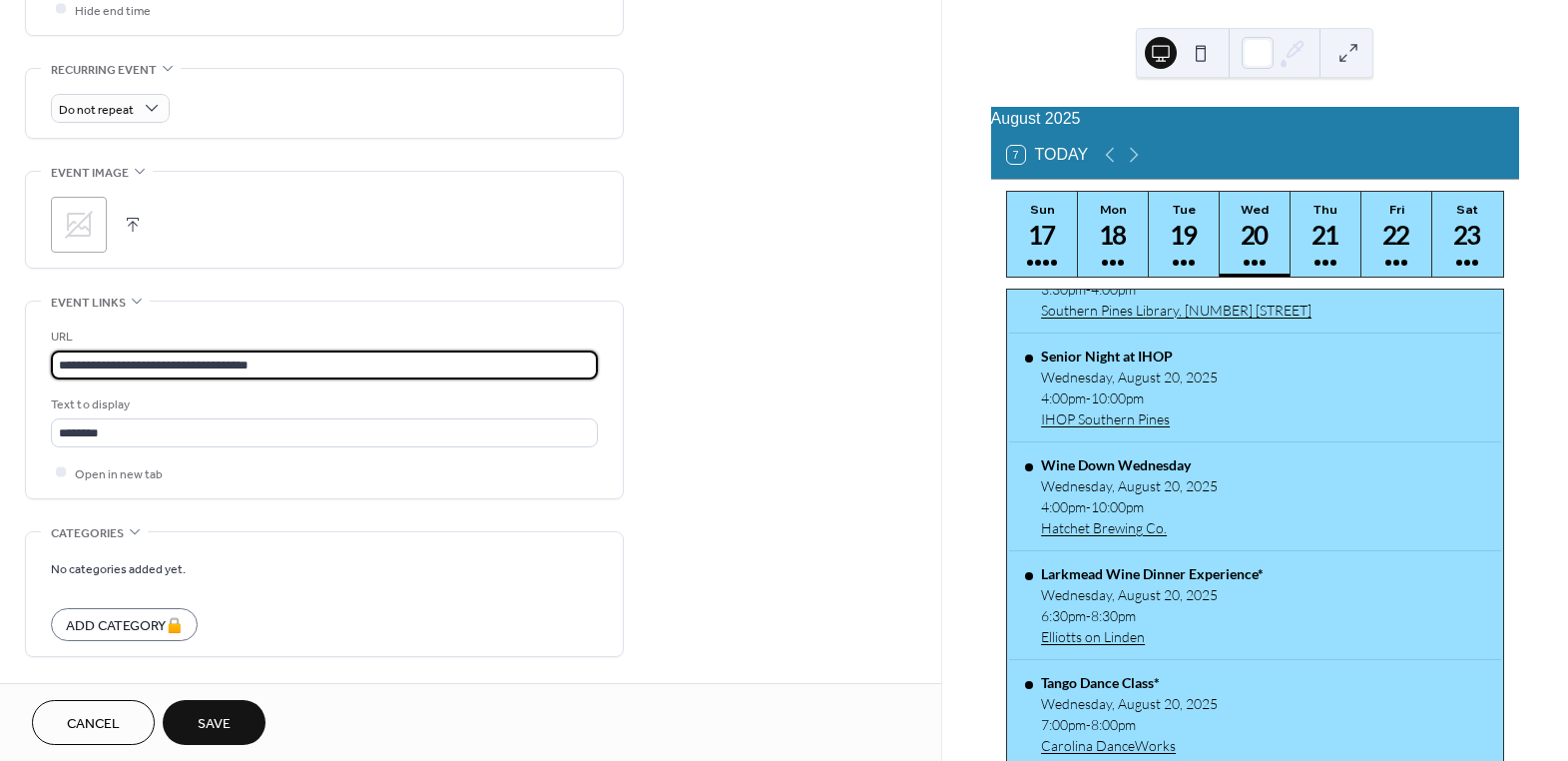 click on "Save" at bounding box center (214, 724) 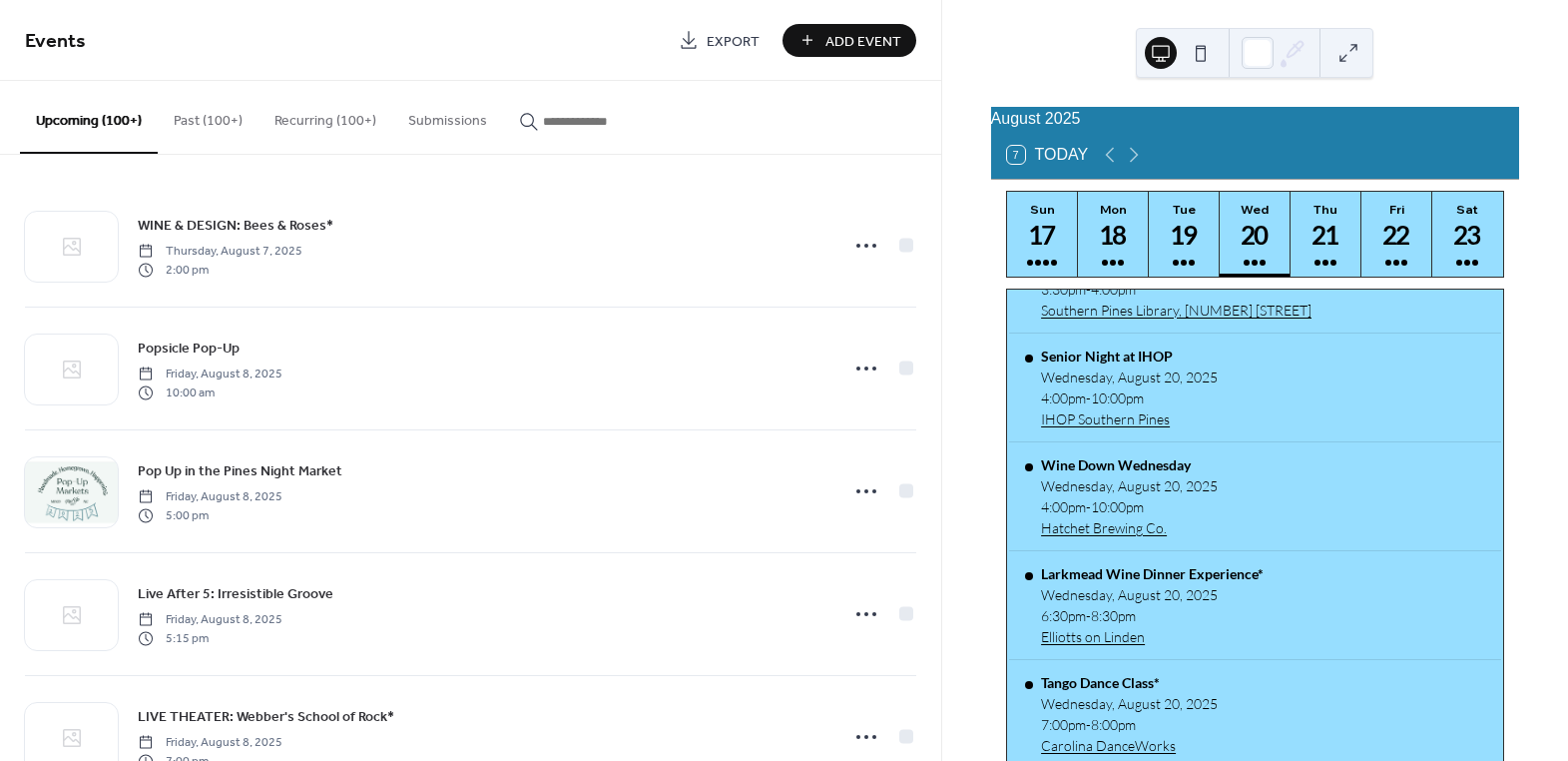 click at bounding box center [603, 121] 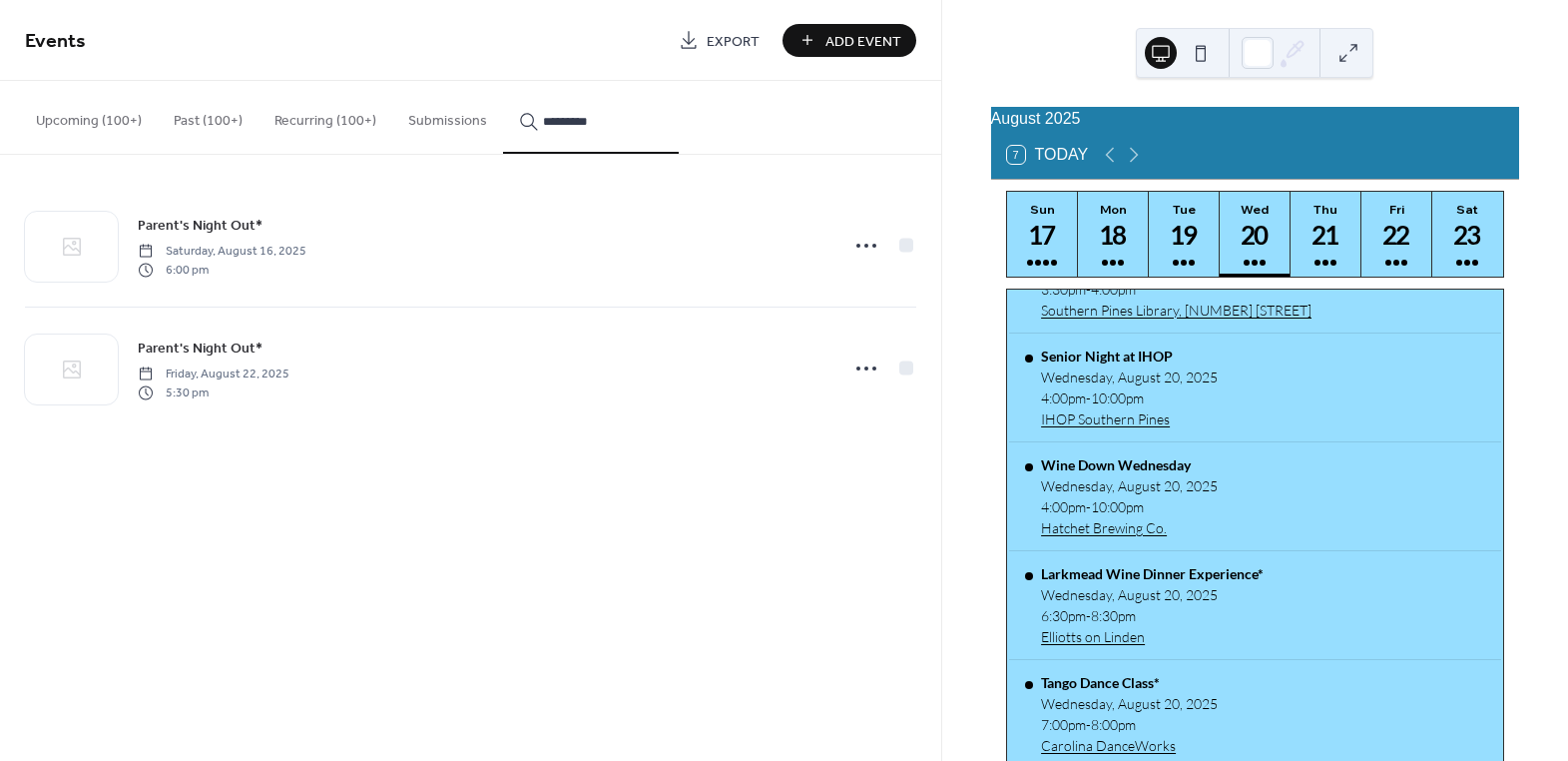 click on "********" at bounding box center (591, 117) 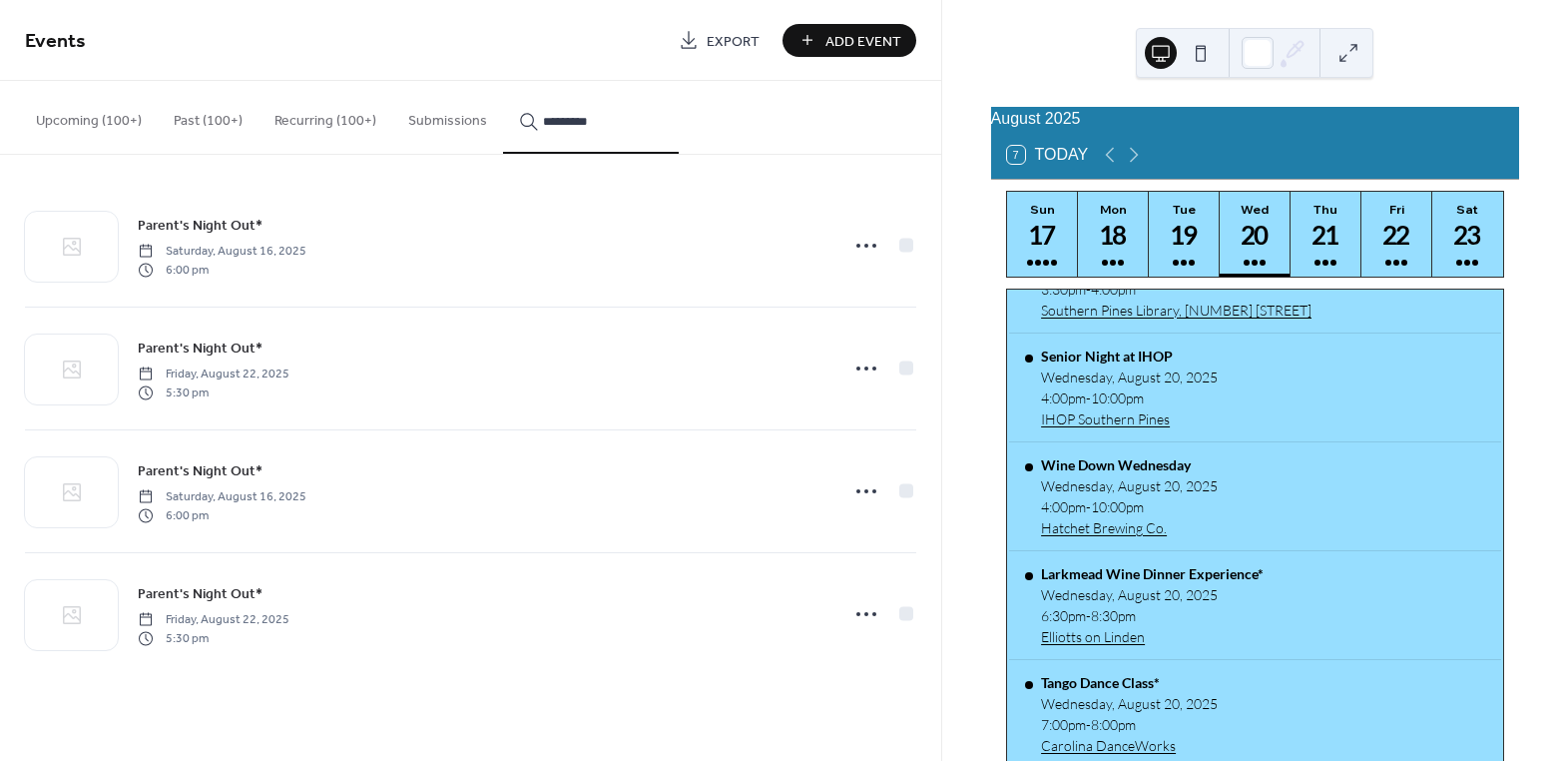 click on "********" at bounding box center (603, 121) 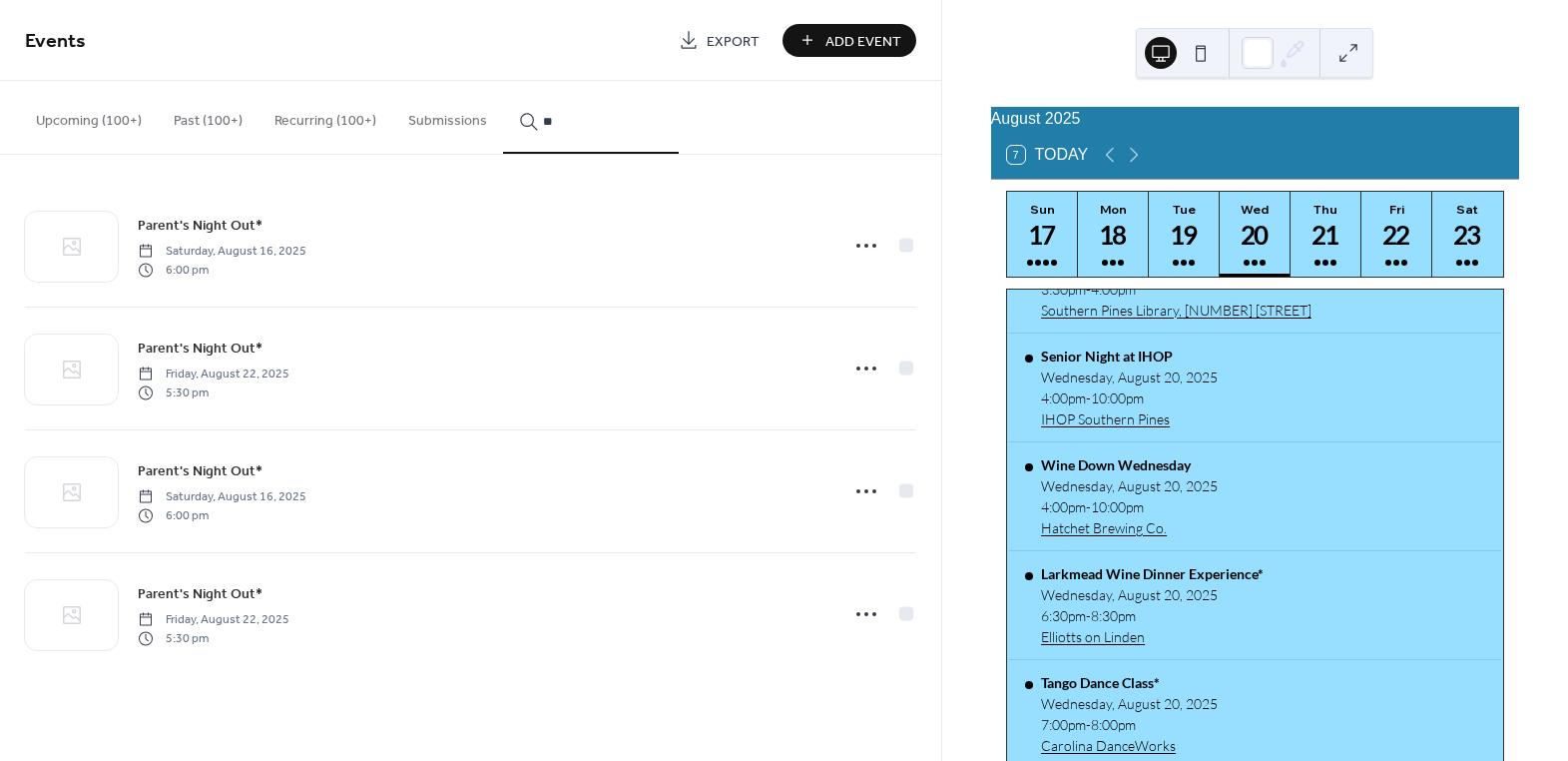 type on "*" 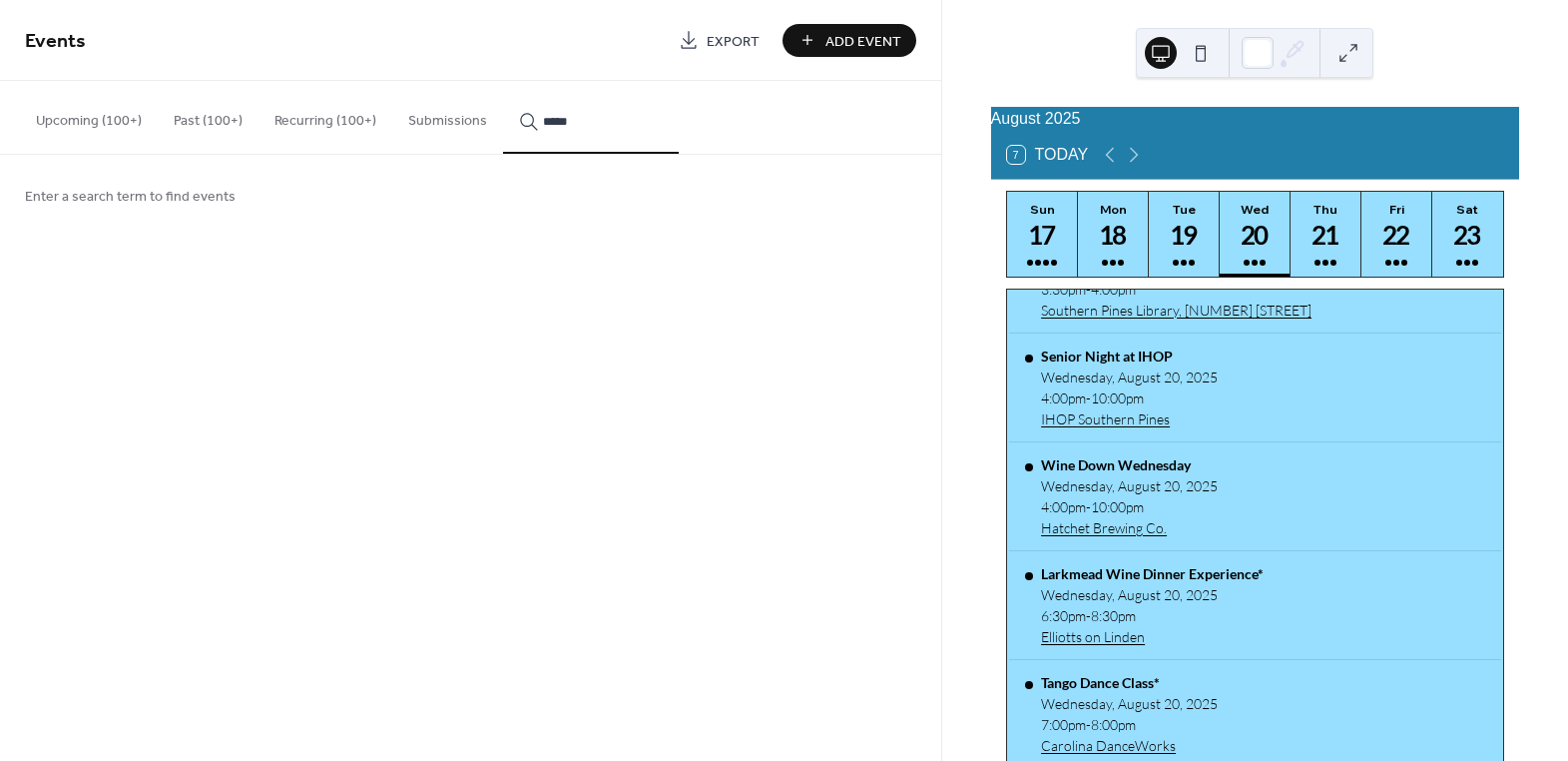 click on "******" at bounding box center (591, 117) 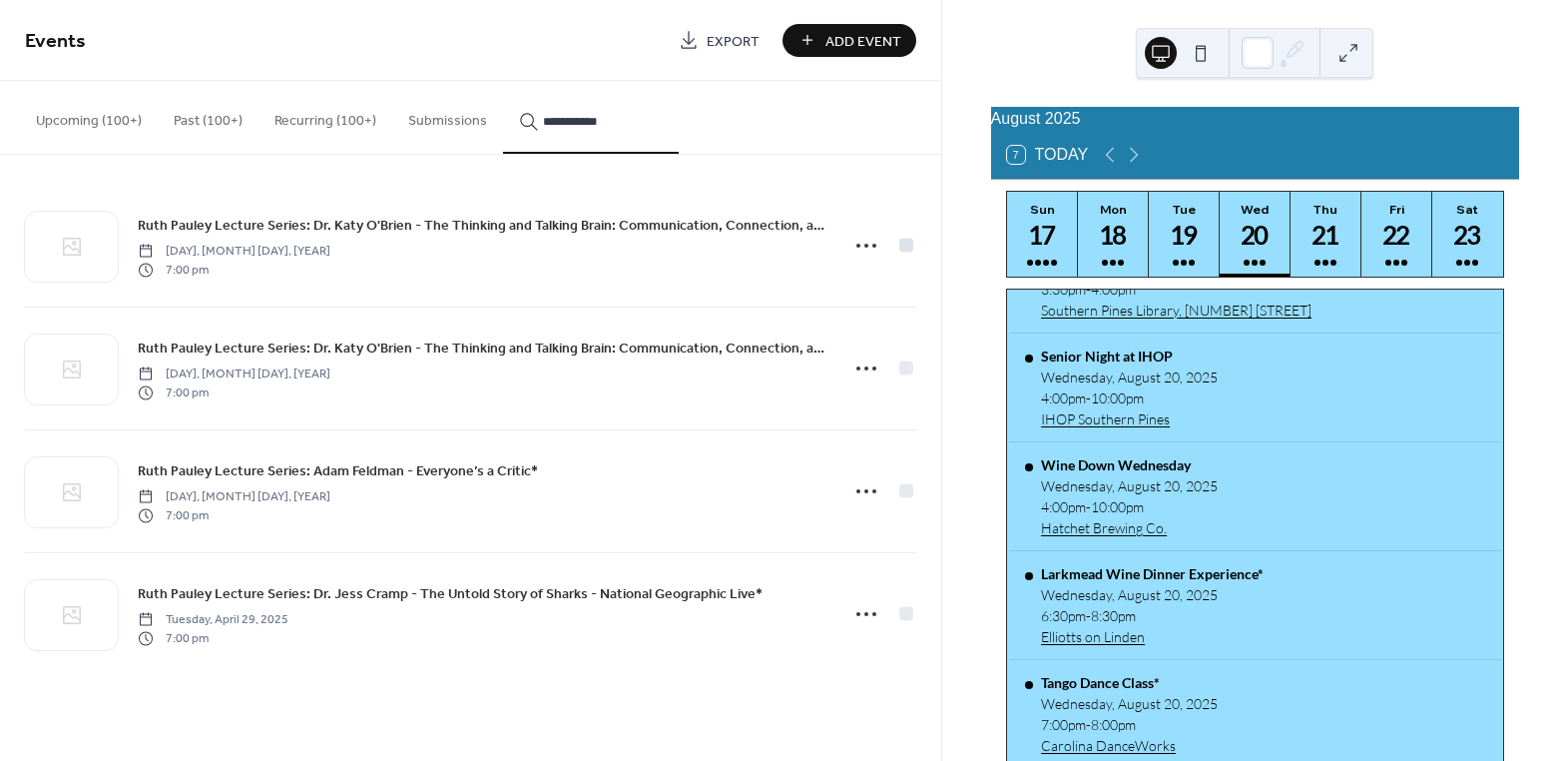 type on "**********" 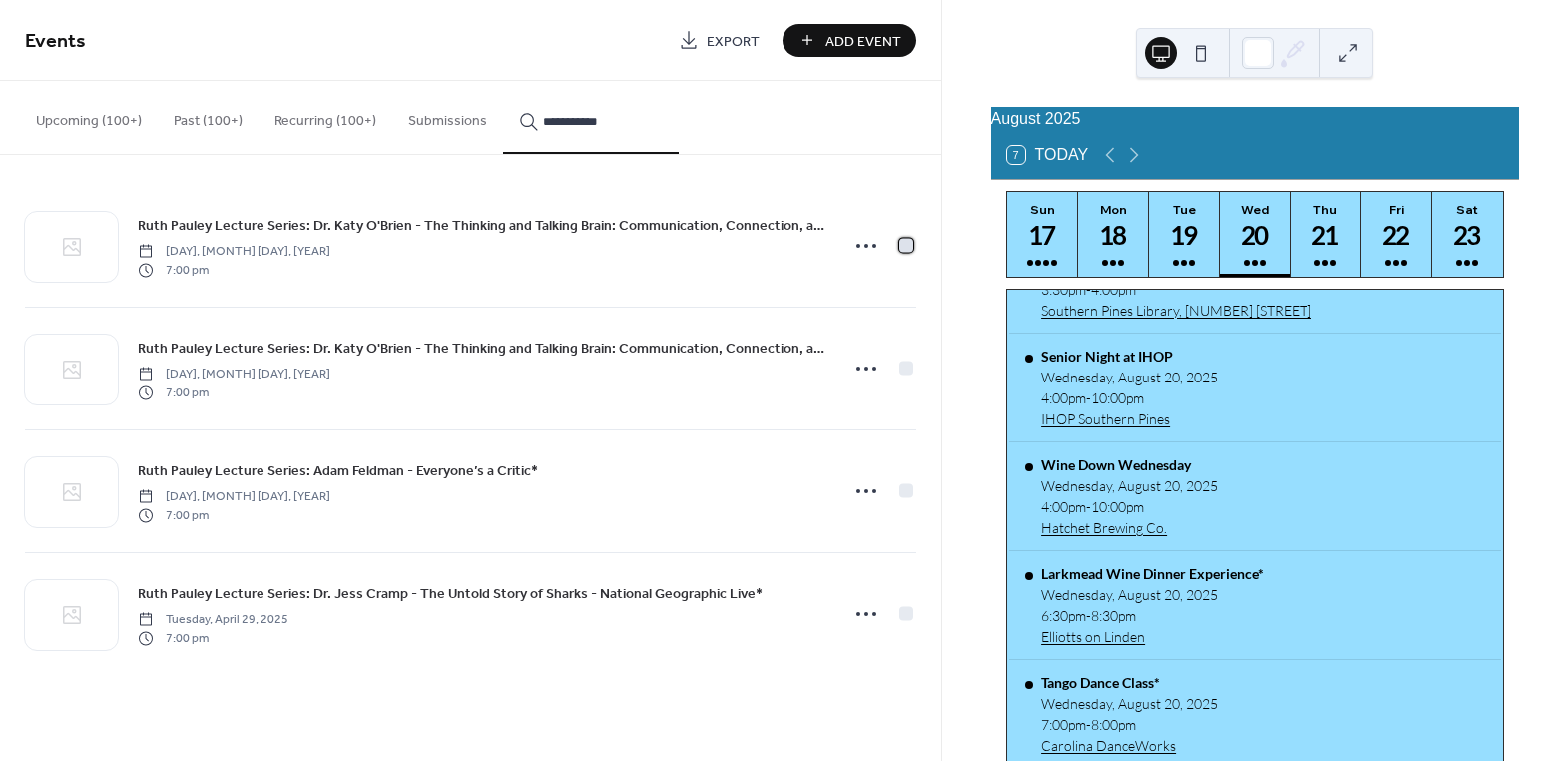 click at bounding box center (906, 245) 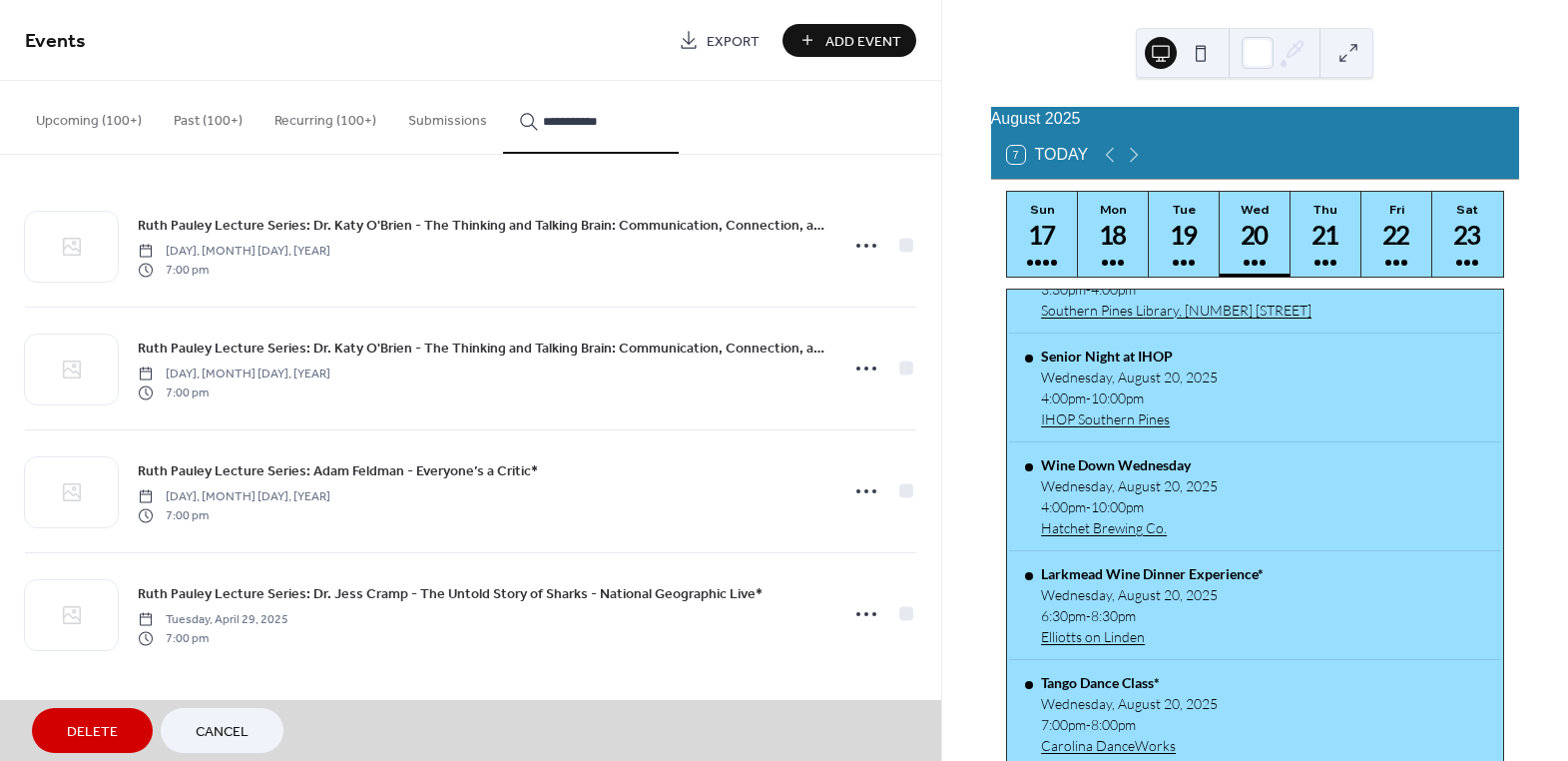 click on "Ruth Pauley Lecture Series: Dr. Katy O'Brien - The Thinking and Talking Brain: Communication, Connection, and Mental Health after Brain Injury and Concussion* [DAY], [MONTH] [DAY], [YEAR] [TIME]" at bounding box center [470, 368] 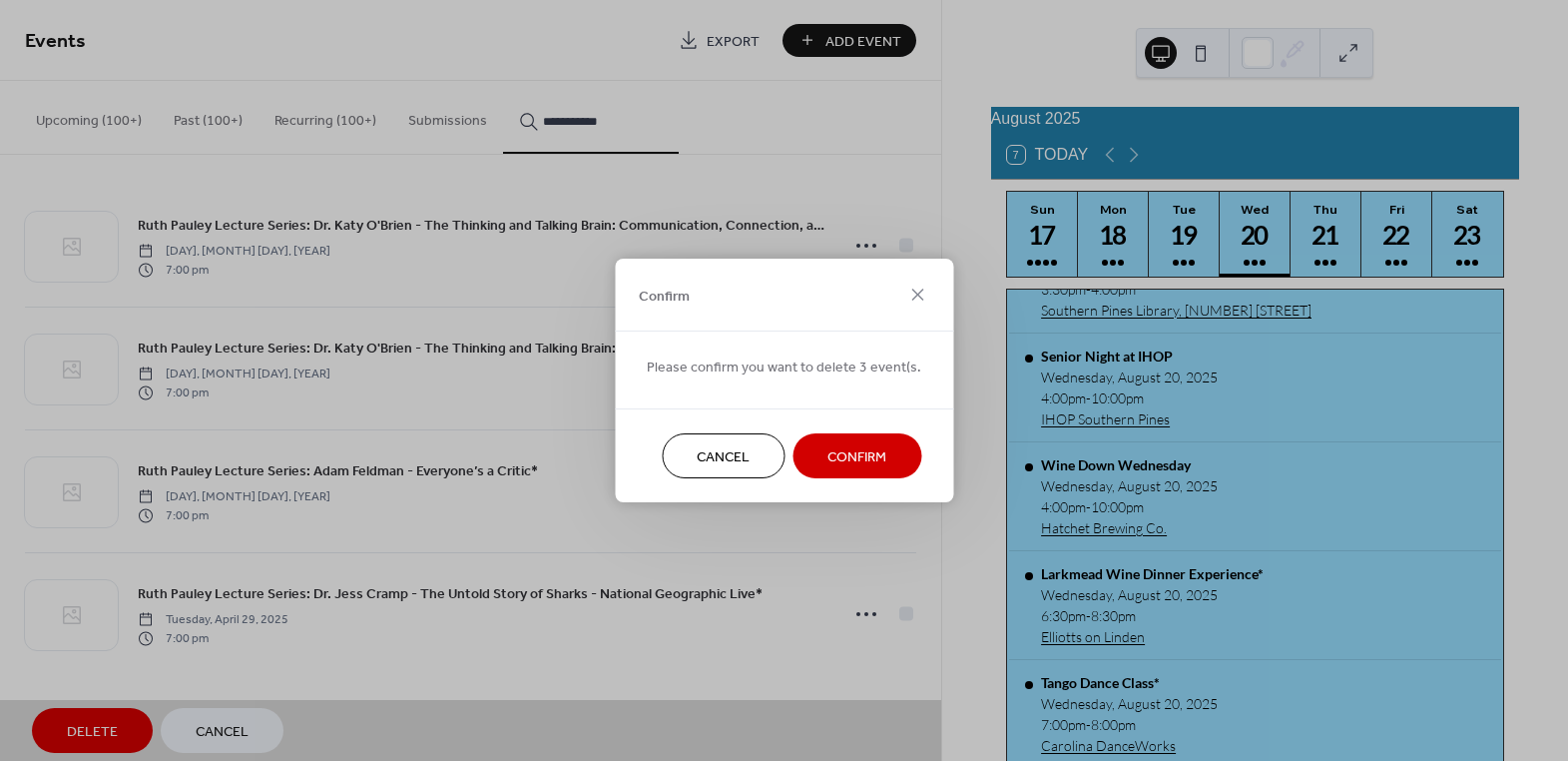 click on "Confirm" at bounding box center (856, 457) 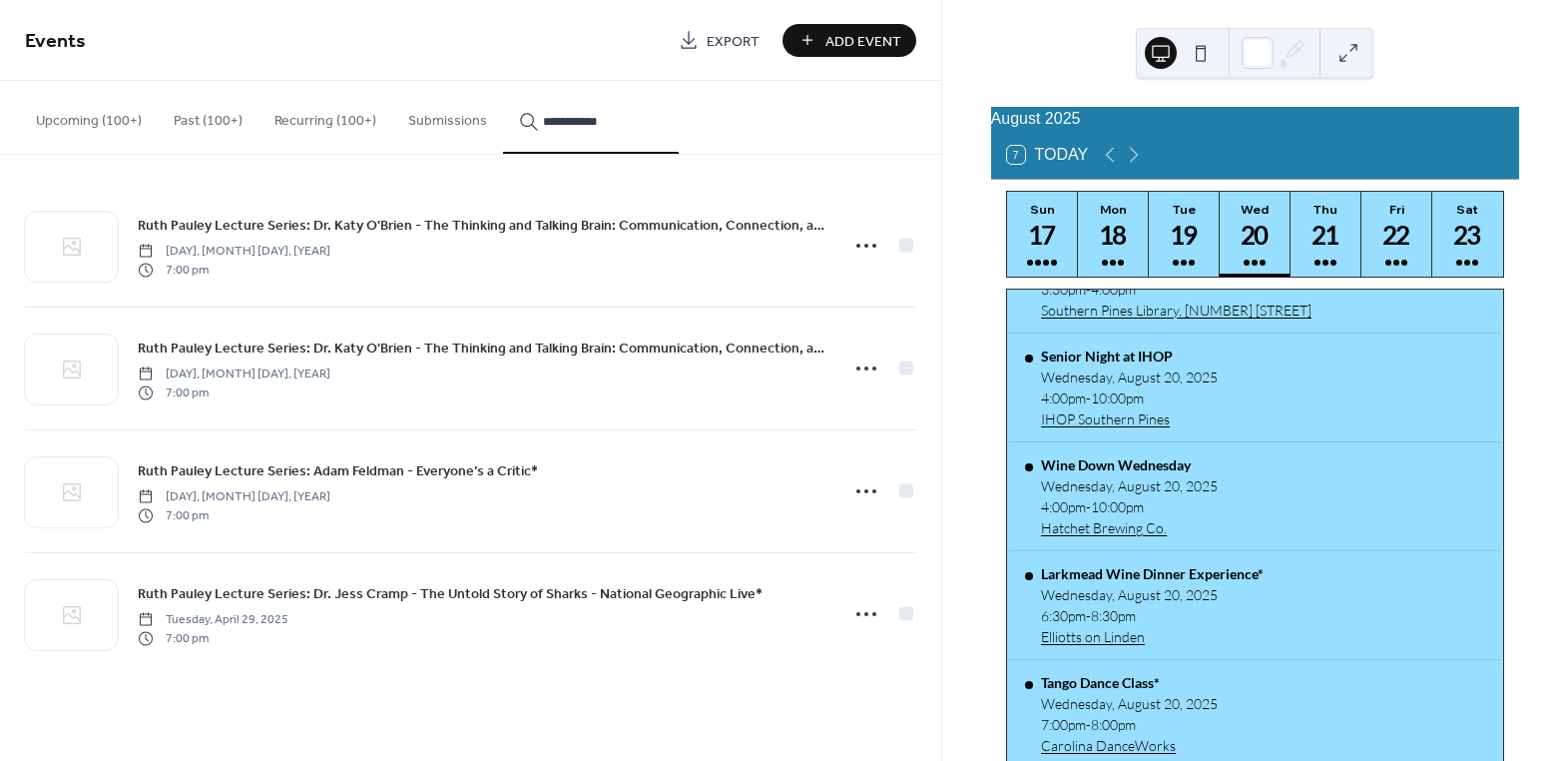 click 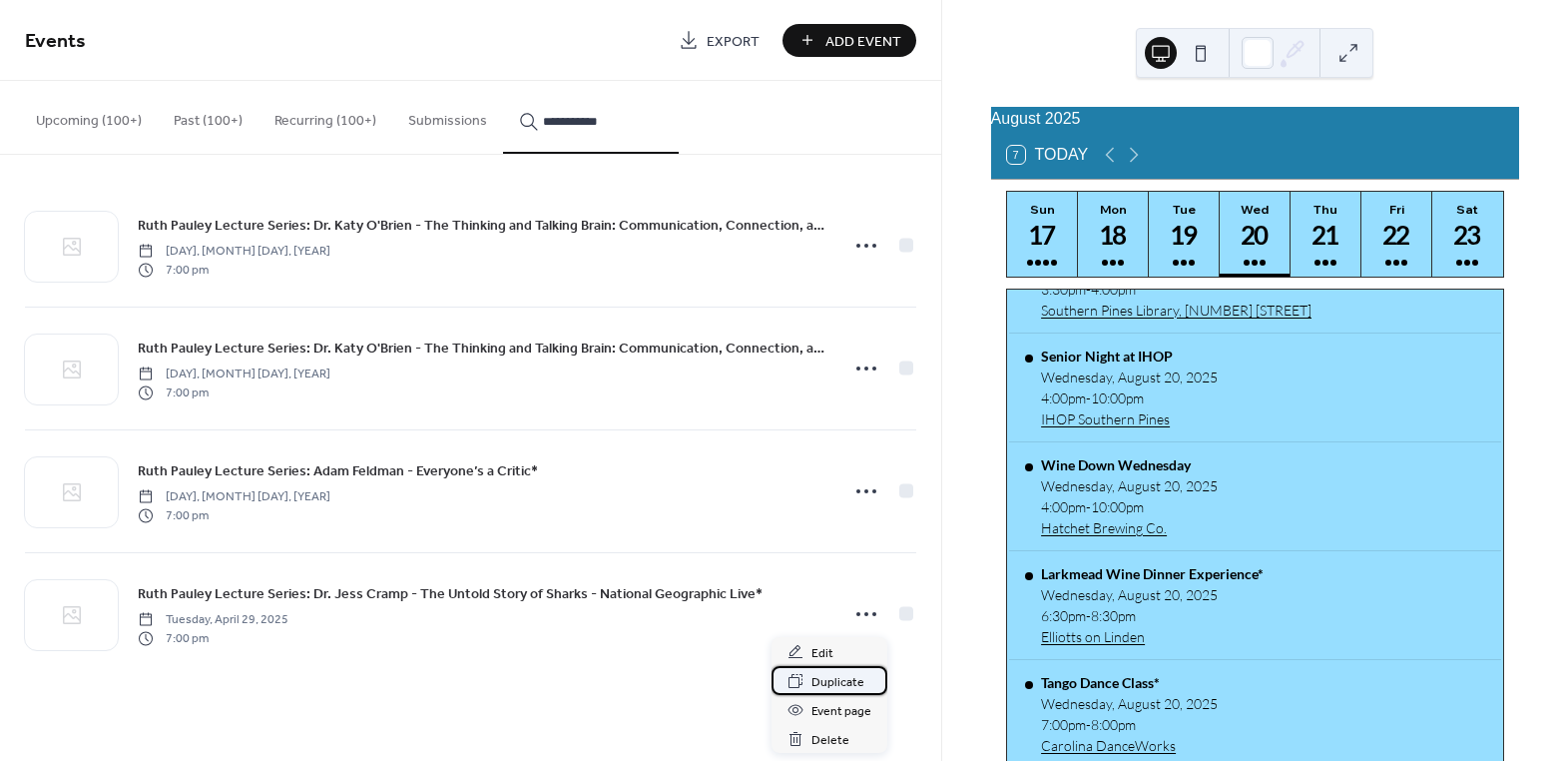 click on "Duplicate" at bounding box center [837, 682] 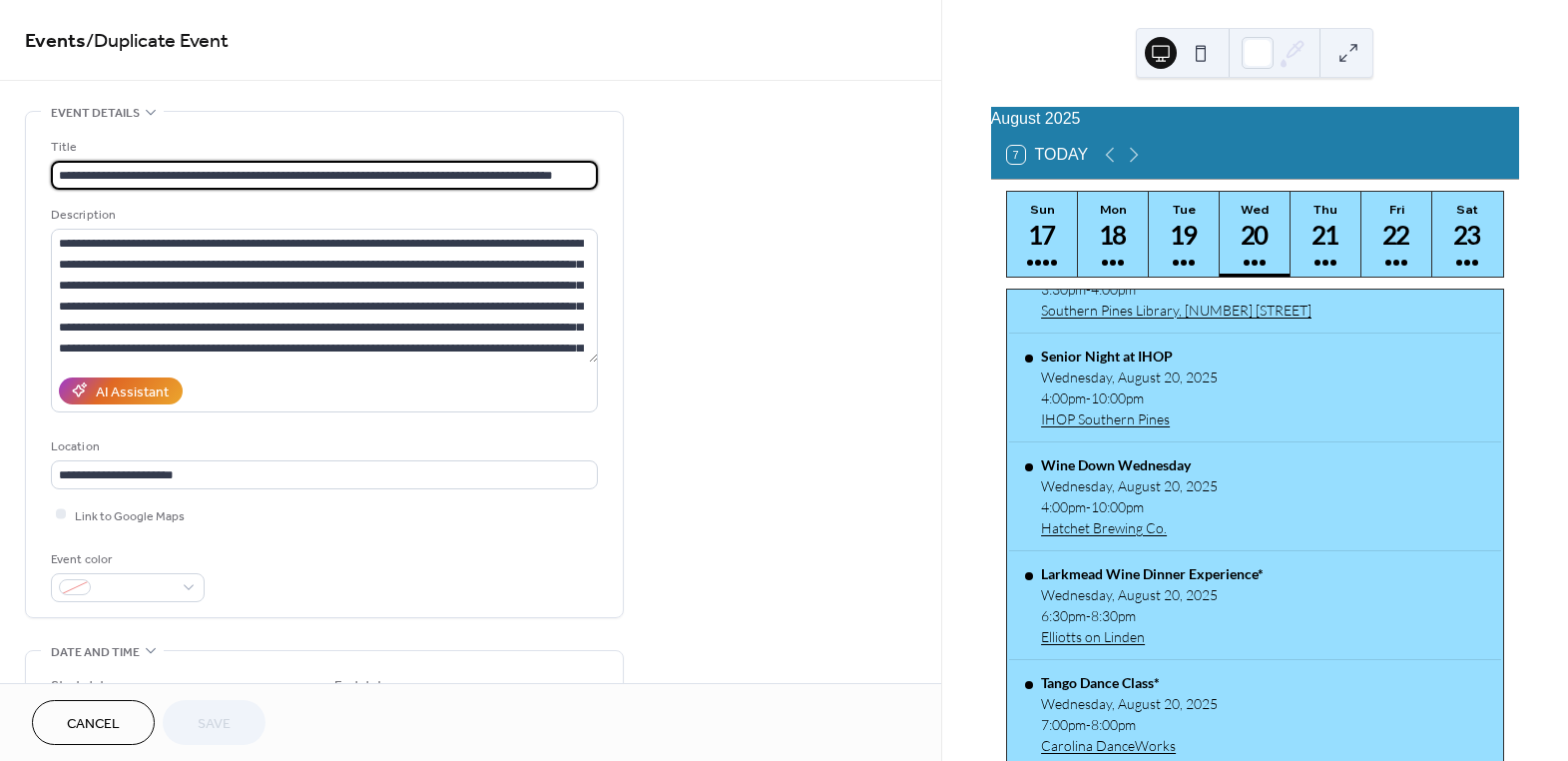 drag, startPoint x: 204, startPoint y: 170, endPoint x: 802, endPoint y: 170, distance: 598 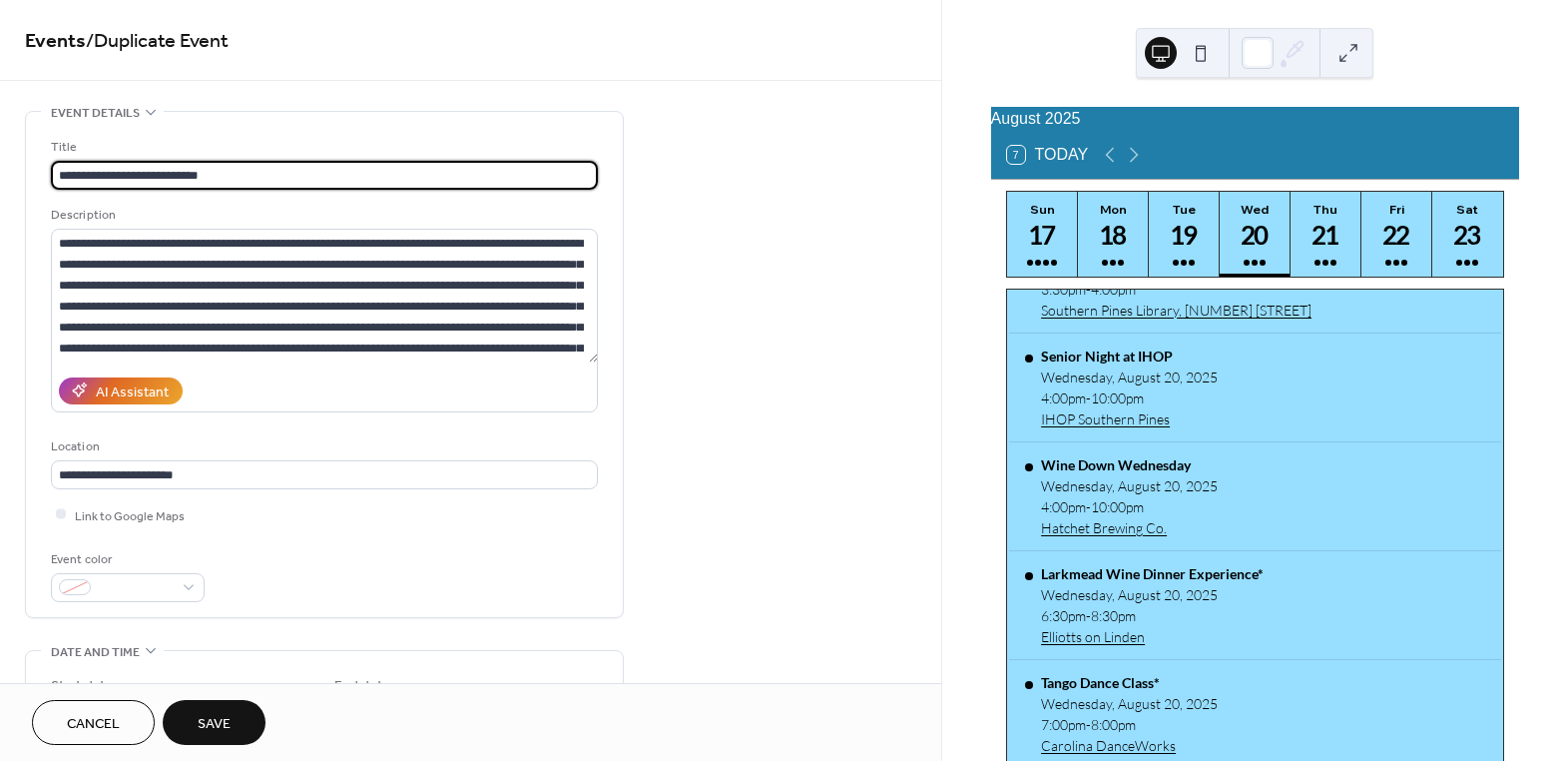 paste on "**********" 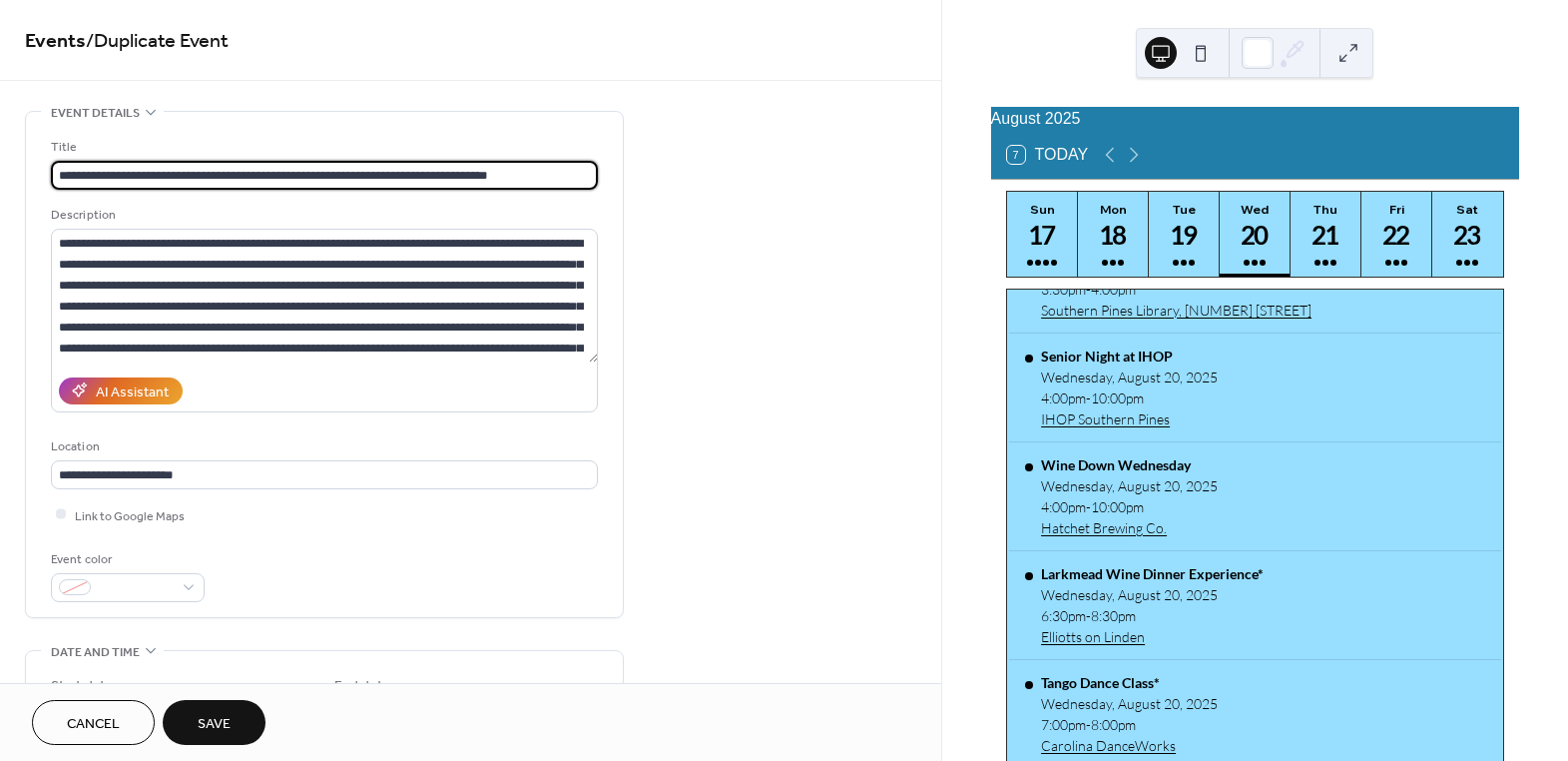 type on "**********" 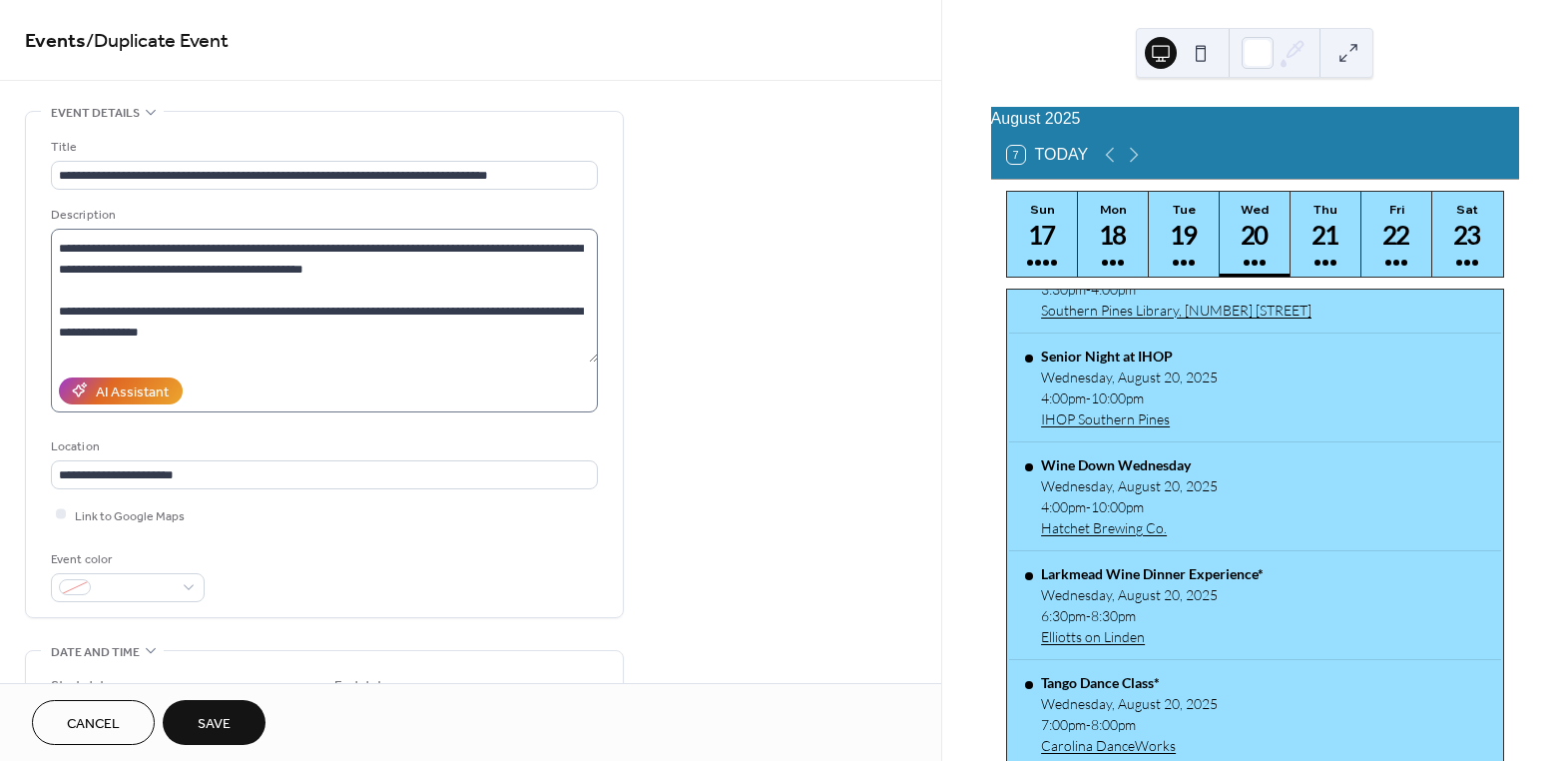 scroll, scrollTop: 272, scrollLeft: 0, axis: vertical 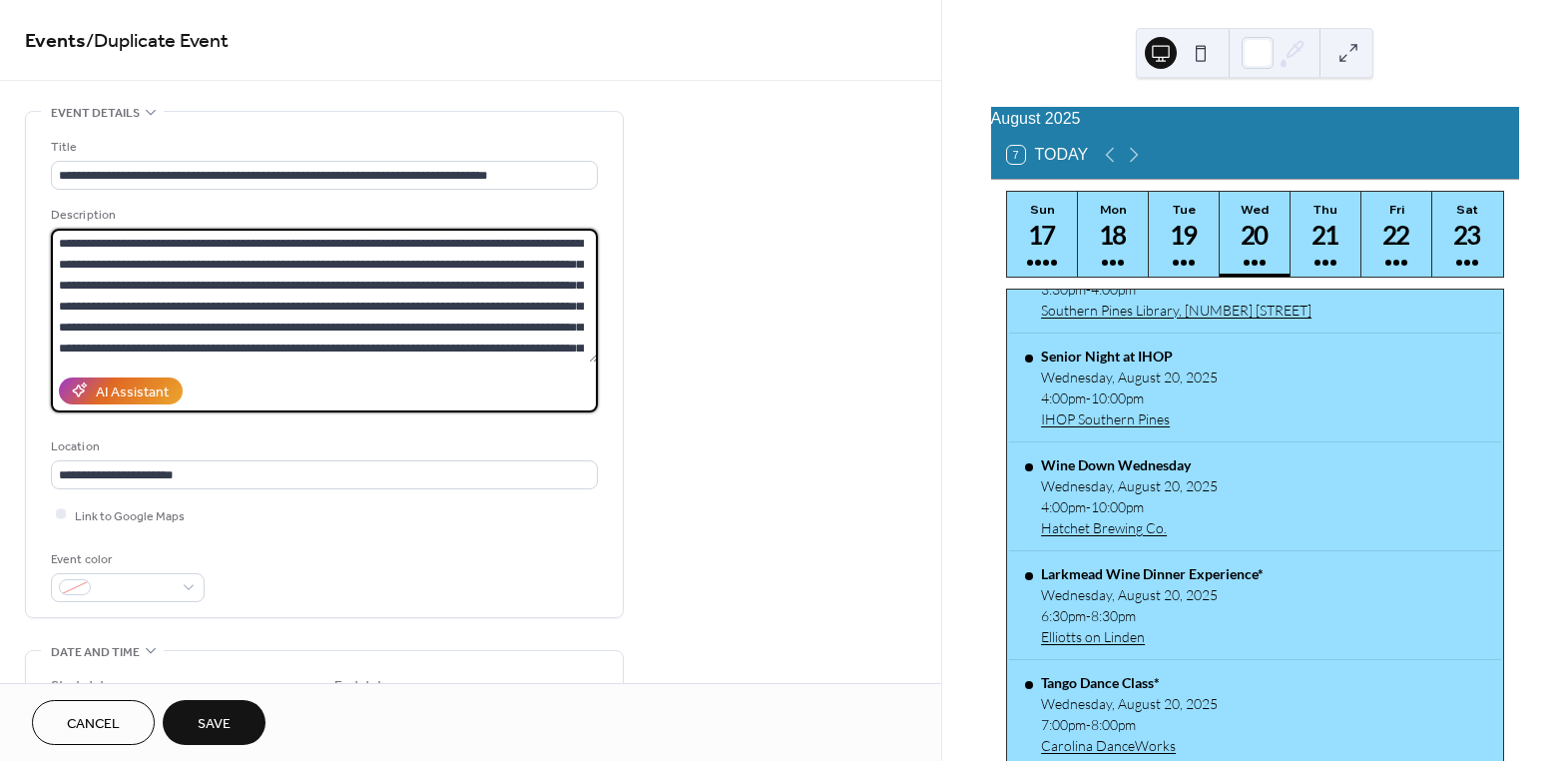 drag, startPoint x: 139, startPoint y: 240, endPoint x: 29, endPoint y: 204, distance: 115.74109 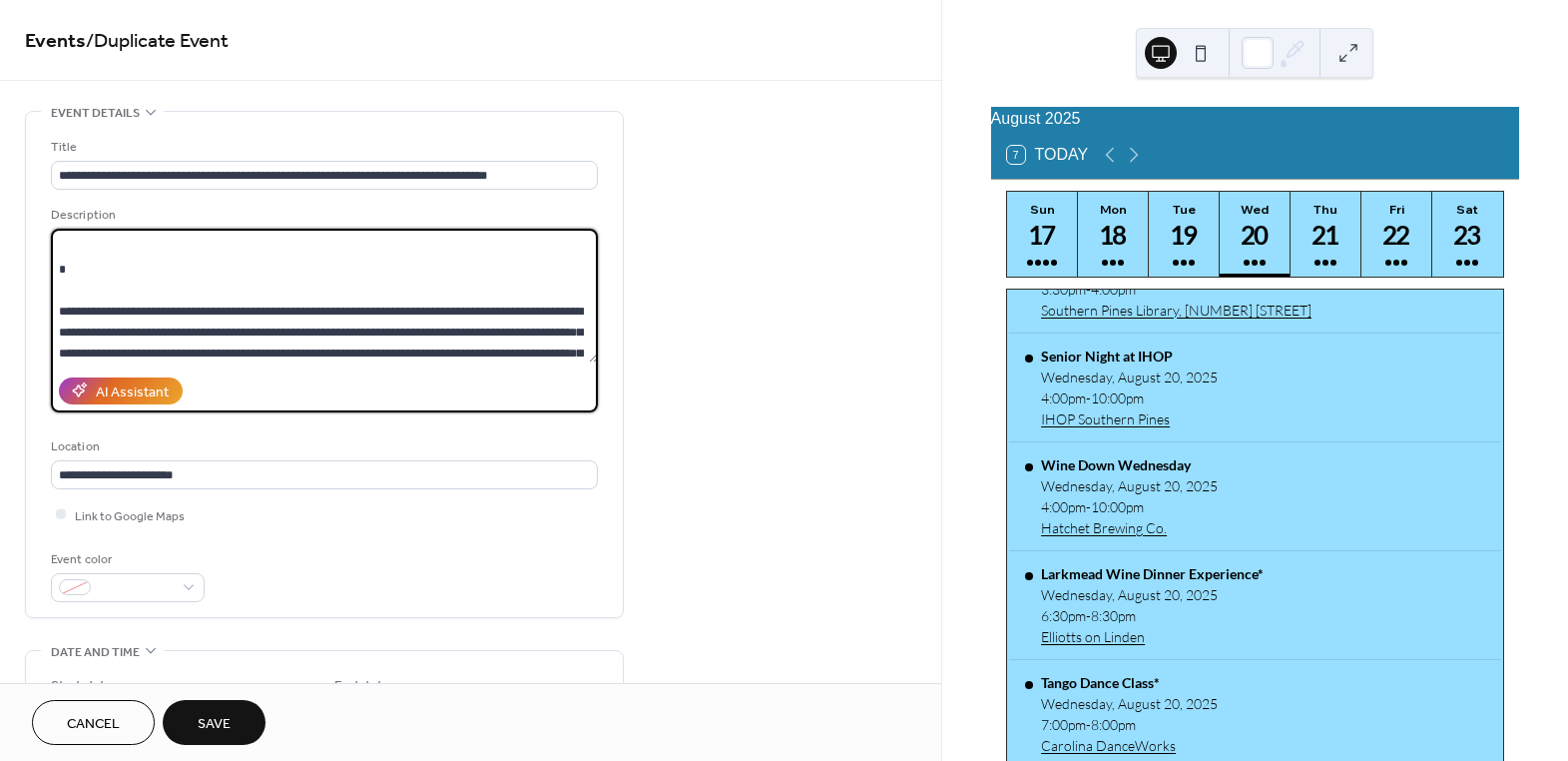 scroll, scrollTop: 298, scrollLeft: 0, axis: vertical 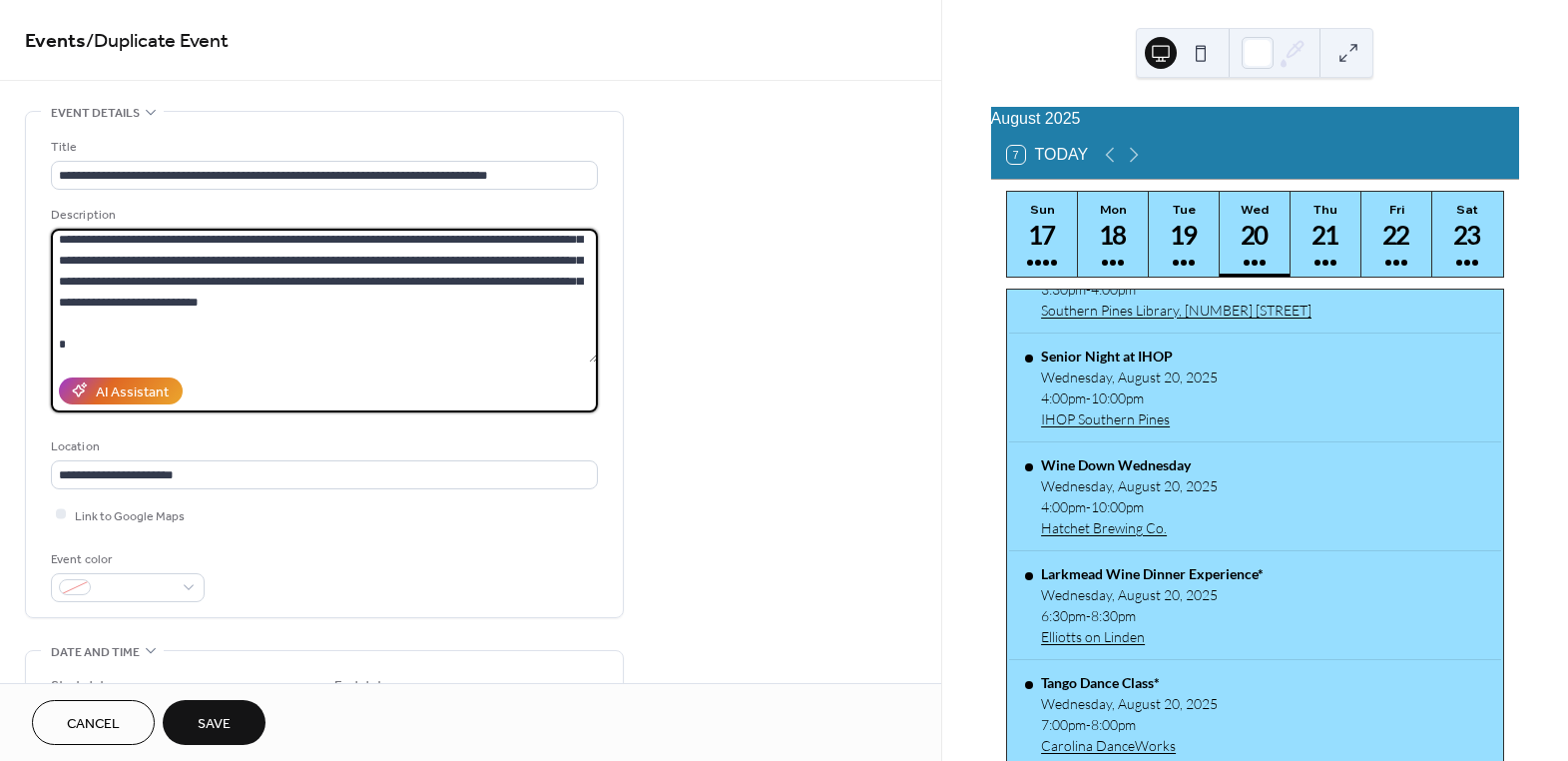 click at bounding box center (324, 296) 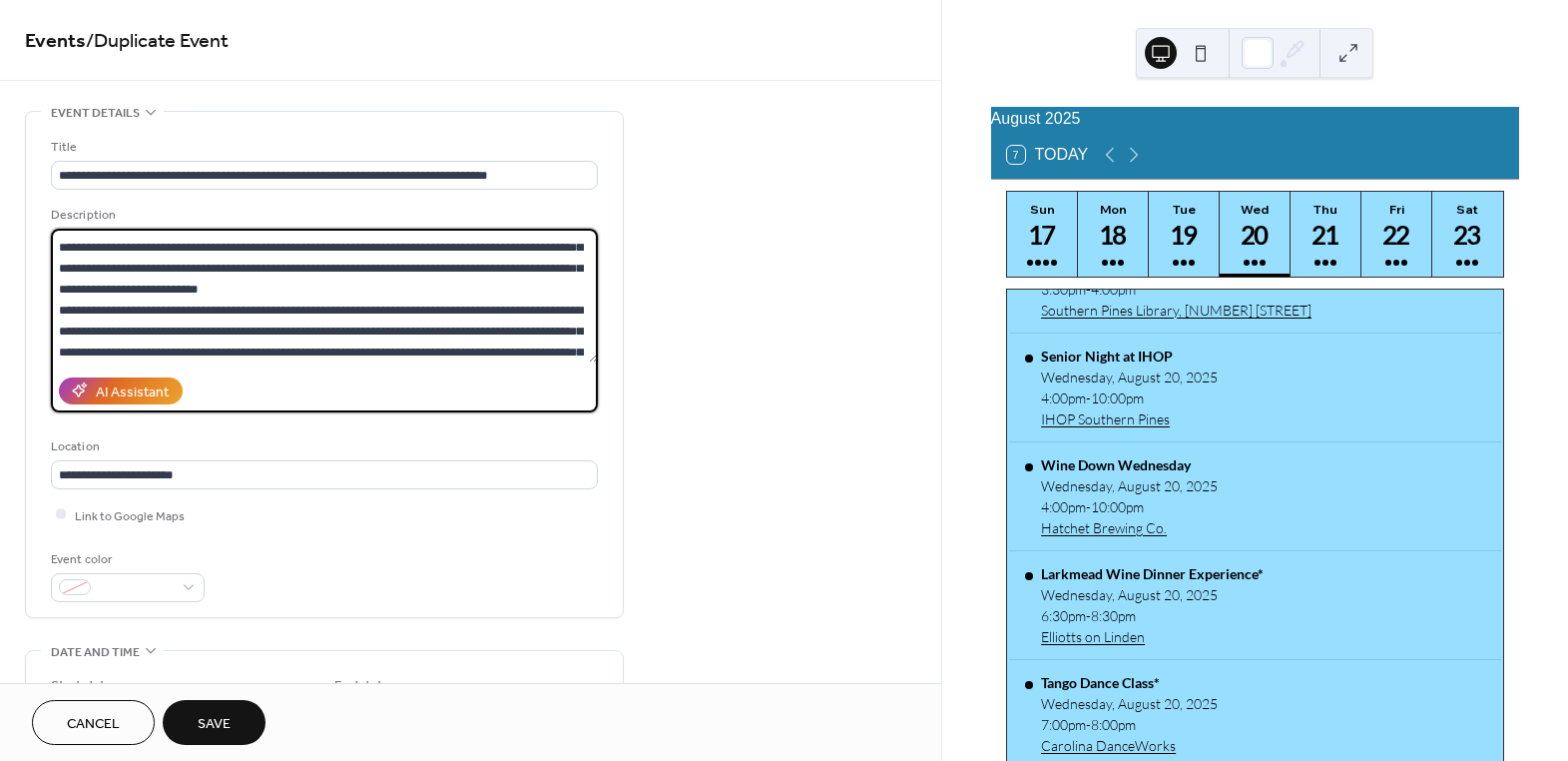scroll, scrollTop: 290, scrollLeft: 0, axis: vertical 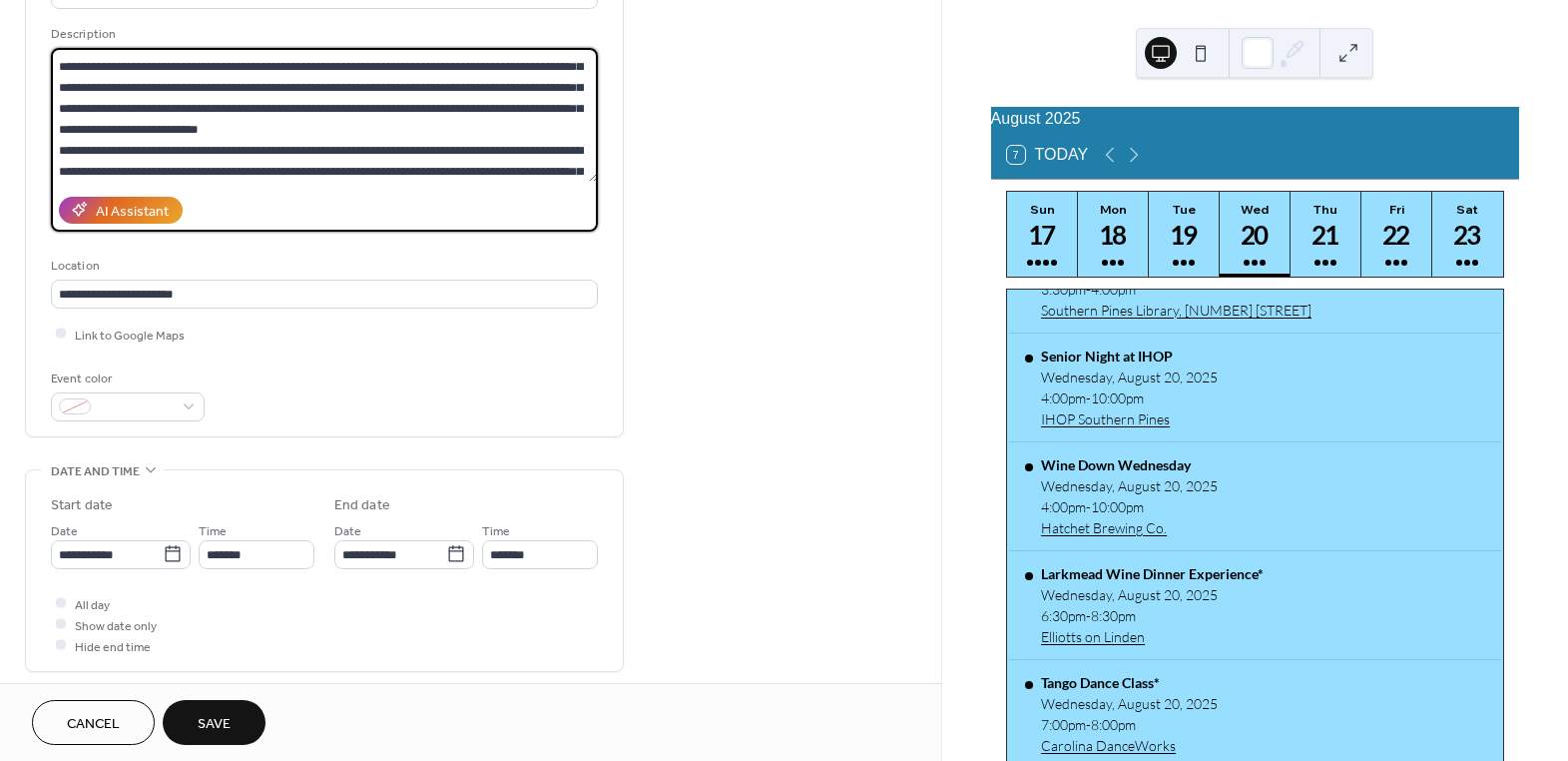 click at bounding box center (324, 140) 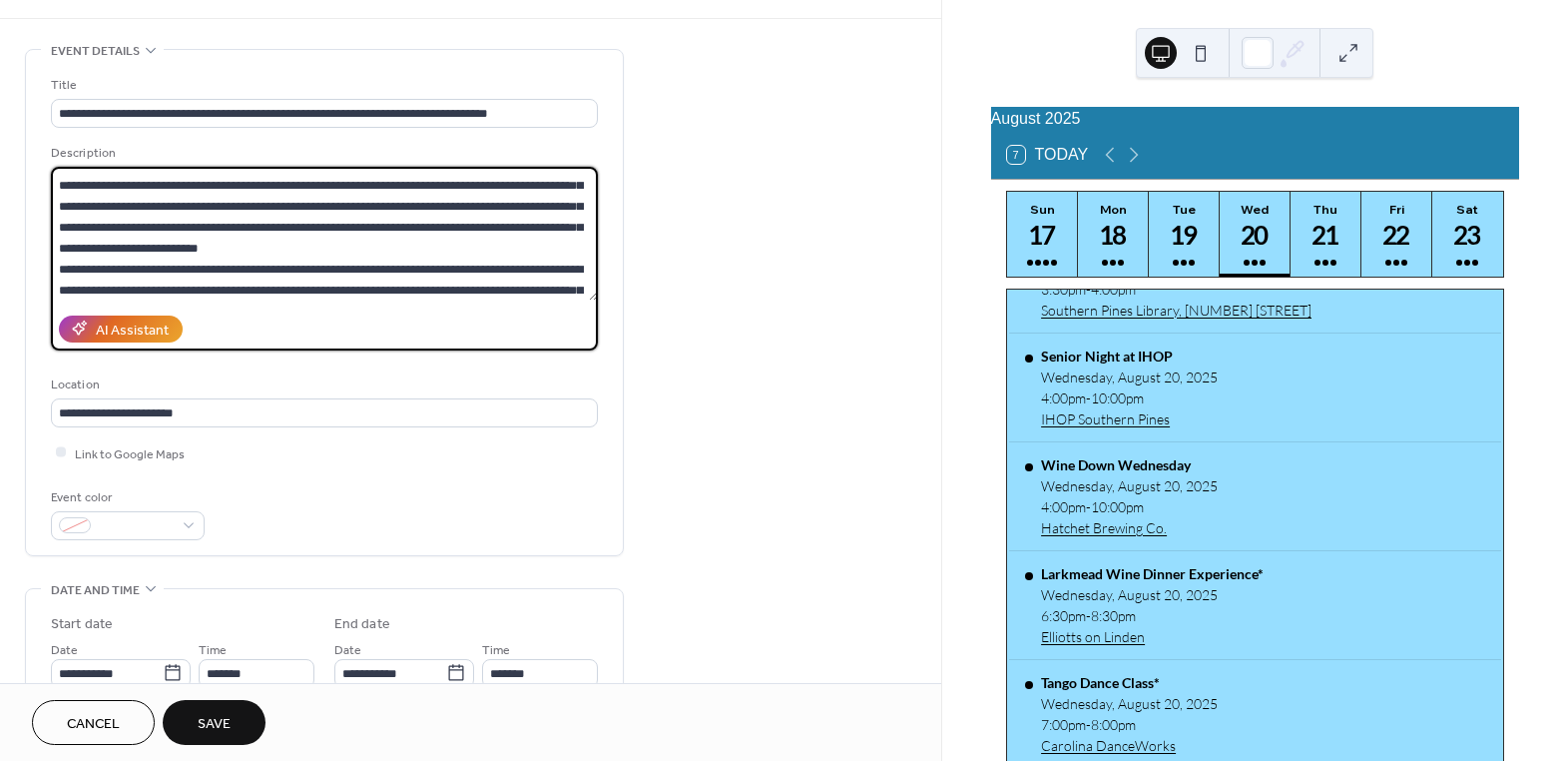 scroll, scrollTop: 0, scrollLeft: 0, axis: both 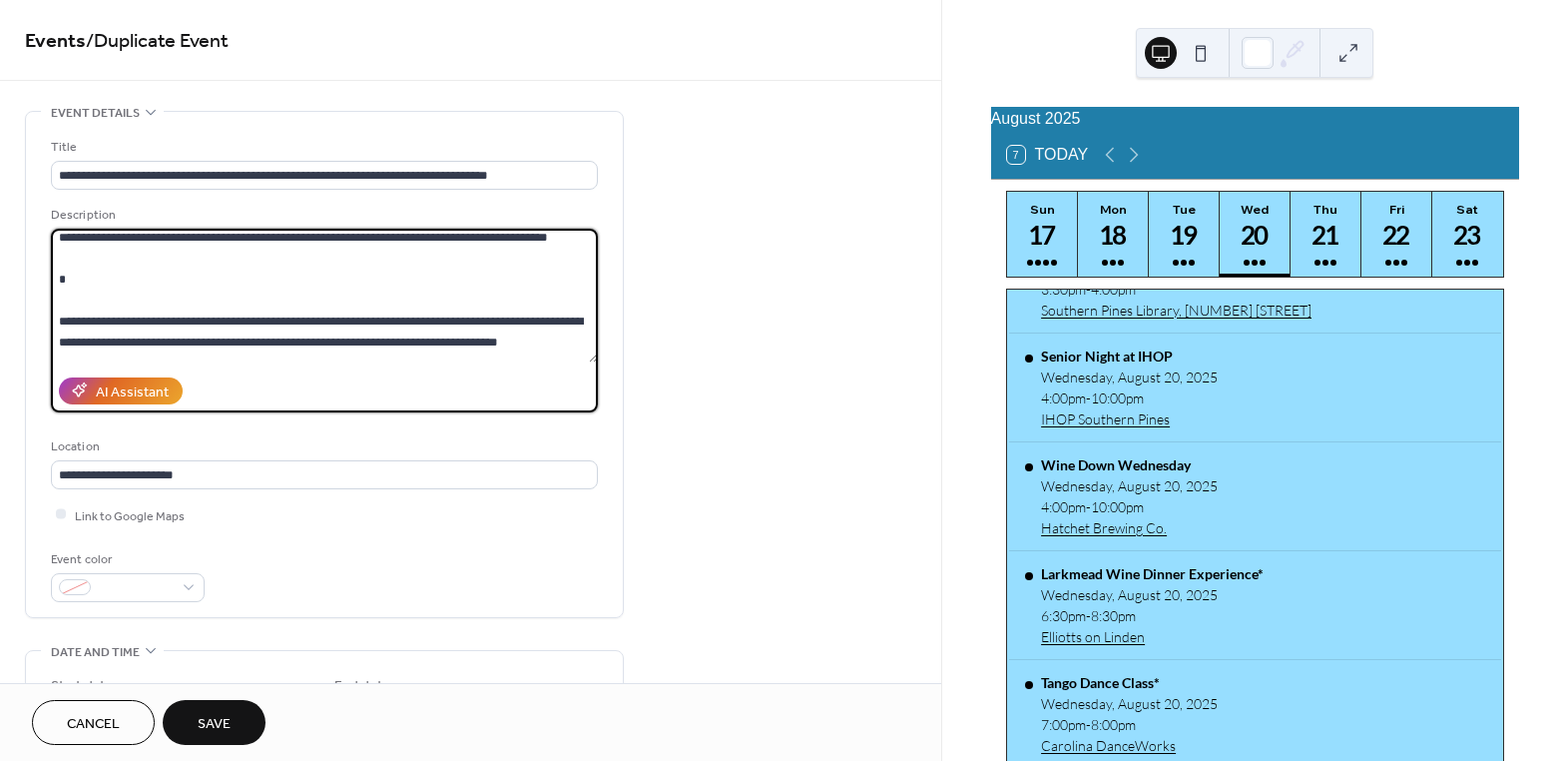 click at bounding box center (324, 296) 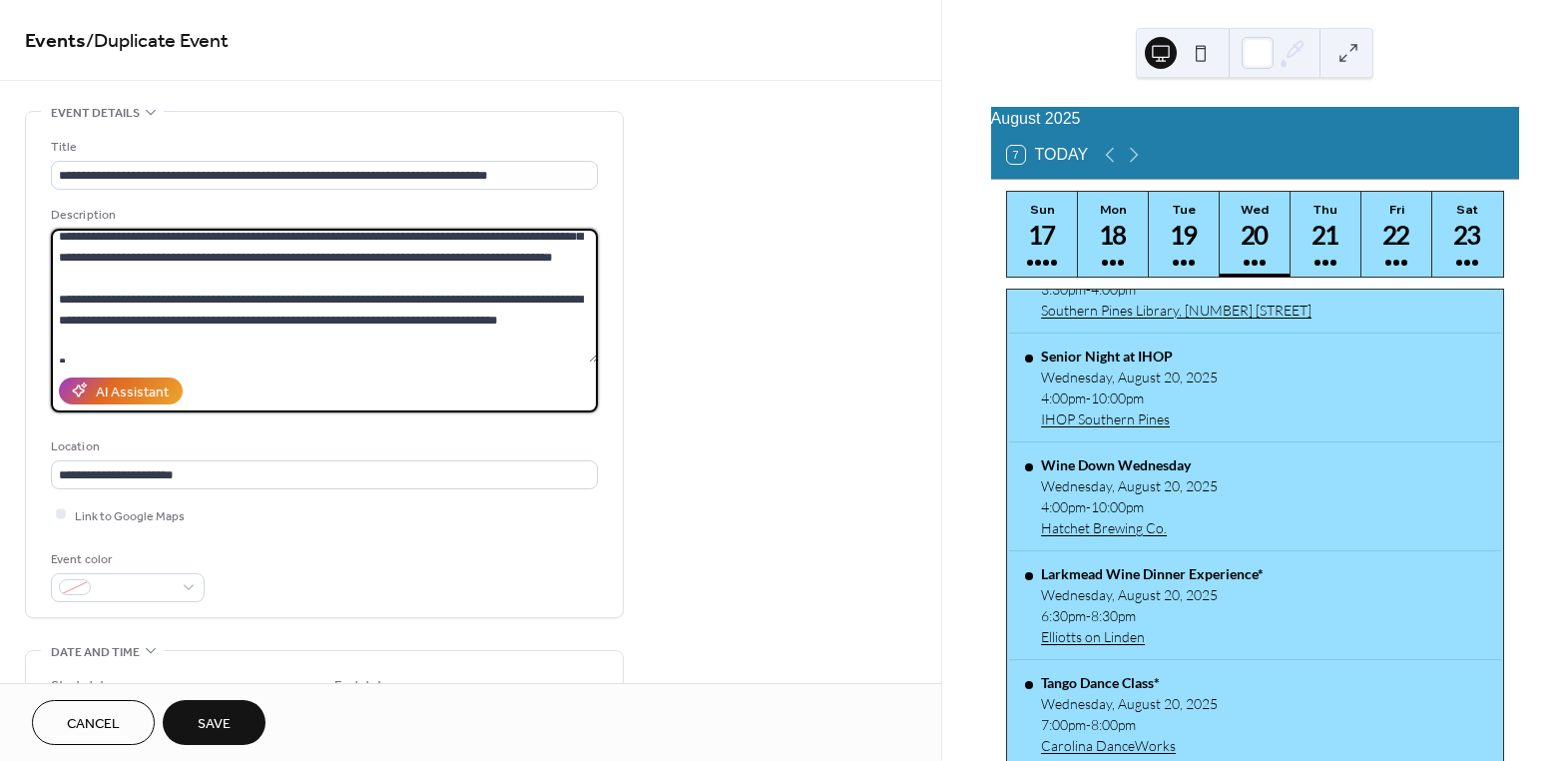 scroll, scrollTop: 49, scrollLeft: 0, axis: vertical 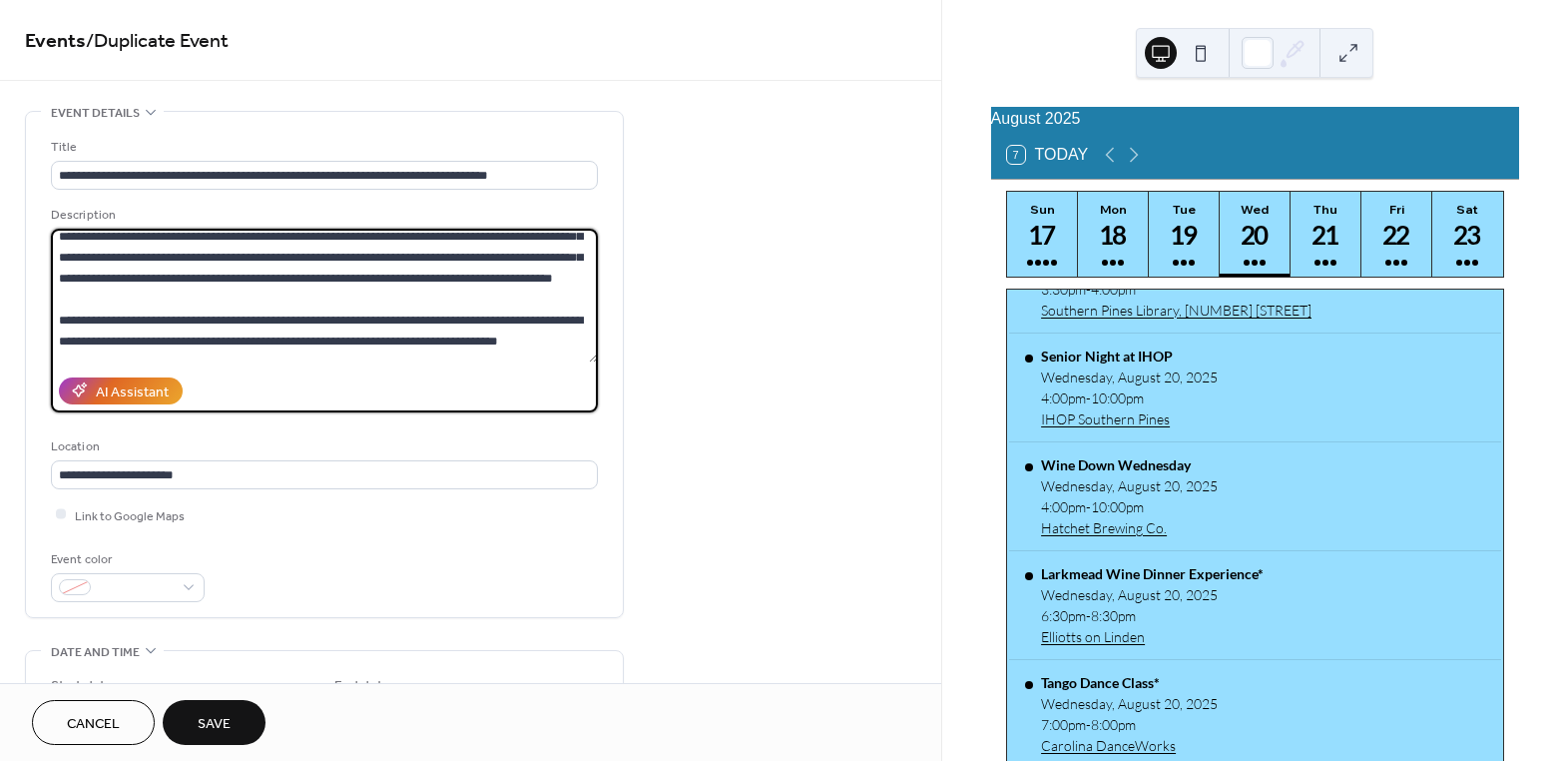 click at bounding box center [324, 296] 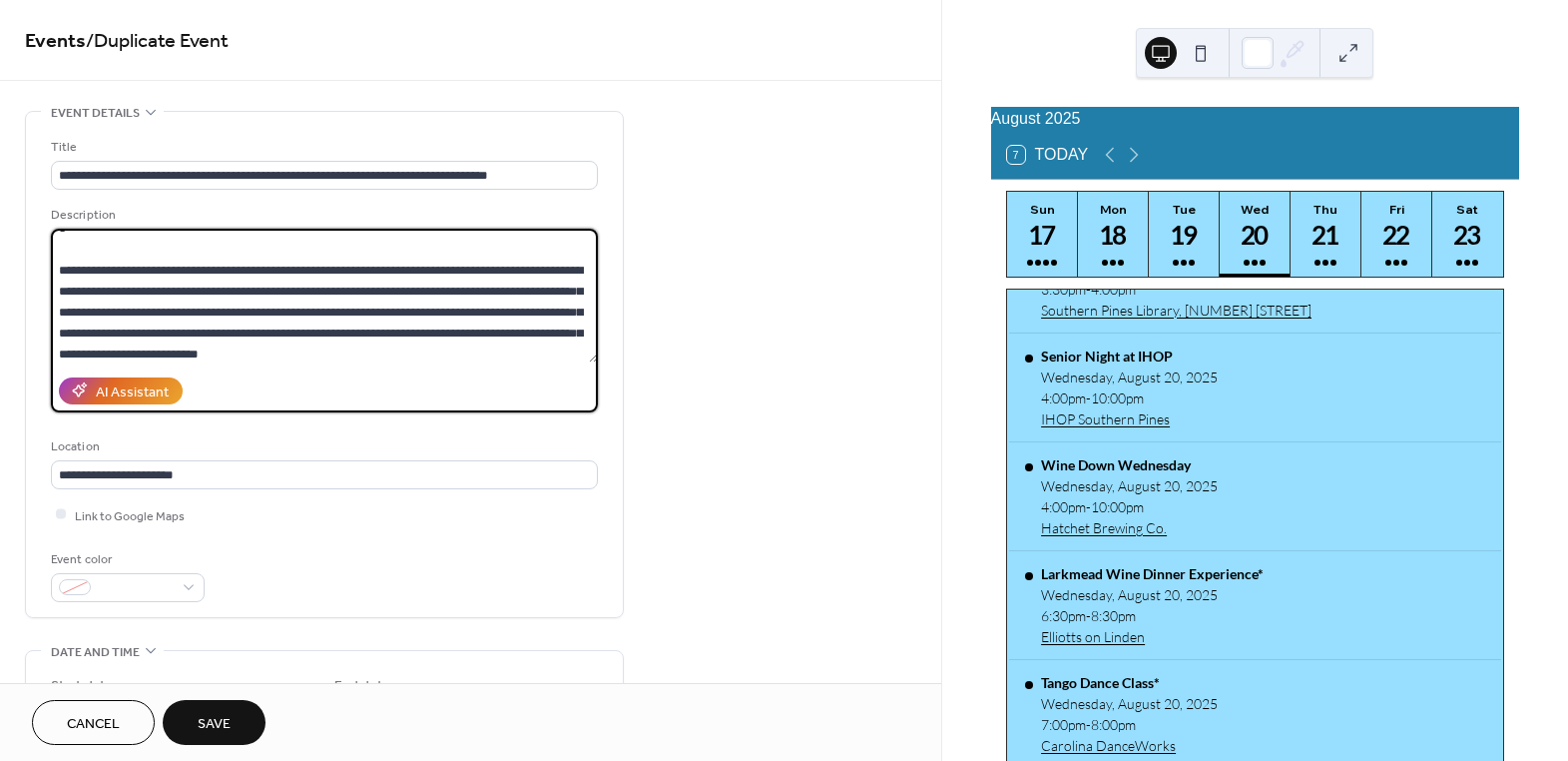scroll, scrollTop: 230, scrollLeft: 0, axis: vertical 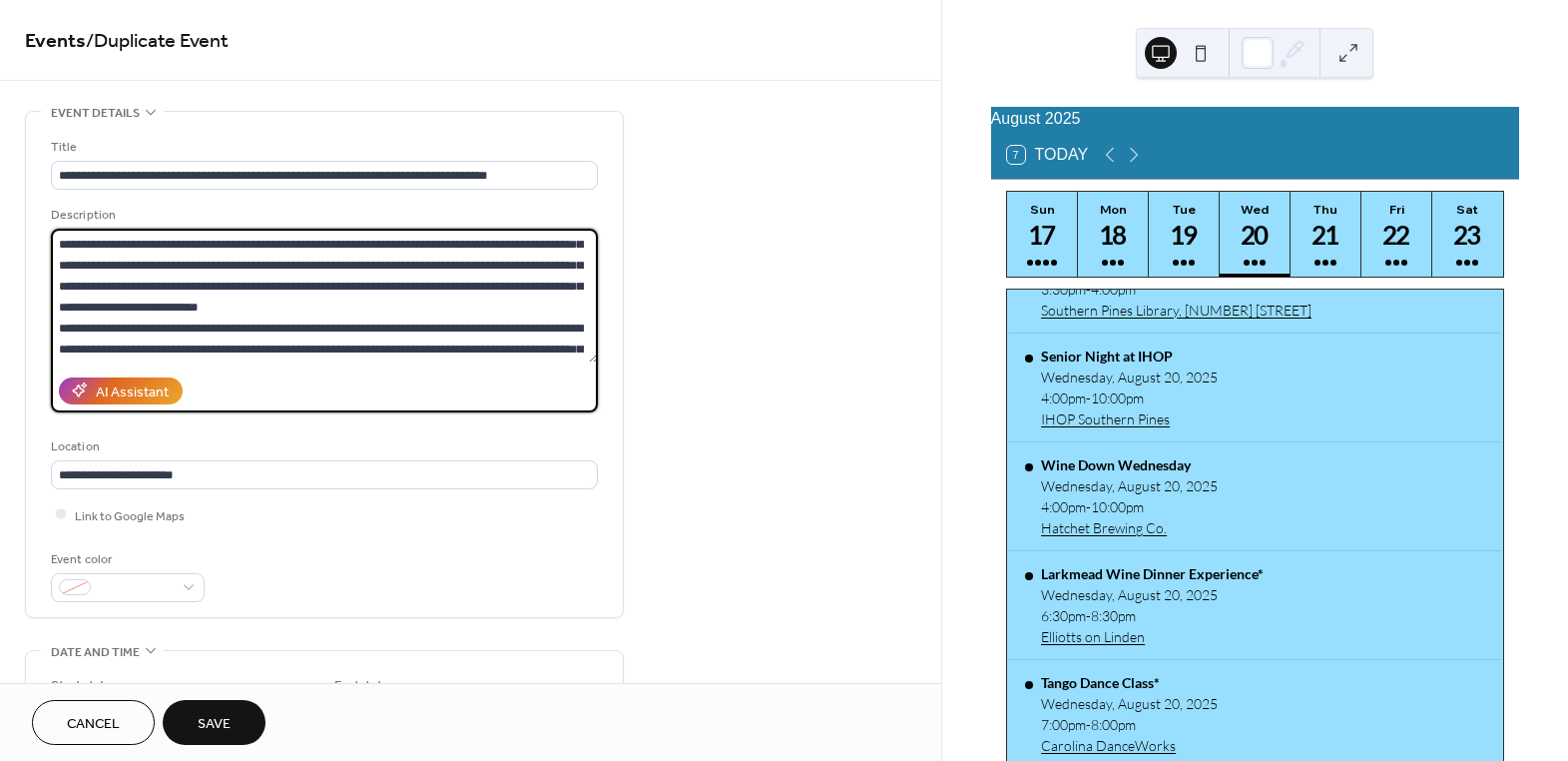 click at bounding box center [324, 296] 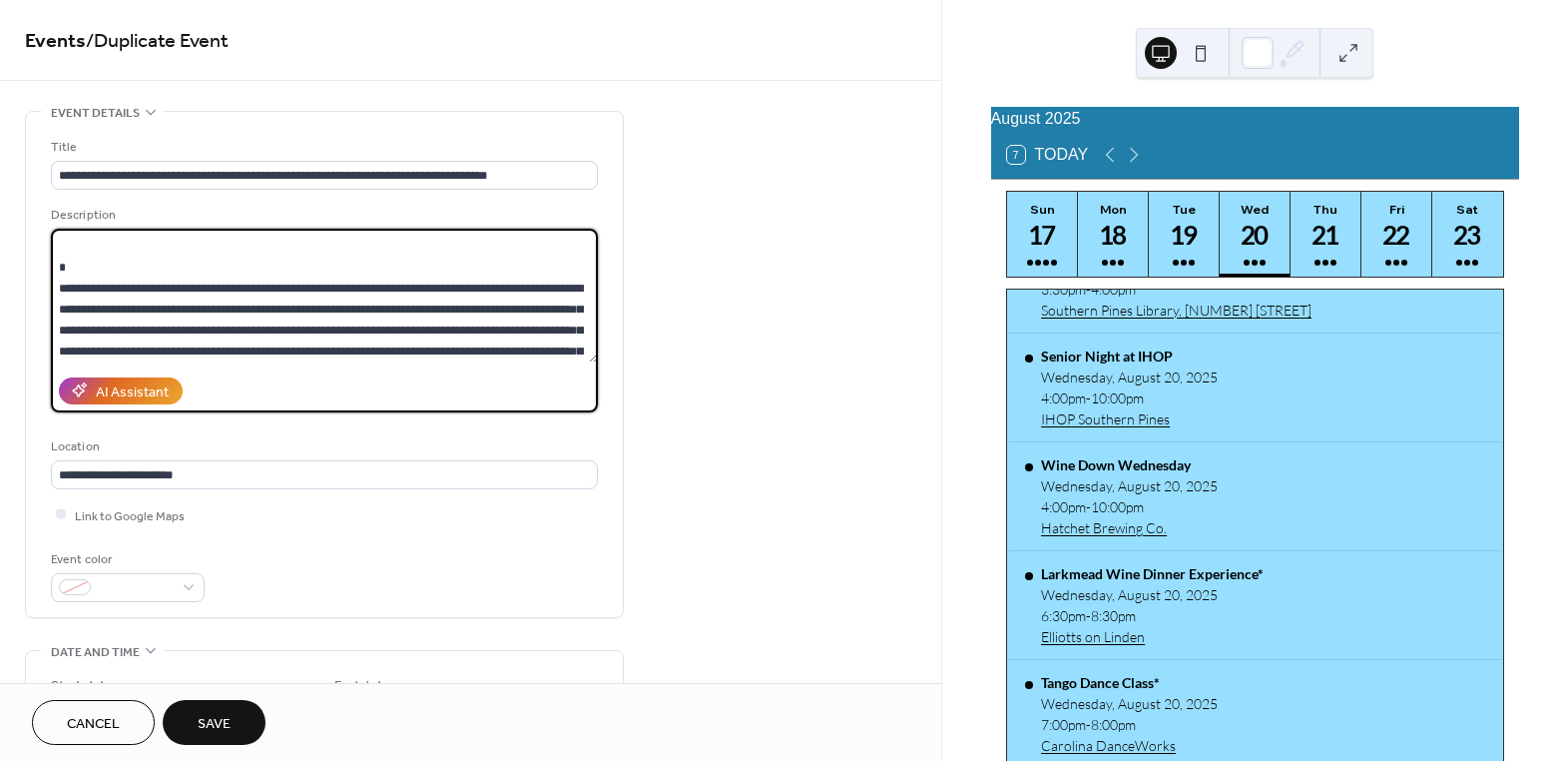 scroll, scrollTop: 140, scrollLeft: 0, axis: vertical 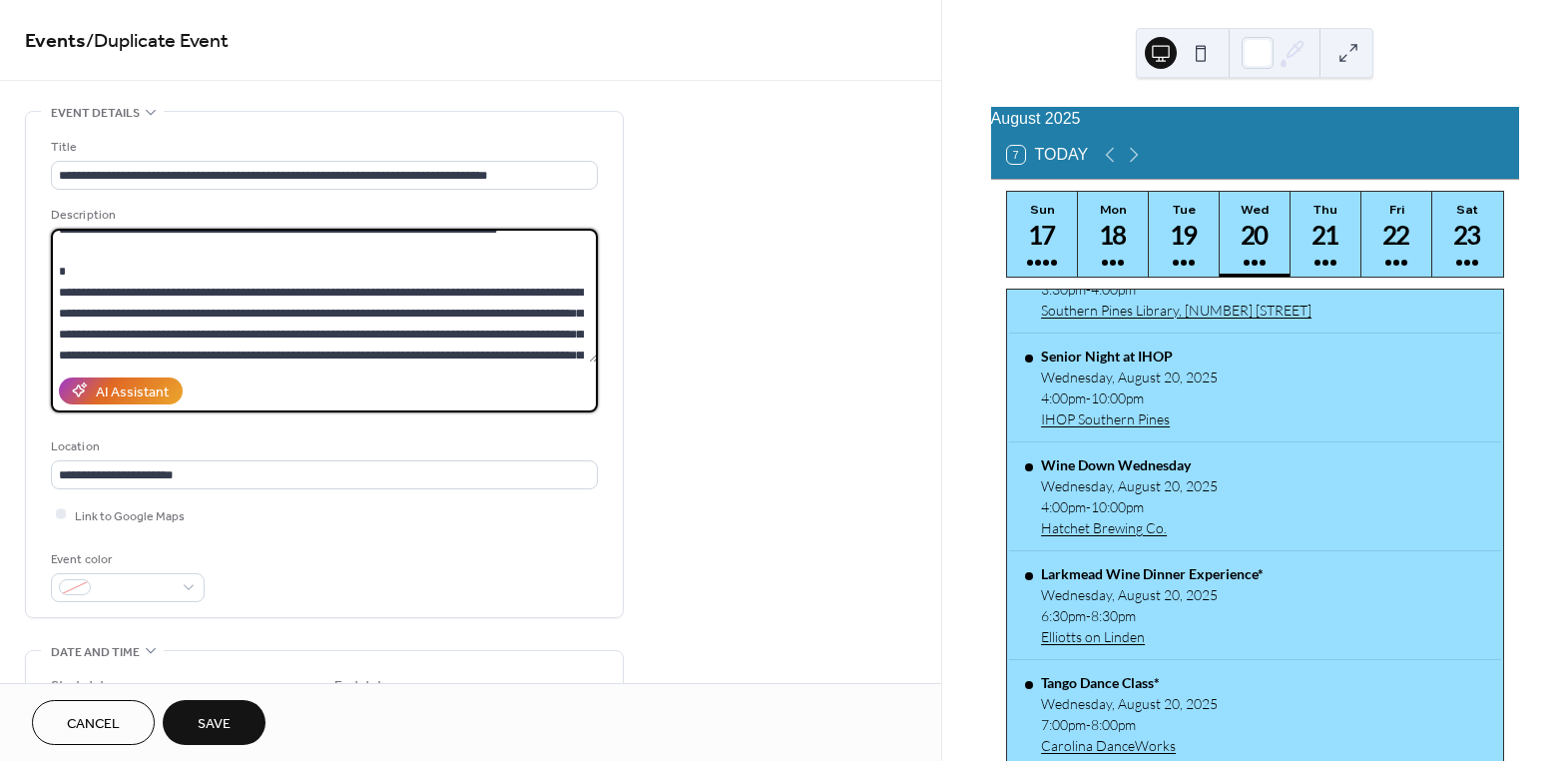 click at bounding box center [324, 296] 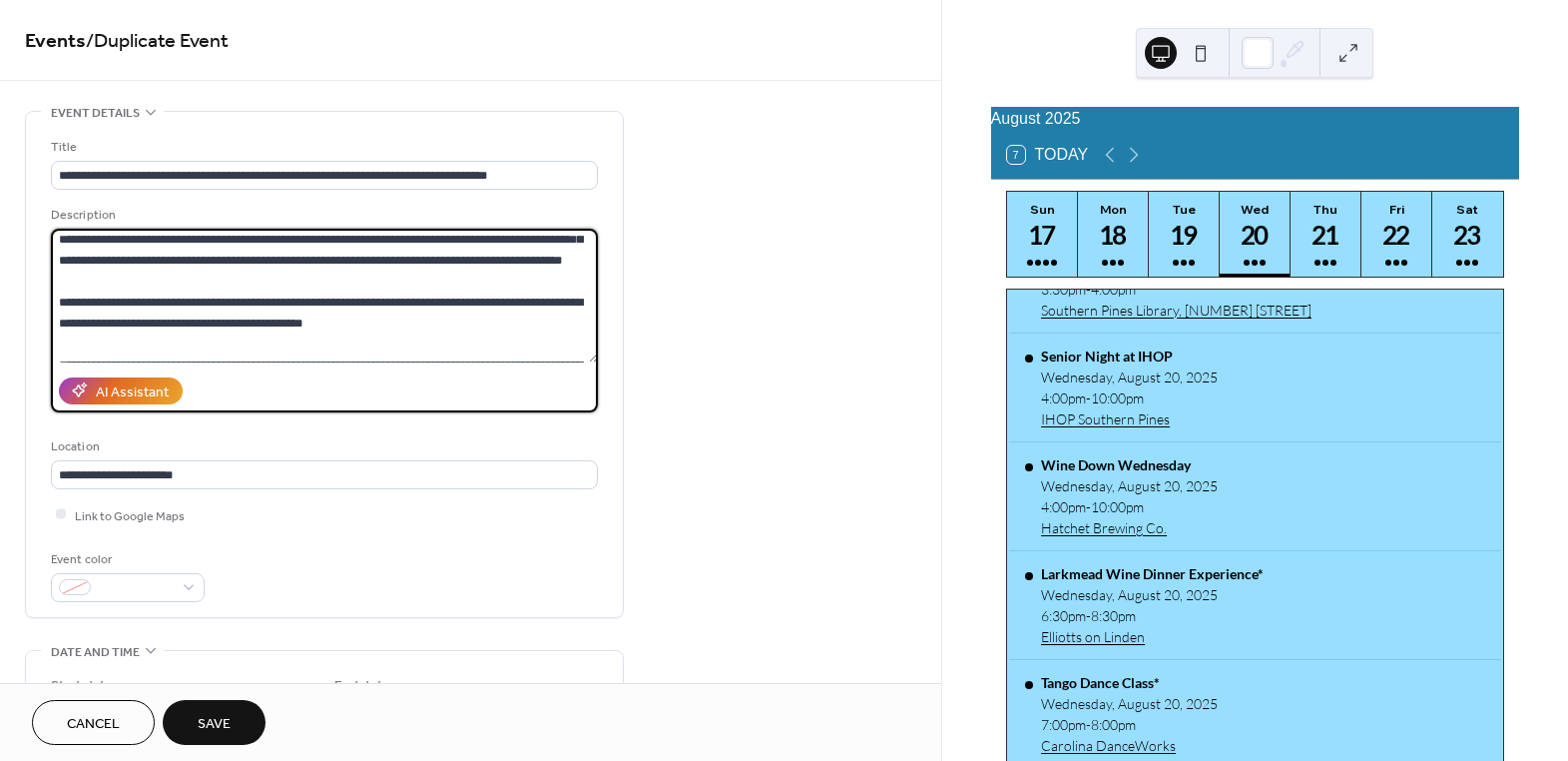 scroll, scrollTop: 390, scrollLeft: 0, axis: vertical 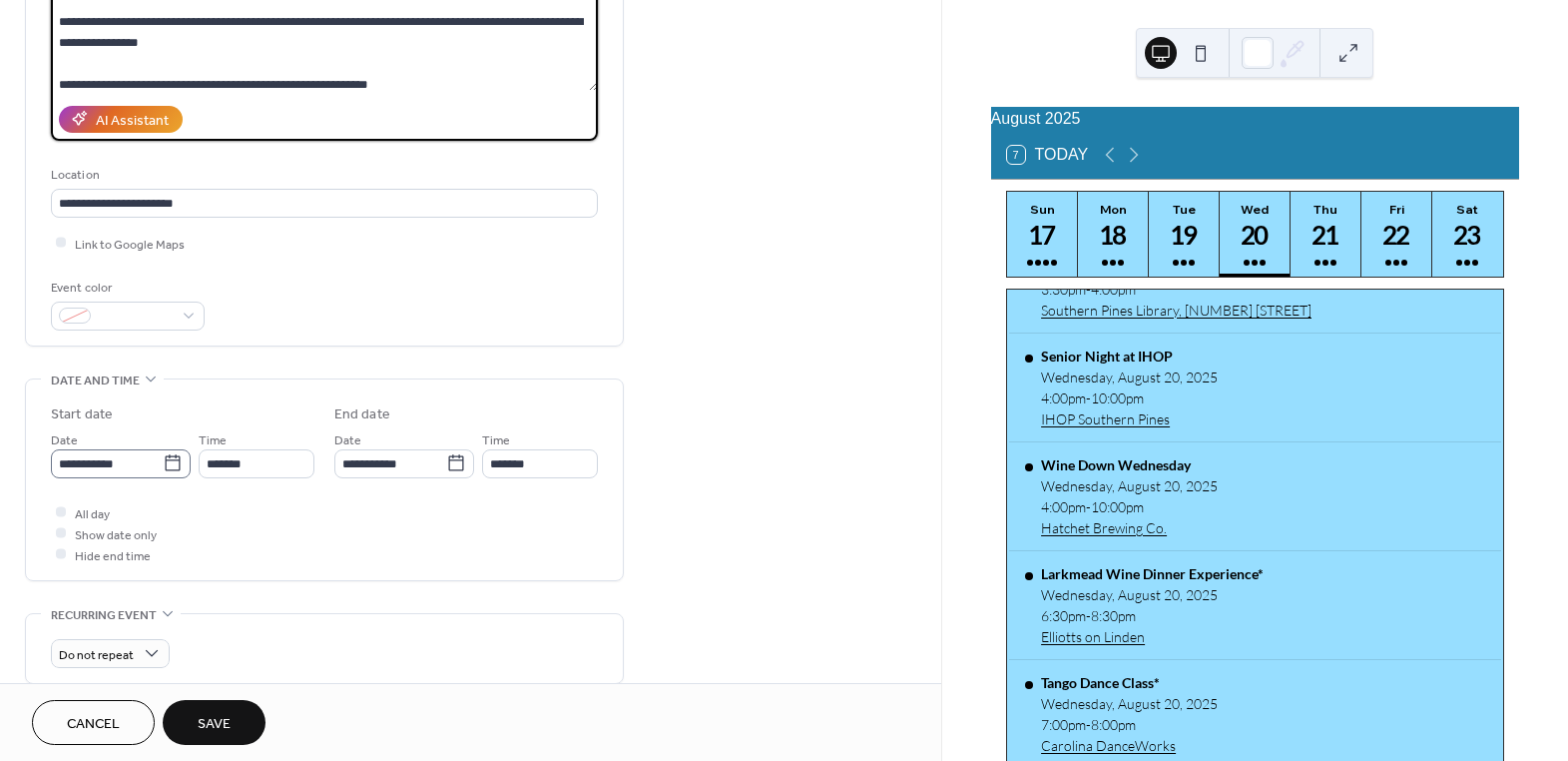 type on "**********" 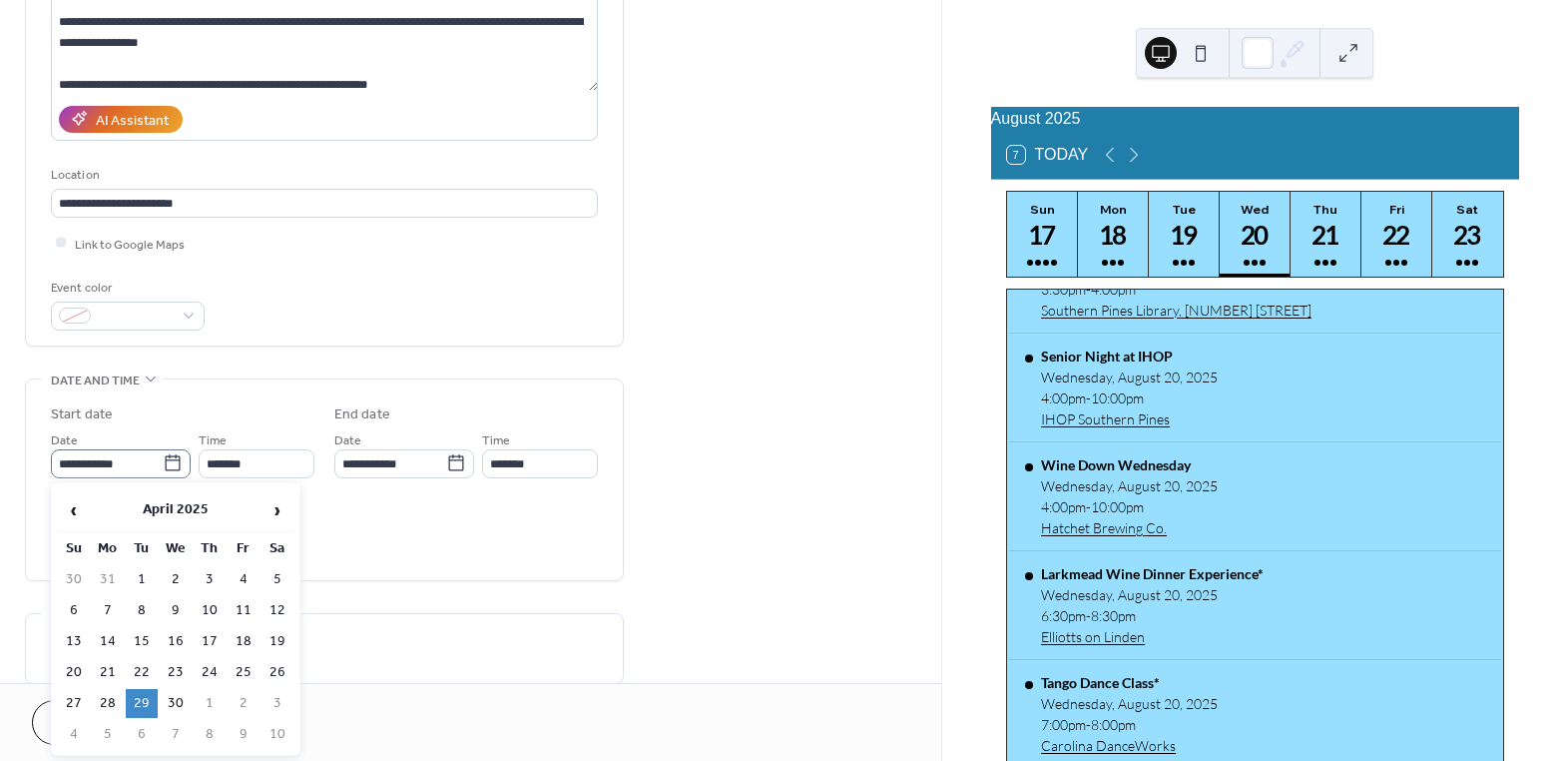 click 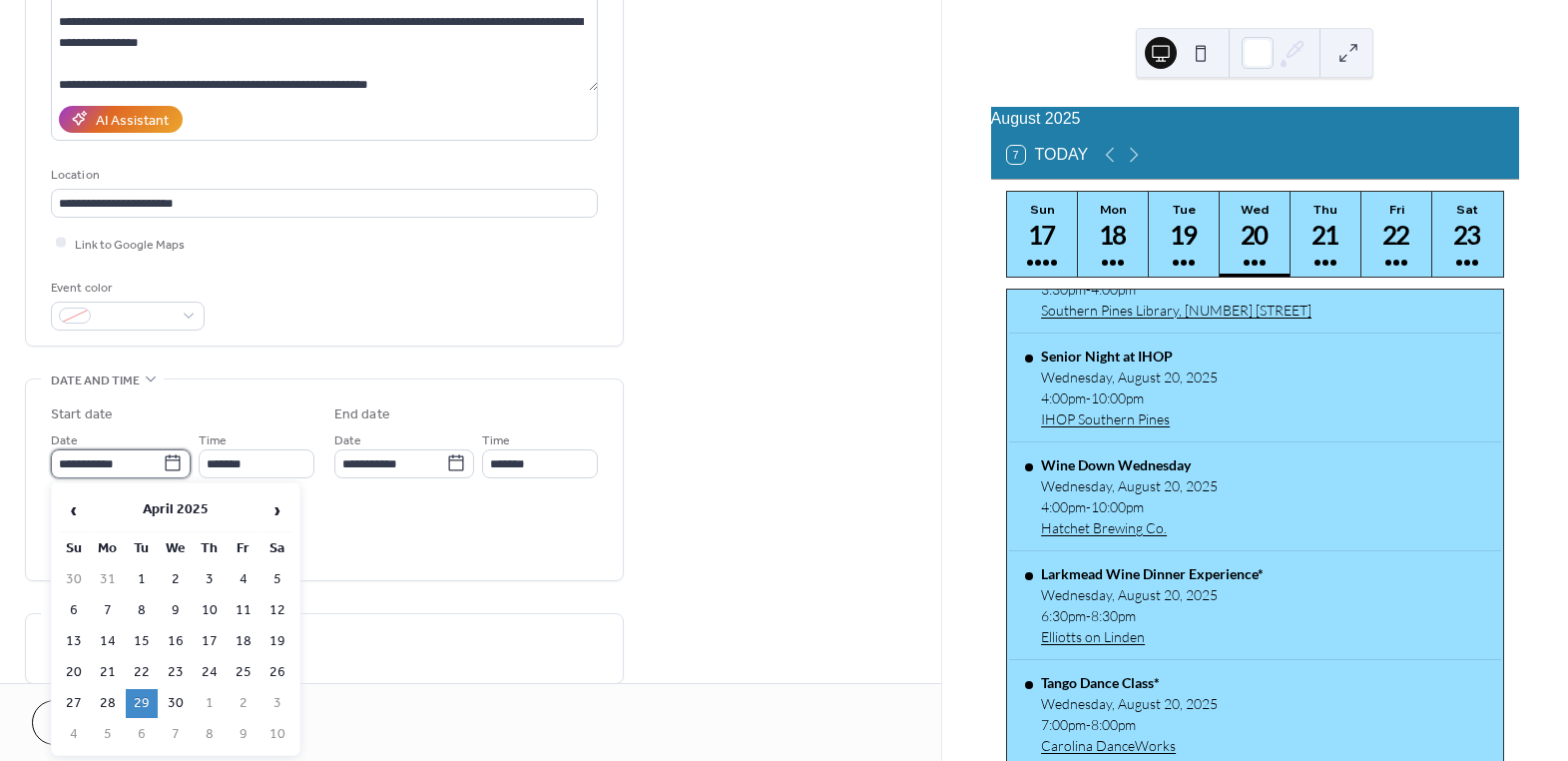 click on "**********" at bounding box center (107, 463) 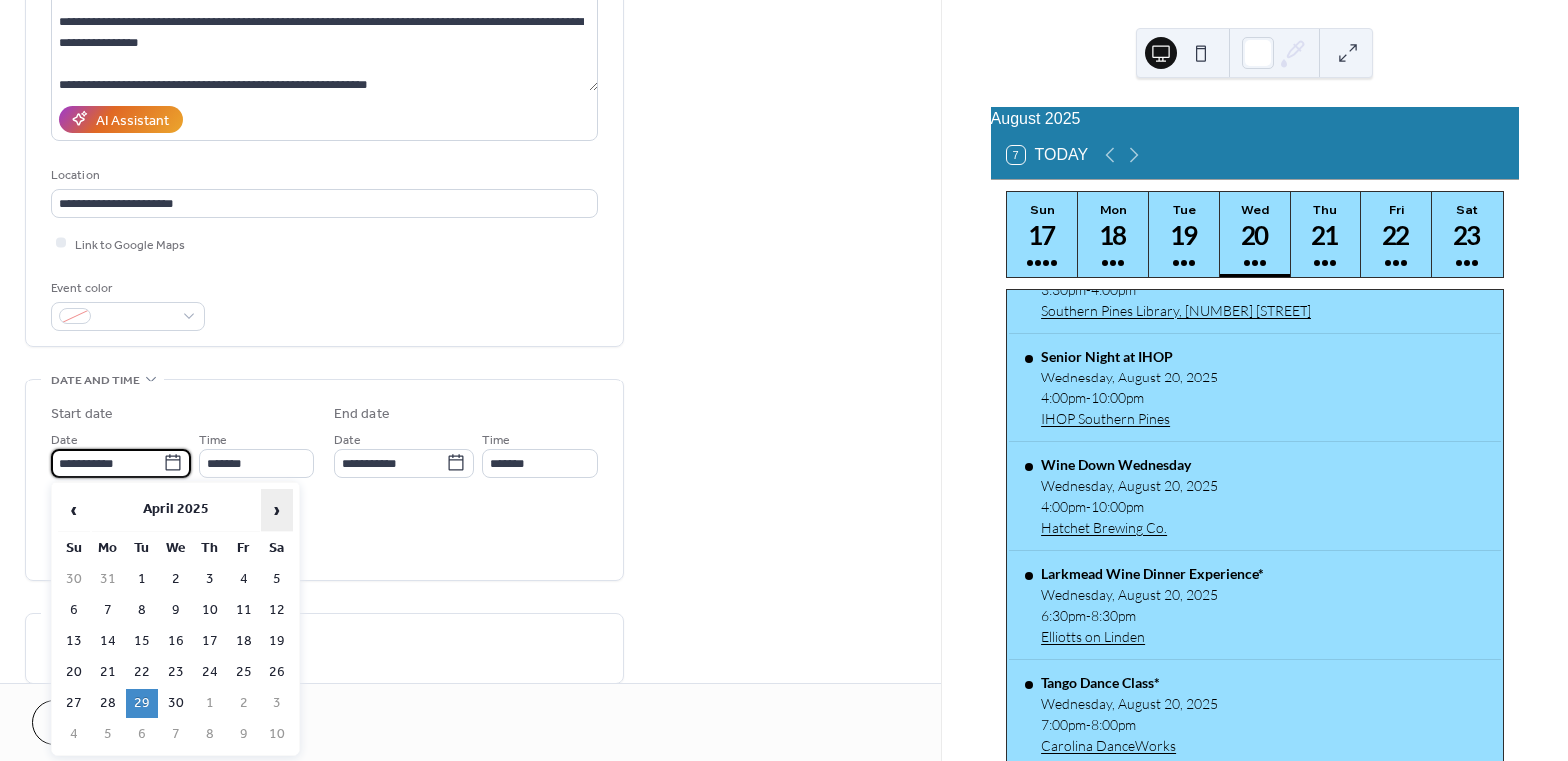 click on "›" at bounding box center [277, 510] 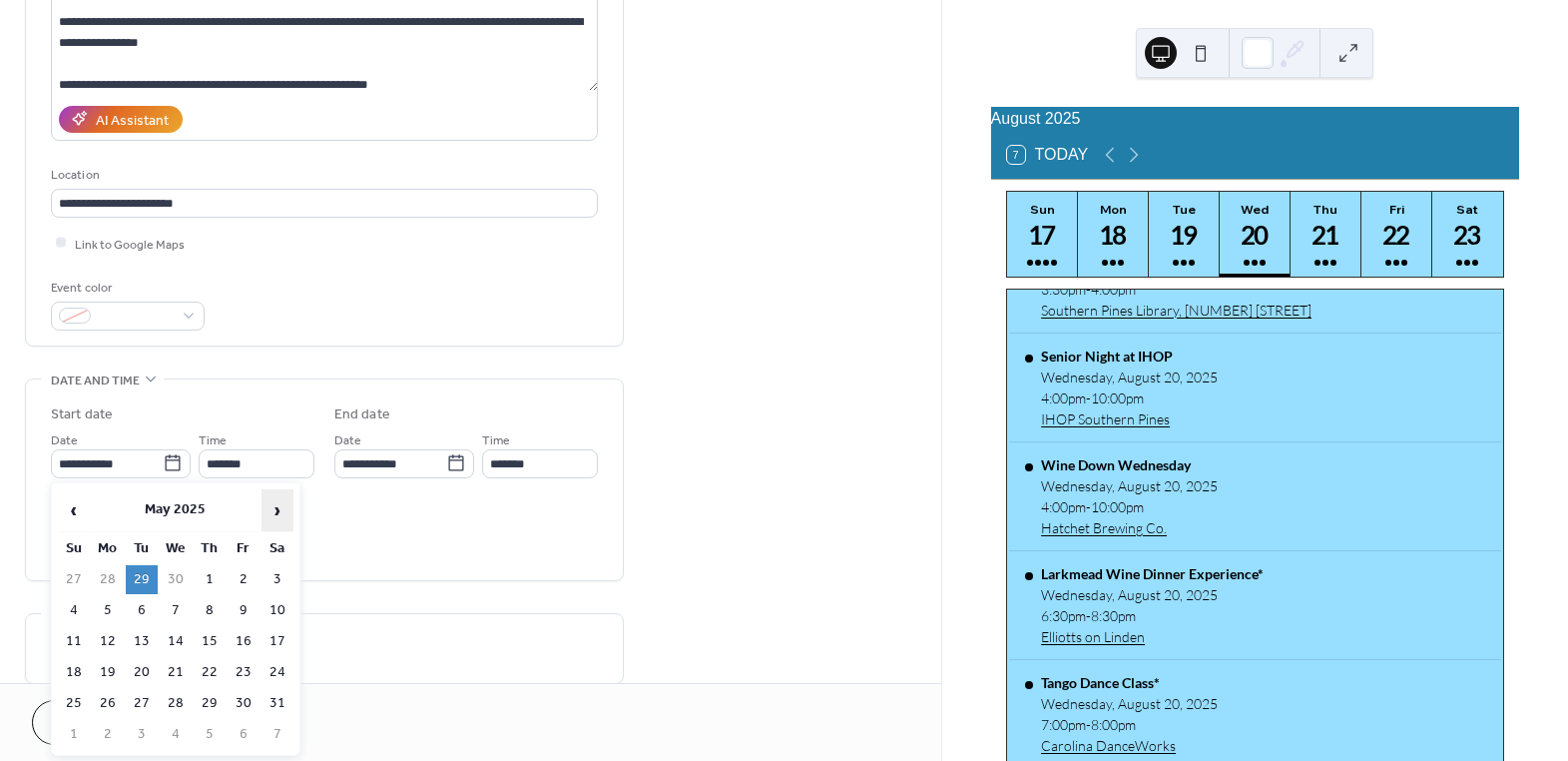 click on "›" at bounding box center [277, 510] 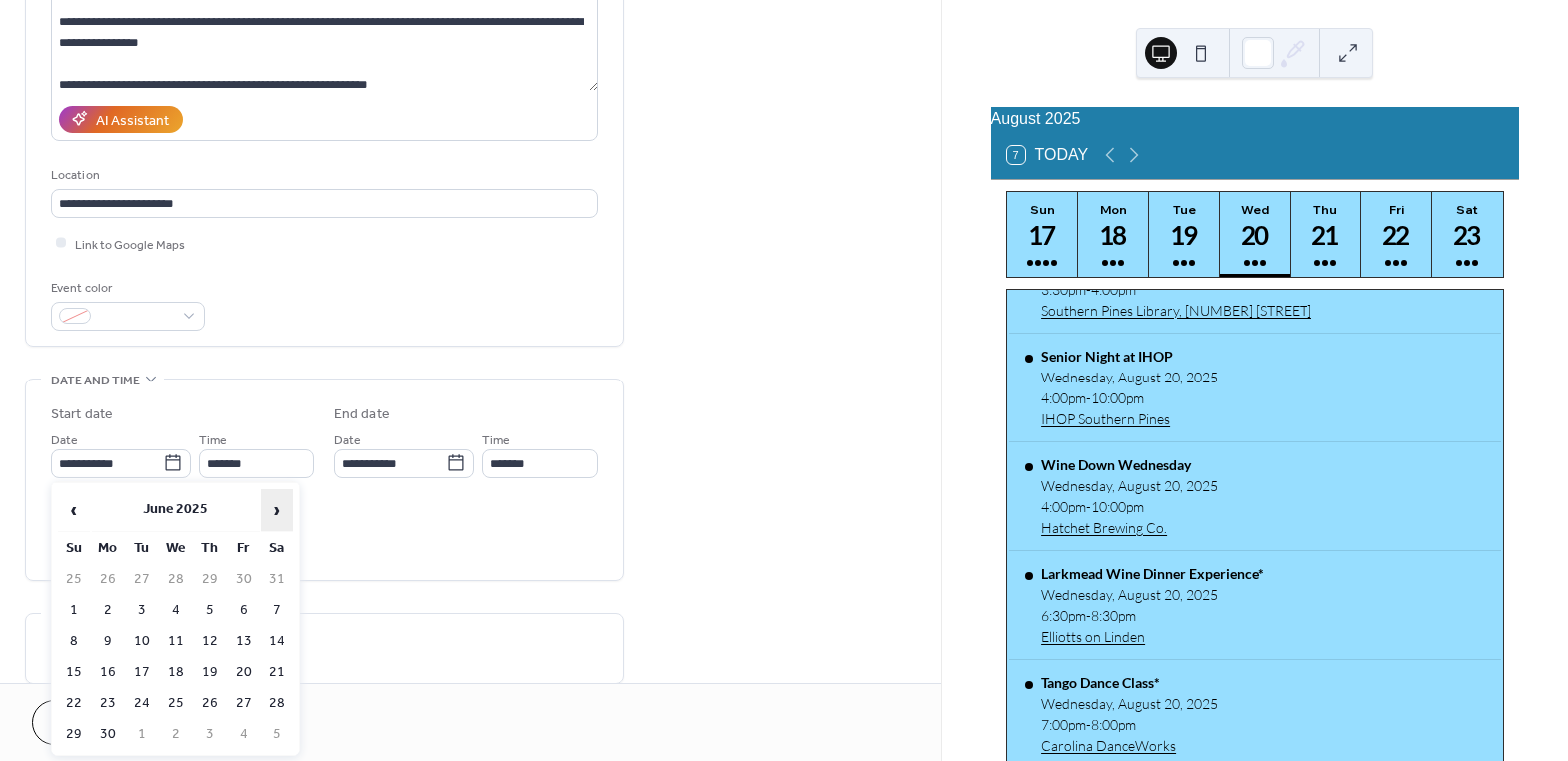 click on "›" at bounding box center (277, 510) 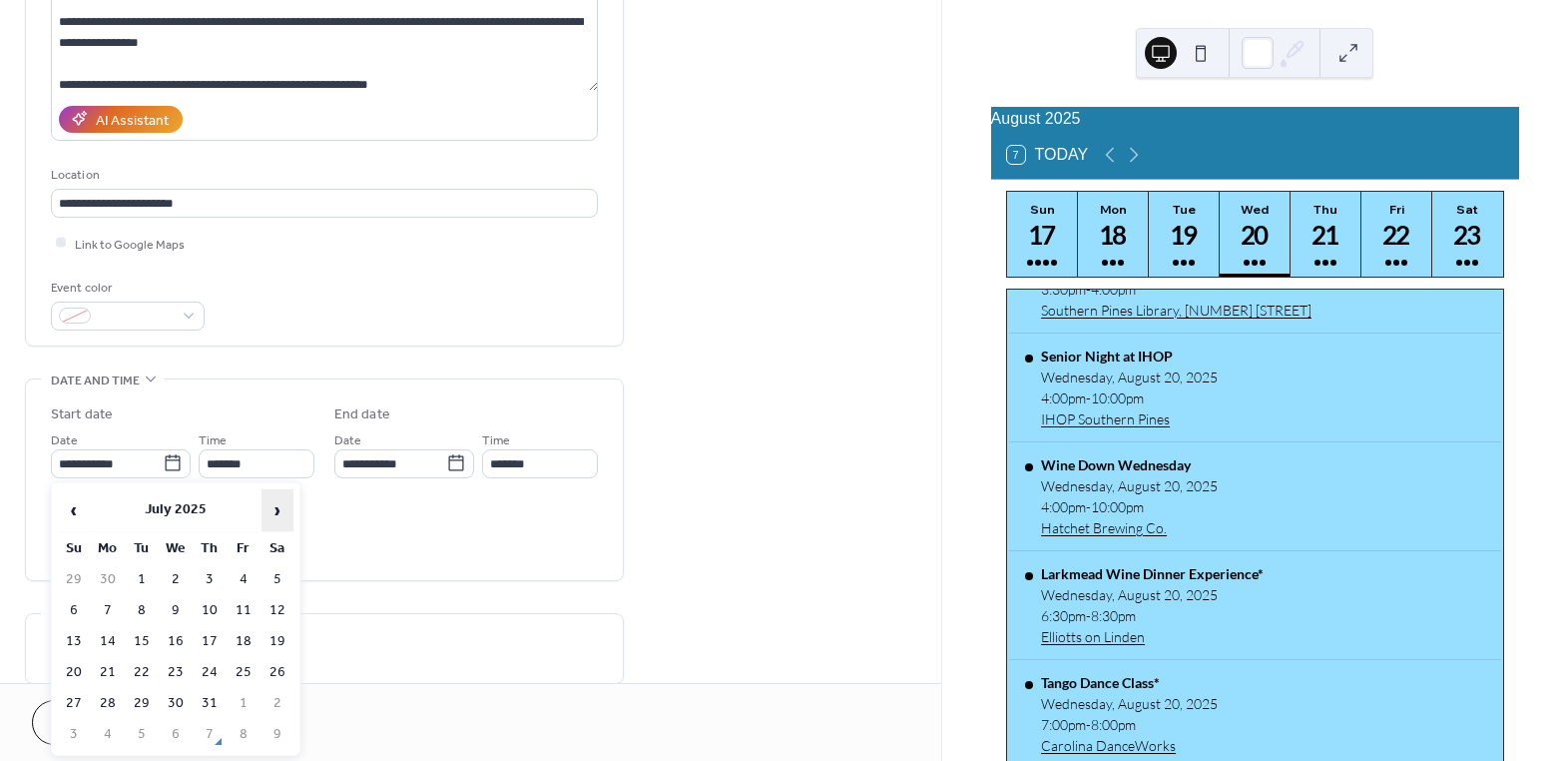 click on "›" at bounding box center (277, 510) 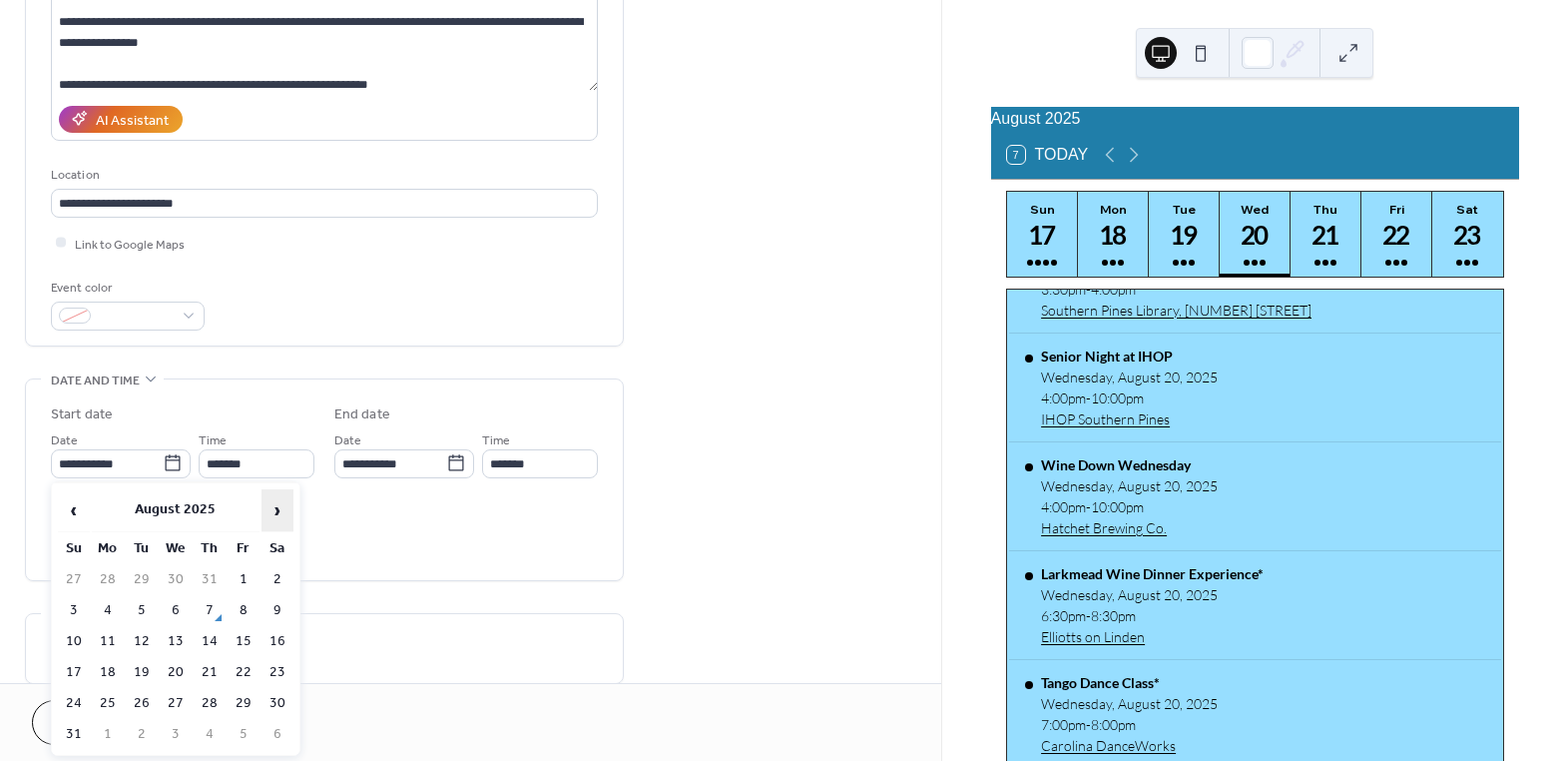 click on "›" at bounding box center [277, 510] 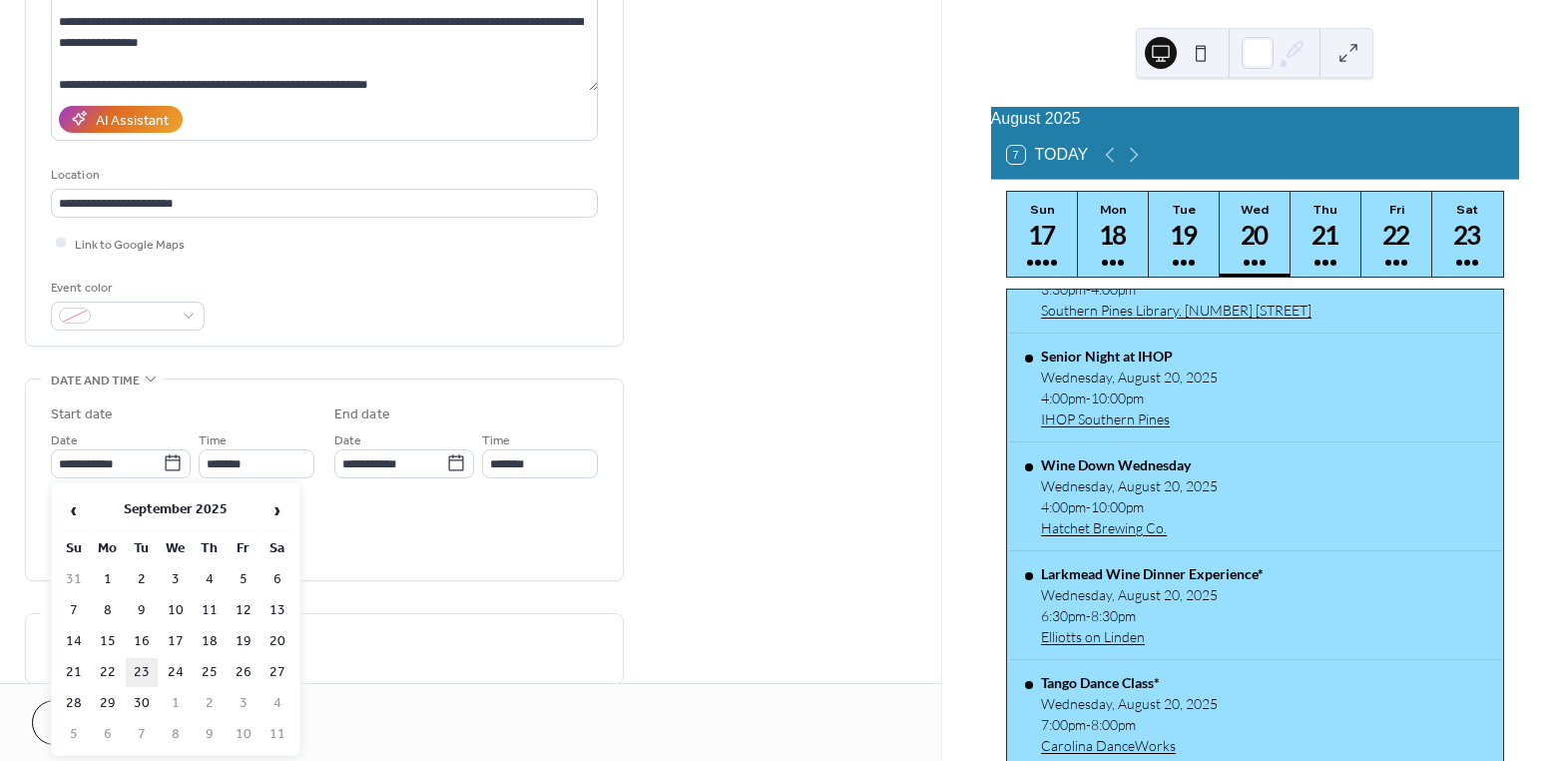 click on "23" at bounding box center (142, 672) 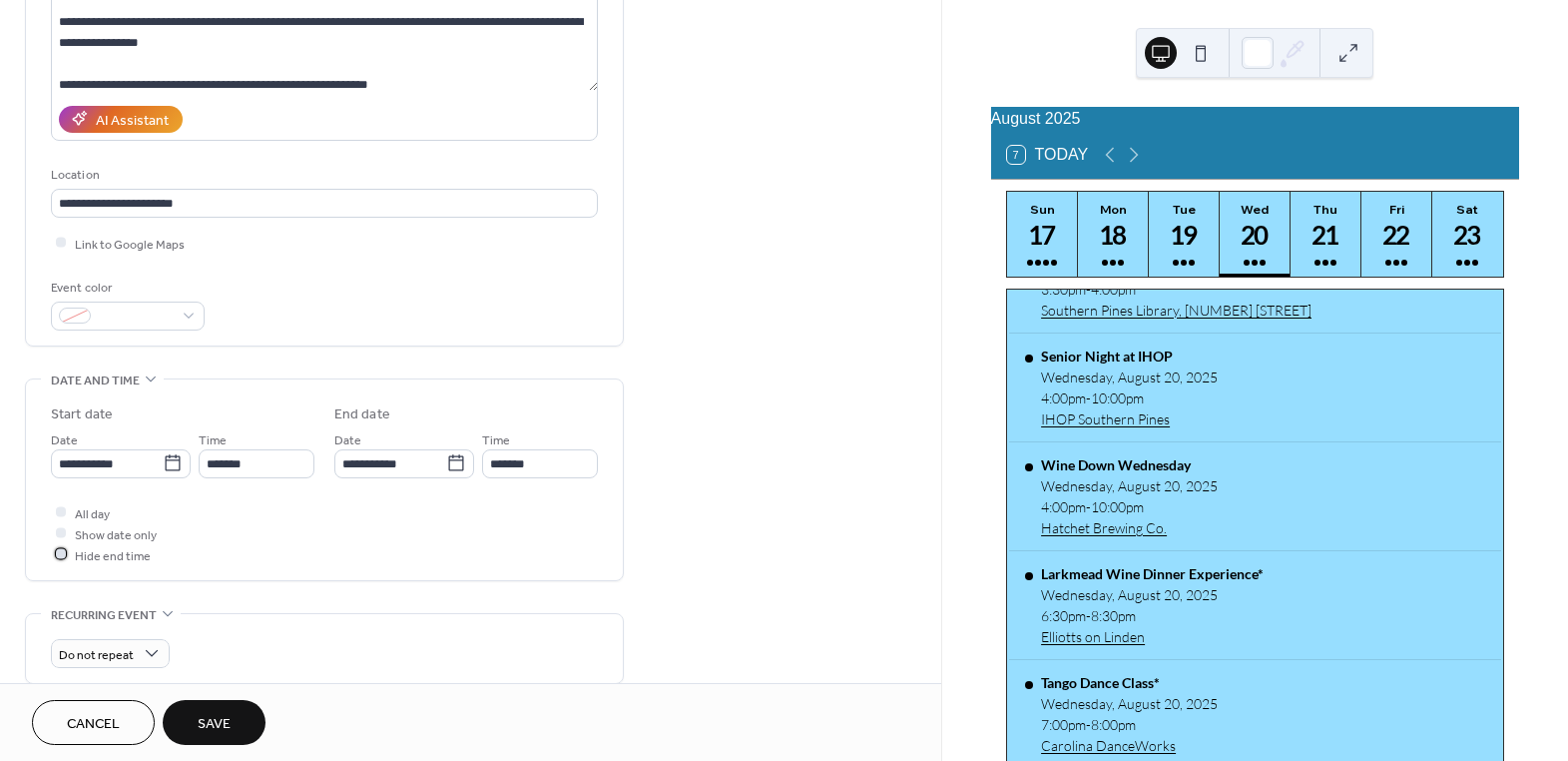 click at bounding box center [61, 554] 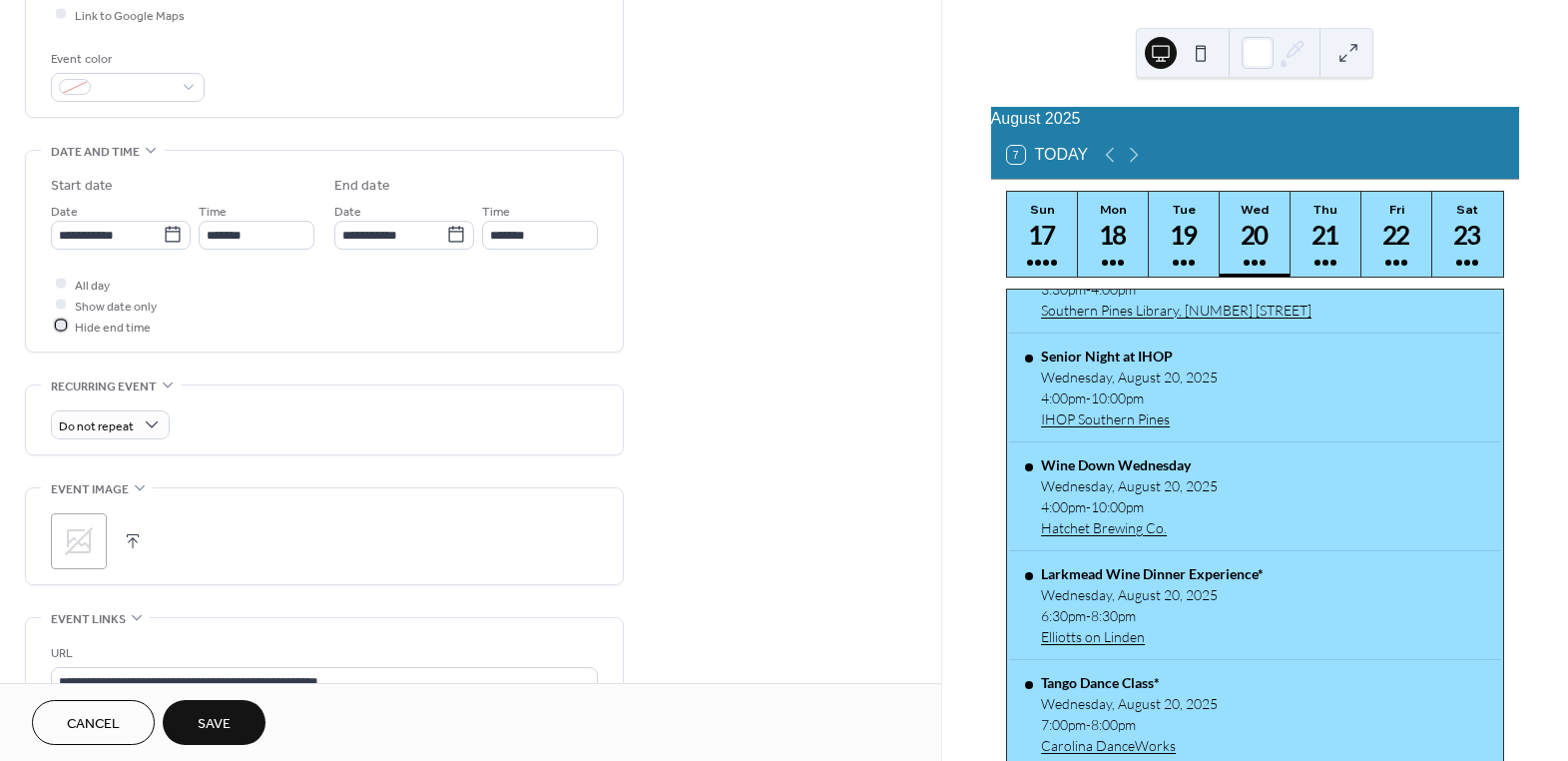 scroll, scrollTop: 635, scrollLeft: 0, axis: vertical 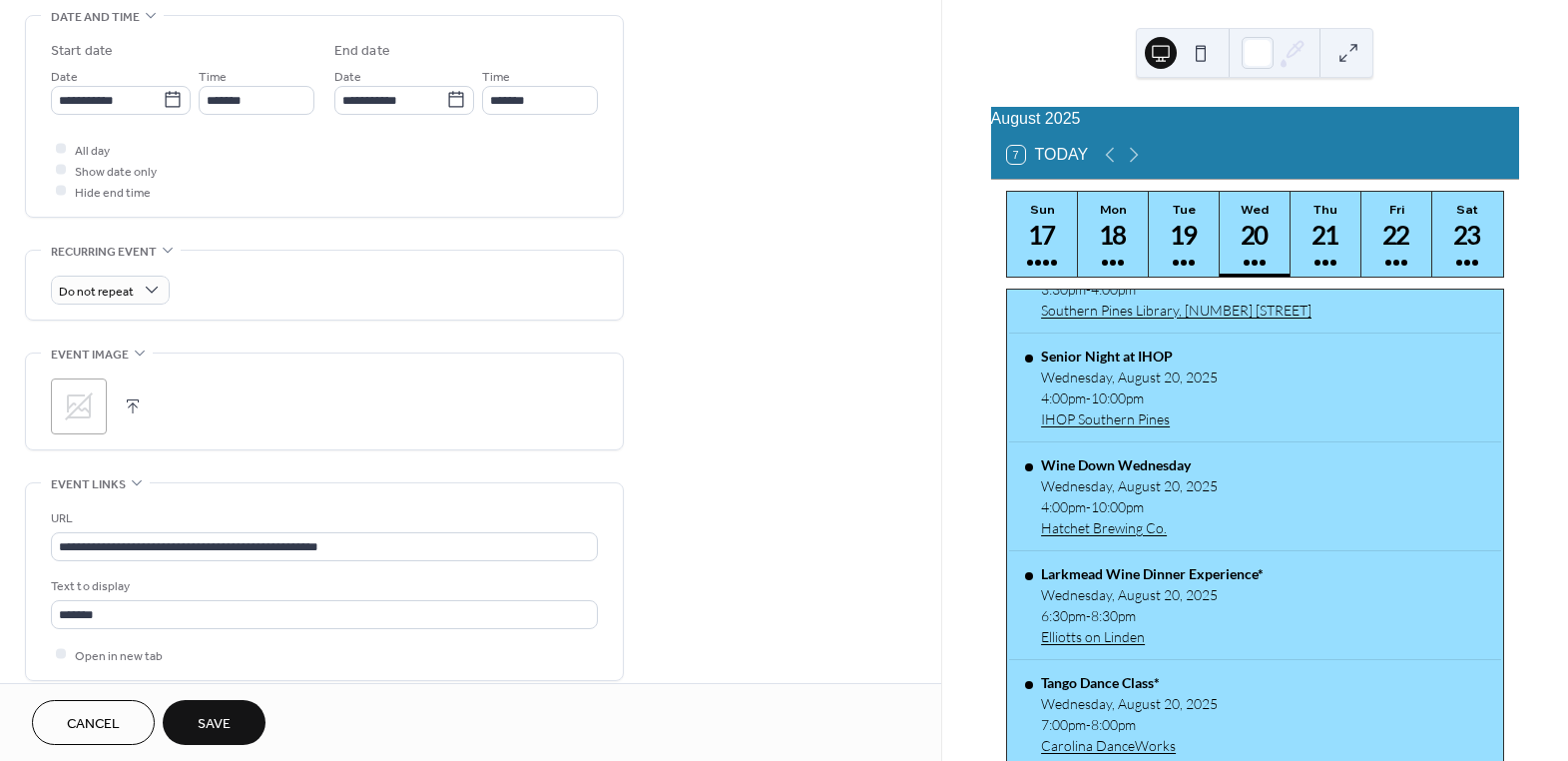 click on "Cancel" at bounding box center [93, 724] 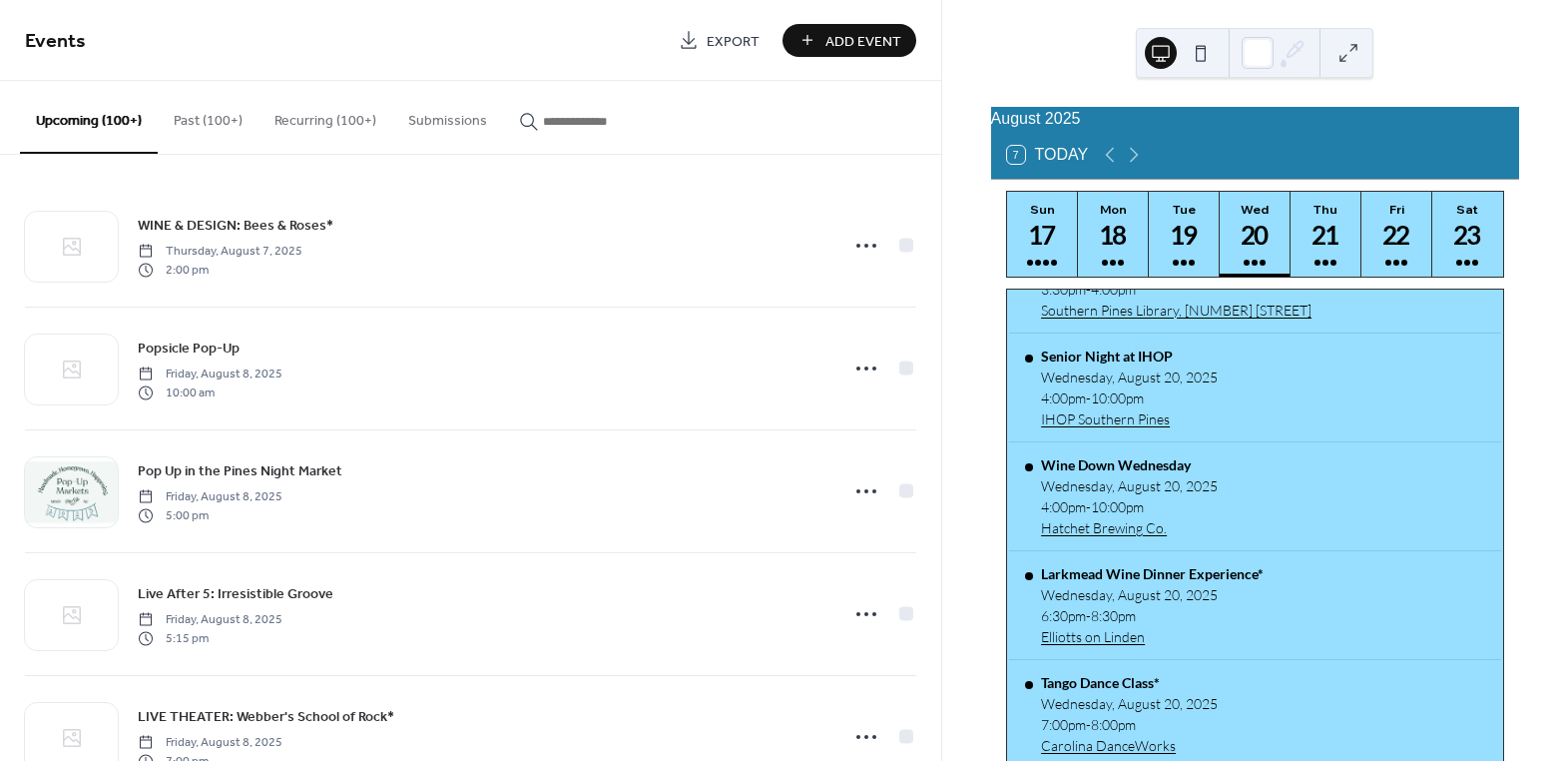 click at bounding box center [603, 121] 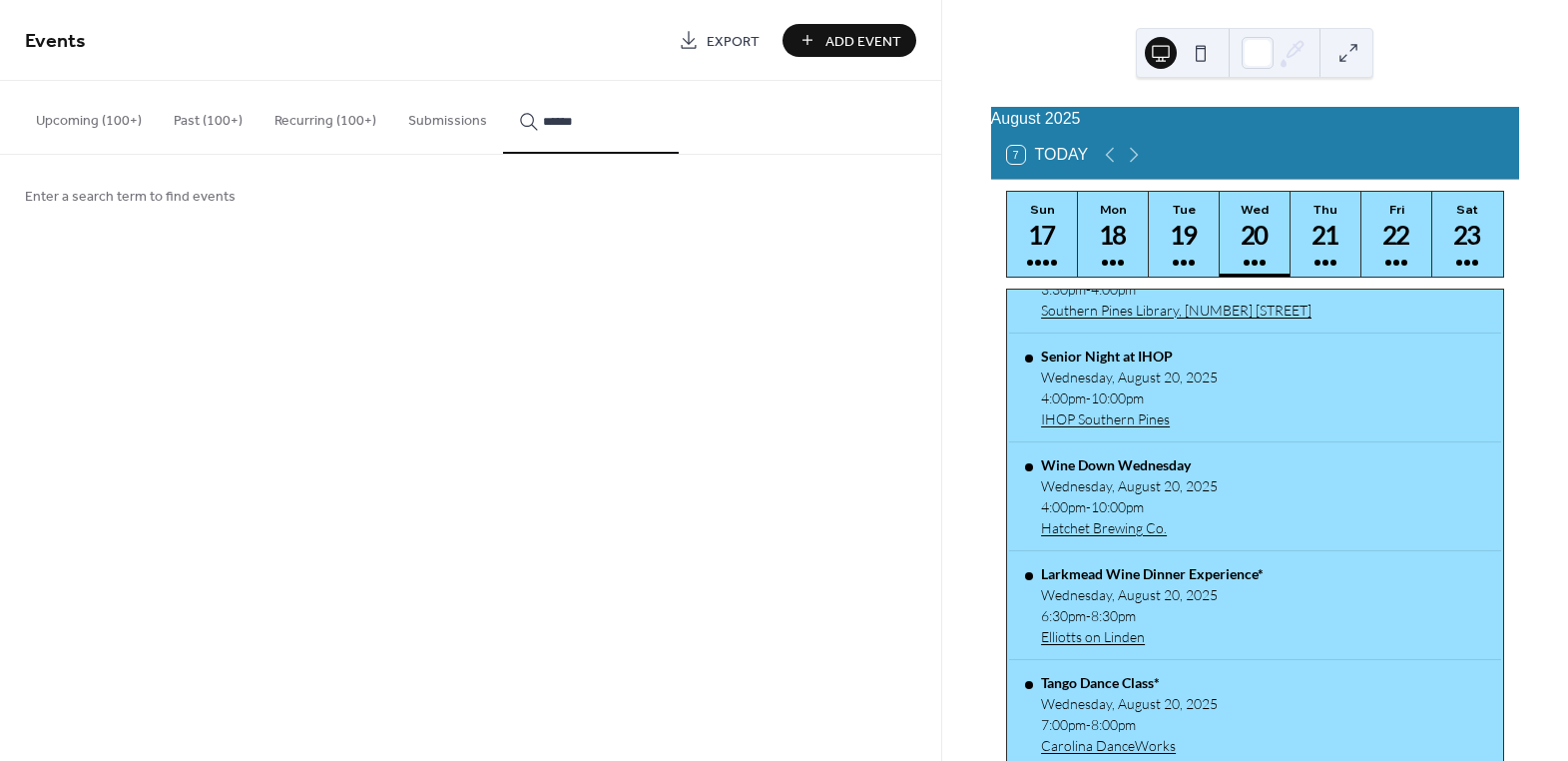 click on "*****" at bounding box center [591, 117] 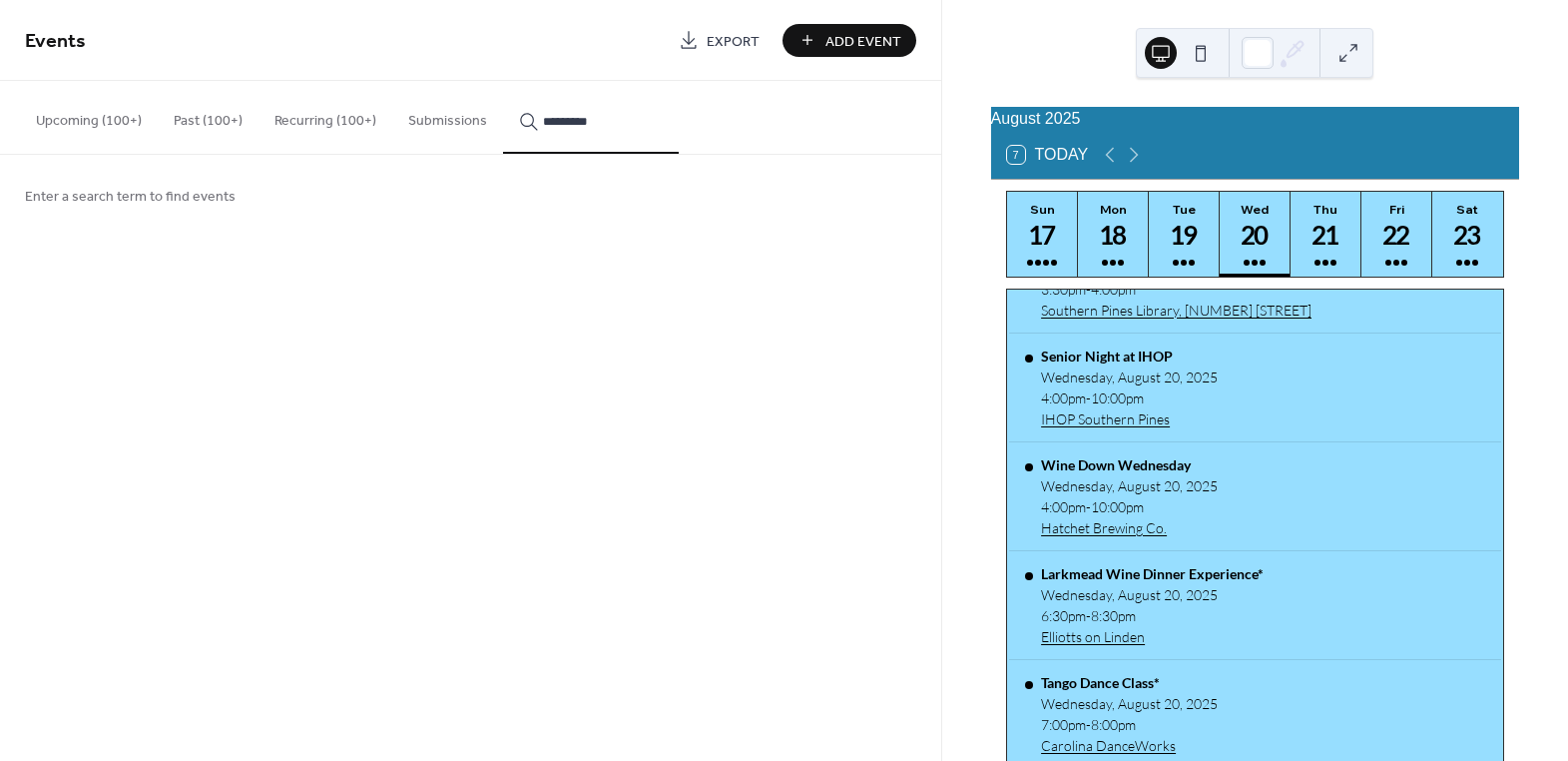 click on "********" at bounding box center (591, 117) 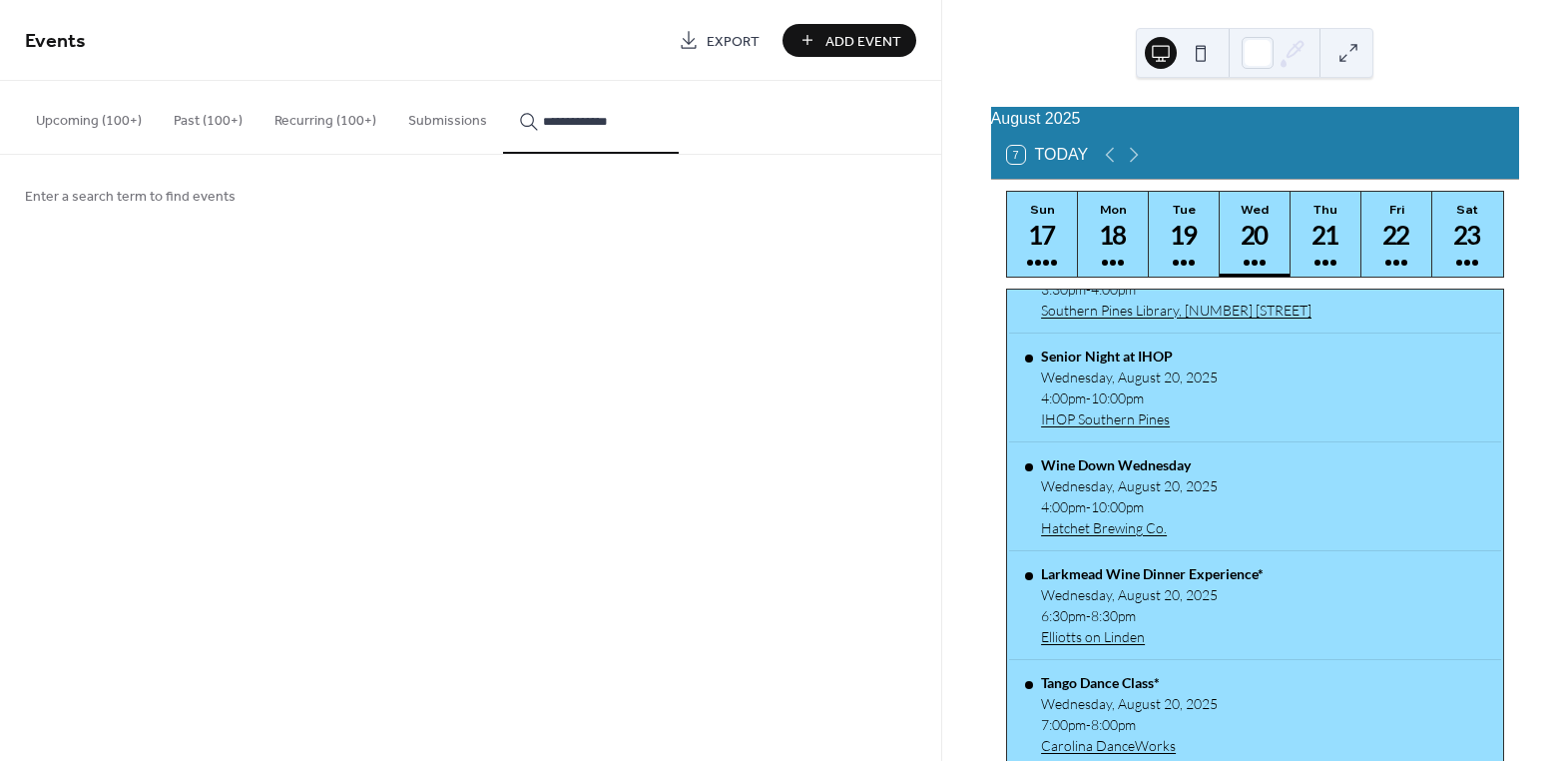 click on "**********" at bounding box center [591, 117] 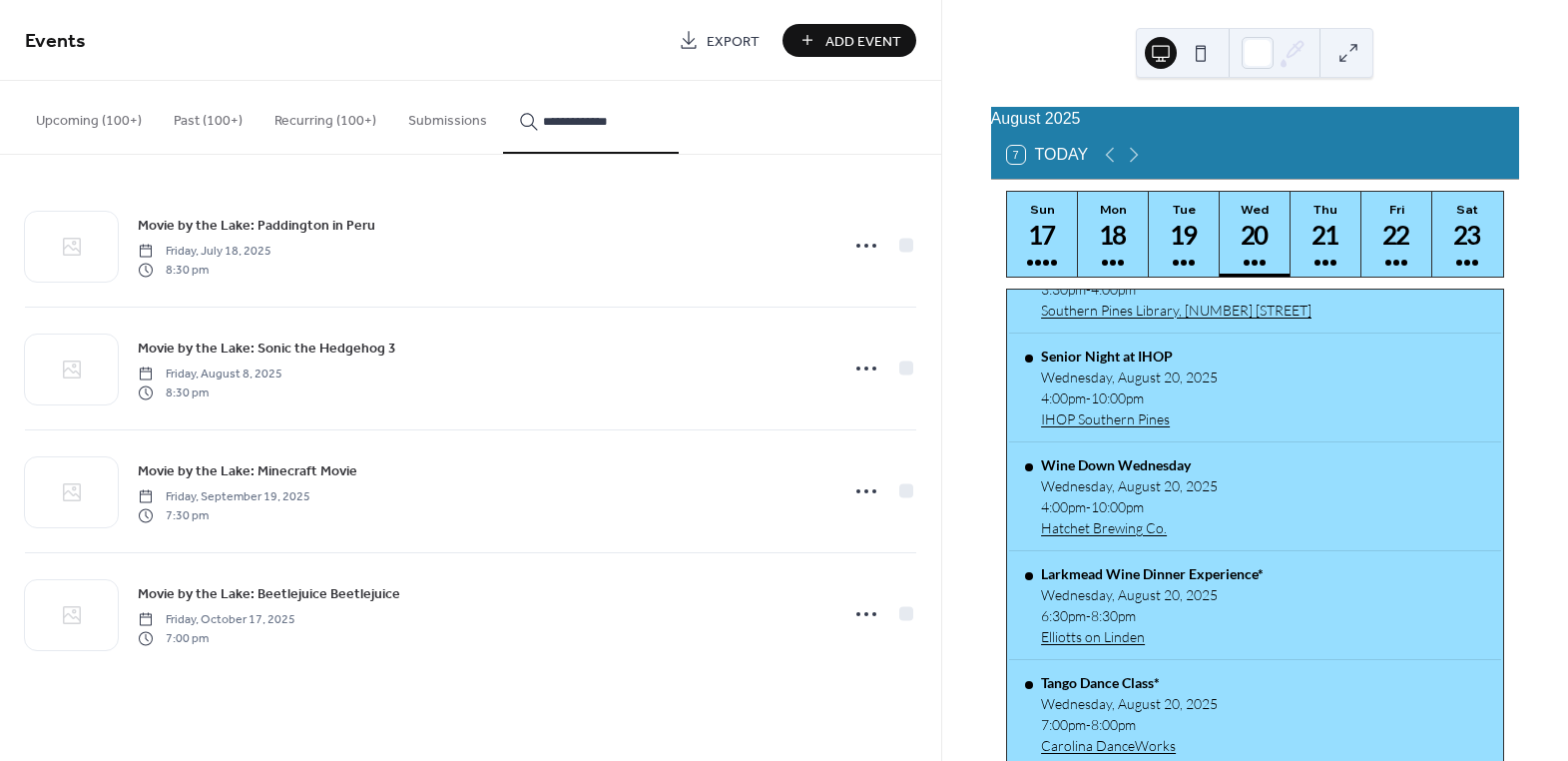 click on "**********" at bounding box center (603, 121) 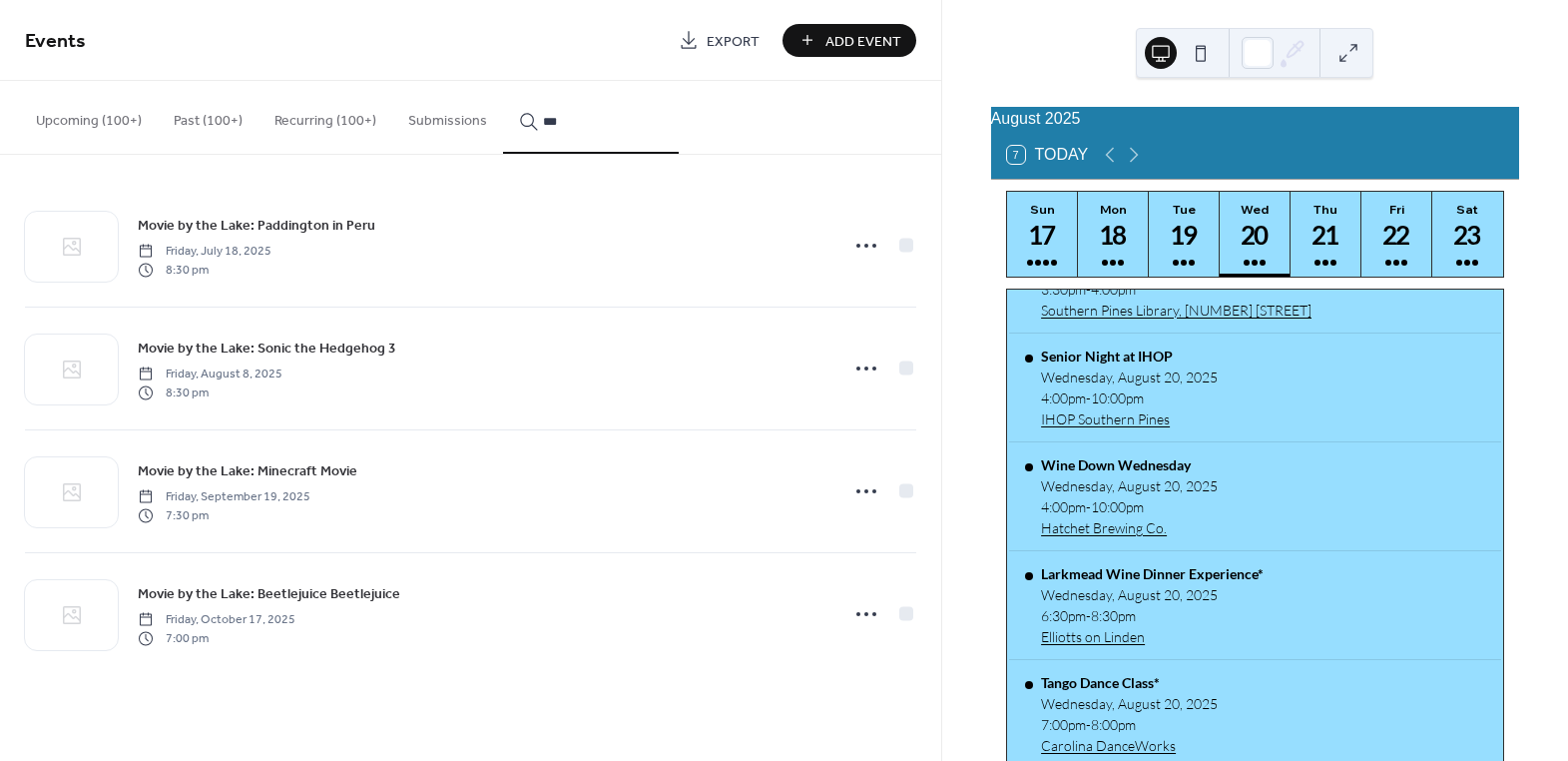 type on "*" 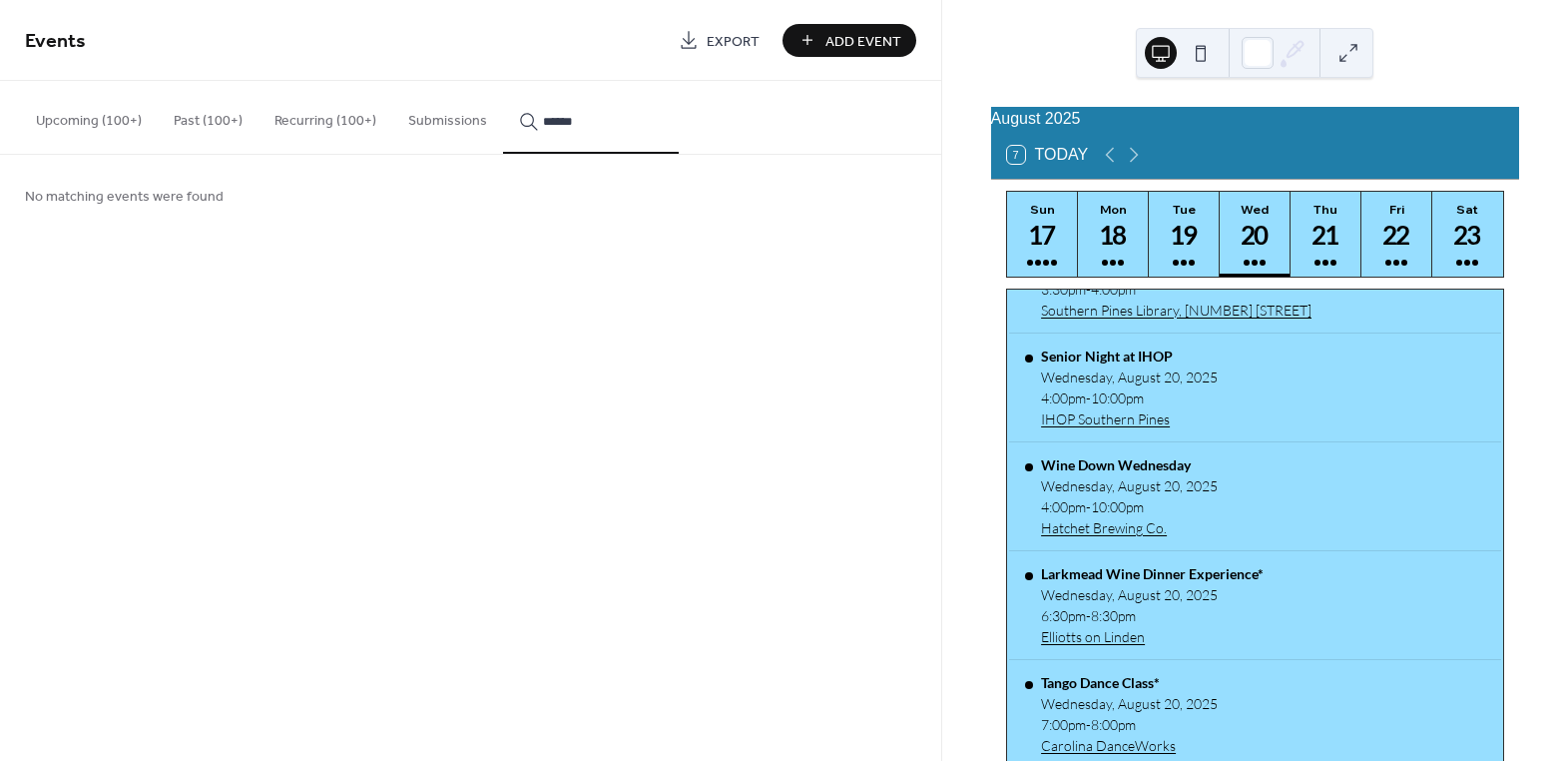 click on "******" at bounding box center [591, 117] 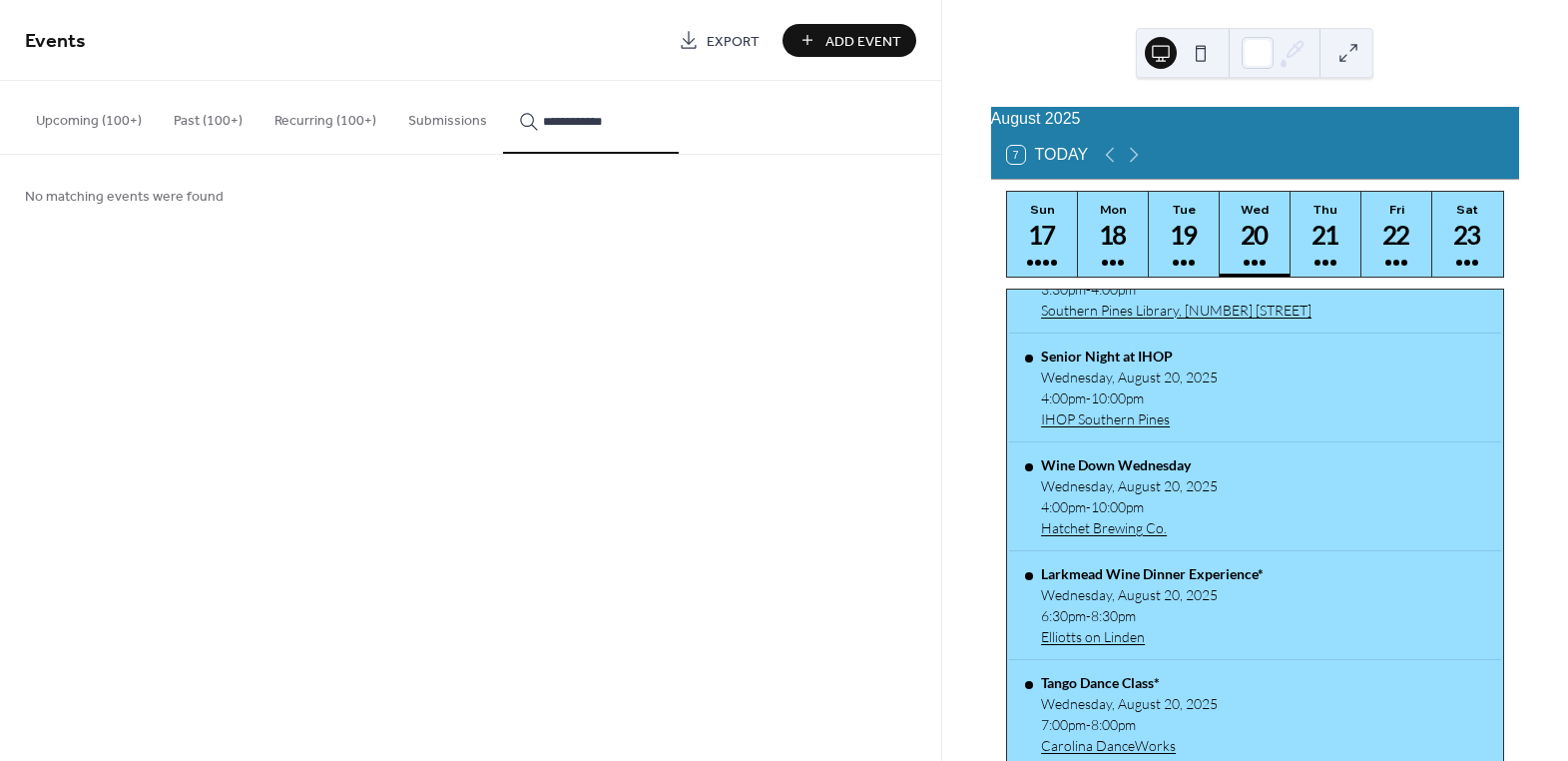 click on "**********" at bounding box center [591, 117] 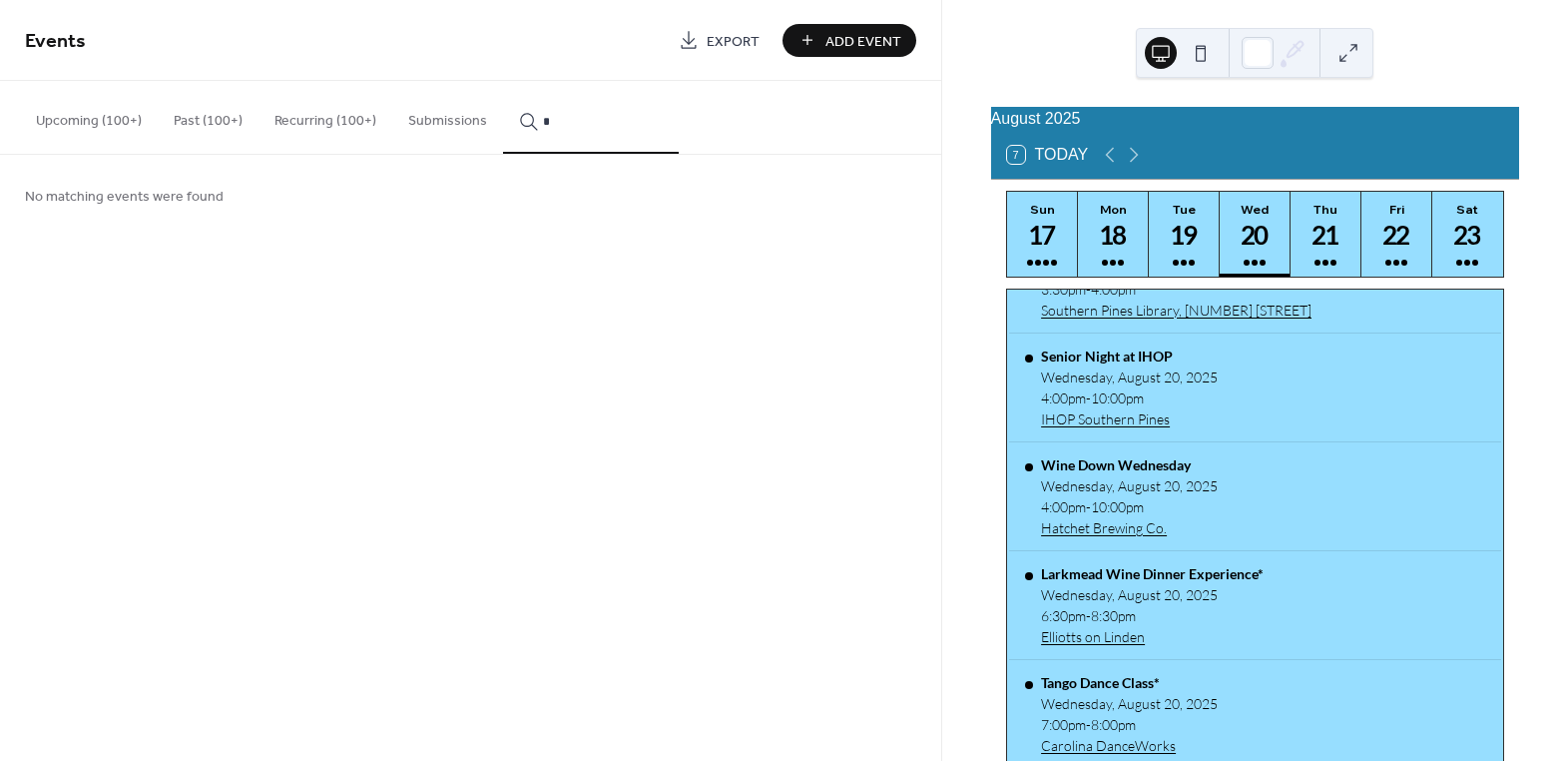 type on "*" 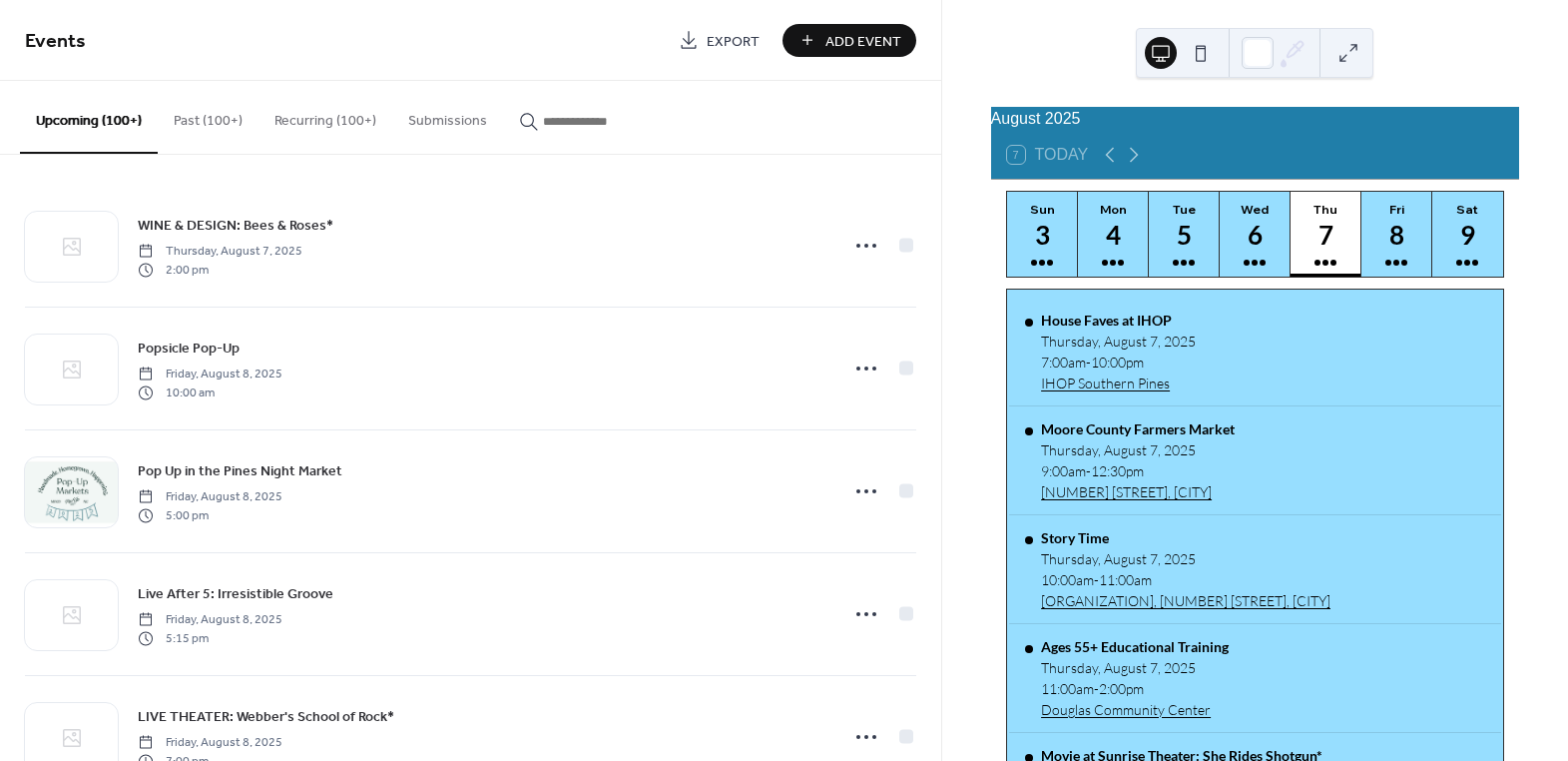 scroll, scrollTop: 0, scrollLeft: 0, axis: both 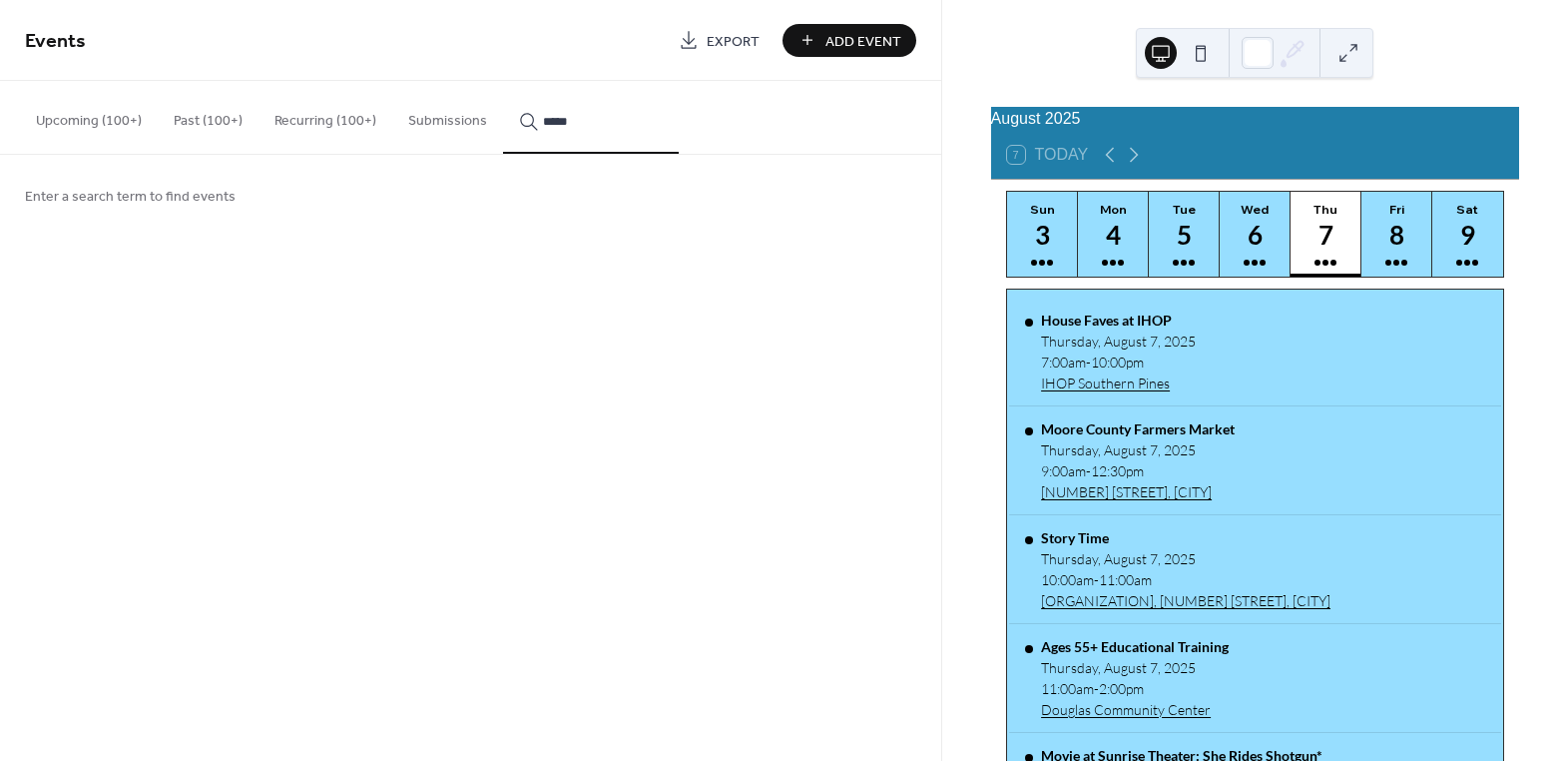 click on "******" at bounding box center (591, 117) 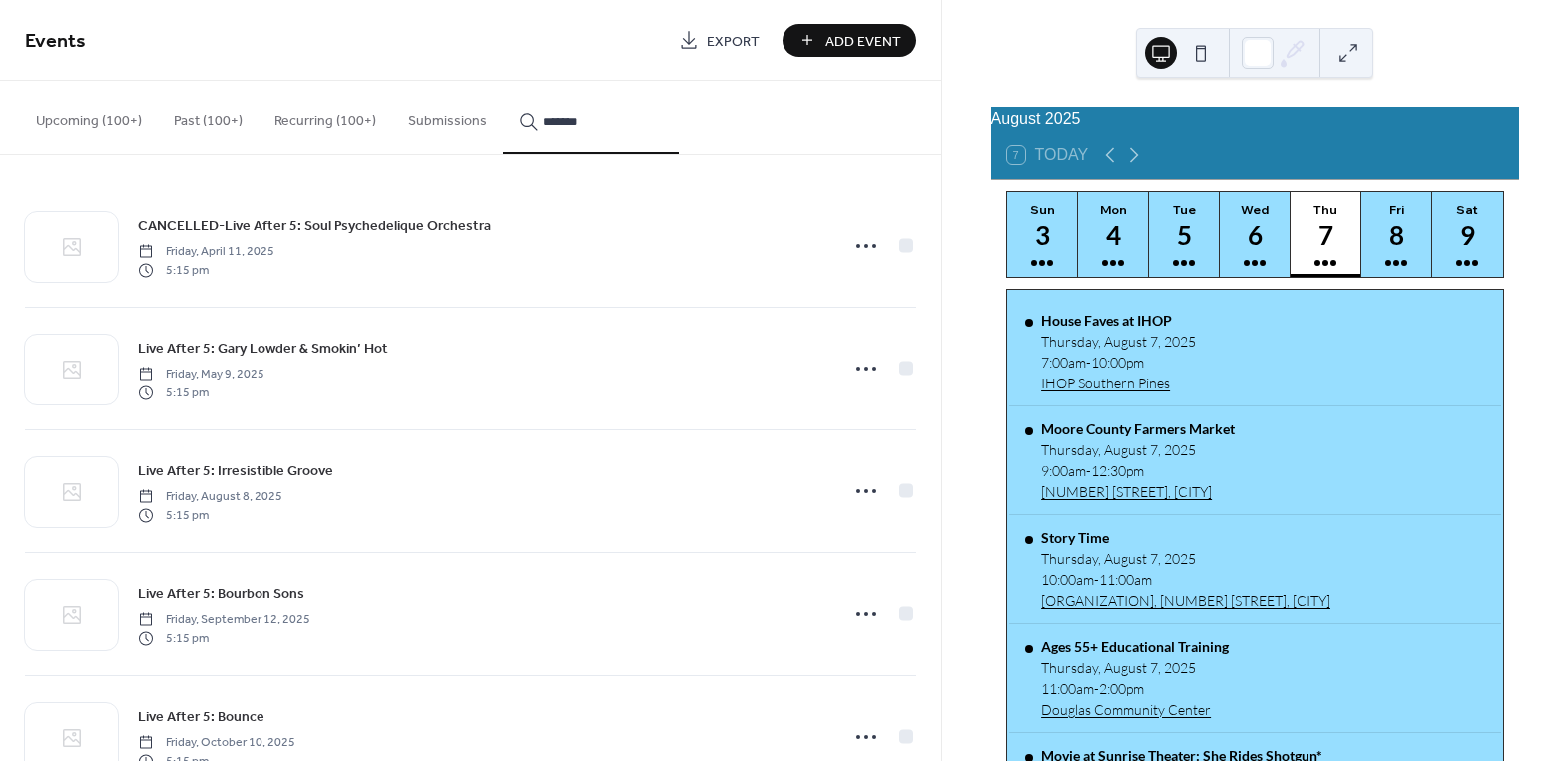 scroll, scrollTop: 66, scrollLeft: 0, axis: vertical 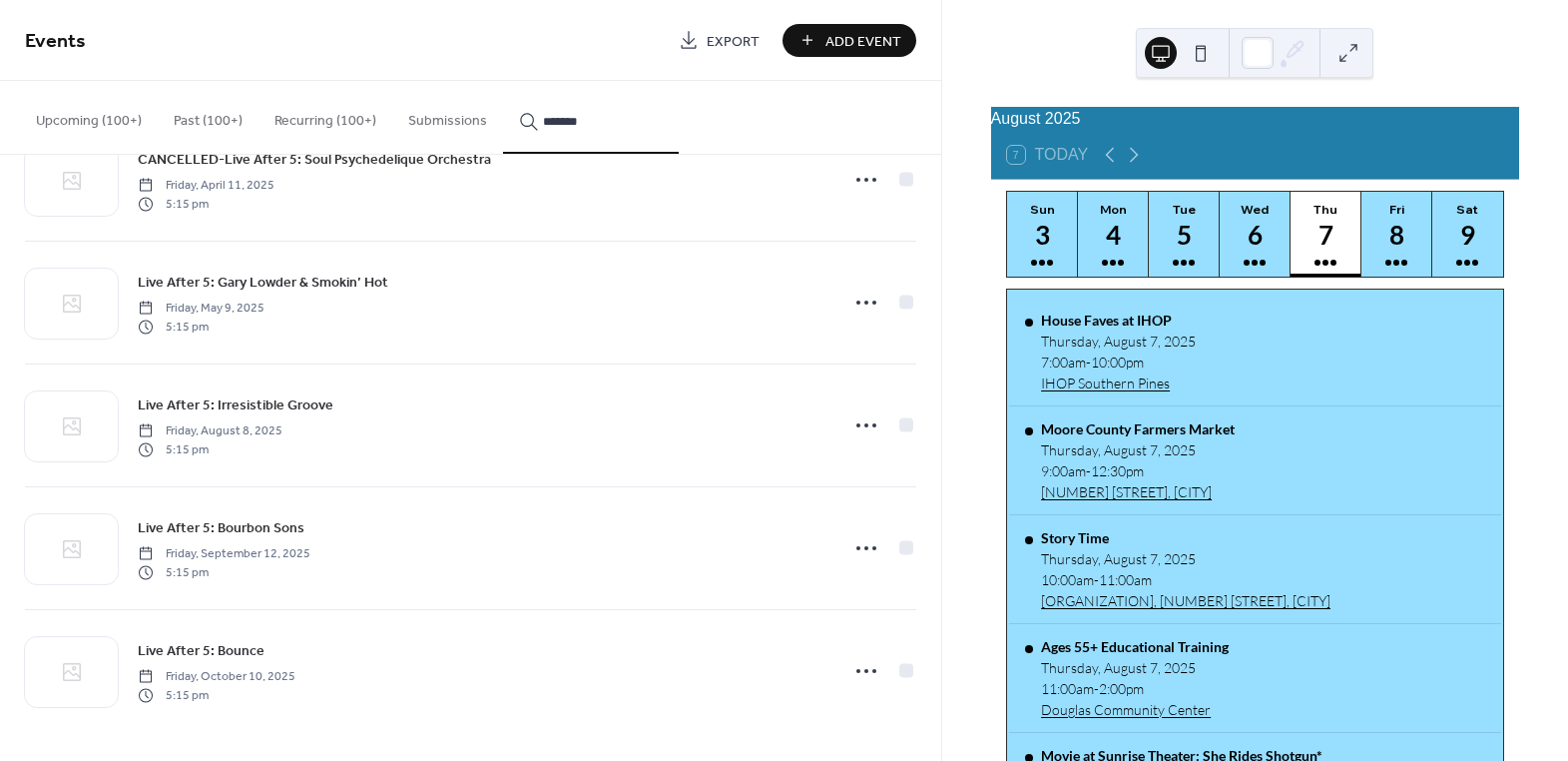 click on "*******" at bounding box center [603, 121] 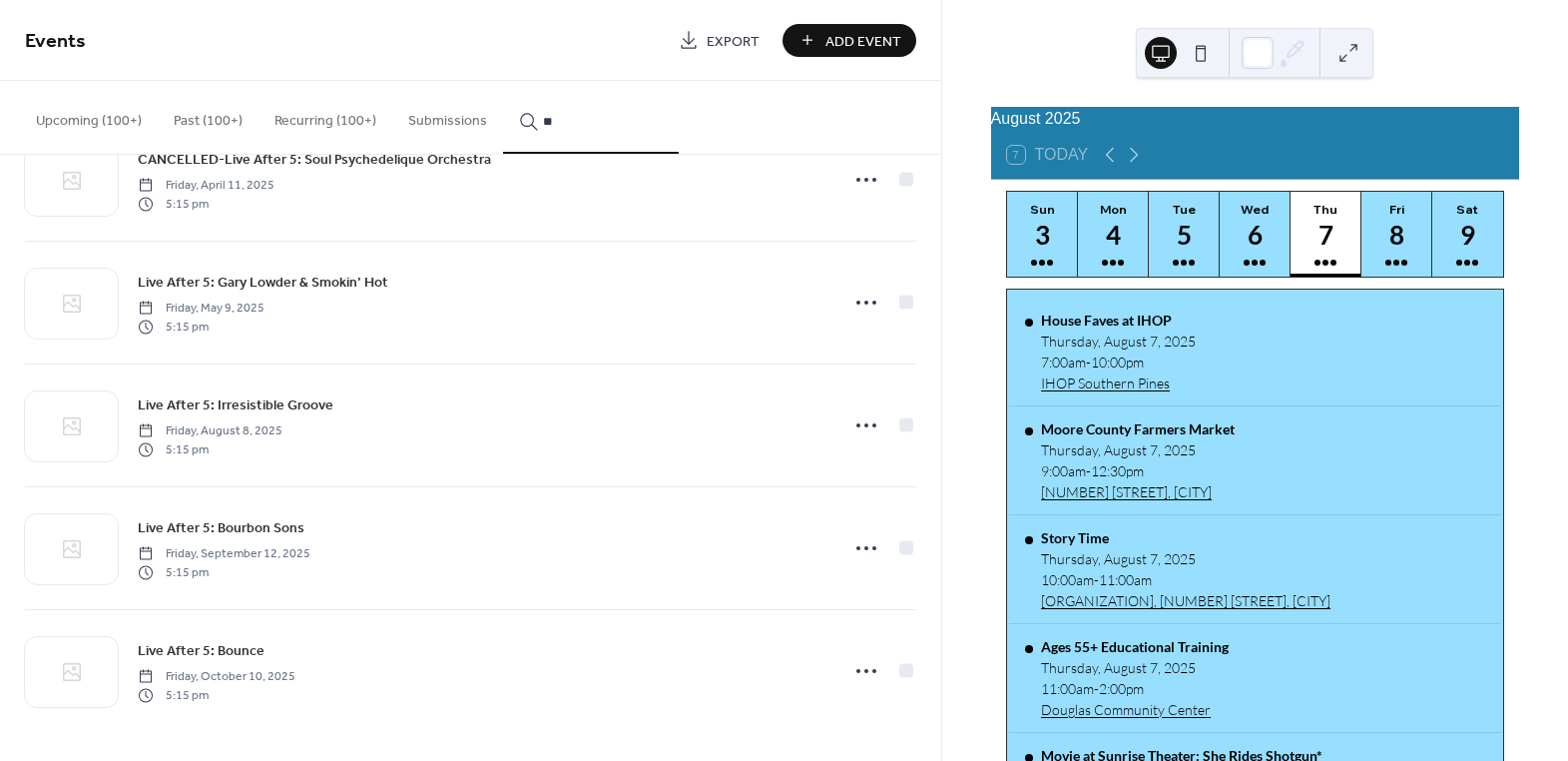 type on "*" 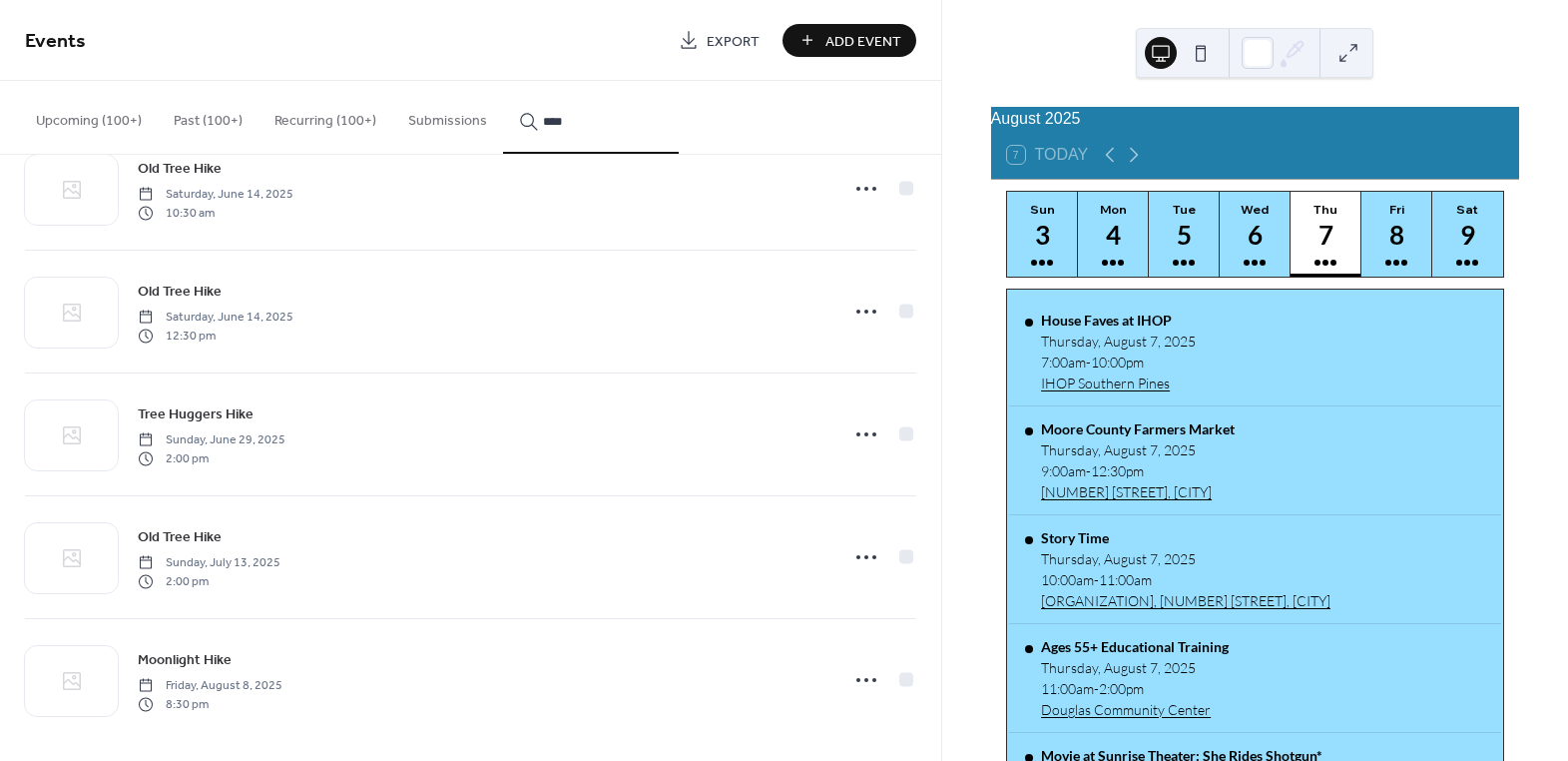 scroll, scrollTop: 4116, scrollLeft: 0, axis: vertical 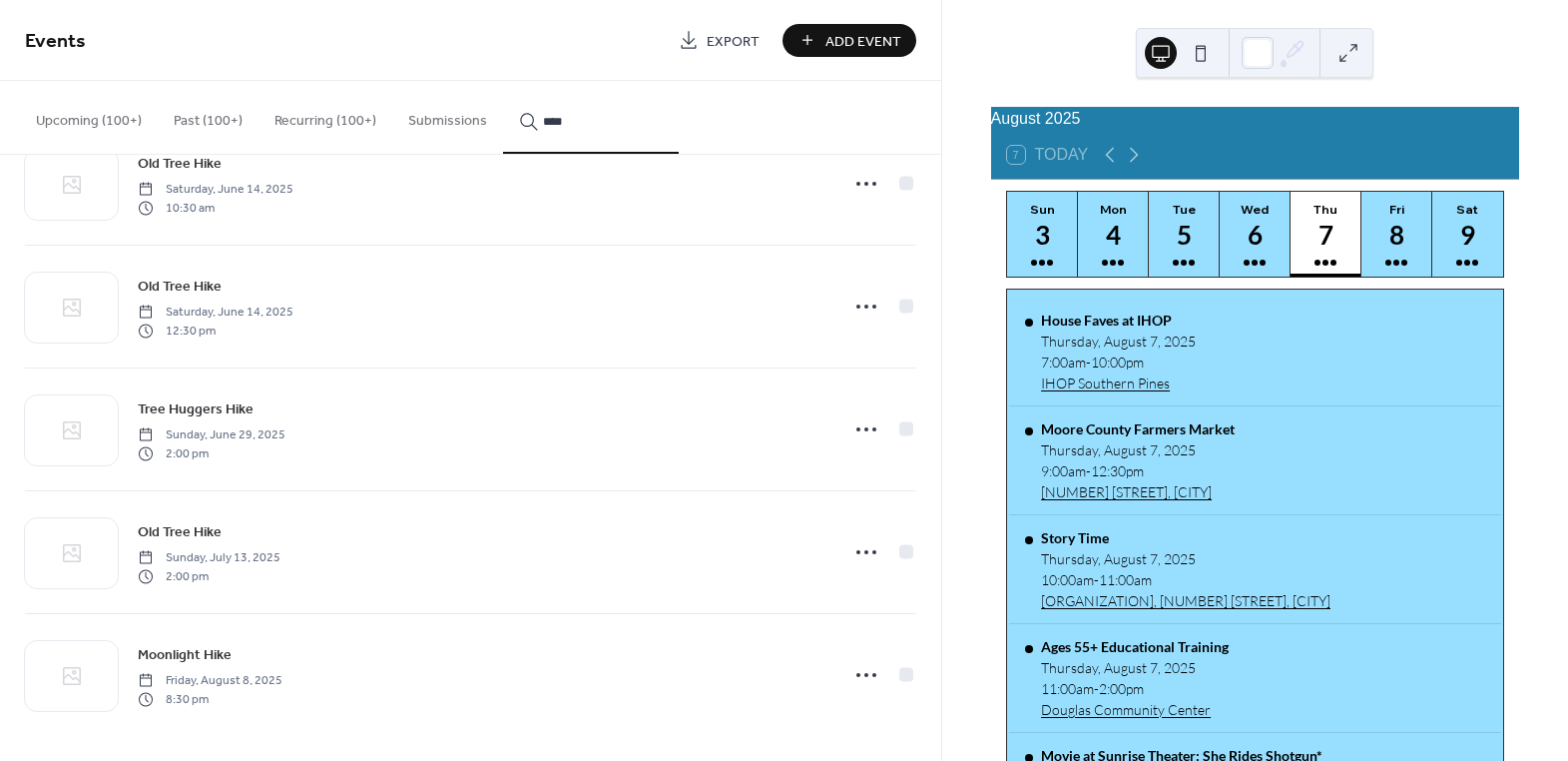type on "****" 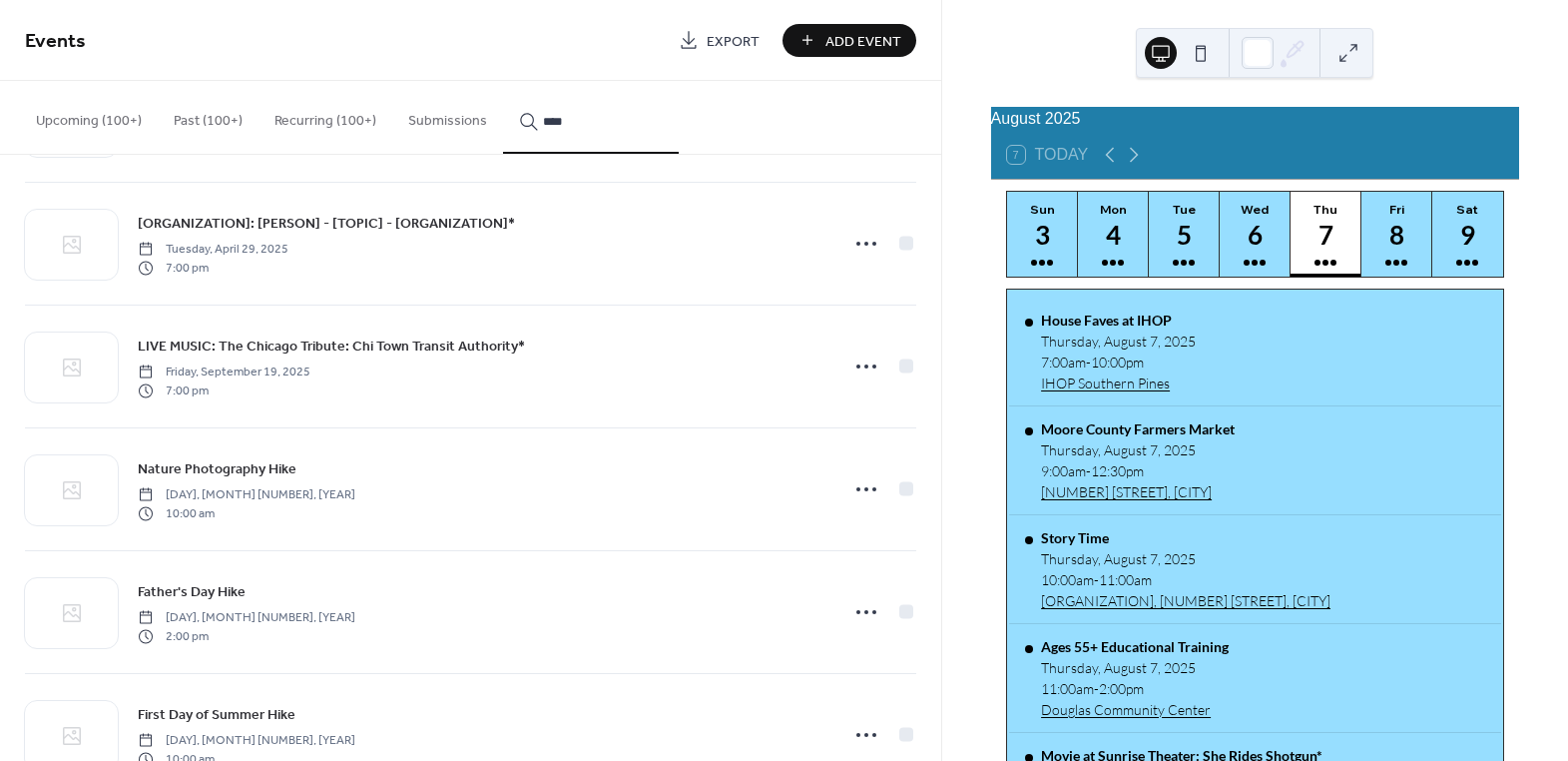 scroll, scrollTop: 0, scrollLeft: 0, axis: both 